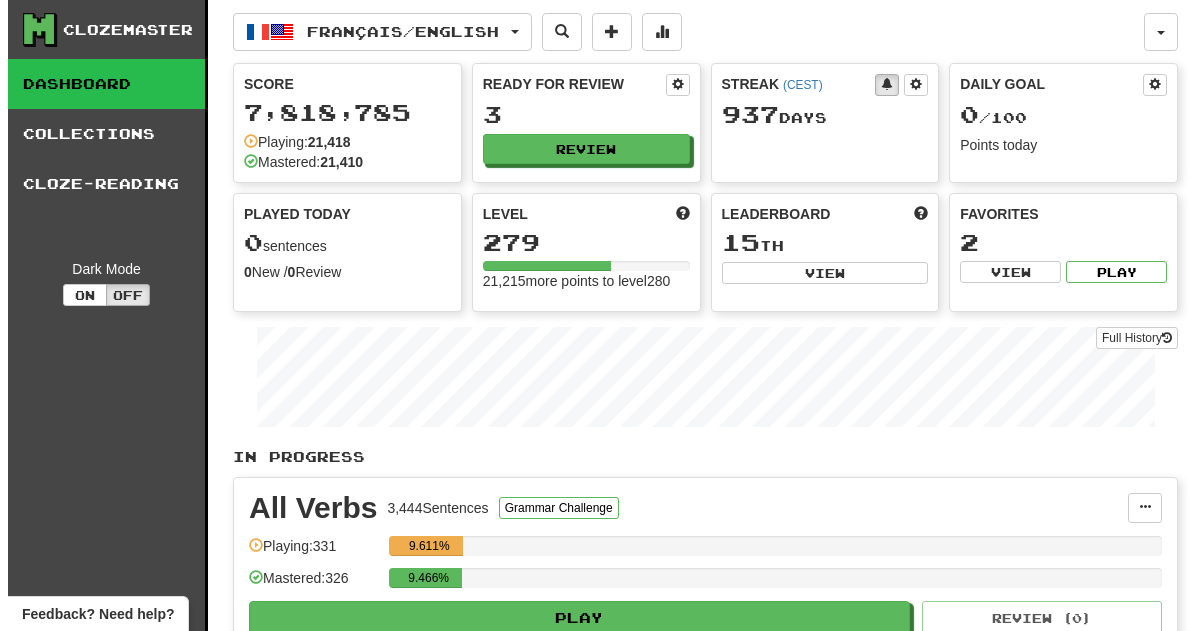scroll, scrollTop: 0, scrollLeft: 0, axis: both 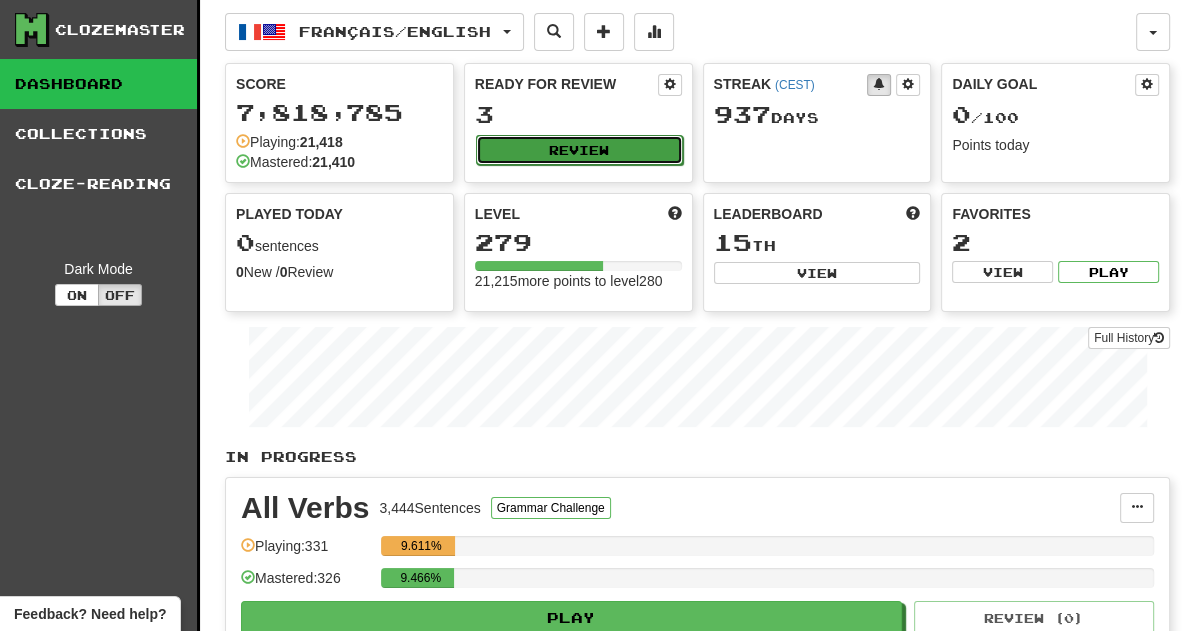 click on "Review" at bounding box center [579, 150] 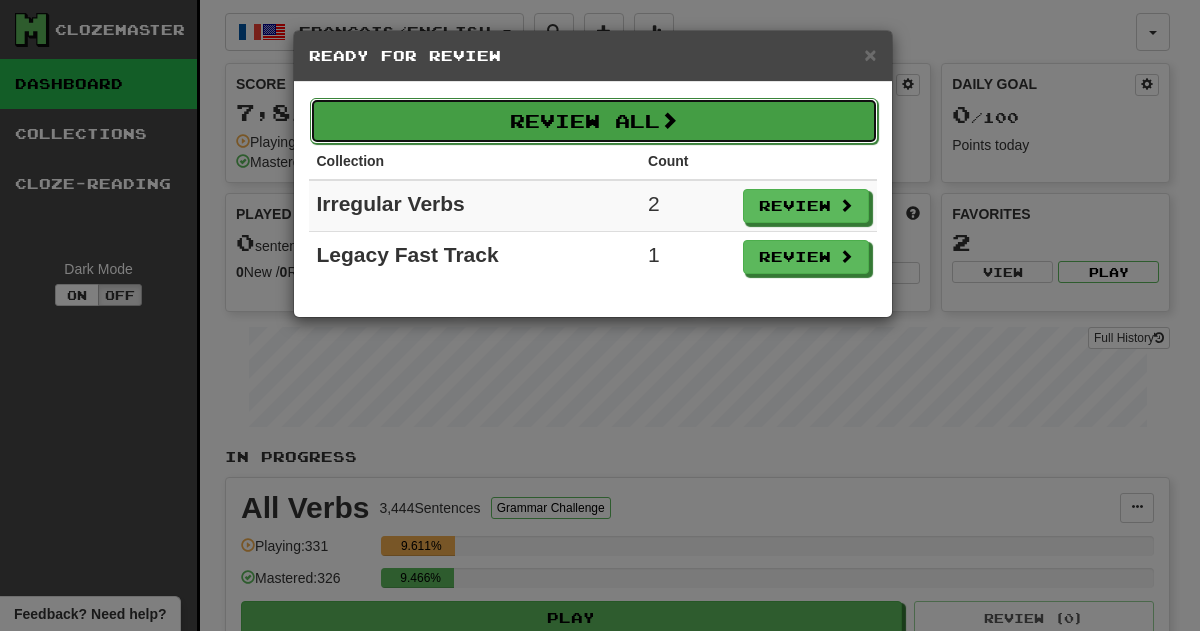 click on "Review All" at bounding box center (594, 121) 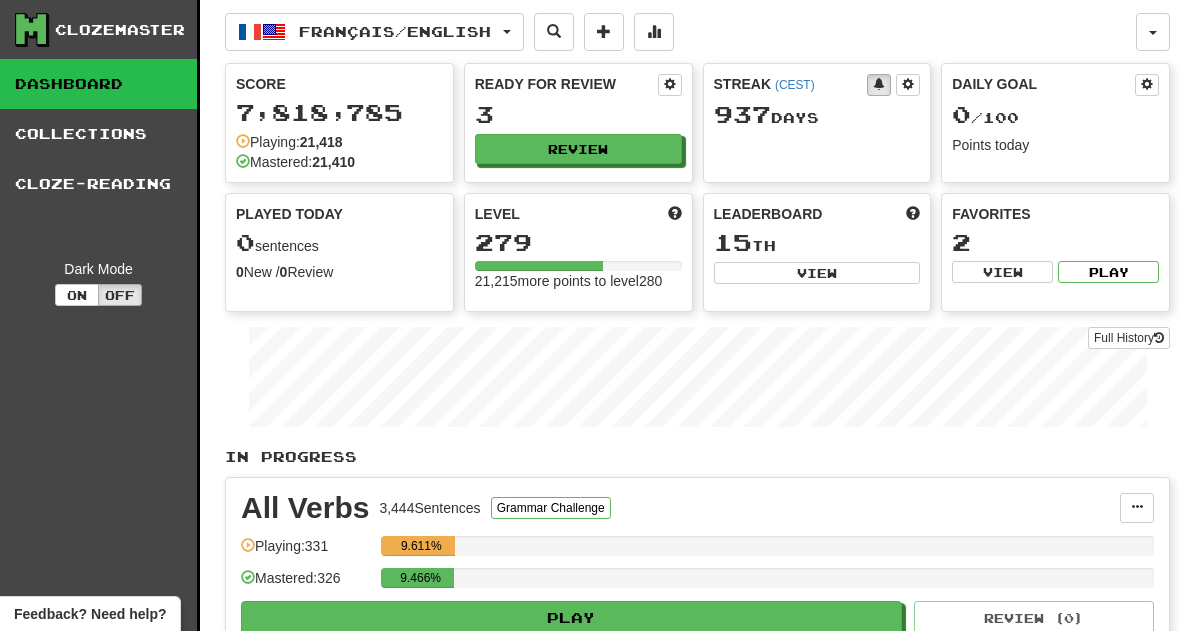 select on "**" 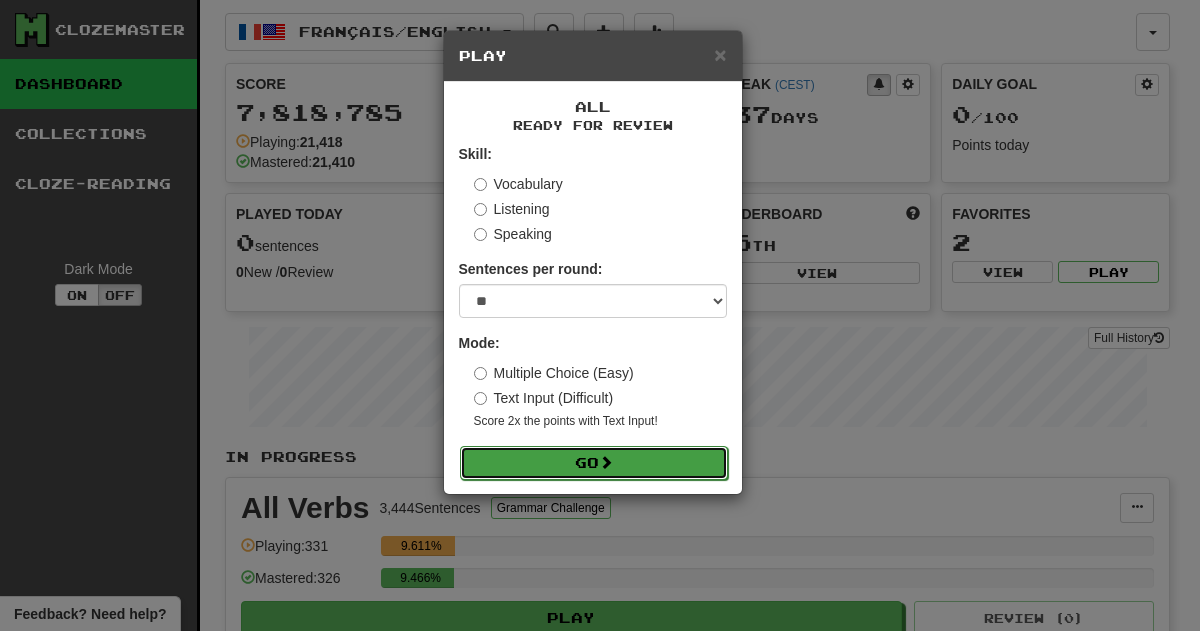 click on "Go" at bounding box center (594, 463) 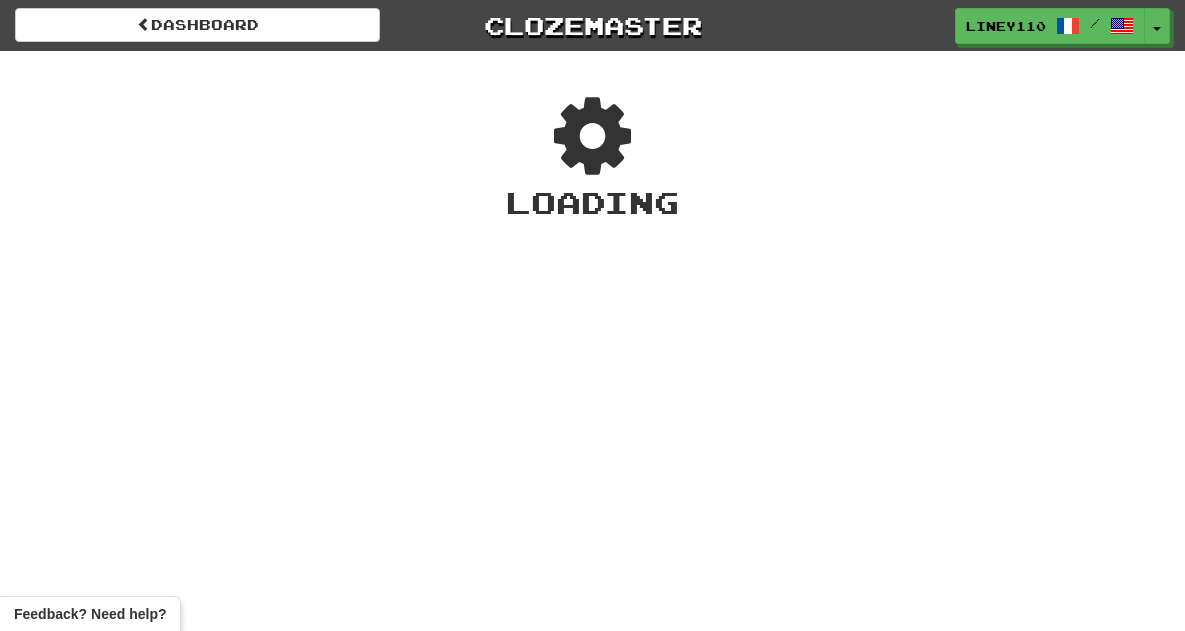 scroll, scrollTop: 0, scrollLeft: 0, axis: both 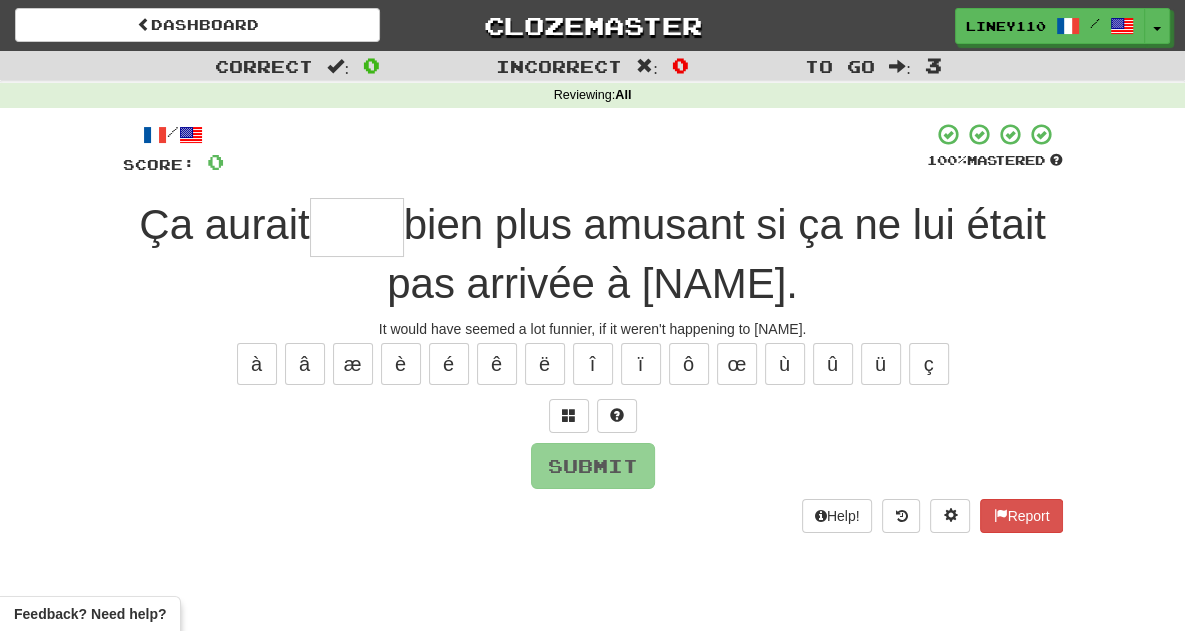 drag, startPoint x: 300, startPoint y: 233, endPoint x: 189, endPoint y: 364, distance: 171.70323 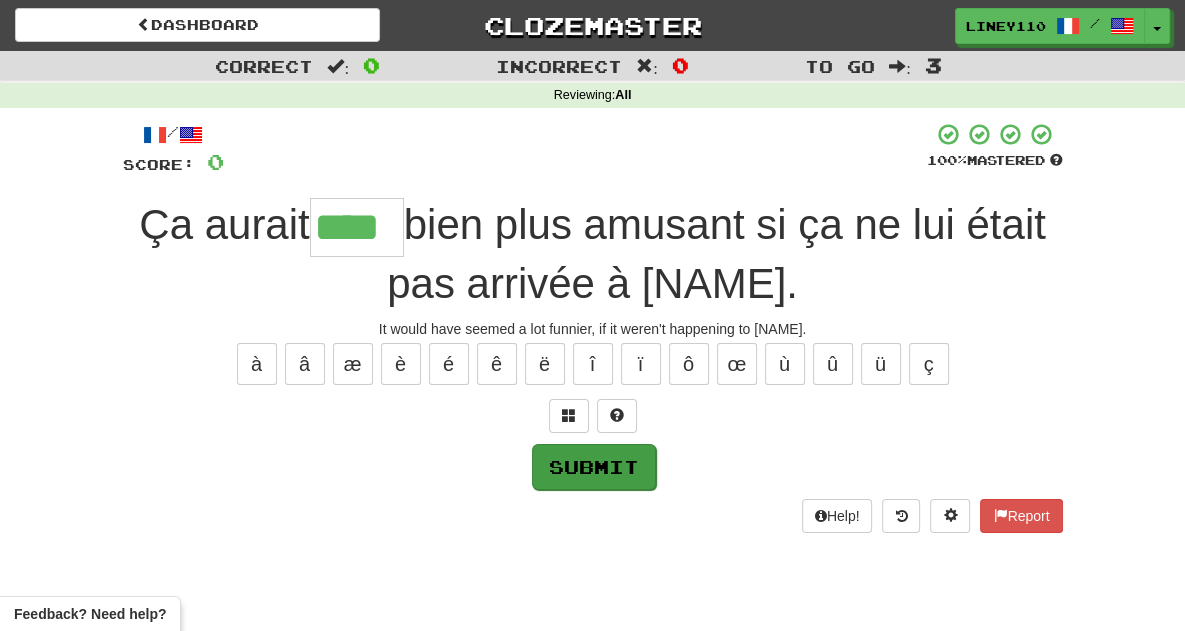 type on "****" 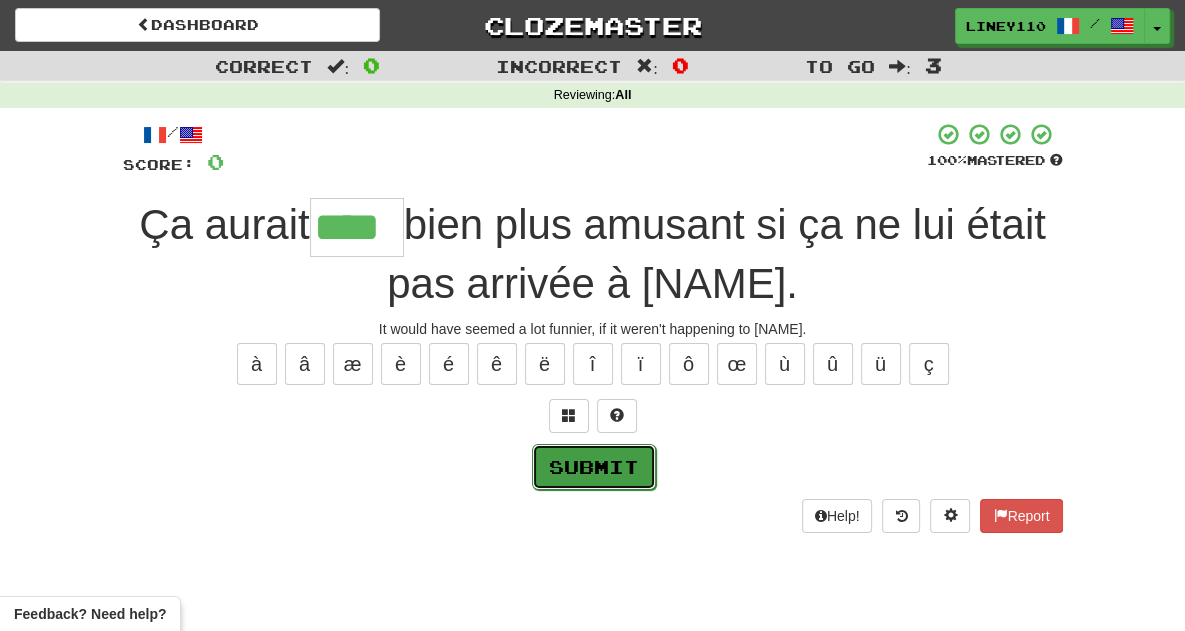 click on "Submit" at bounding box center [594, 467] 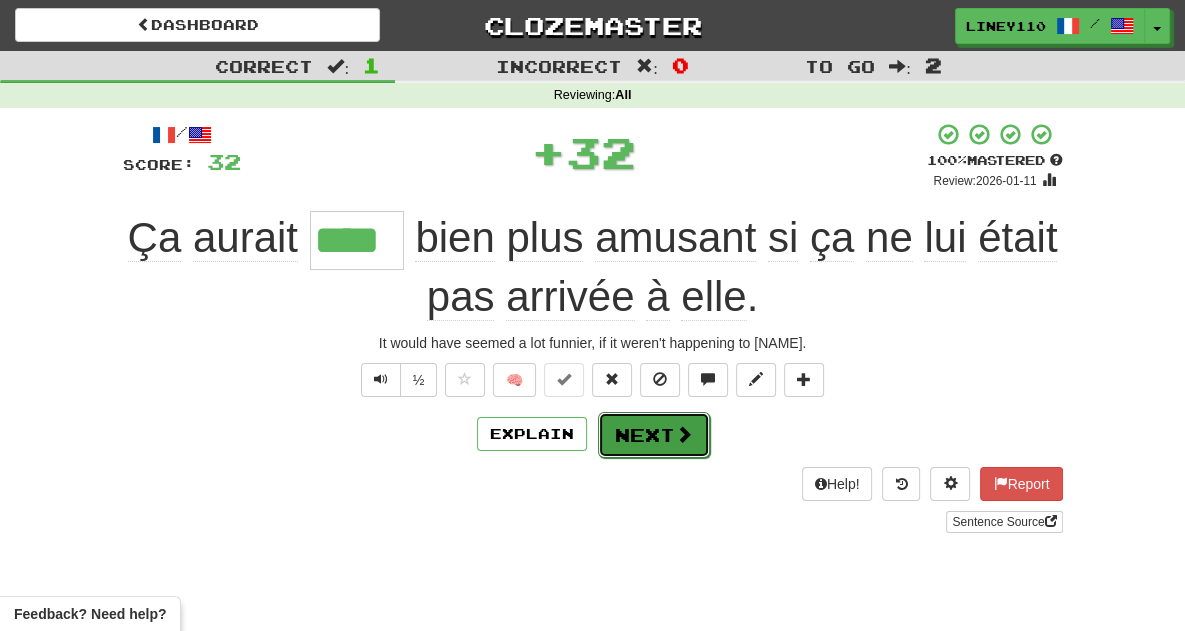 click at bounding box center [684, 434] 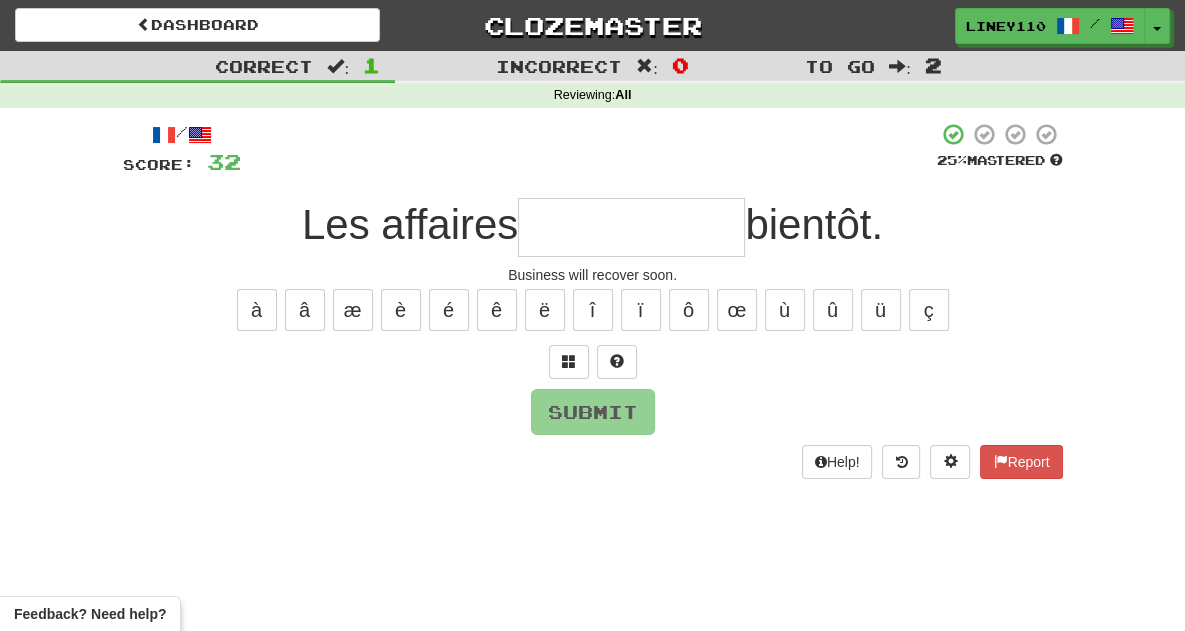 click at bounding box center [631, 227] 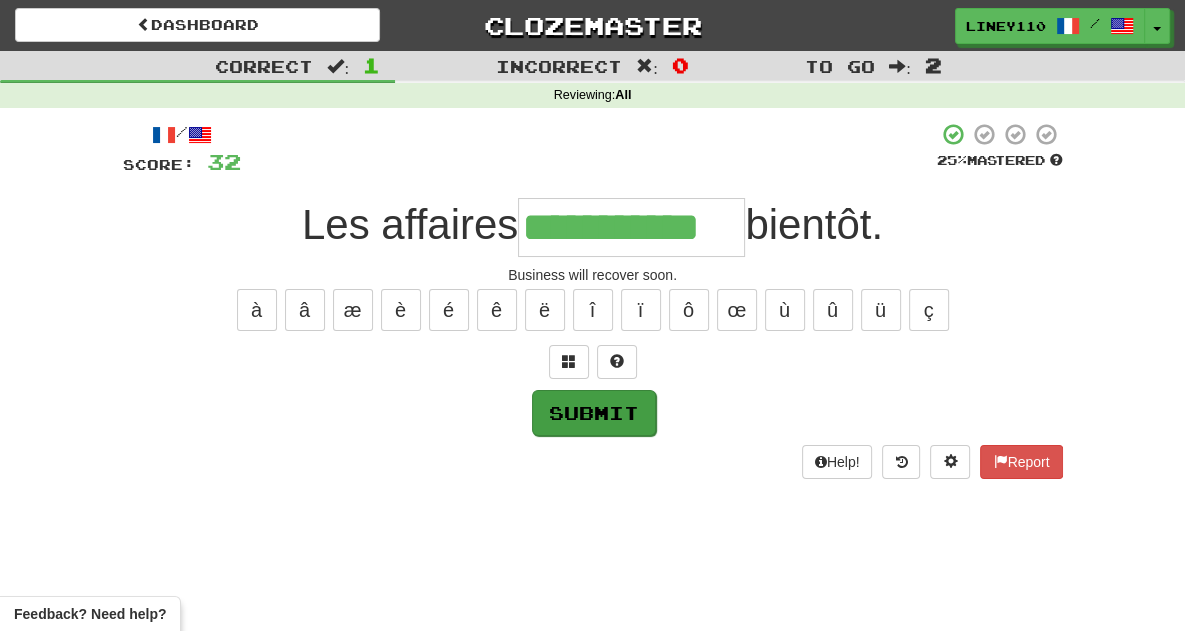 type on "**********" 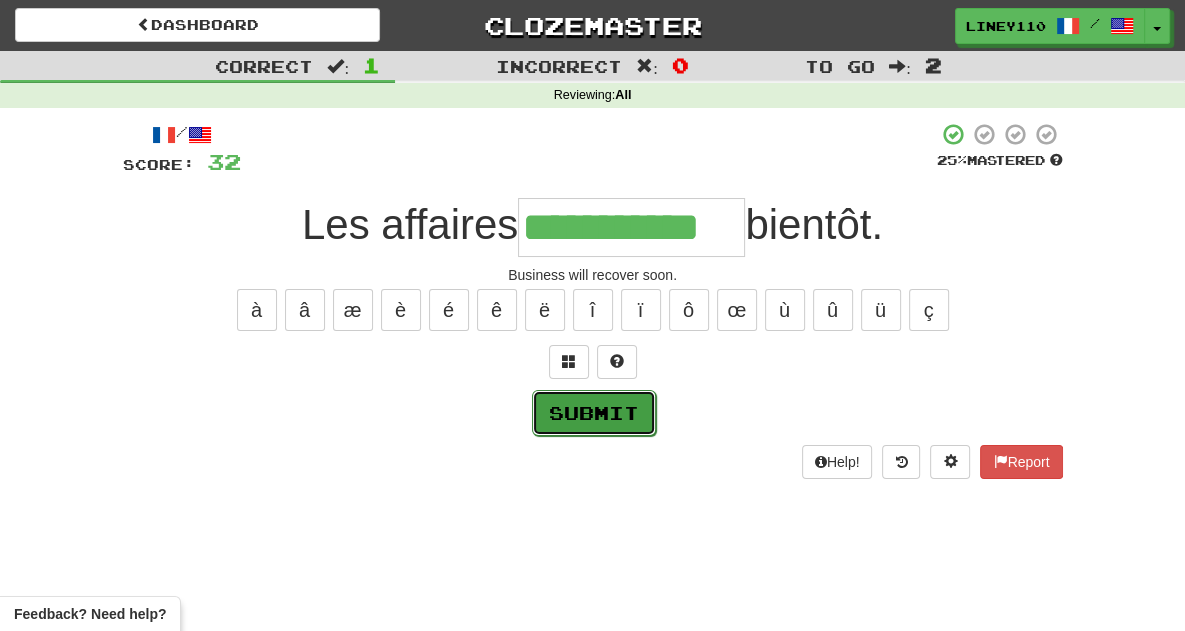 click on "Submit" at bounding box center (594, 413) 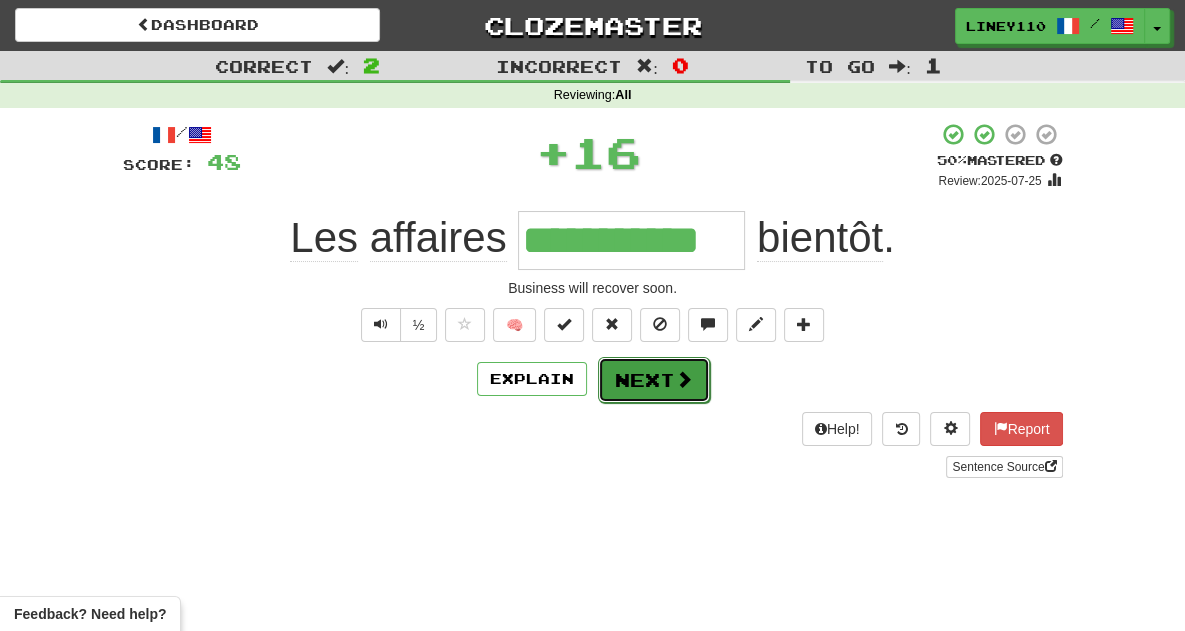 click on "Next" at bounding box center [654, 380] 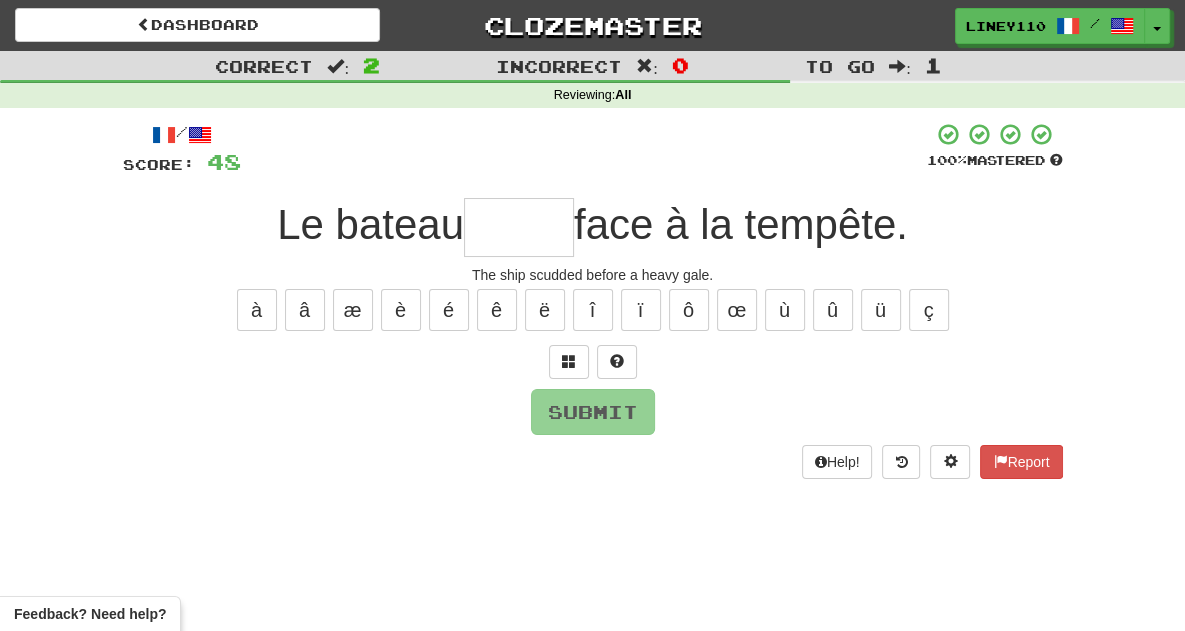 click at bounding box center [519, 227] 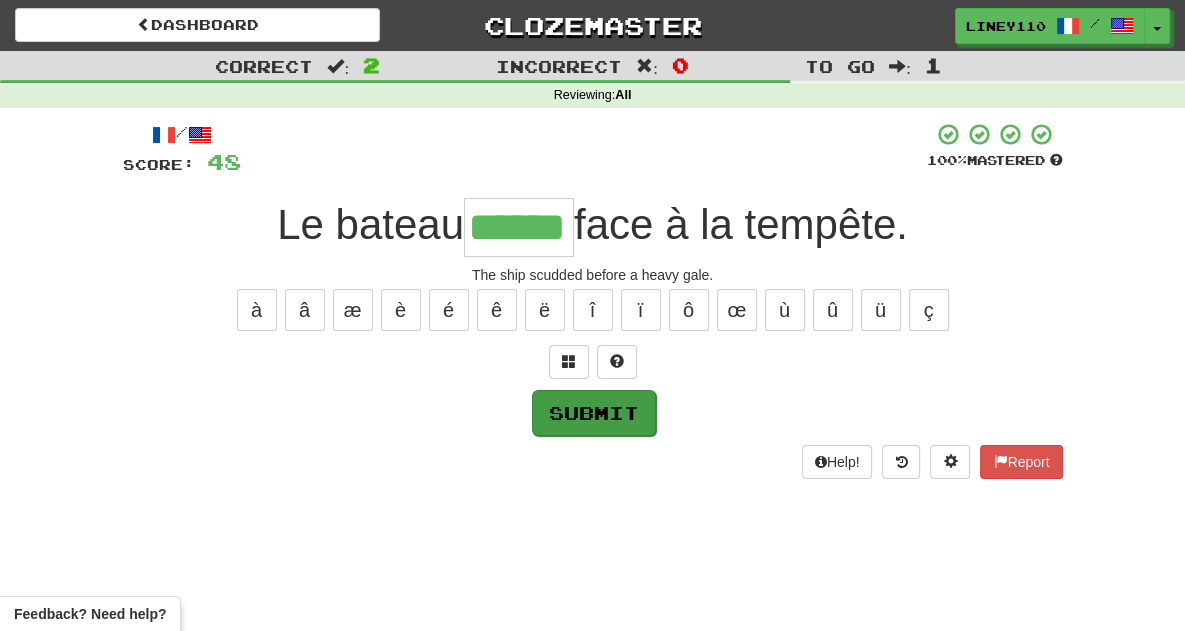 type on "******" 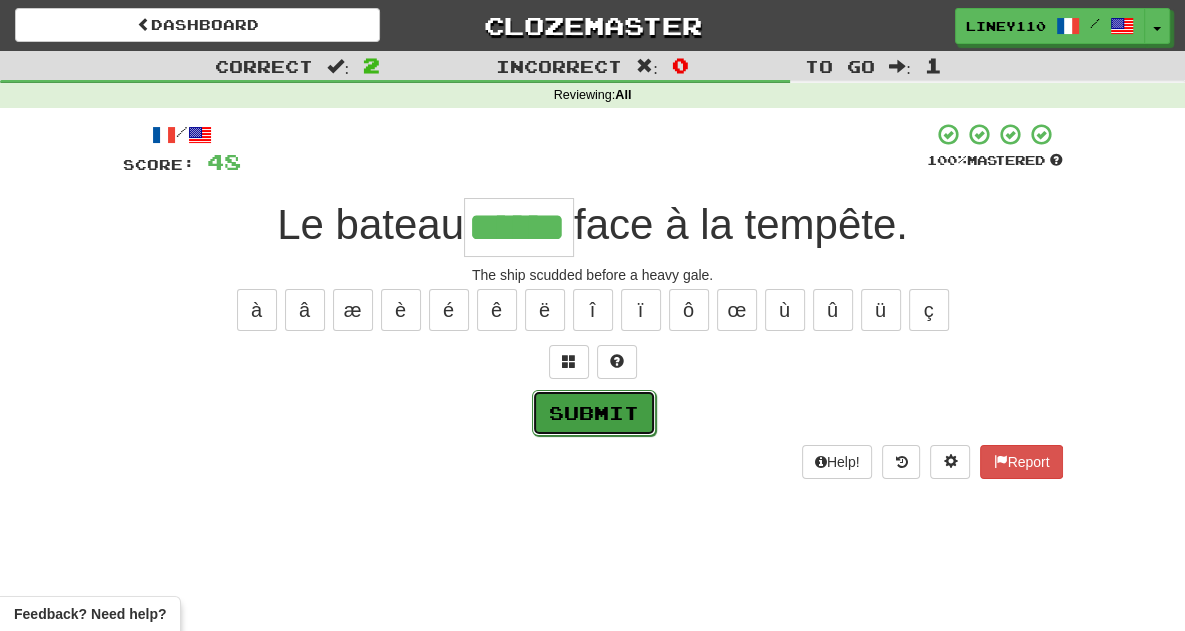 click on "Submit" at bounding box center [594, 413] 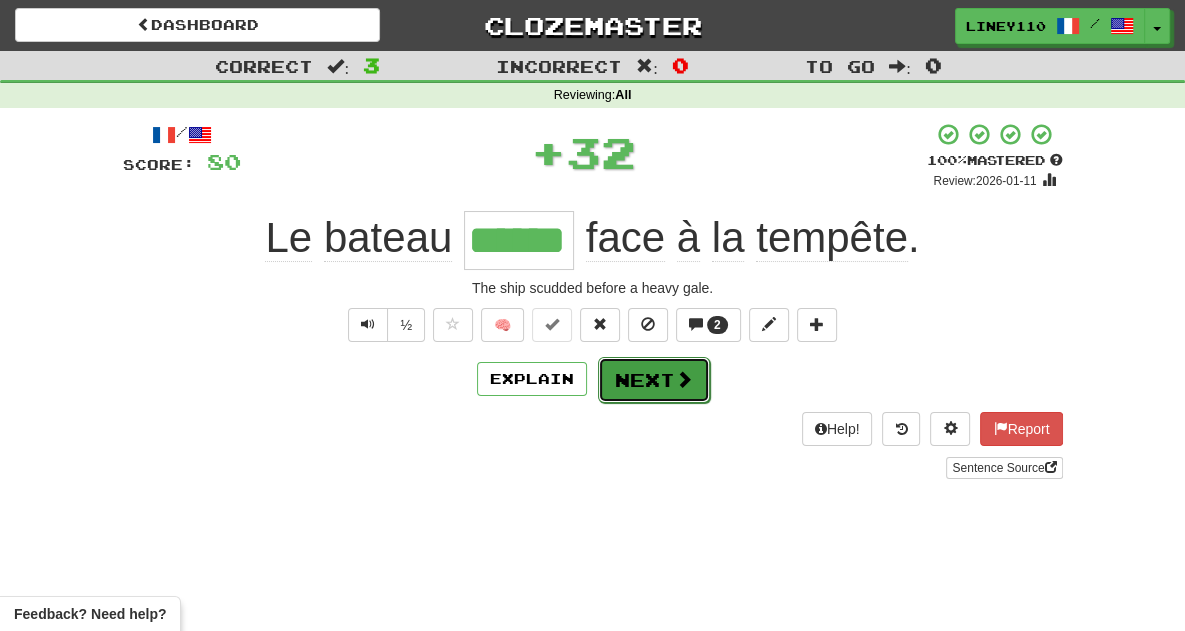 click on "Next" at bounding box center [654, 380] 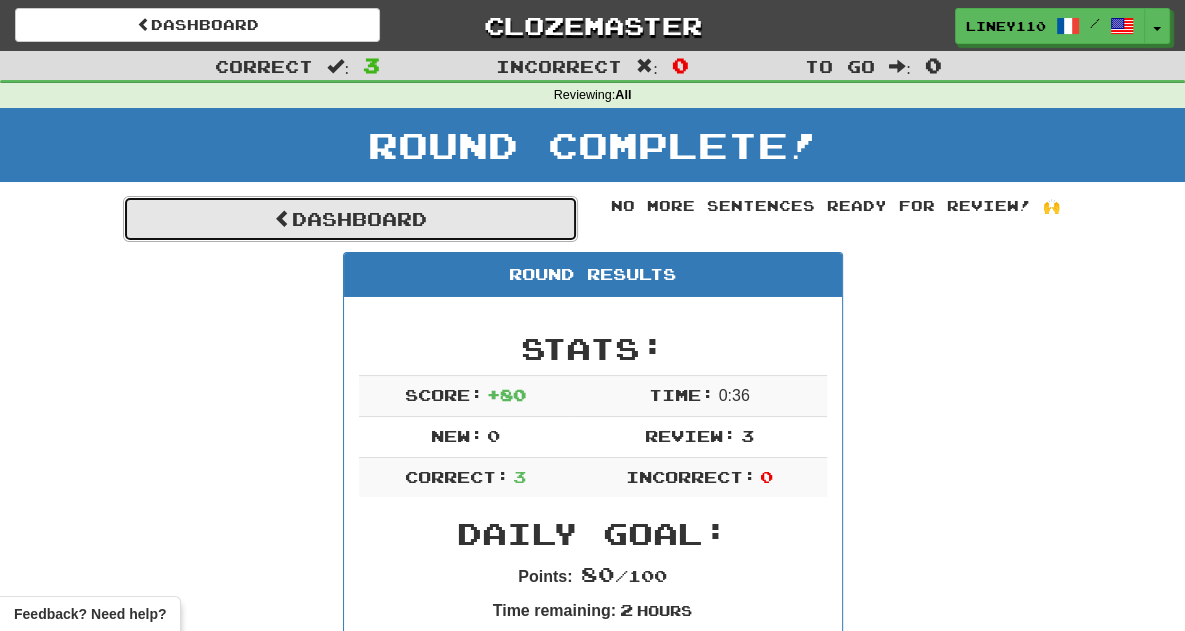 click on "Dashboard" at bounding box center (350, 219) 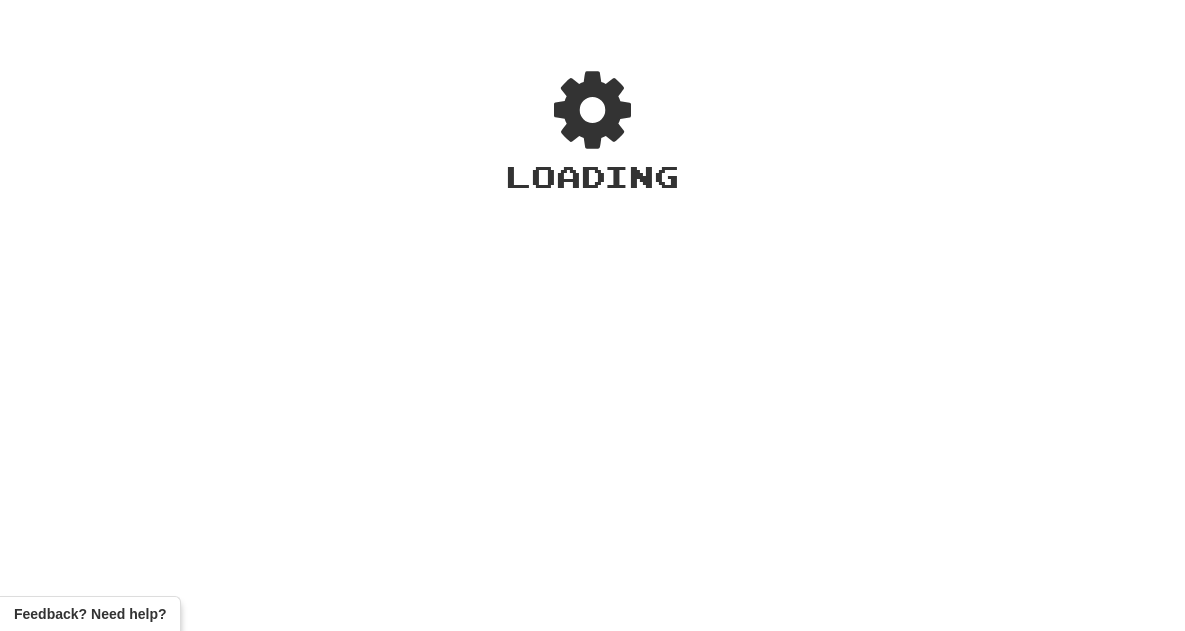 scroll, scrollTop: 0, scrollLeft: 0, axis: both 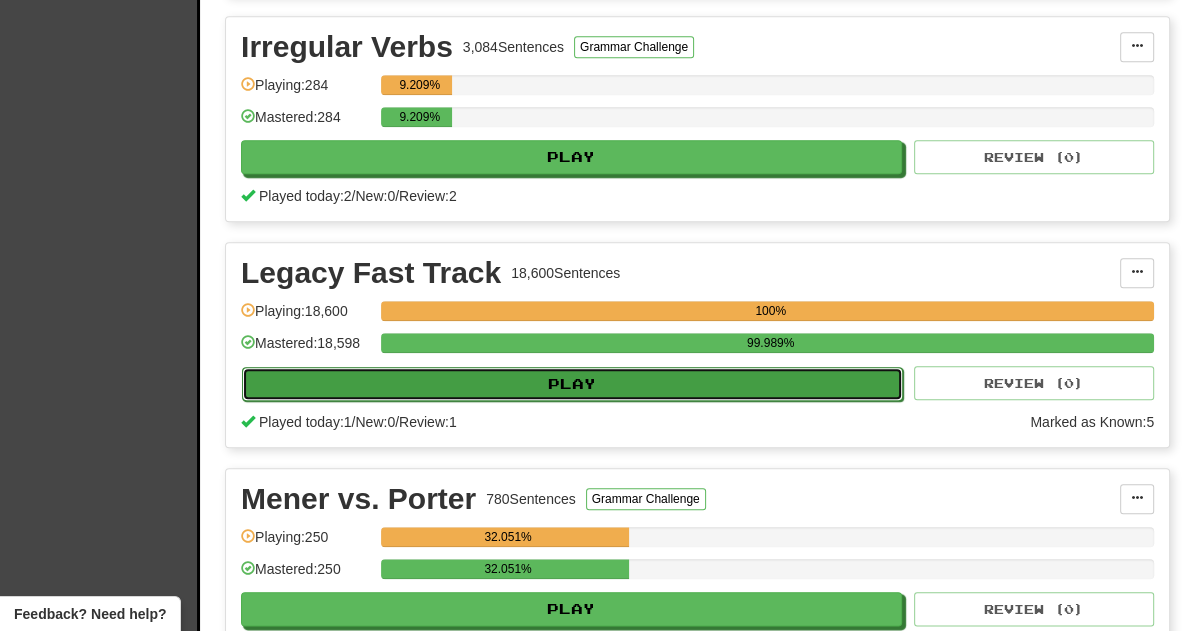 click on "Play" at bounding box center [572, 384] 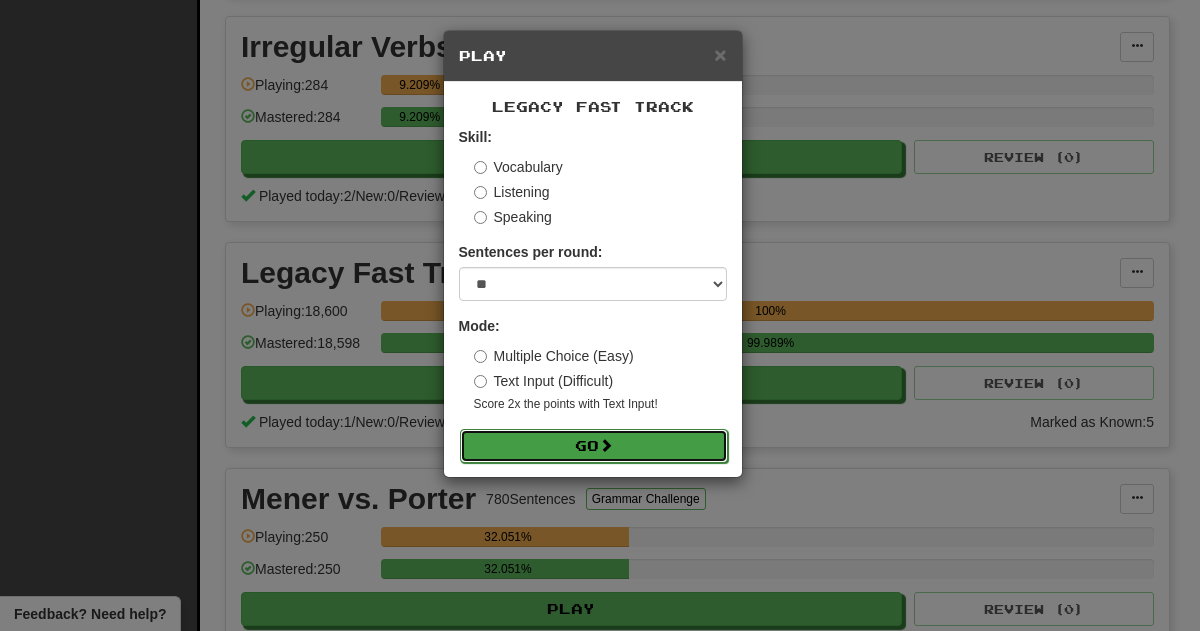 click on "Go" at bounding box center (594, 446) 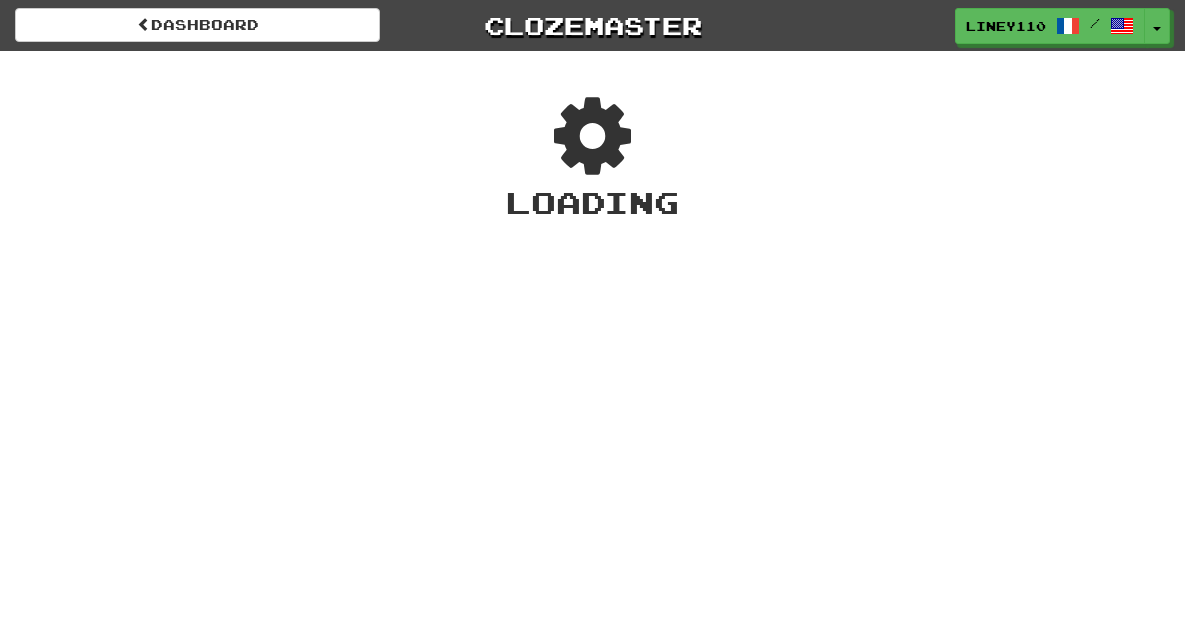 scroll, scrollTop: 0, scrollLeft: 0, axis: both 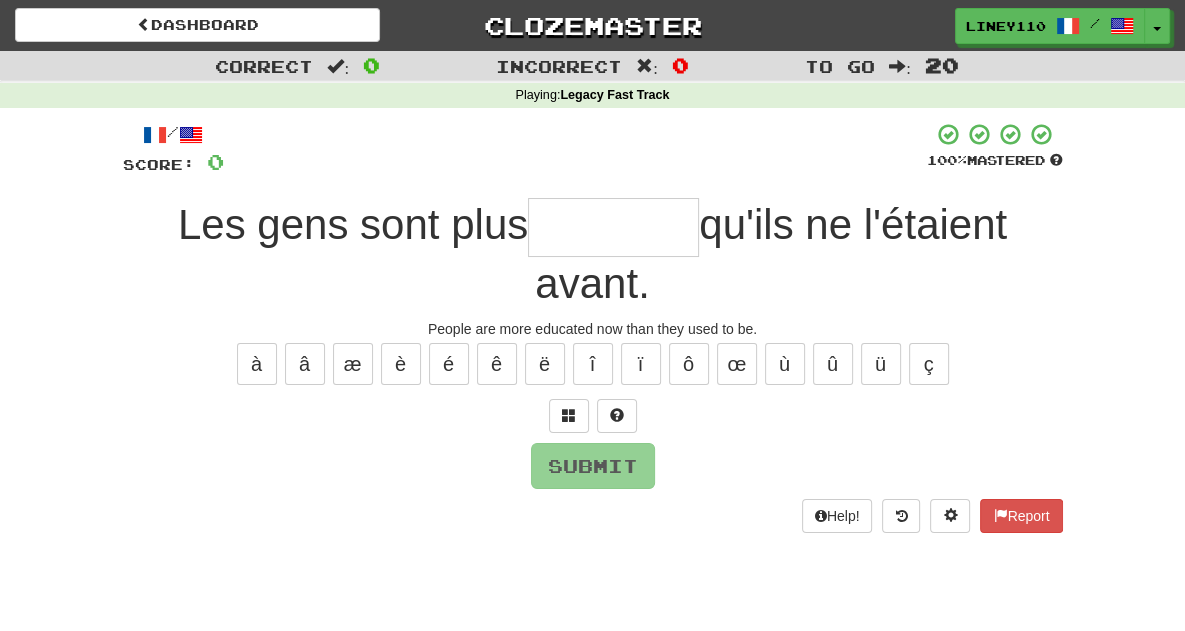 click at bounding box center [613, 227] 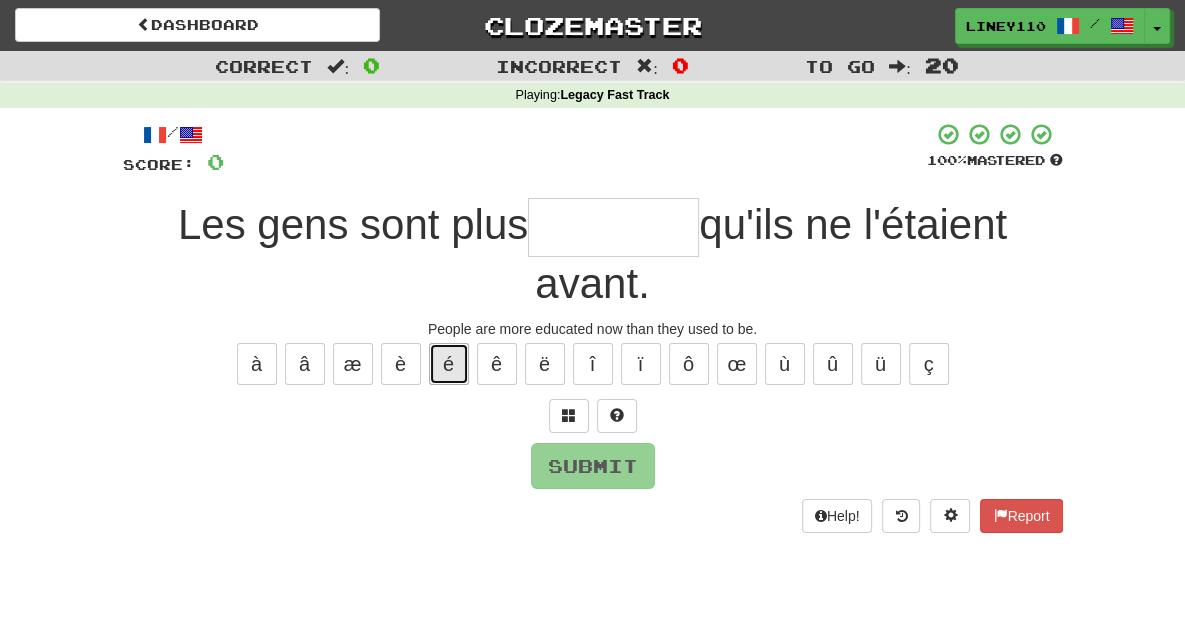 click on "é" at bounding box center (449, 364) 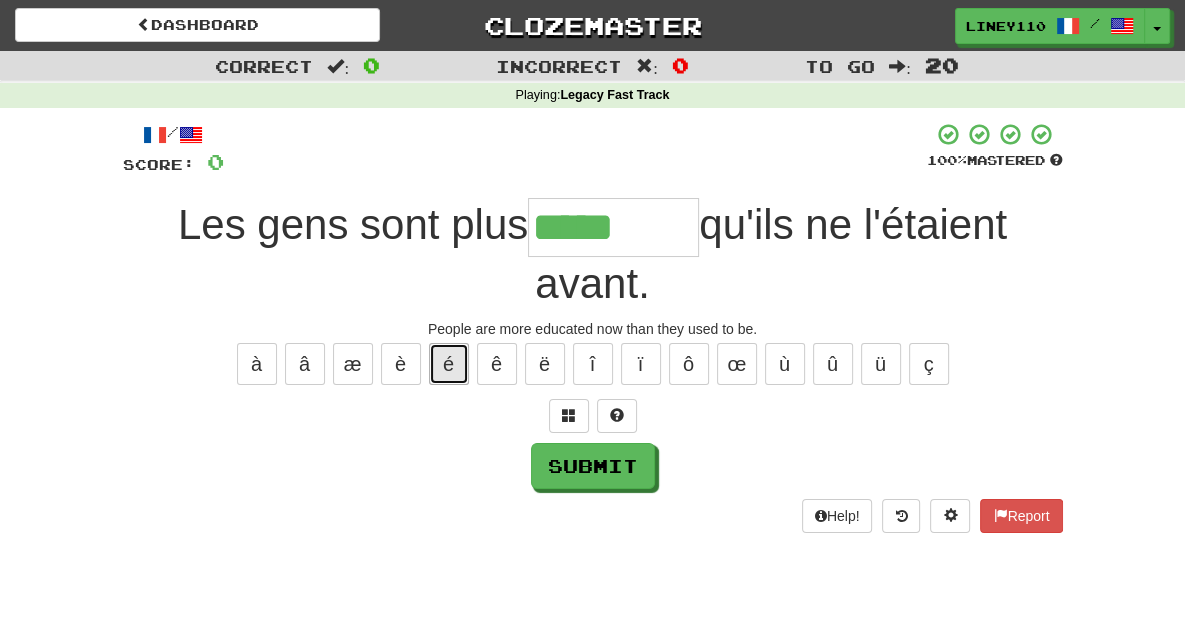 click on "é" at bounding box center [449, 364] 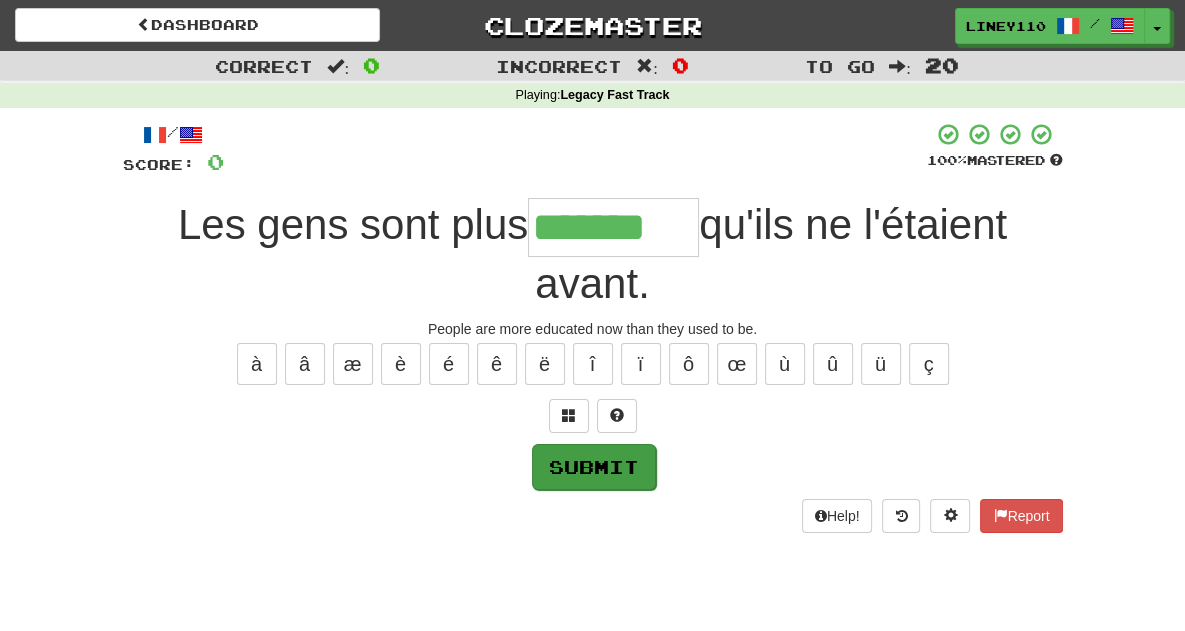 type on "*******" 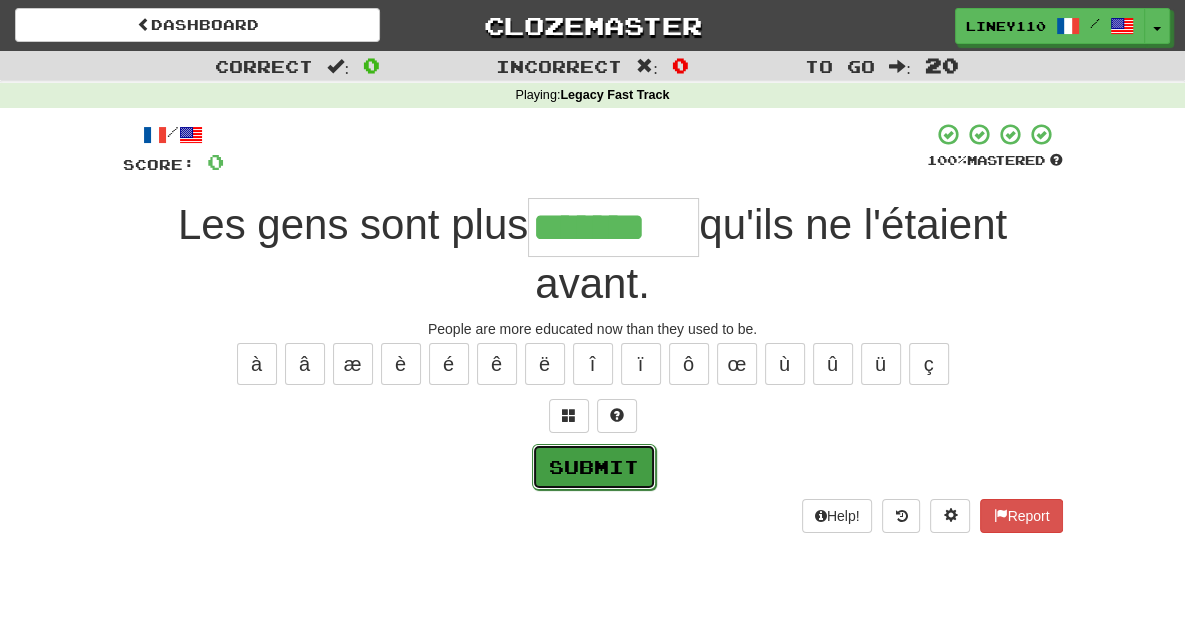 click on "Submit" at bounding box center [594, 467] 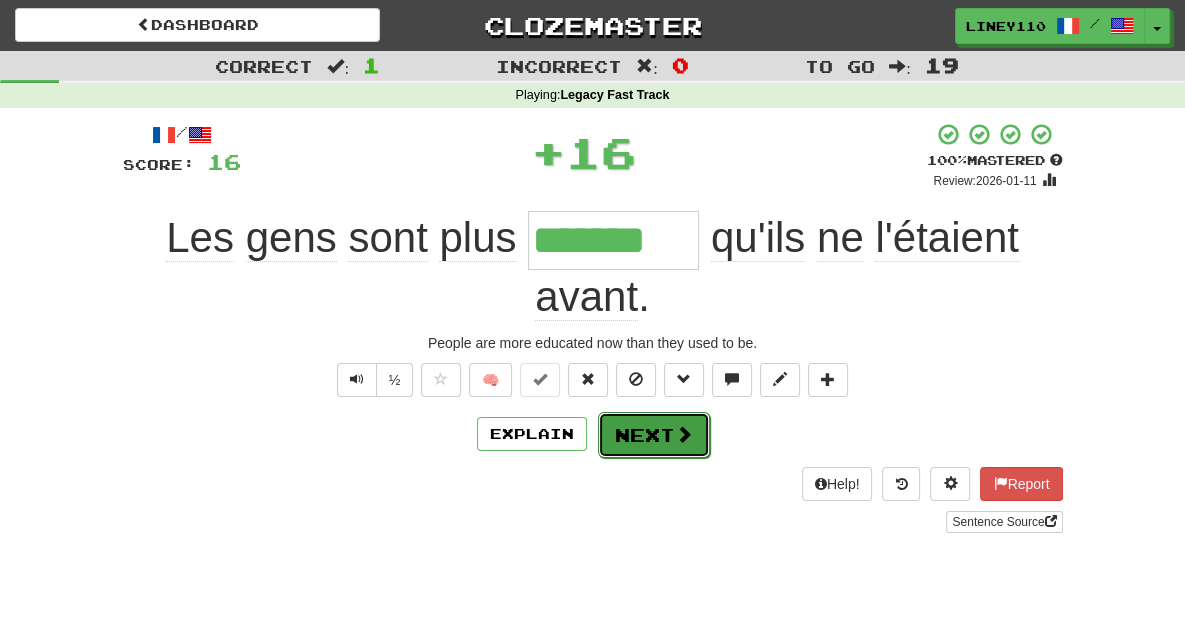 drag, startPoint x: 634, startPoint y: 391, endPoint x: 610, endPoint y: 399, distance: 25.298222 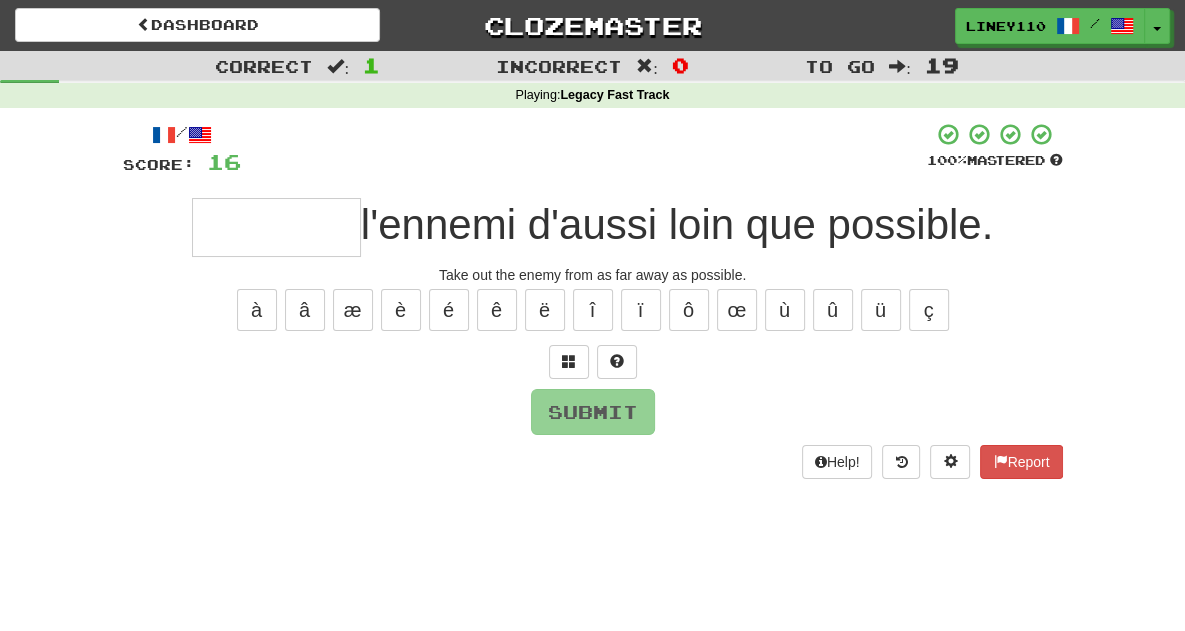 click at bounding box center (276, 227) 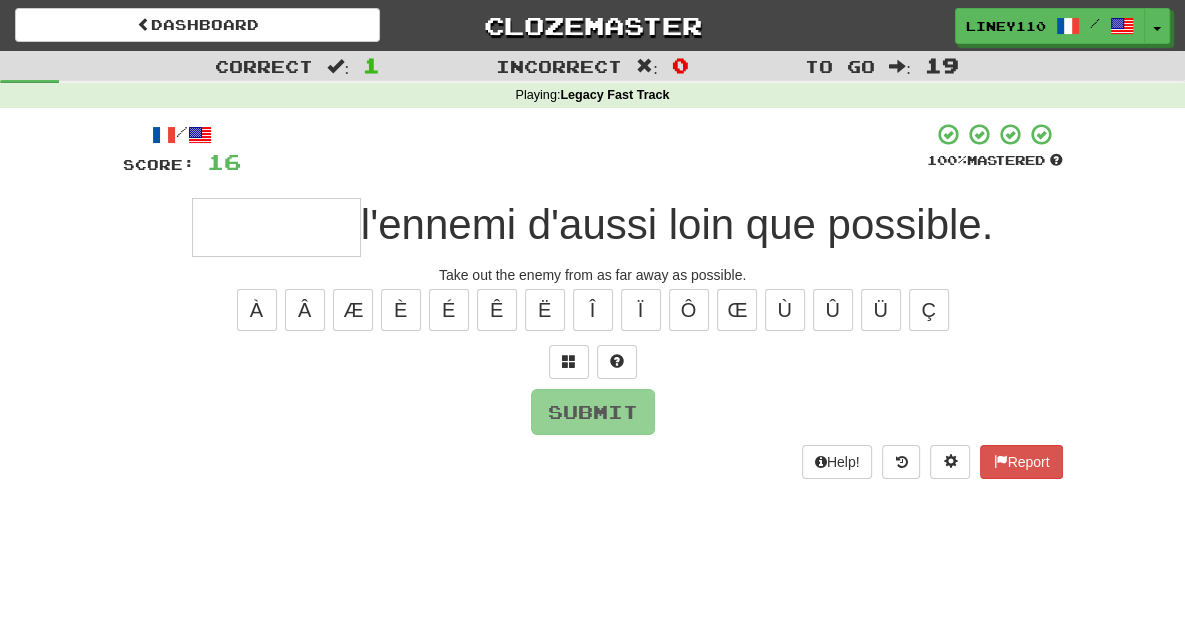 type on "*" 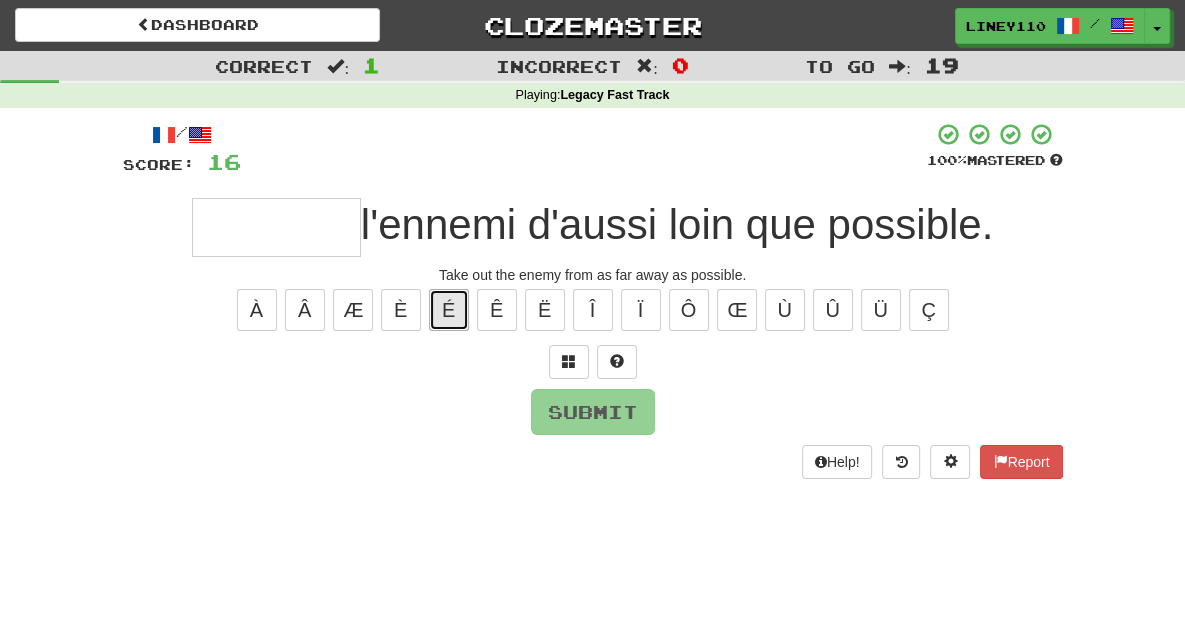 click on "É" at bounding box center [449, 310] 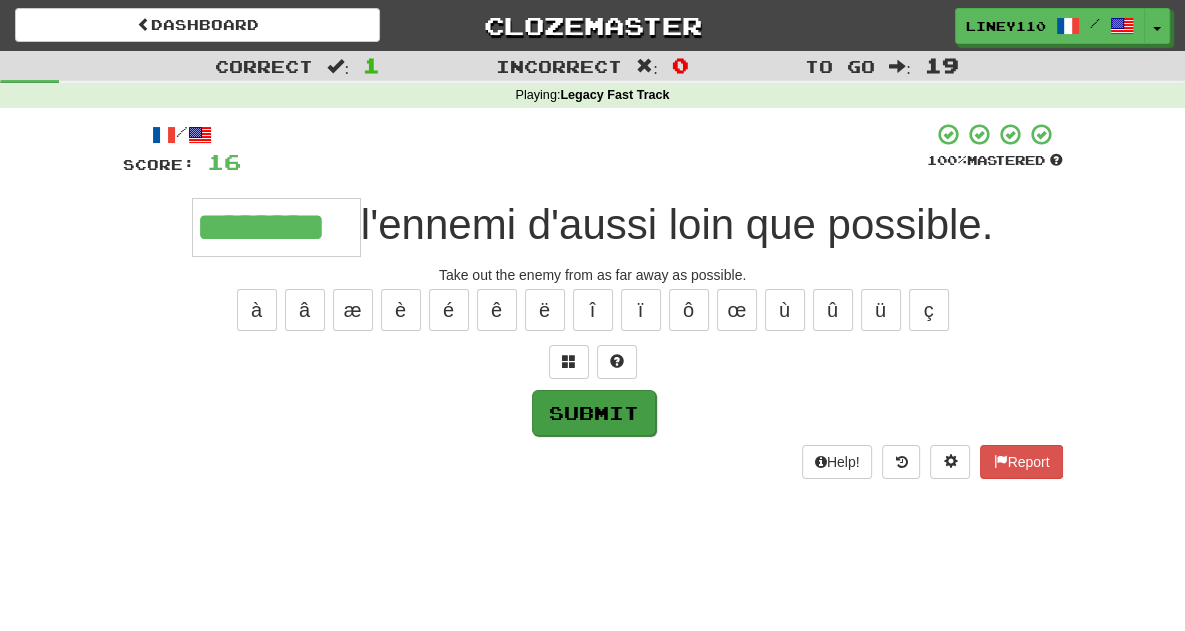 type on "********" 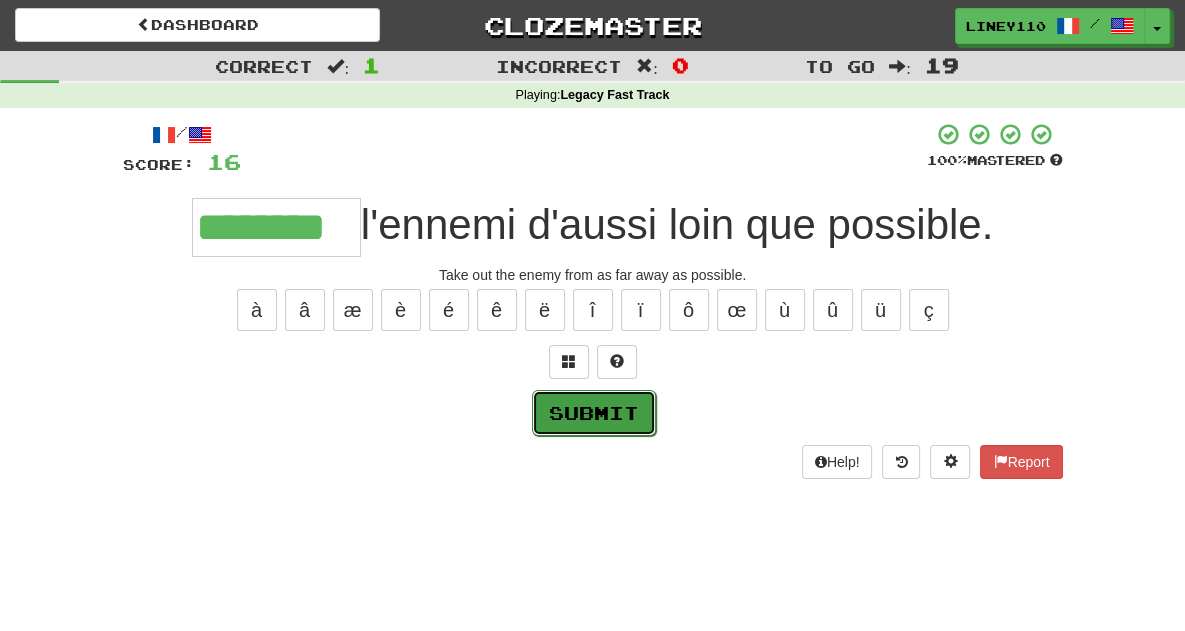 click on "Submit" at bounding box center [594, 413] 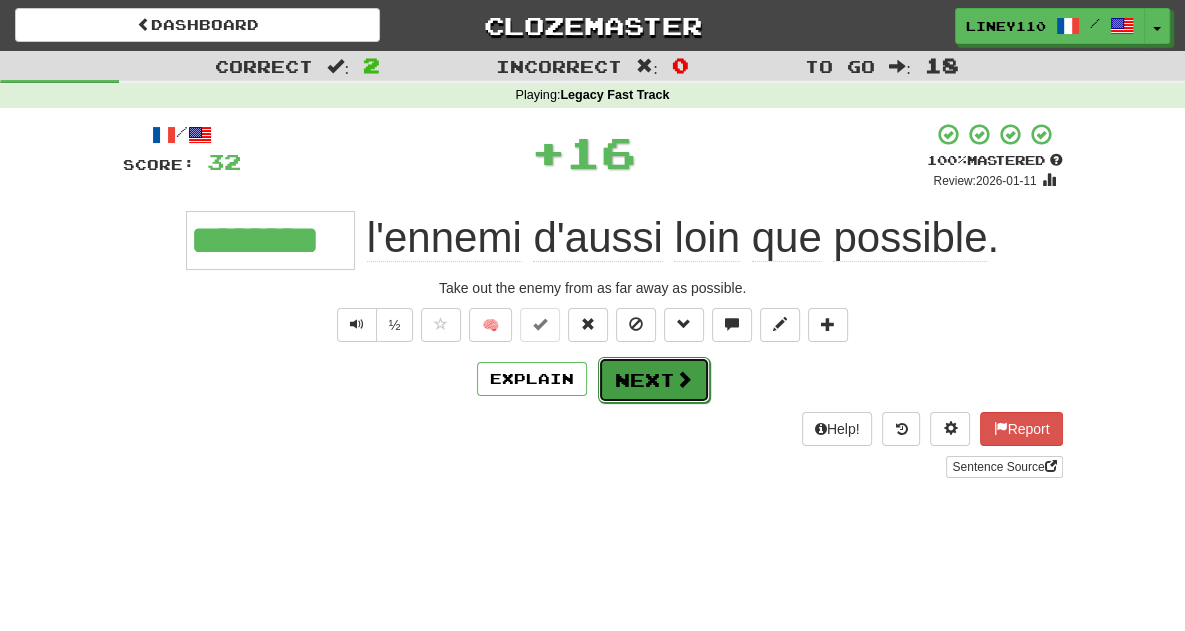 click on "Next" at bounding box center [654, 380] 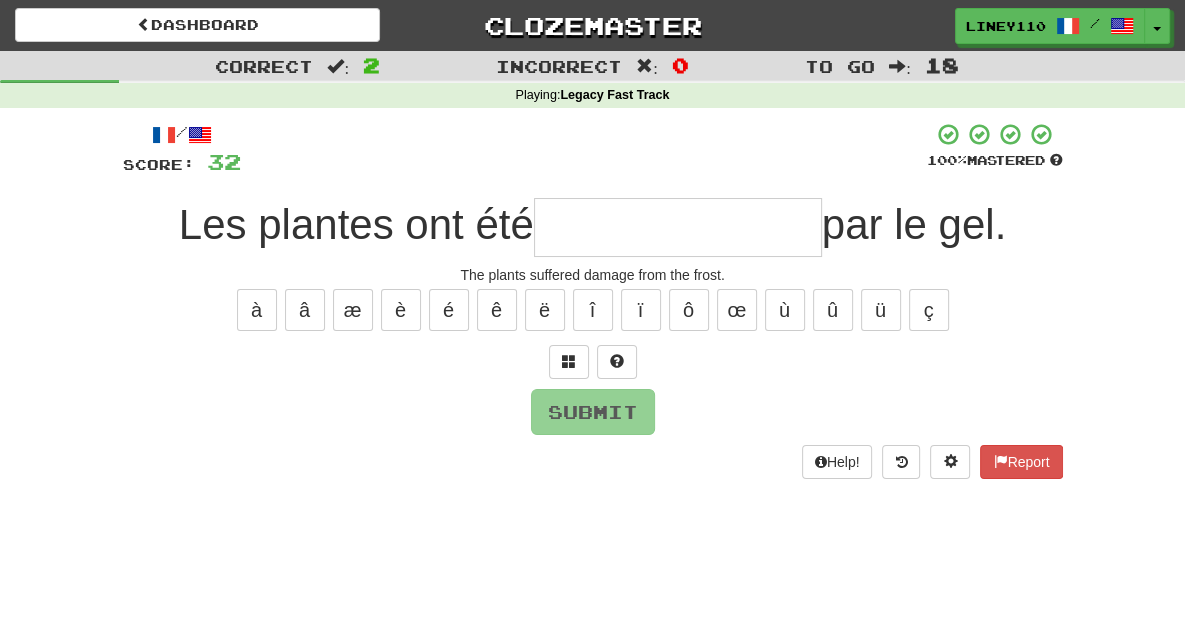 click at bounding box center (678, 227) 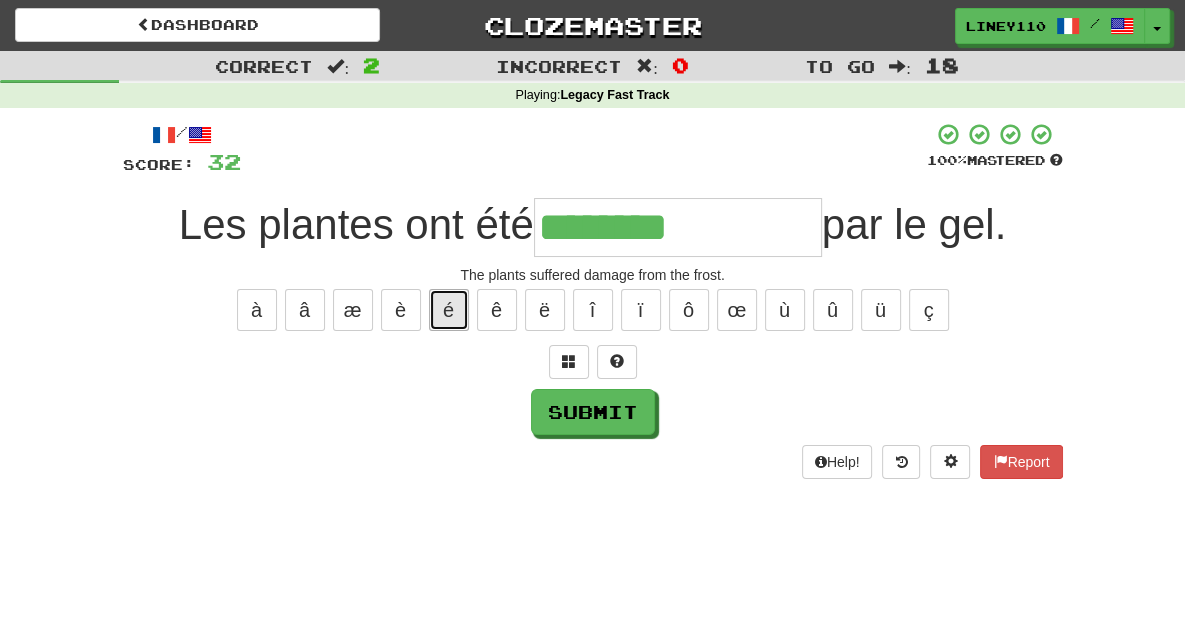 click on "é" at bounding box center (449, 310) 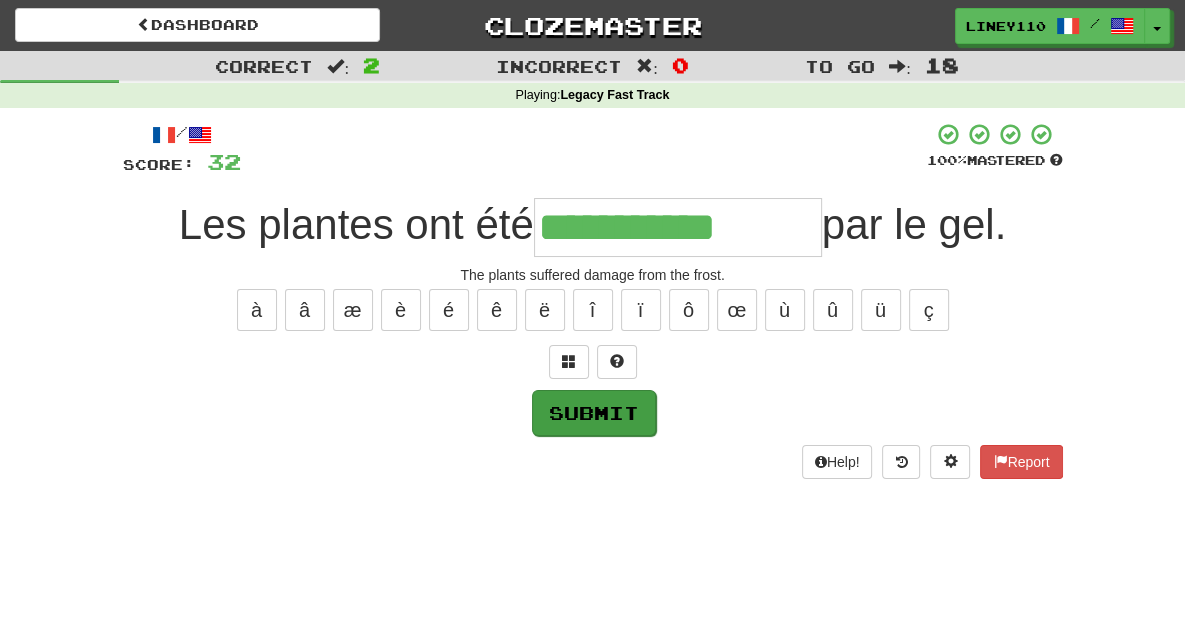 type on "**********" 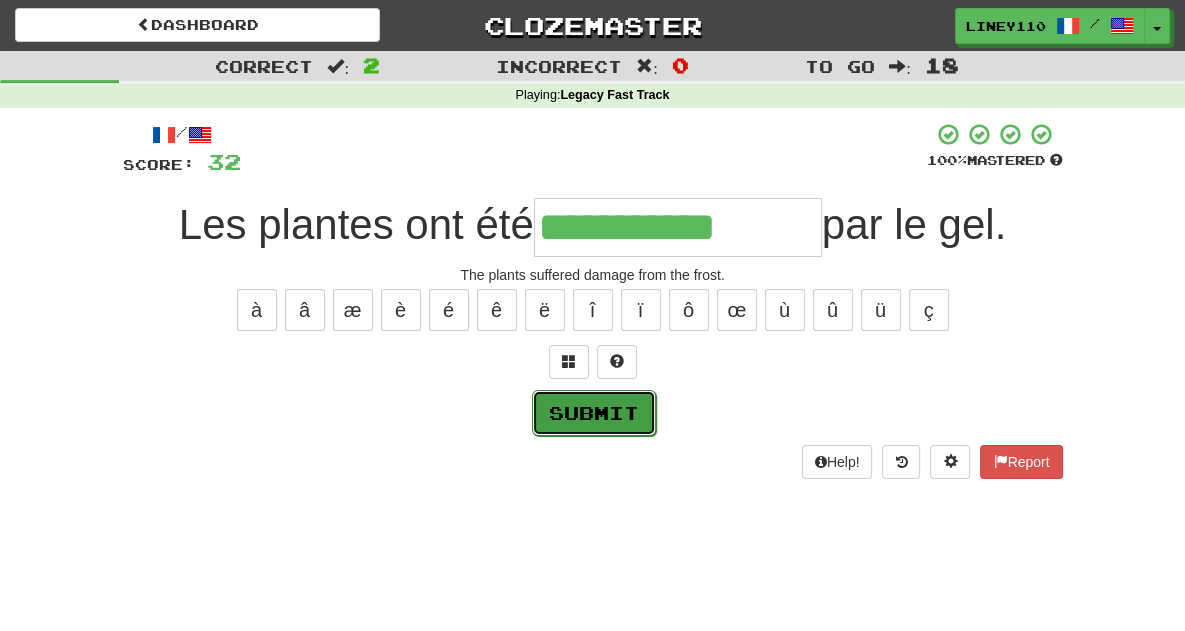 click on "Submit" at bounding box center (594, 413) 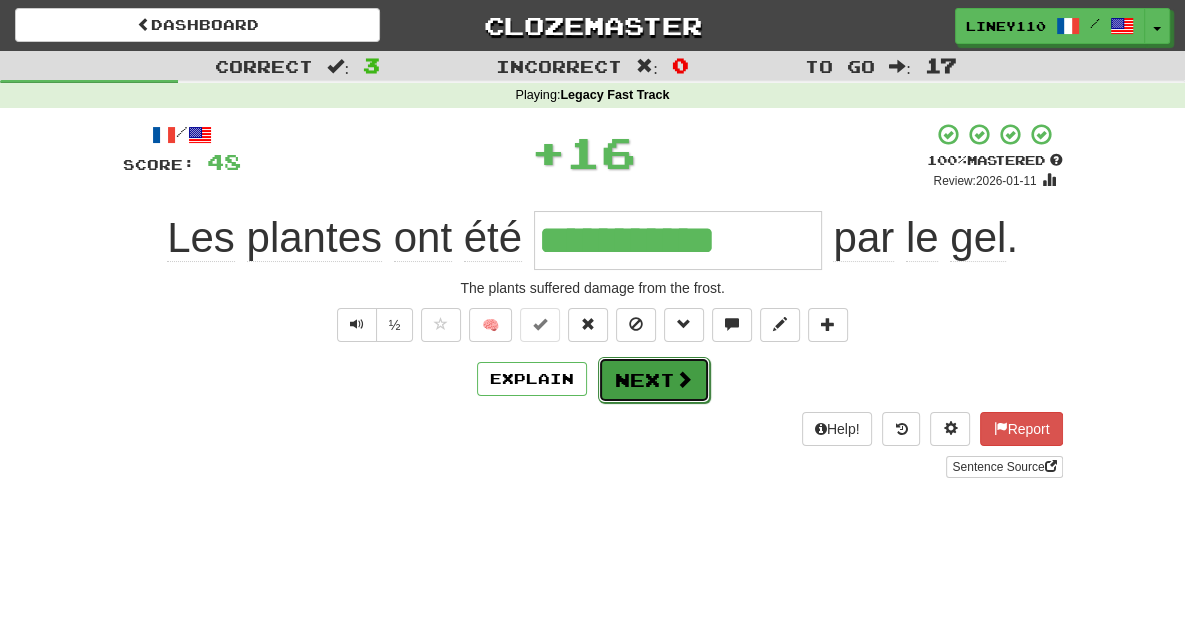 click on "Next" at bounding box center [654, 380] 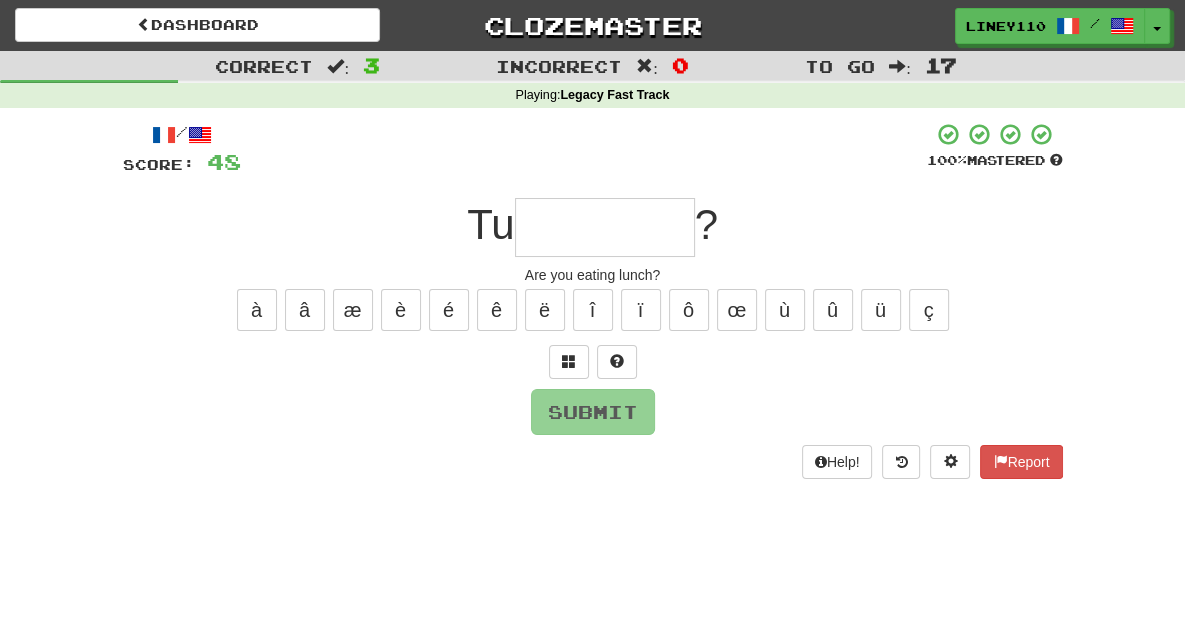 click at bounding box center [605, 227] 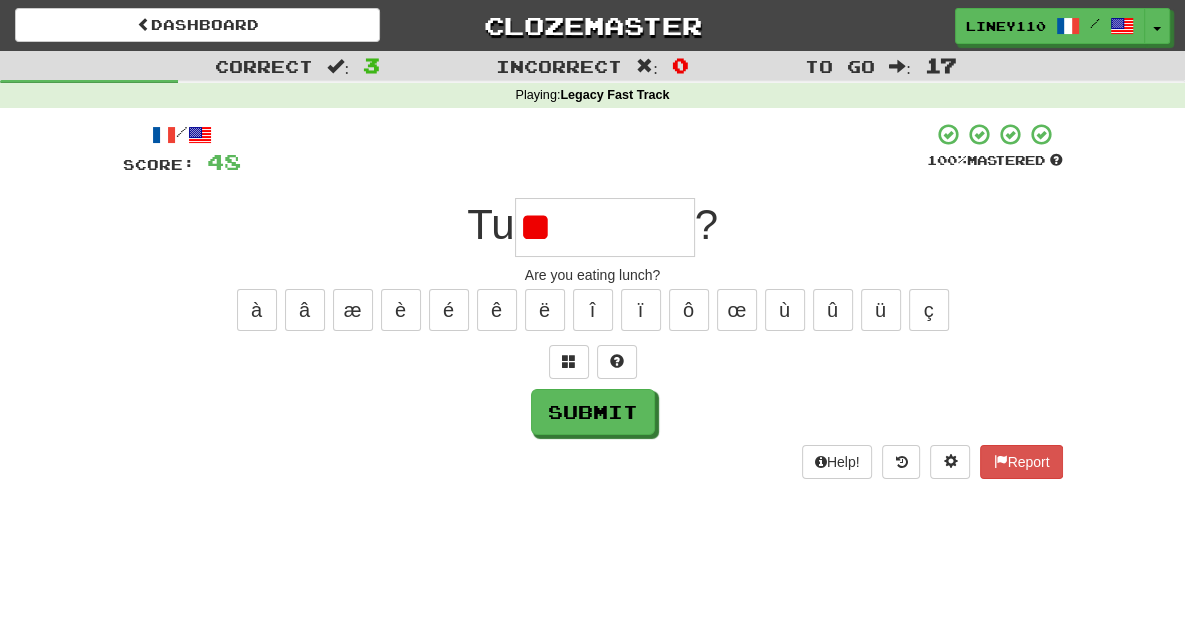 type on "*" 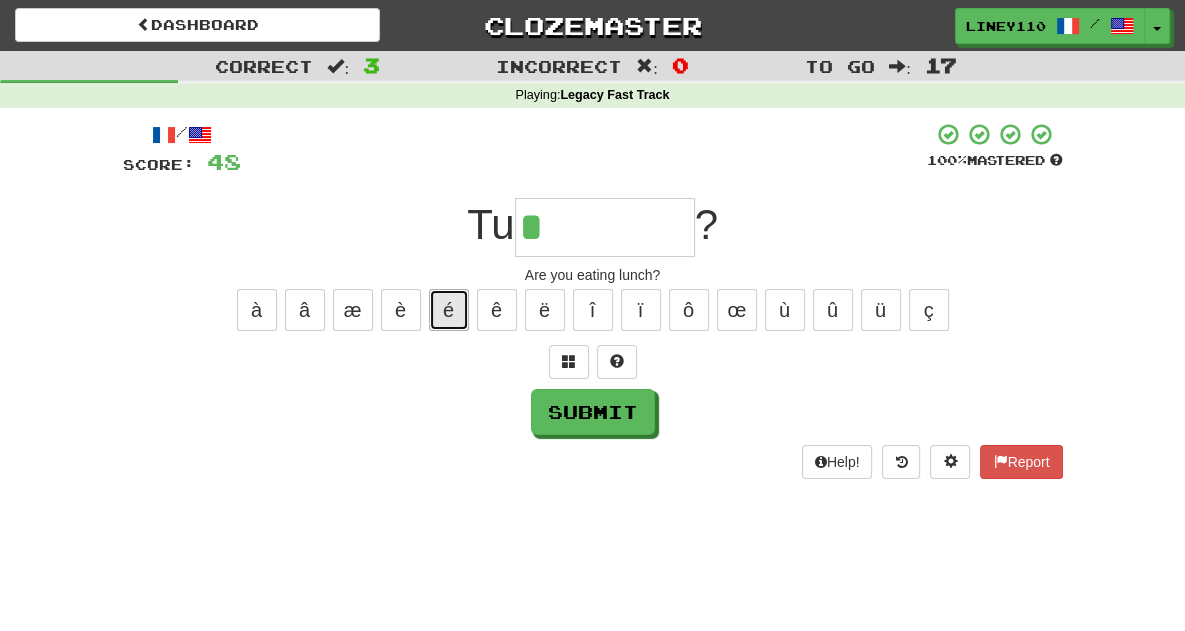click on "é" at bounding box center [449, 310] 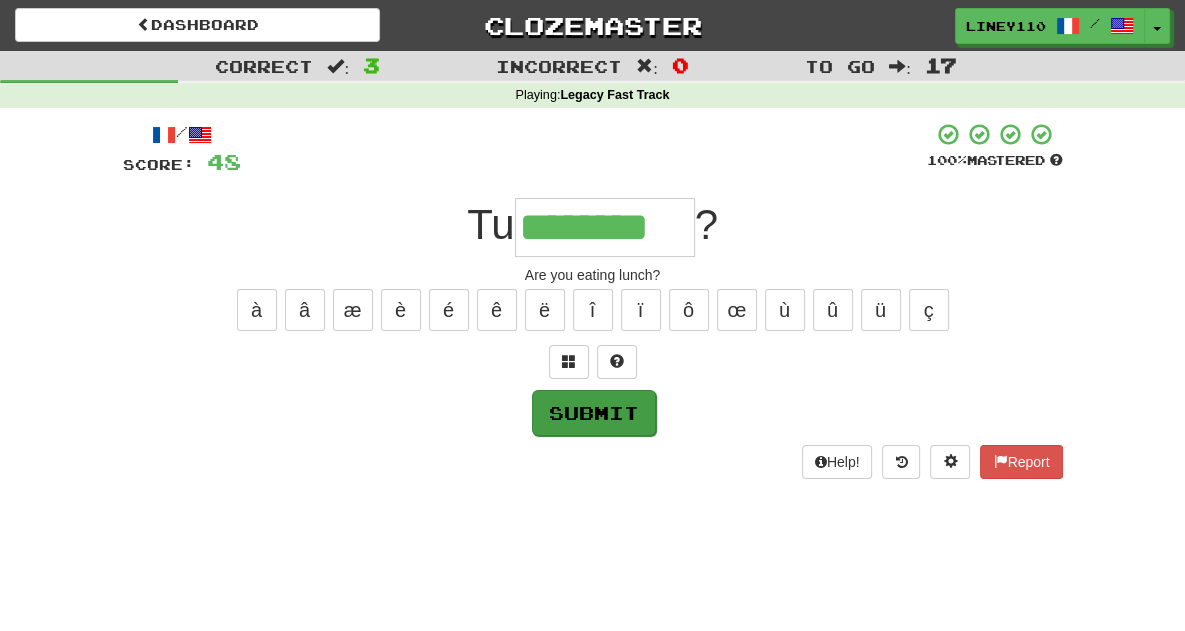type on "********" 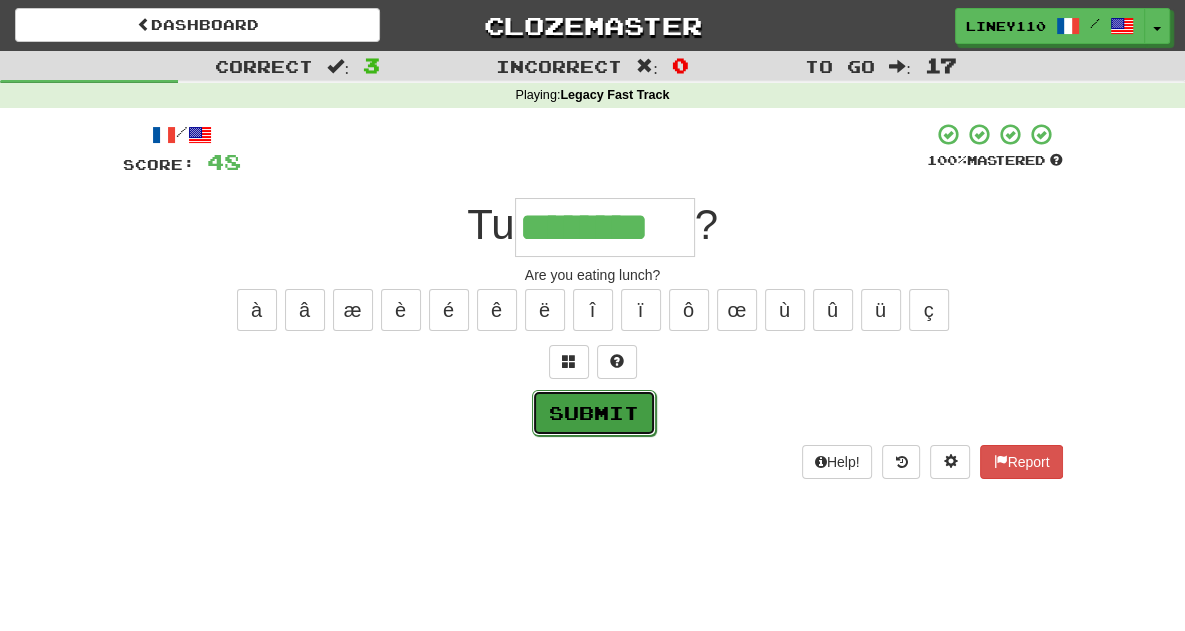 click on "Submit" at bounding box center [594, 413] 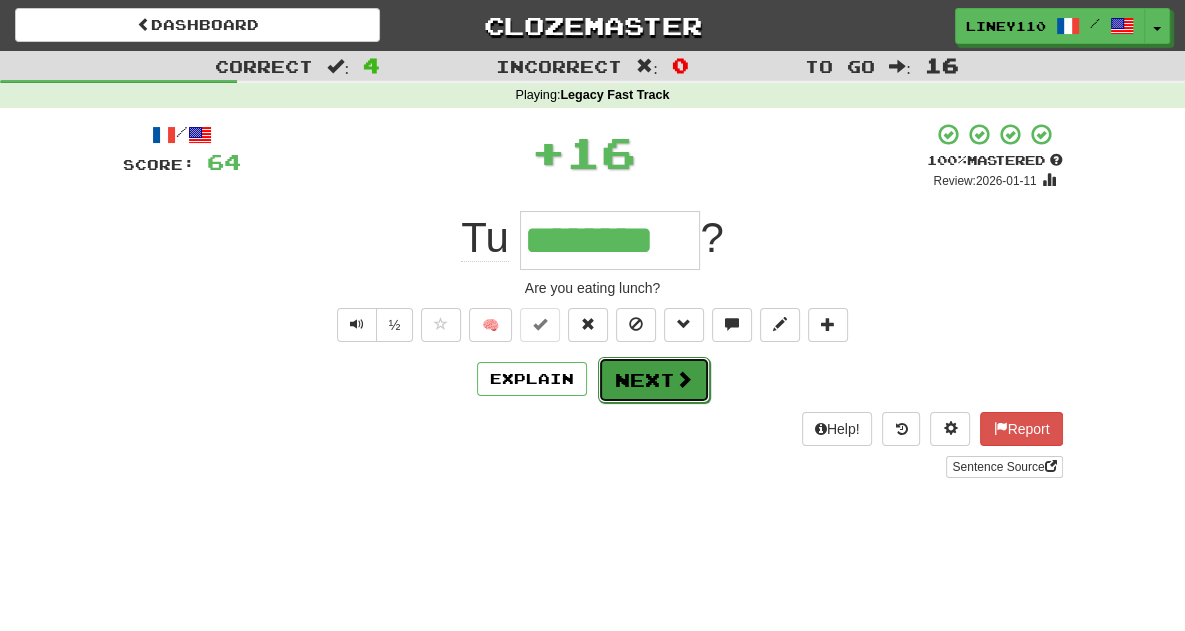 click on "Next" at bounding box center [654, 380] 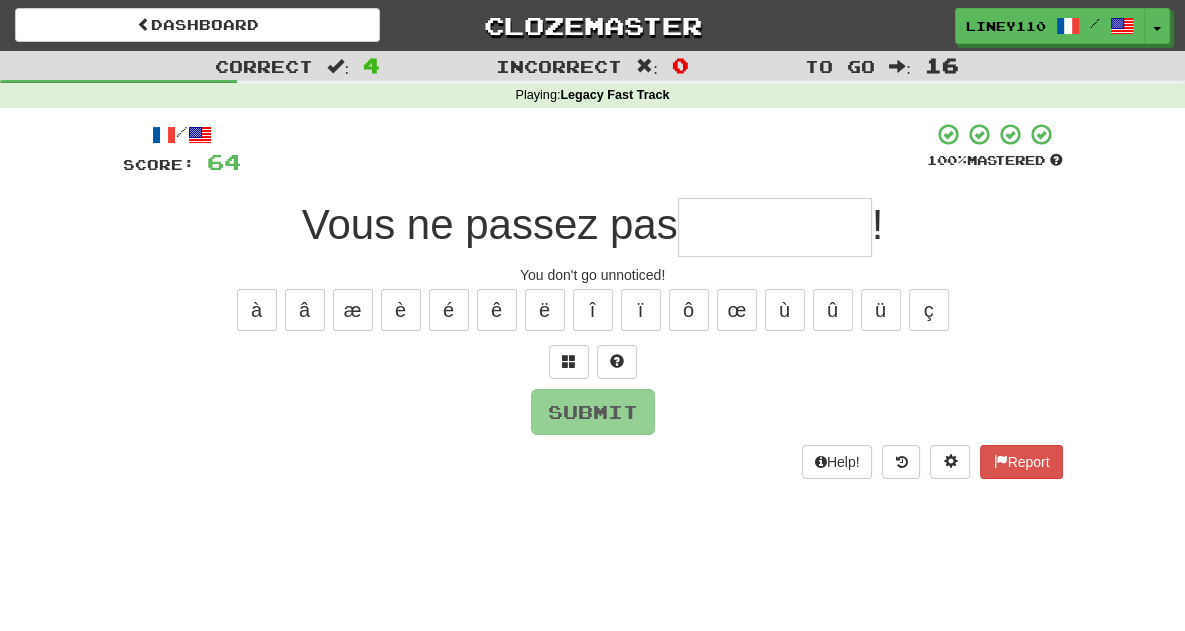 click at bounding box center [775, 227] 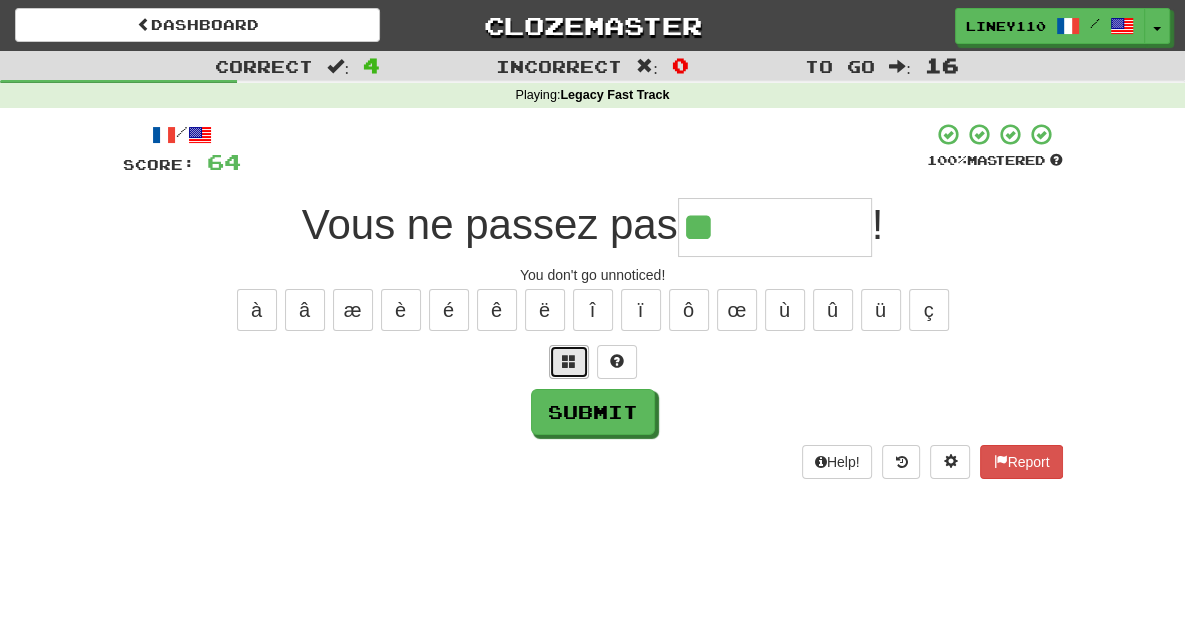 click at bounding box center [569, 361] 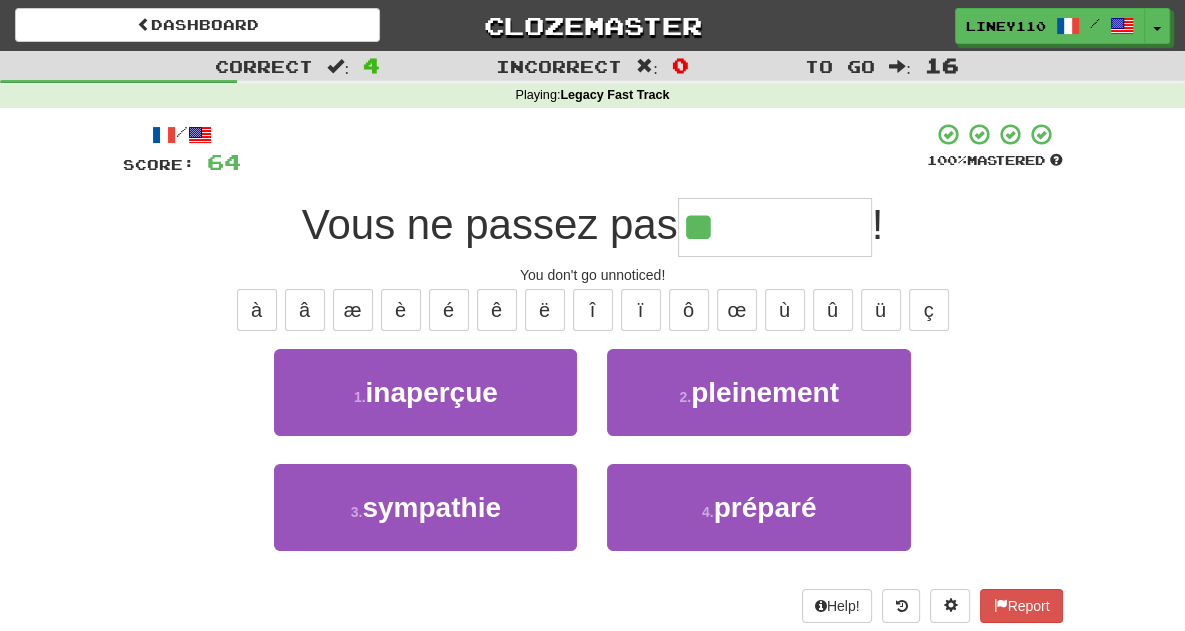 click on "1 .  inaperçue" at bounding box center (425, 406) 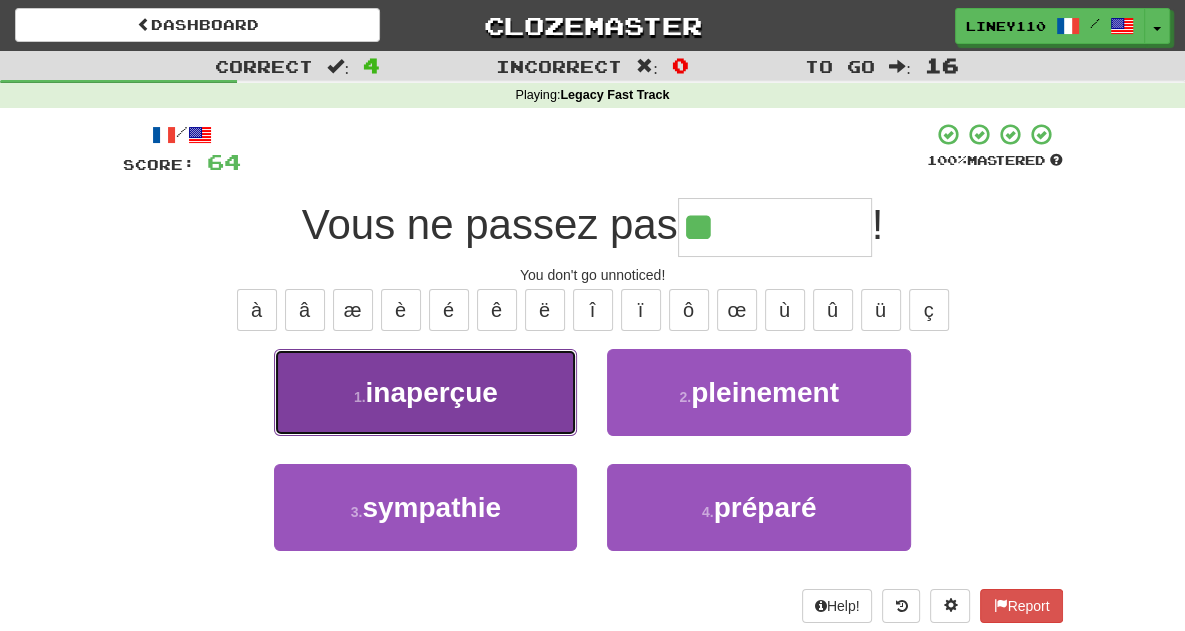 click on "1 .  inaperçue" at bounding box center (425, 392) 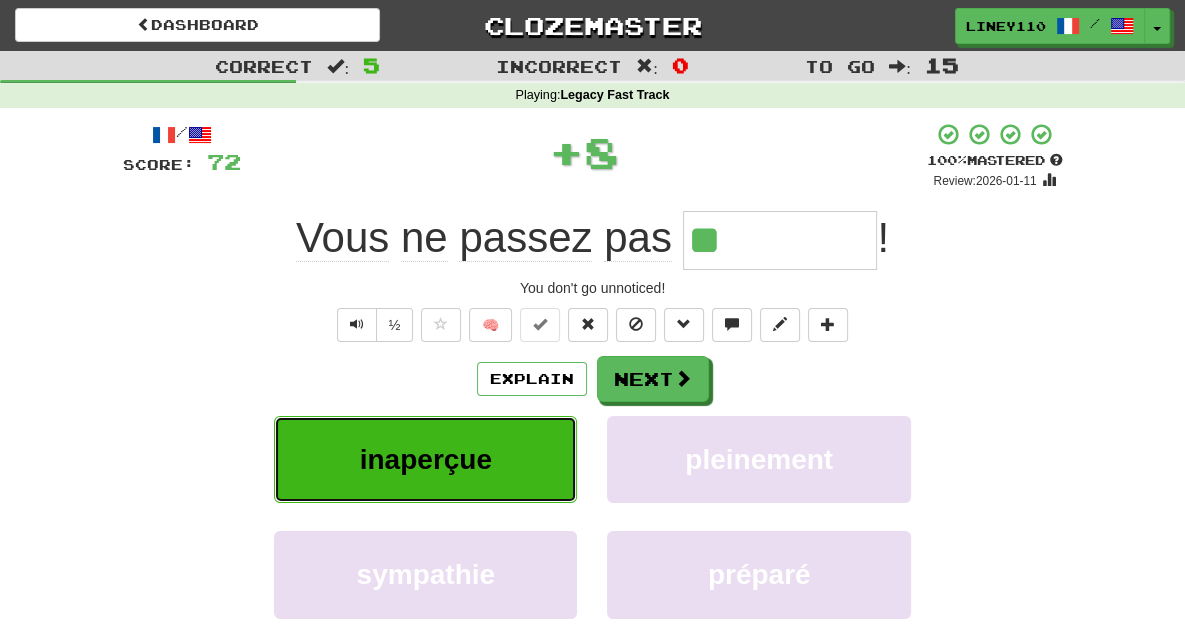 type on "*********" 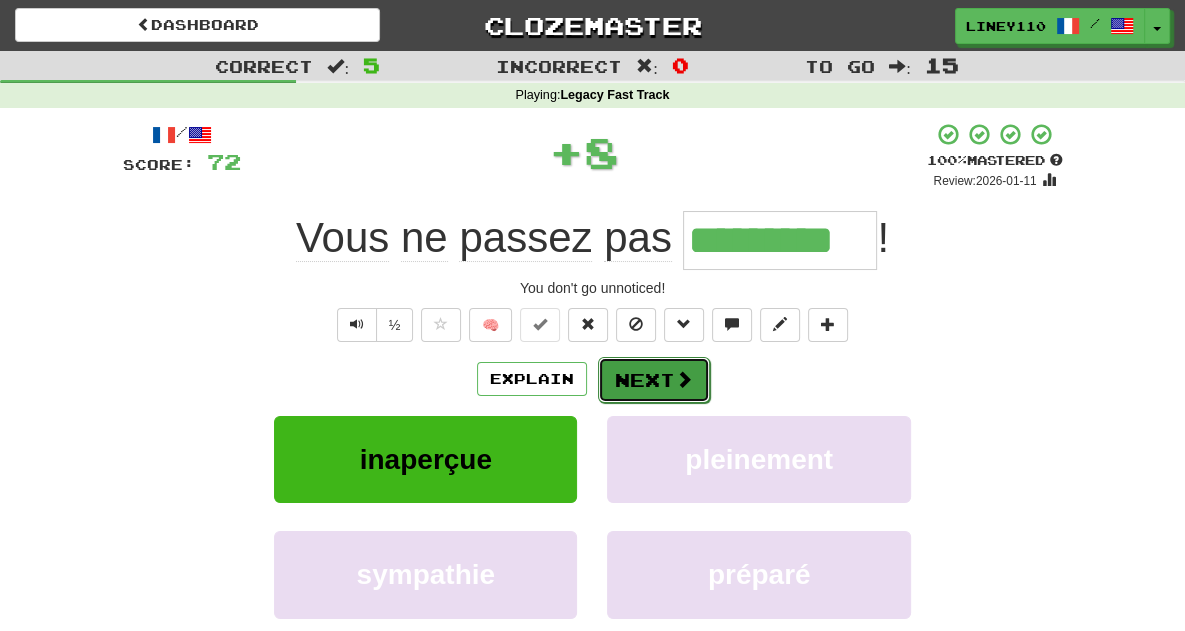 click on "Next" at bounding box center [654, 380] 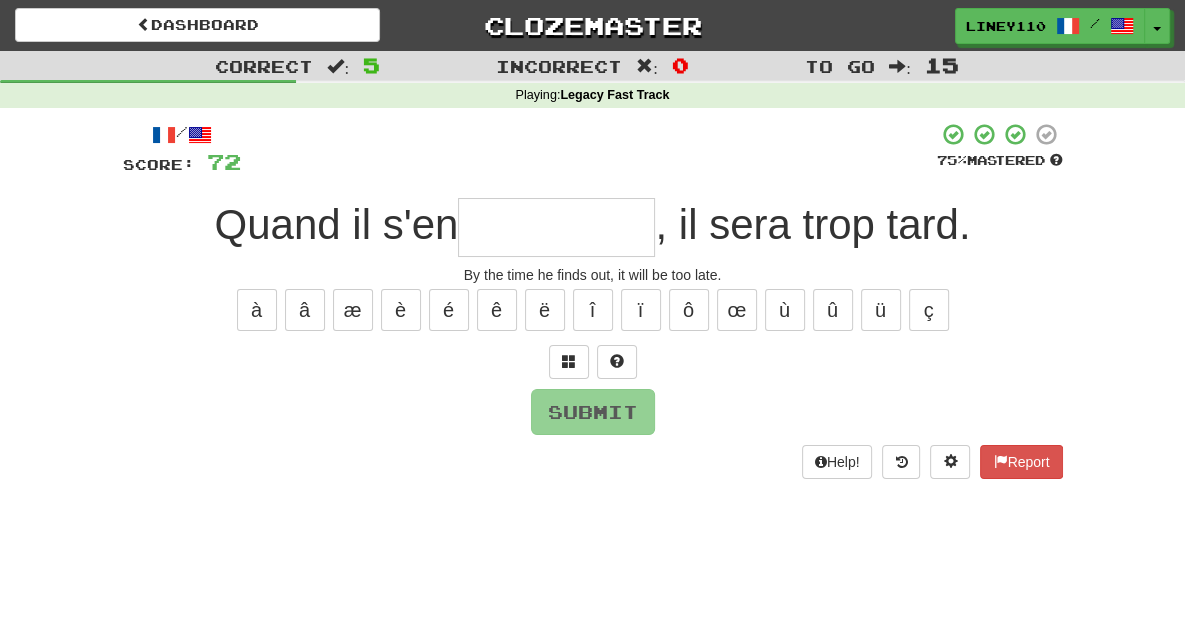 click at bounding box center [556, 227] 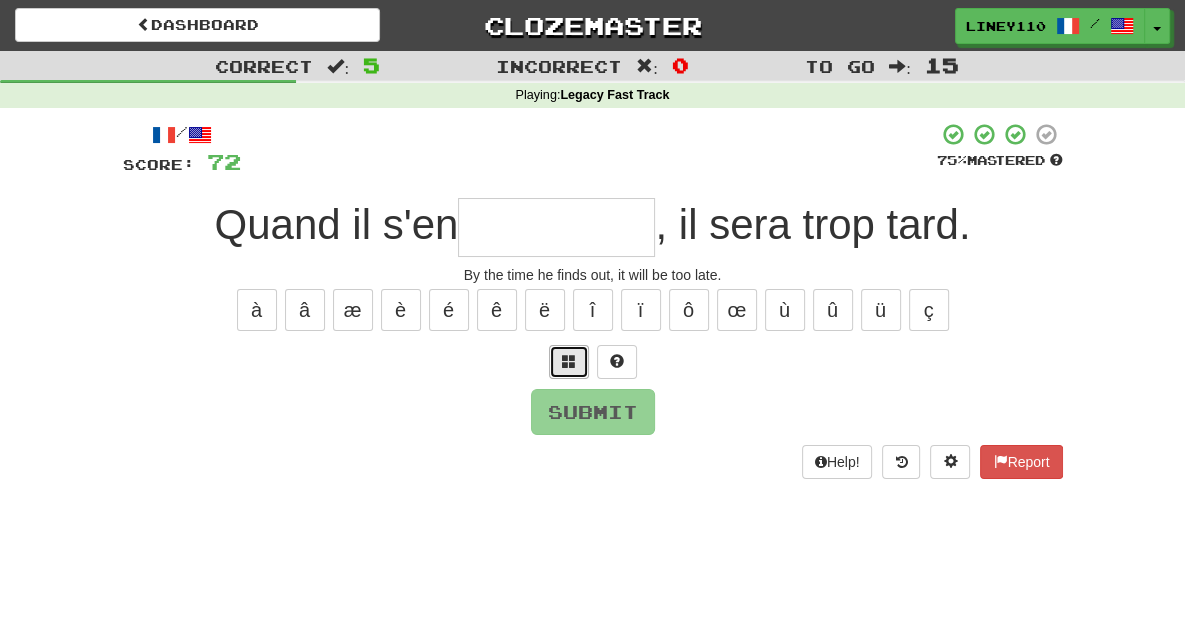 click at bounding box center (569, 361) 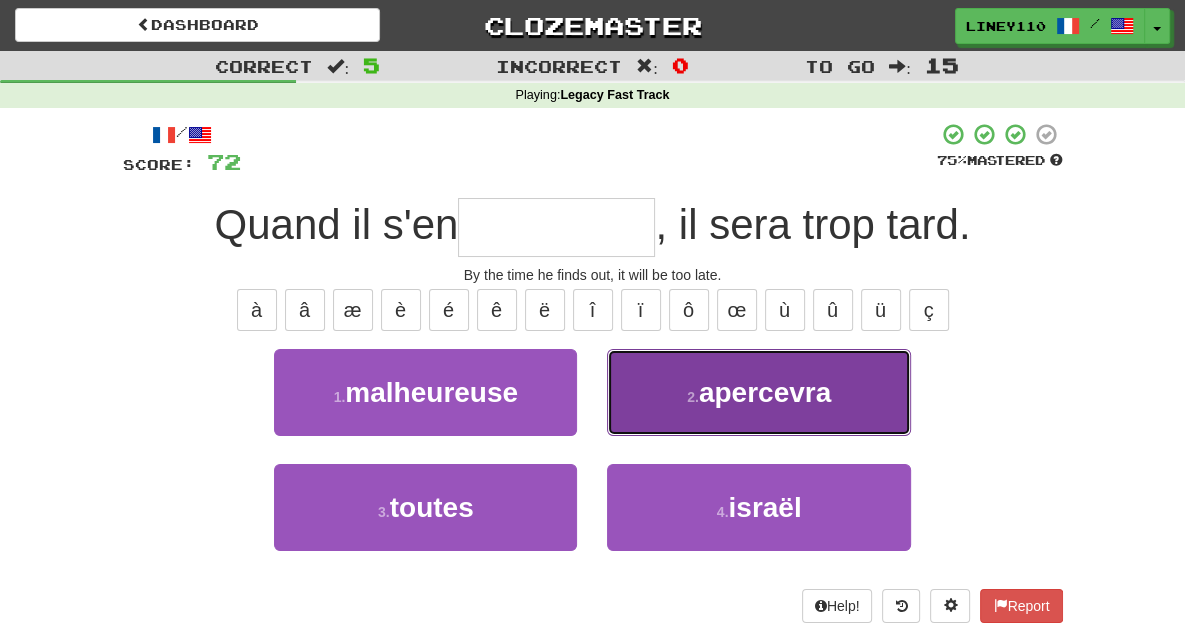 click on "2 . apercevra" at bounding box center [758, 392] 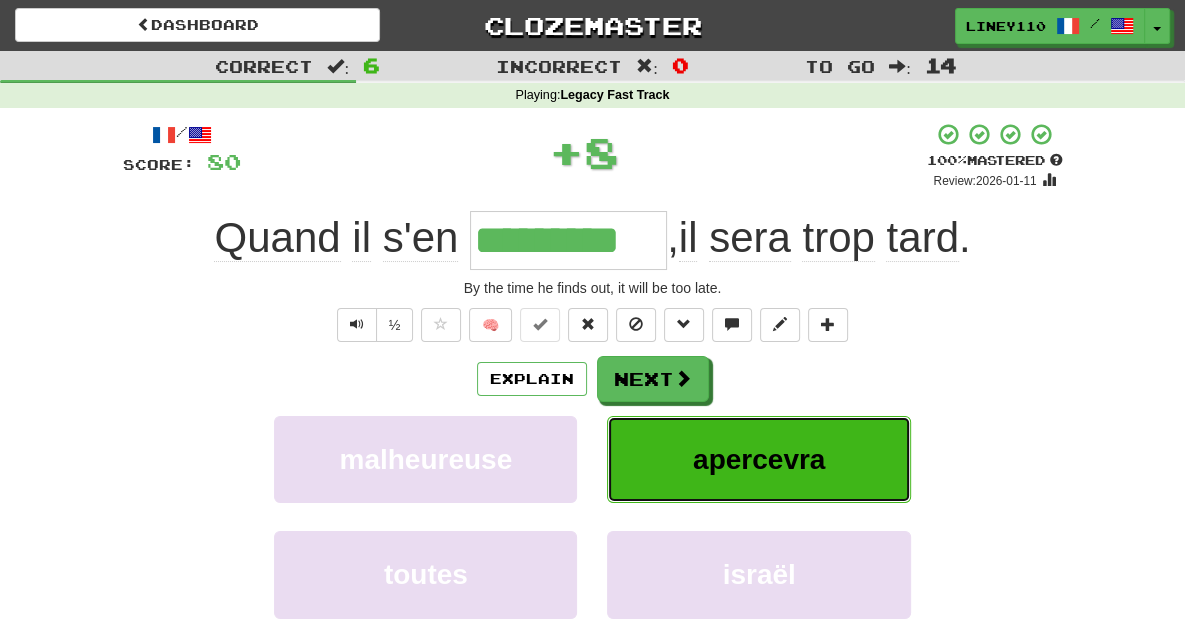 click on "apercevra" at bounding box center [758, 459] 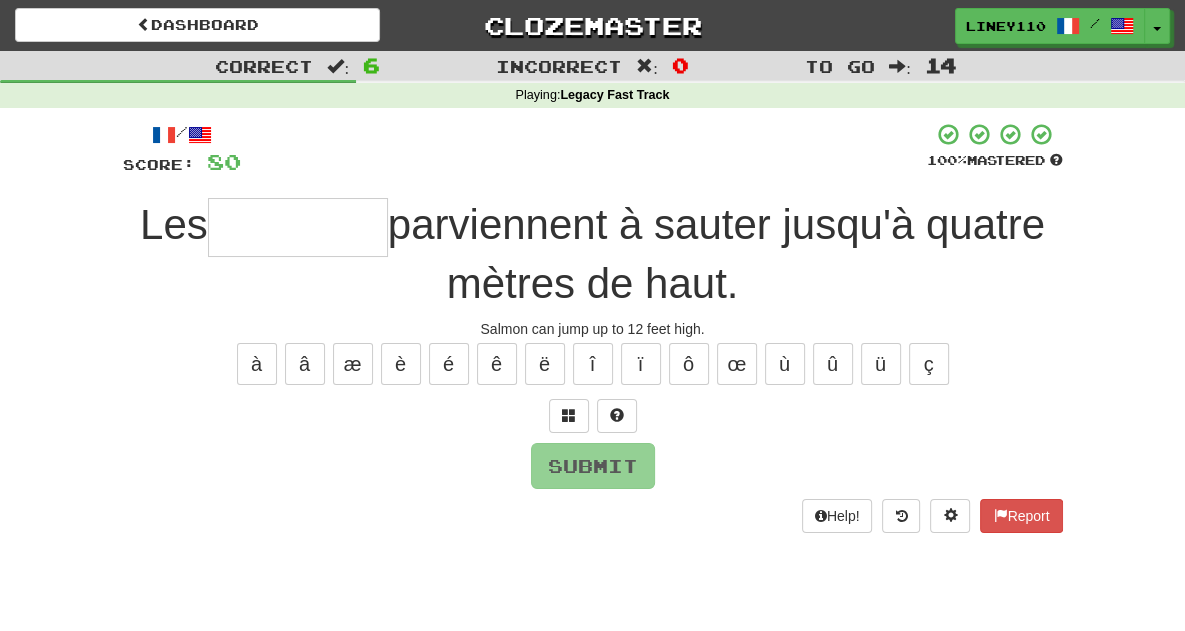 click at bounding box center [298, 227] 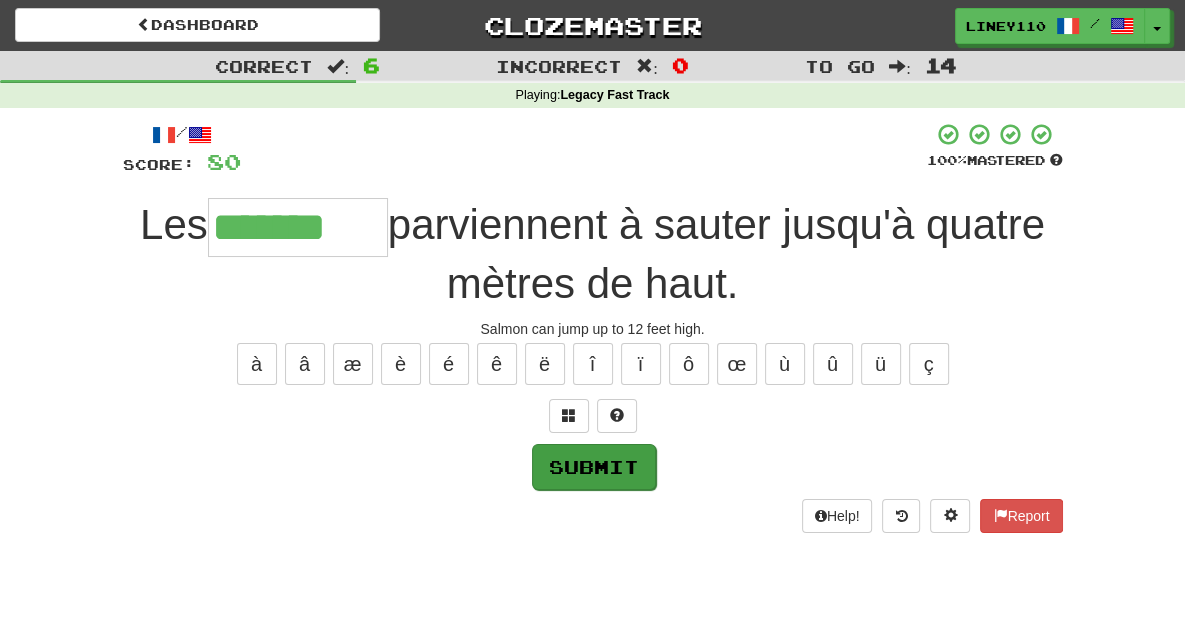type on "*******" 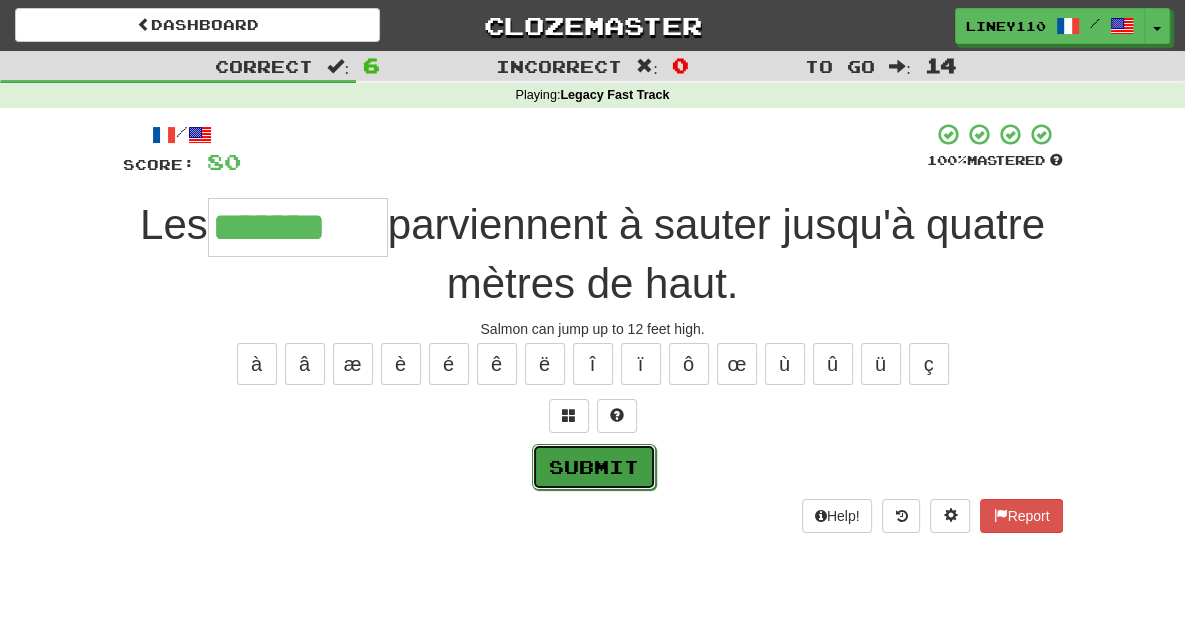 click on "Submit" at bounding box center [594, 467] 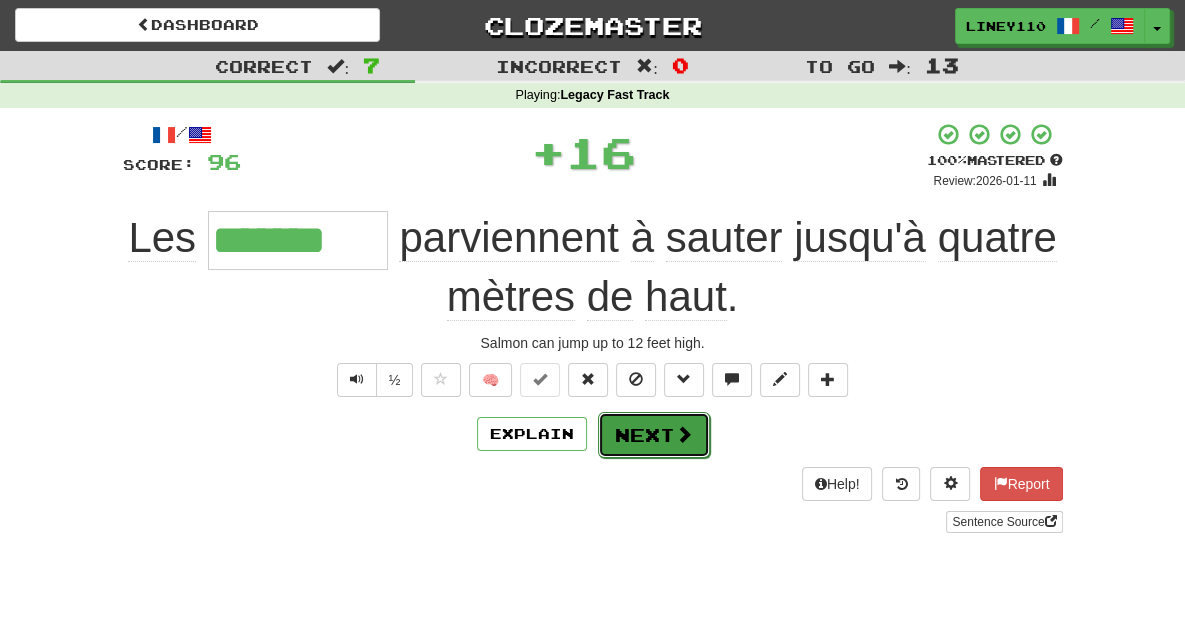 click on "Next" at bounding box center (654, 435) 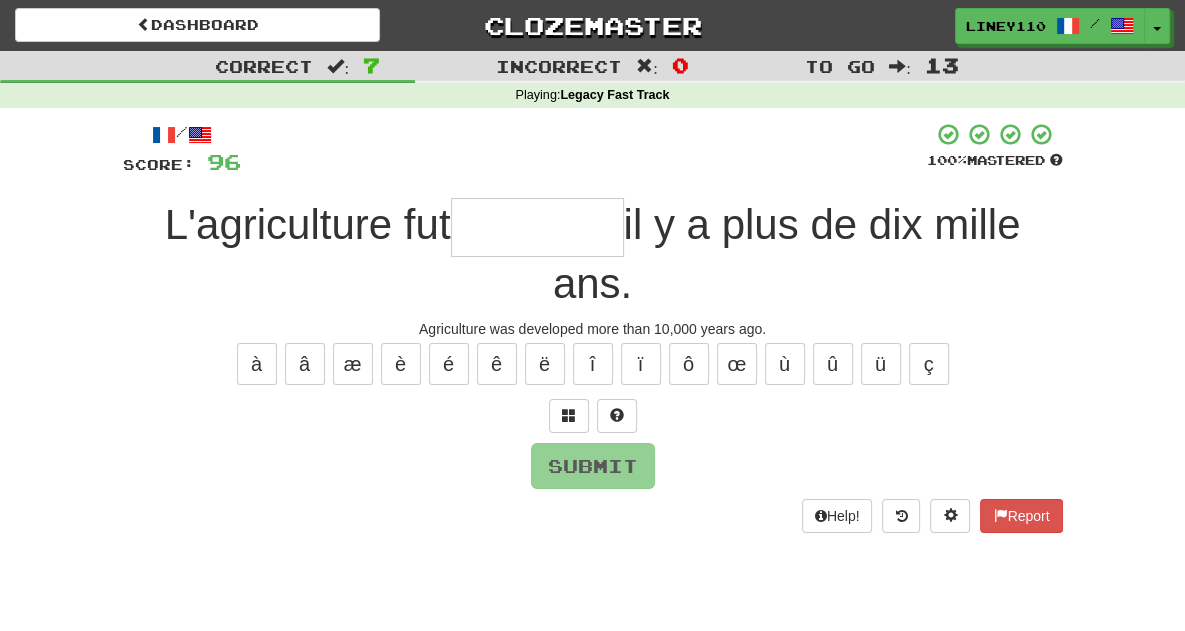 click at bounding box center (537, 227) 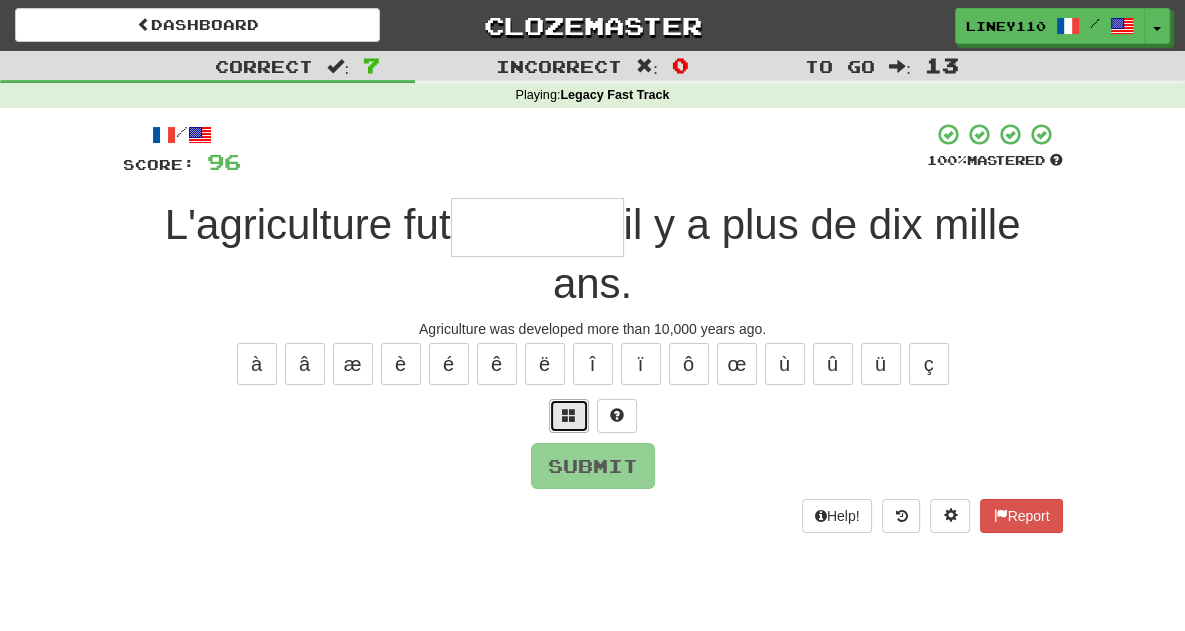 click at bounding box center [569, 416] 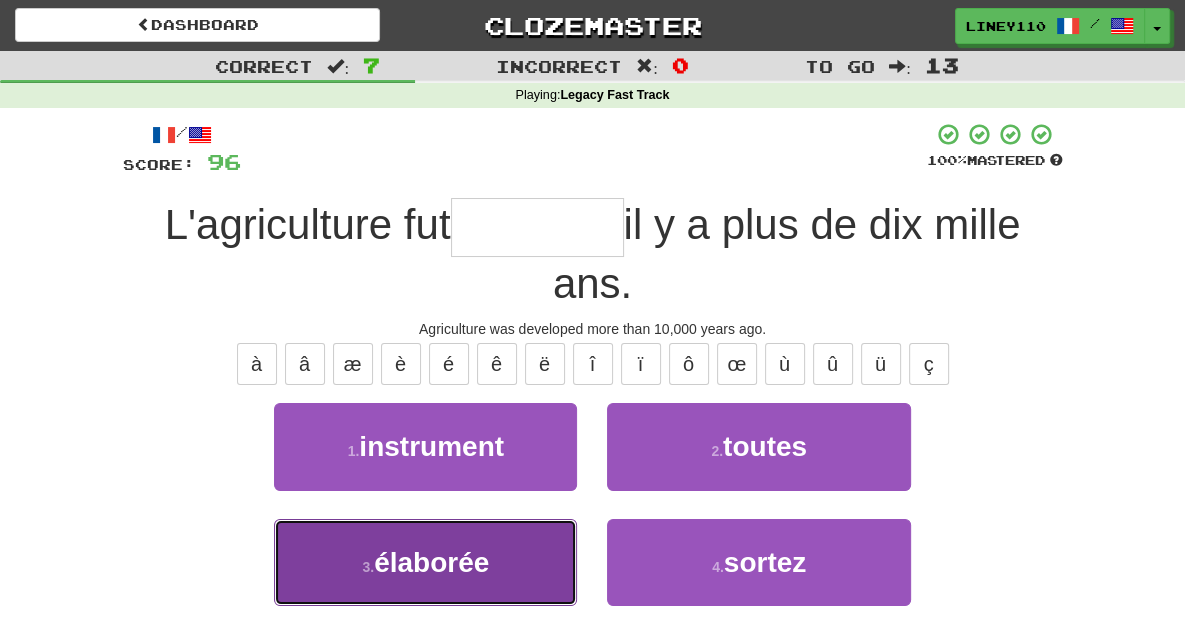 click on "élaborée" at bounding box center (431, 562) 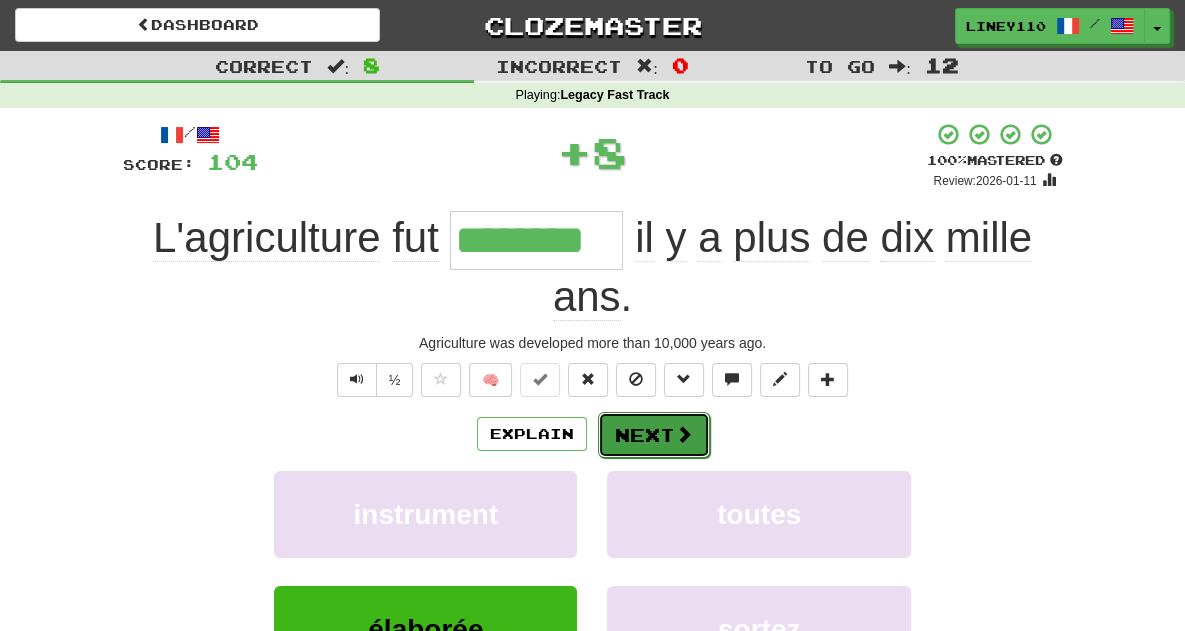 click on "Next" at bounding box center (654, 435) 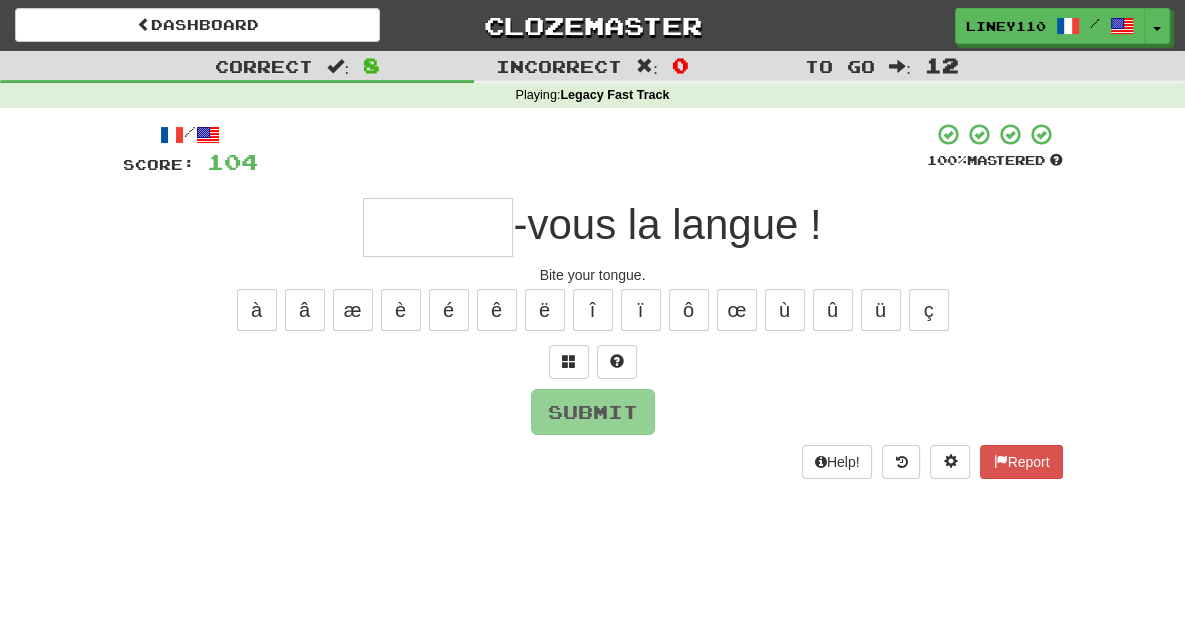 click at bounding box center (438, 227) 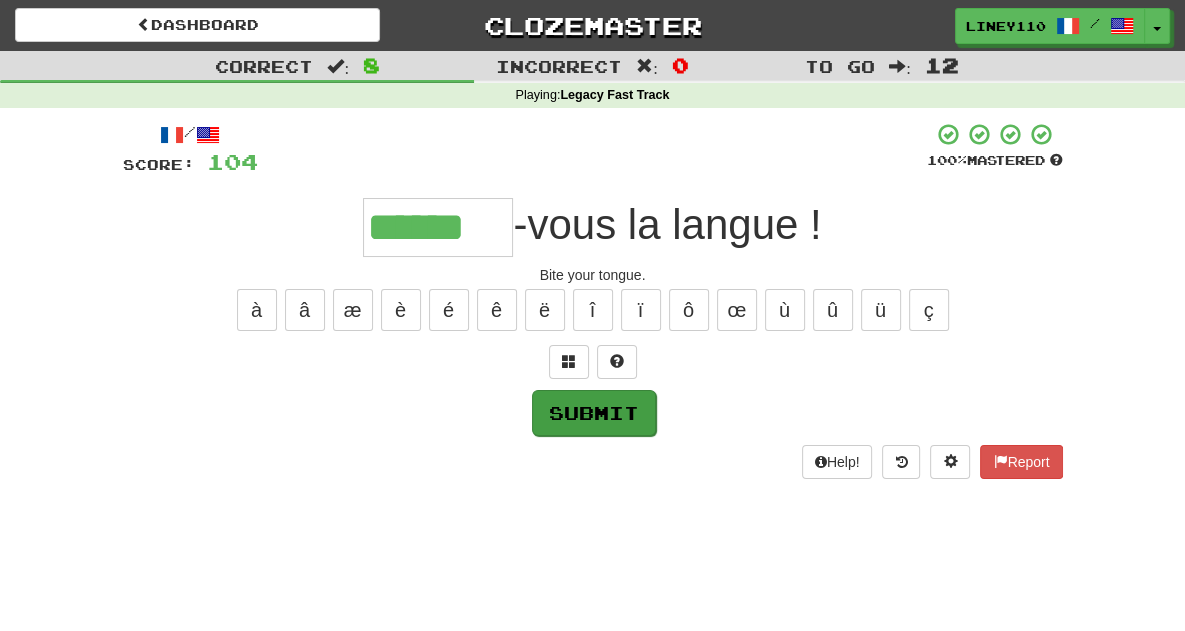 type on "******" 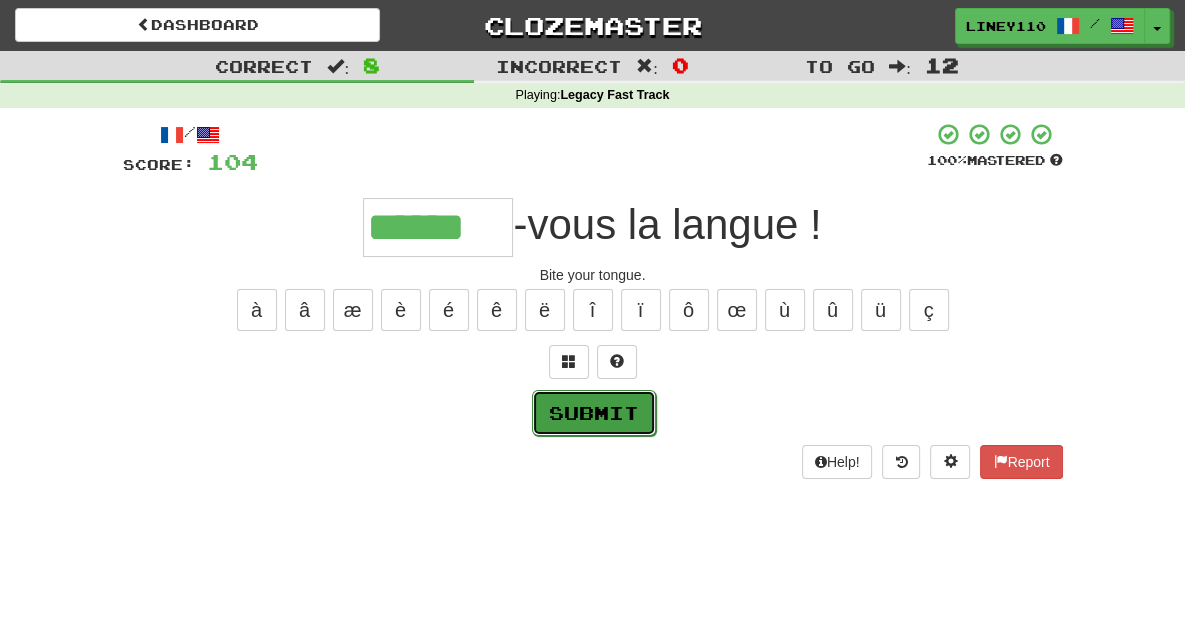 click on "Submit" at bounding box center (594, 413) 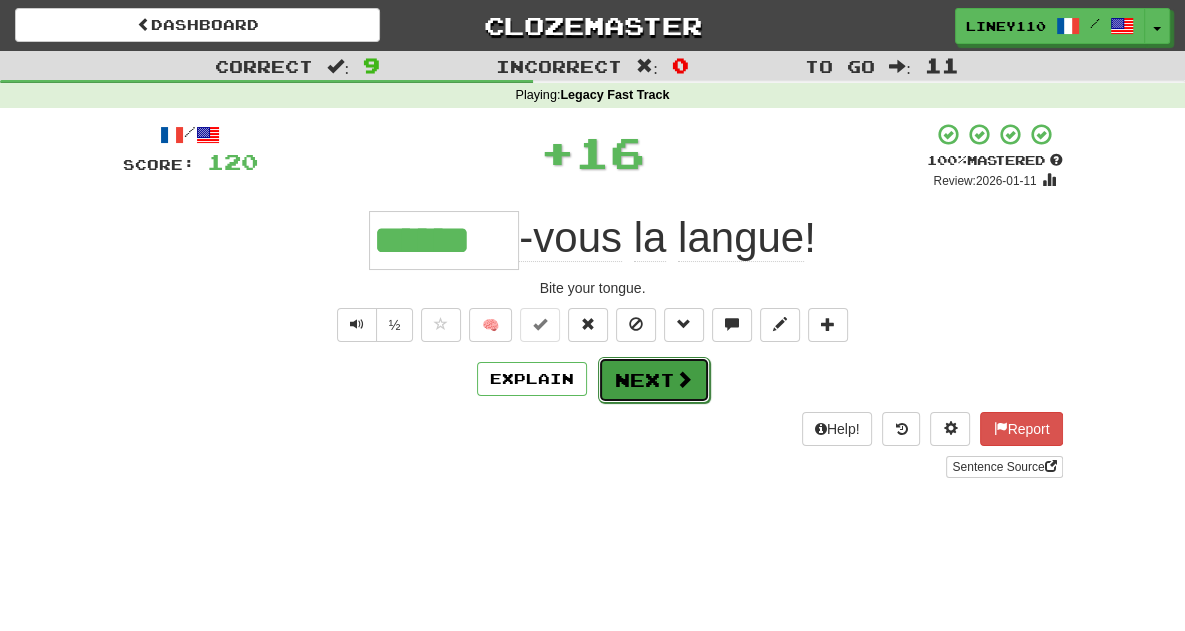 click on "Next" at bounding box center [654, 380] 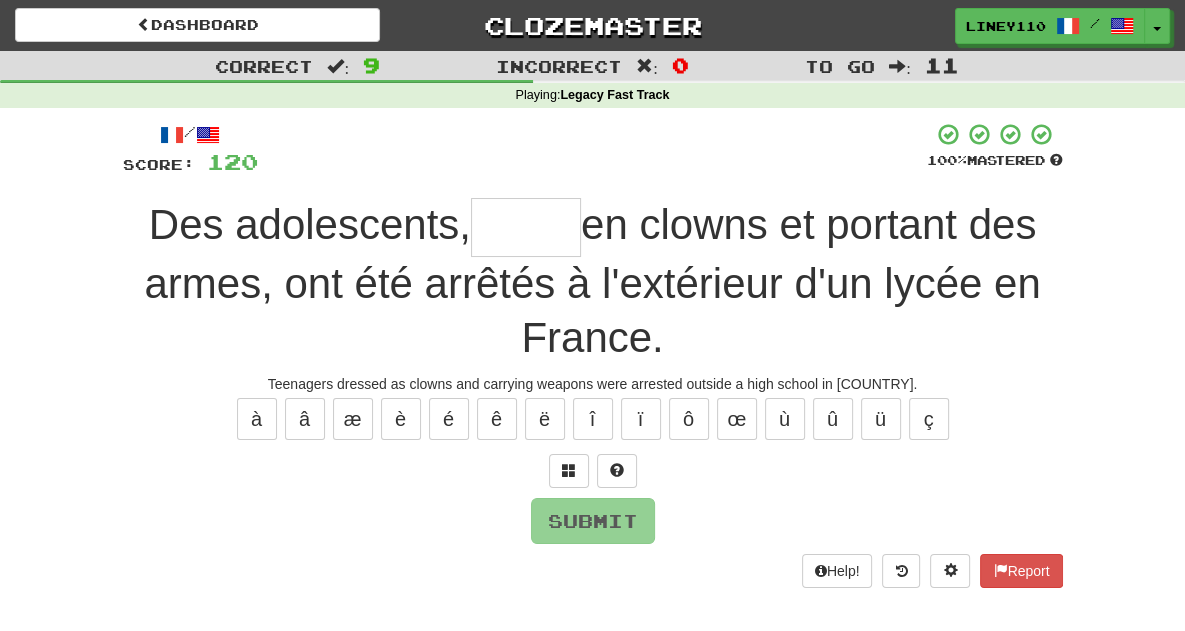 click at bounding box center (526, 227) 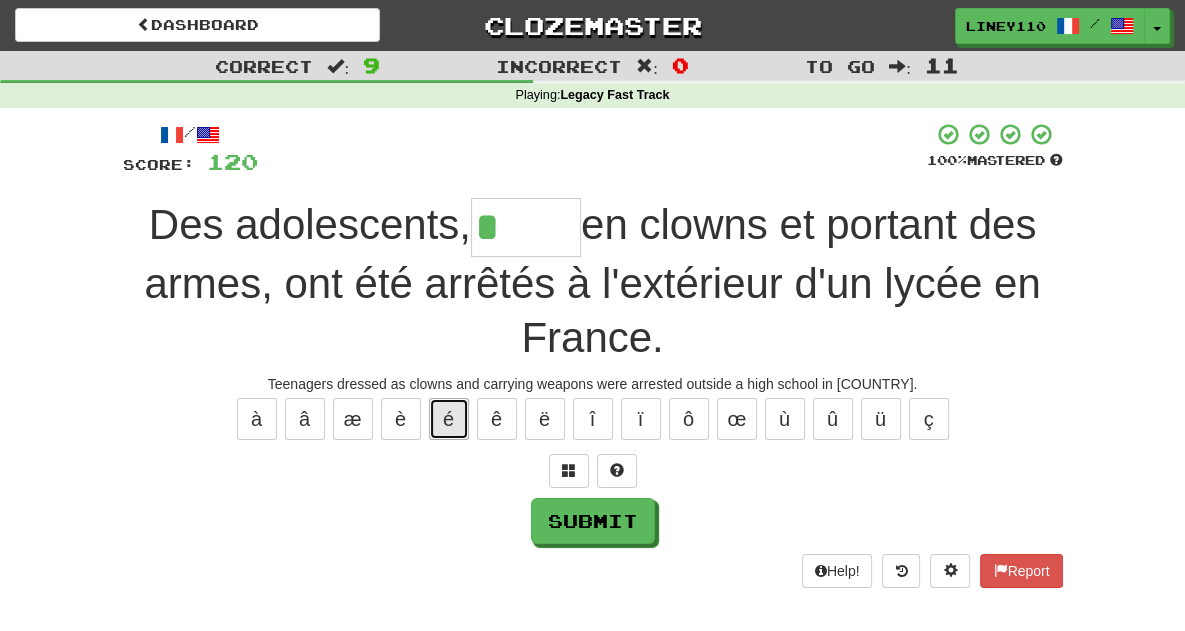 click on "é" at bounding box center [449, 419] 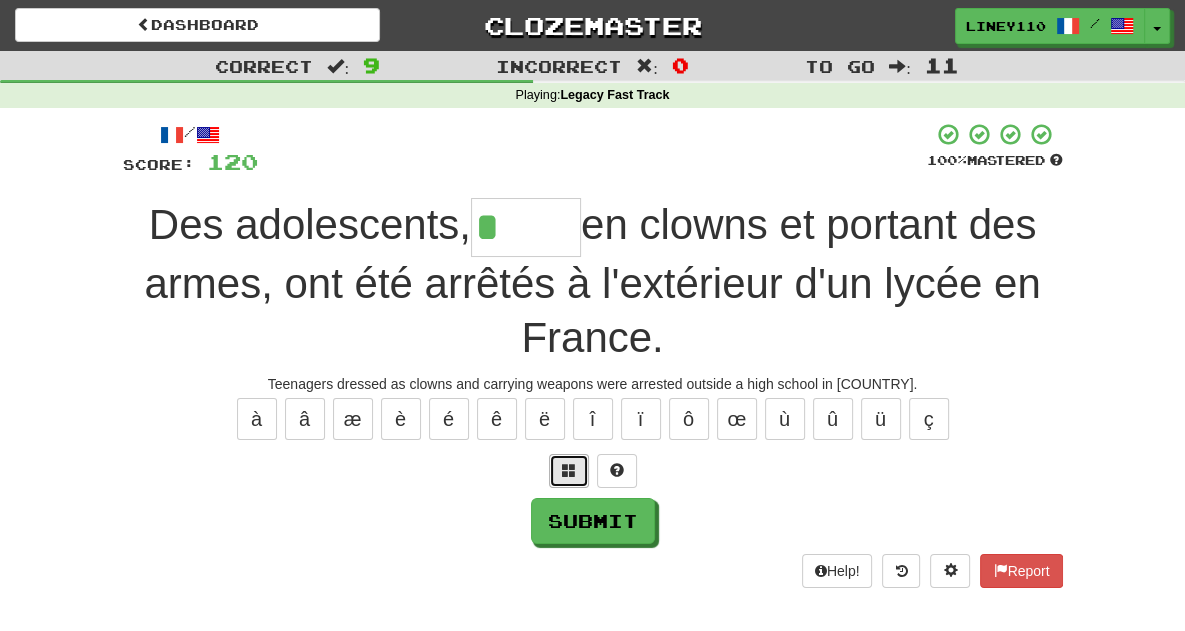 click at bounding box center (569, 470) 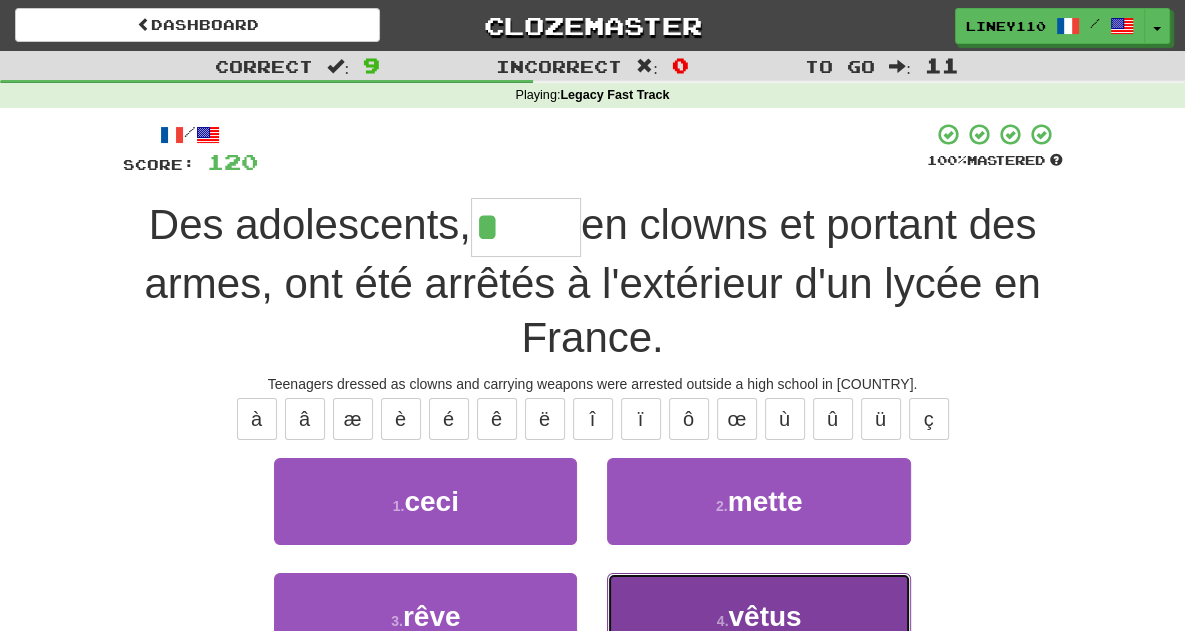 click on "4 .  vêtus" at bounding box center (758, 616) 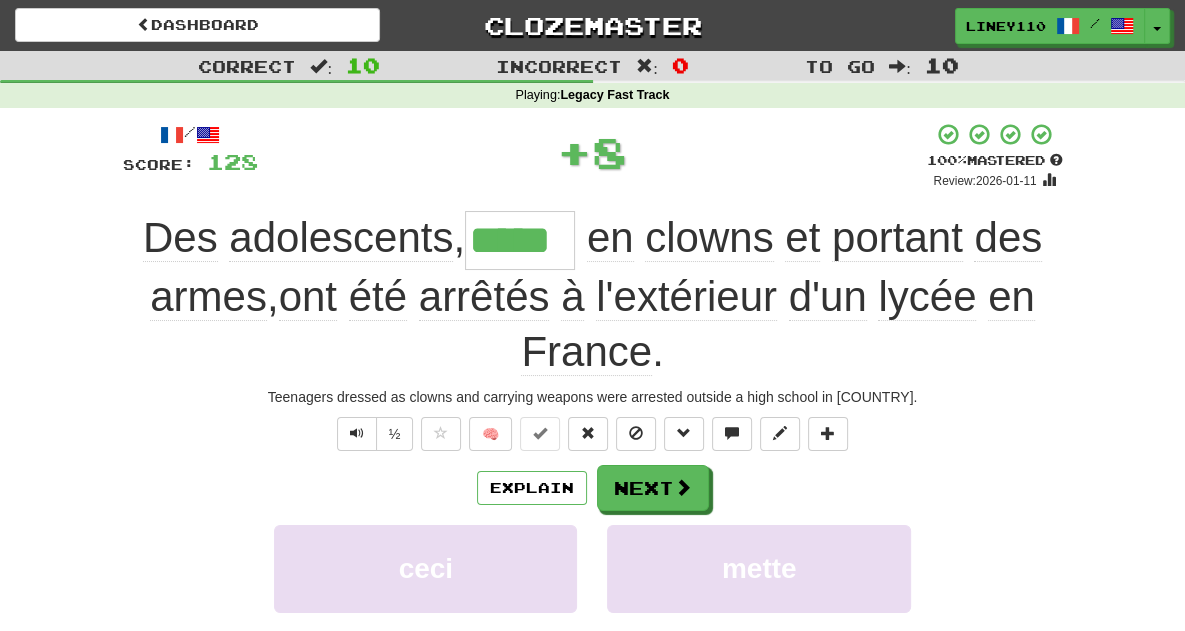 click on "vêtus" at bounding box center (758, 684) 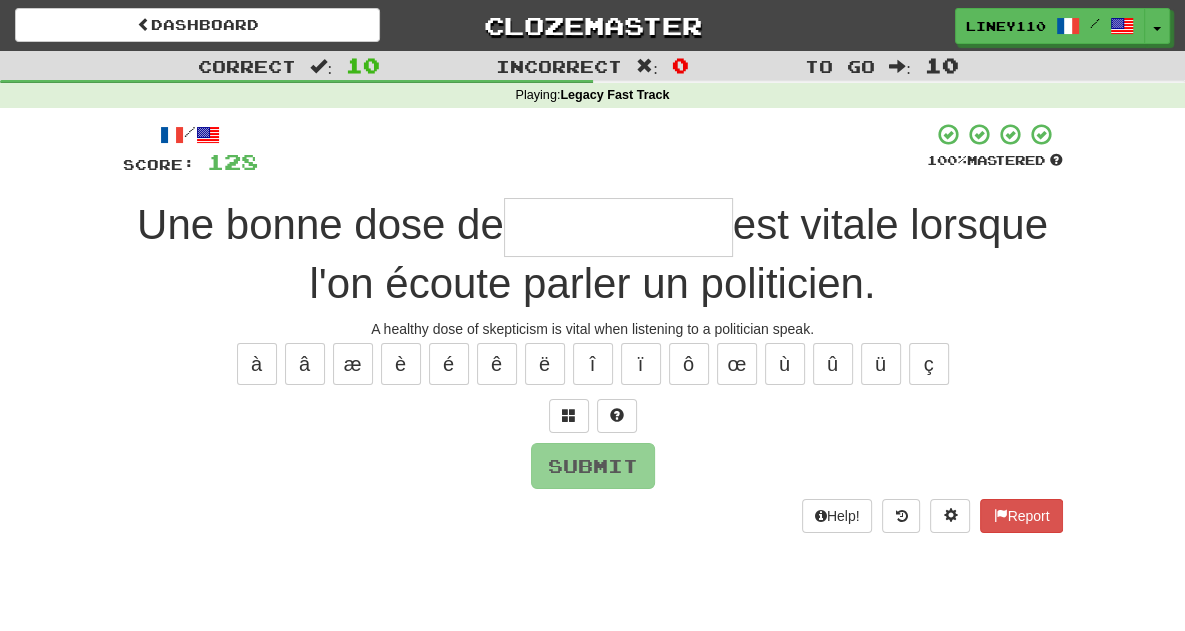 click at bounding box center (618, 227) 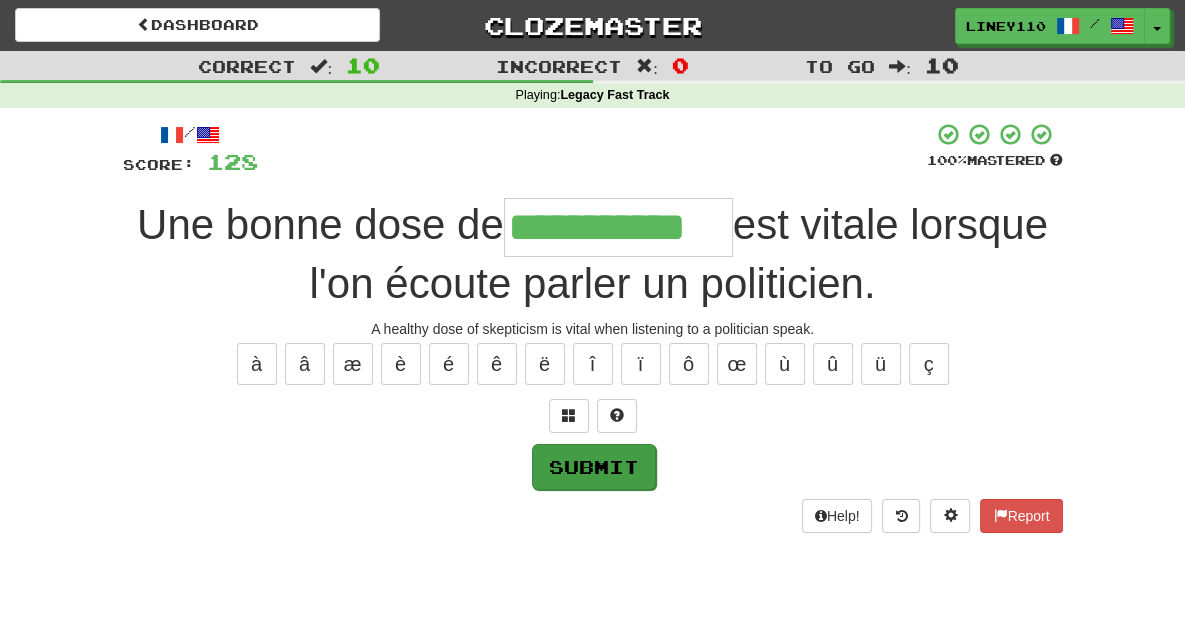 type on "**********" 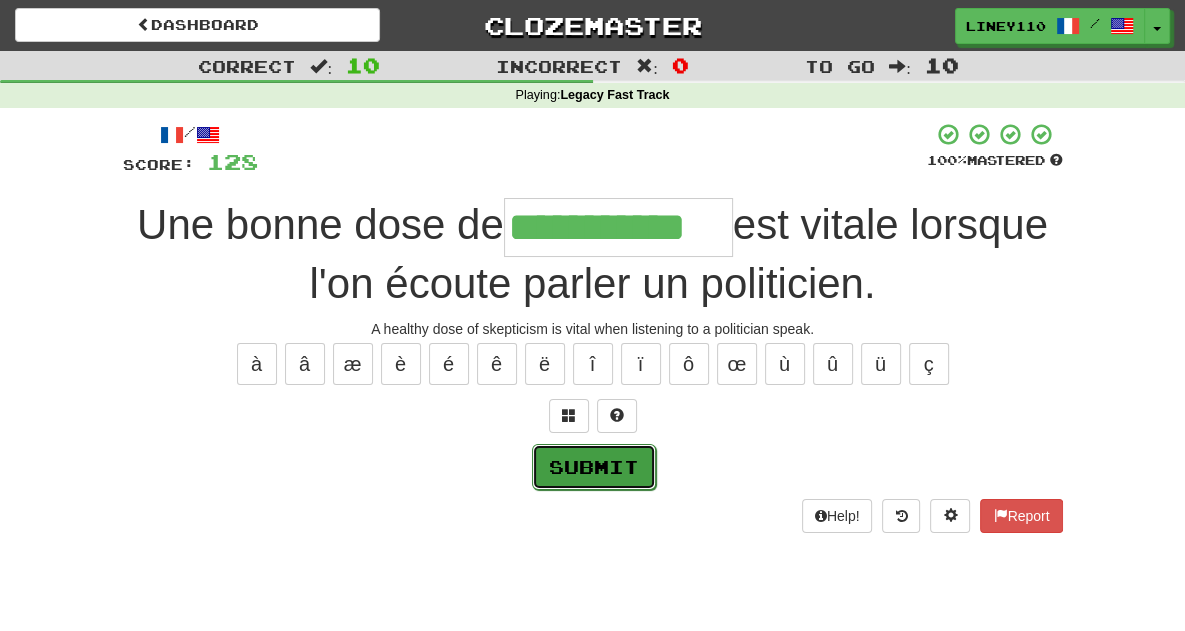 click on "Submit" at bounding box center [594, 467] 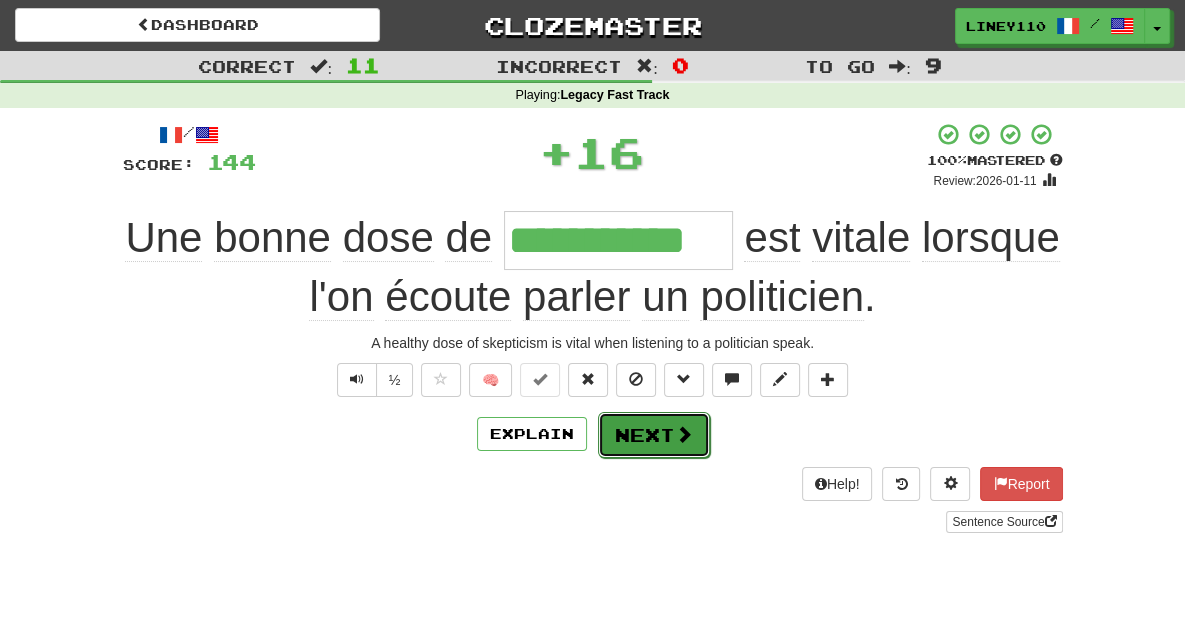 click on "Next" at bounding box center [654, 435] 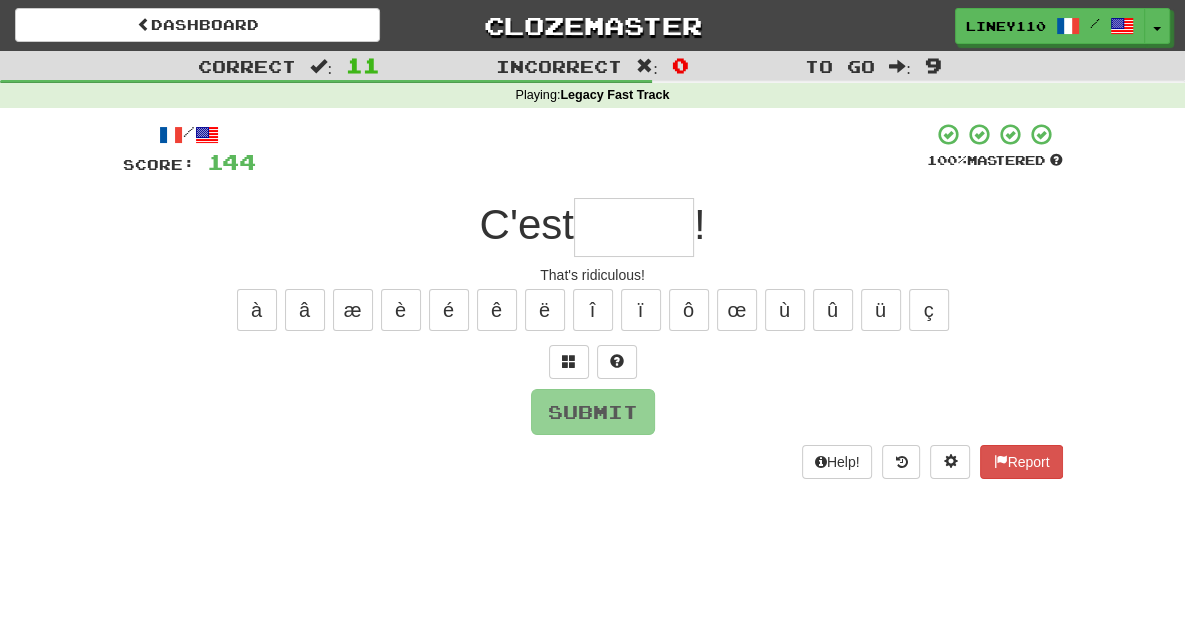 click at bounding box center (634, 227) 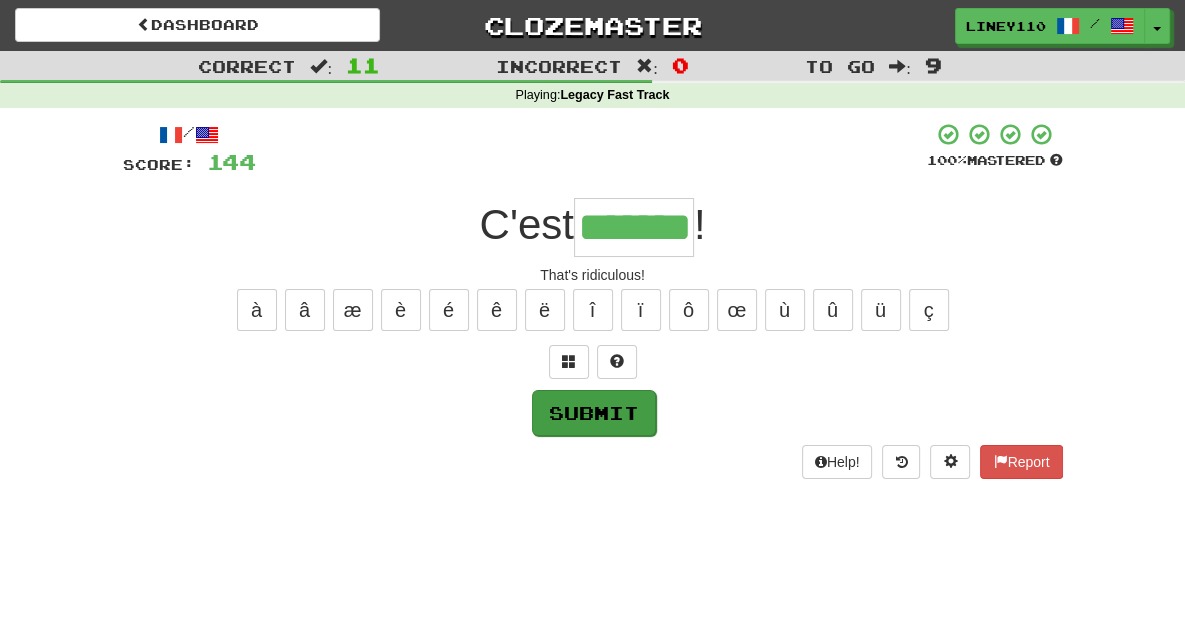 type on "*******" 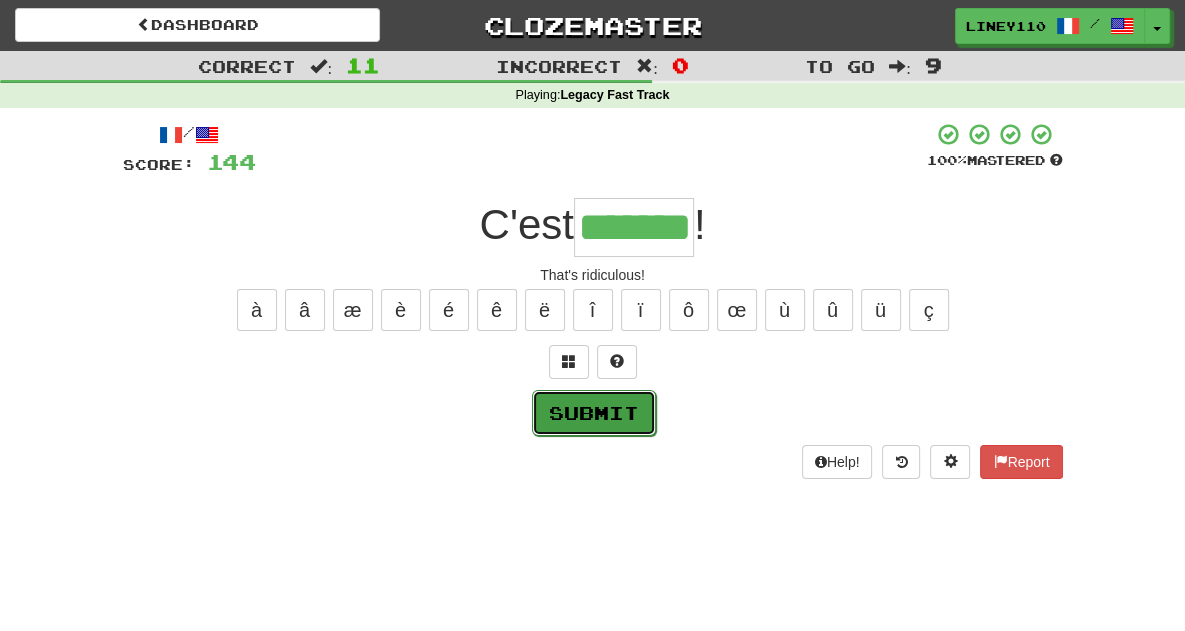 click on "Submit" at bounding box center [594, 413] 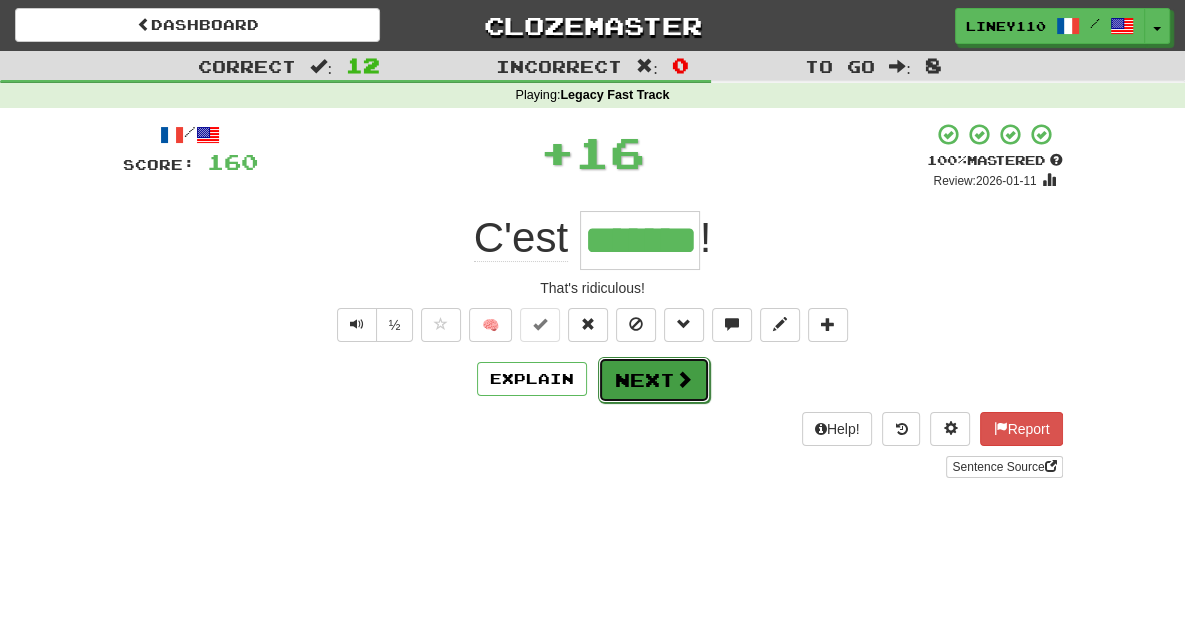 click on "Next" at bounding box center (654, 380) 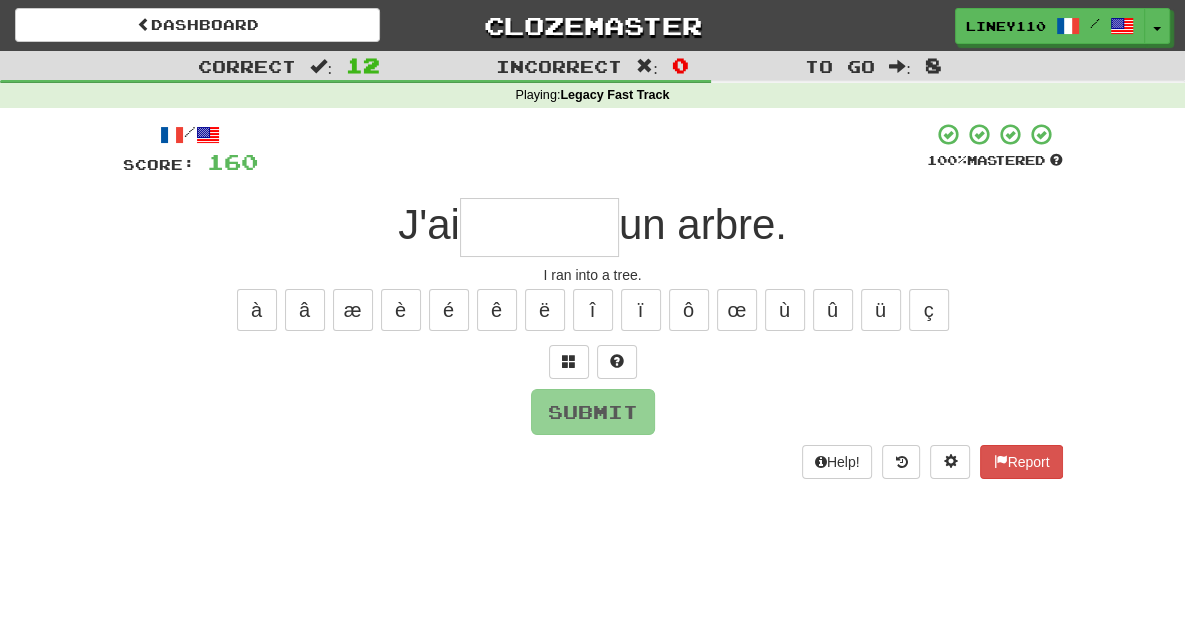 click at bounding box center [539, 227] 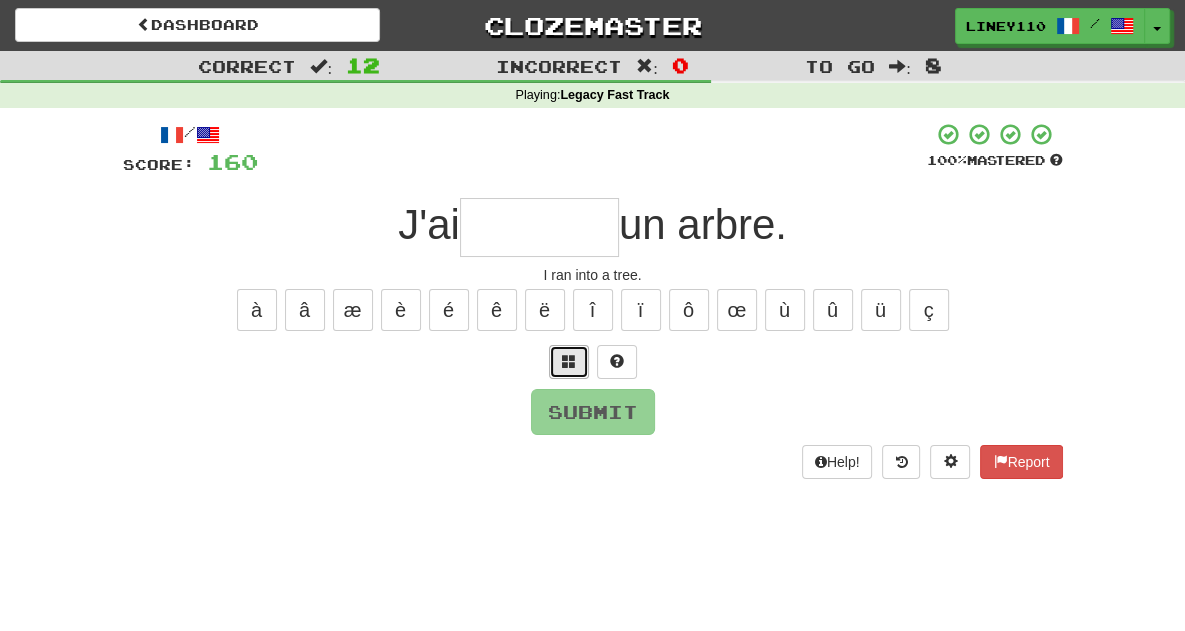 click at bounding box center [569, 361] 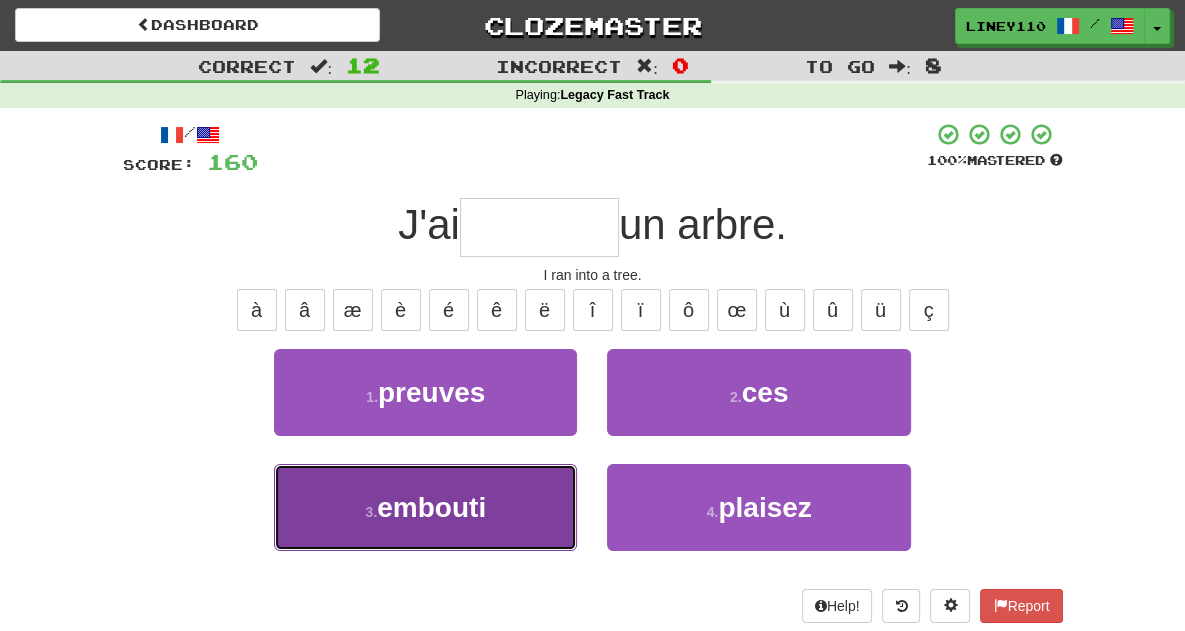 click on "3 .  embouti" at bounding box center [425, 507] 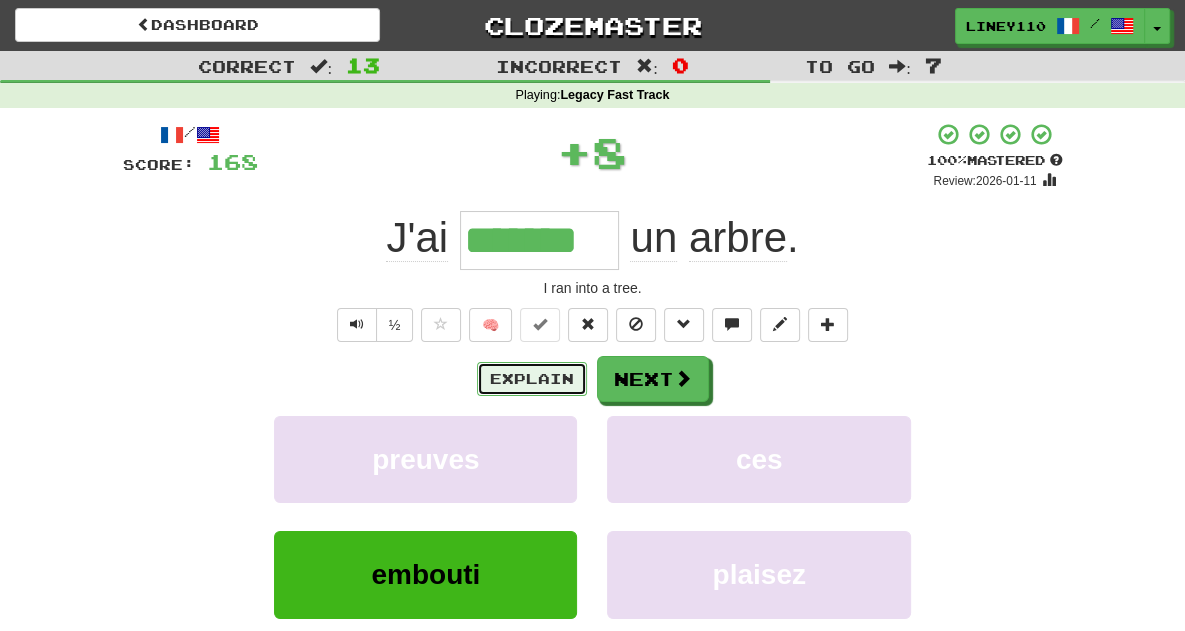 click on "Explain" at bounding box center [532, 379] 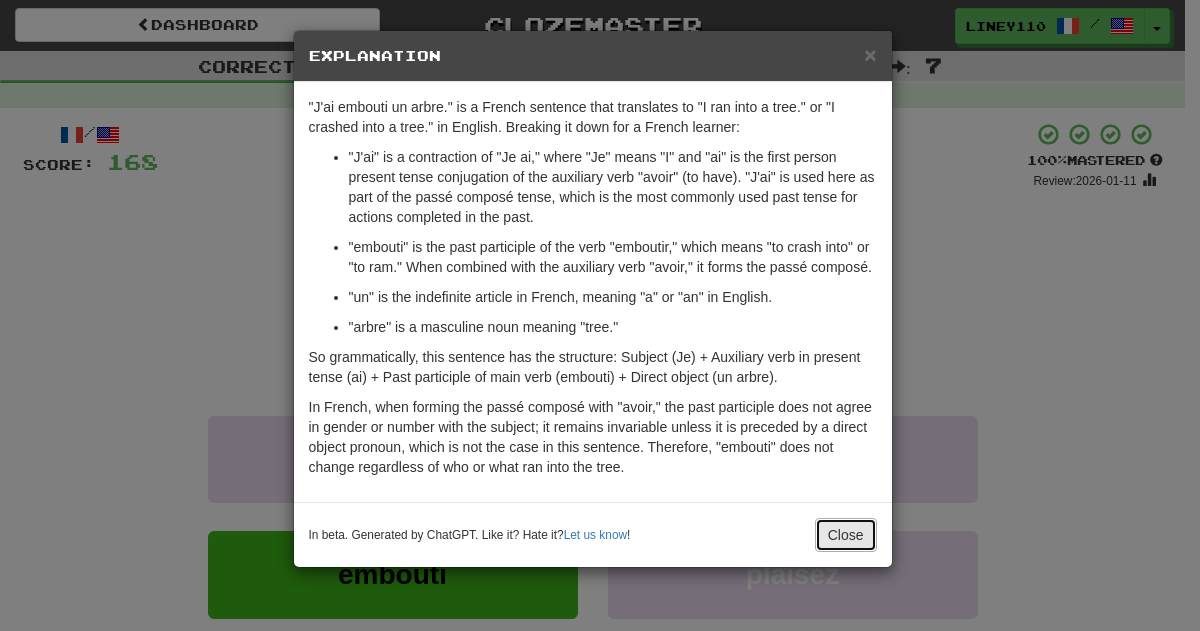 click on "Close" at bounding box center (846, 535) 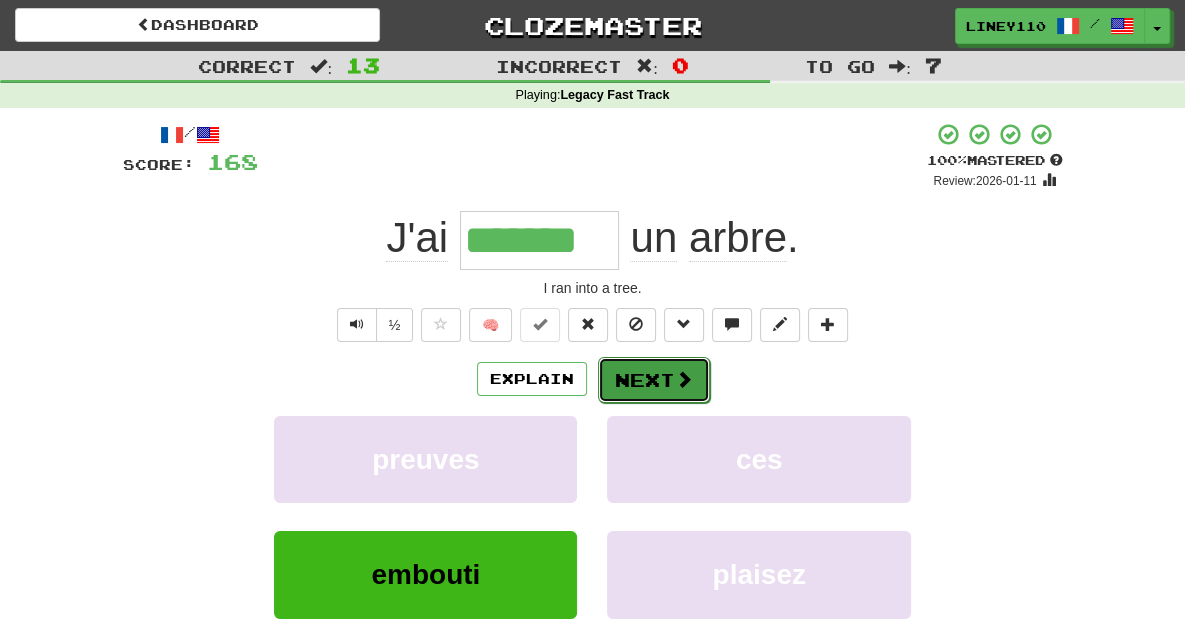click on "Next" at bounding box center [654, 380] 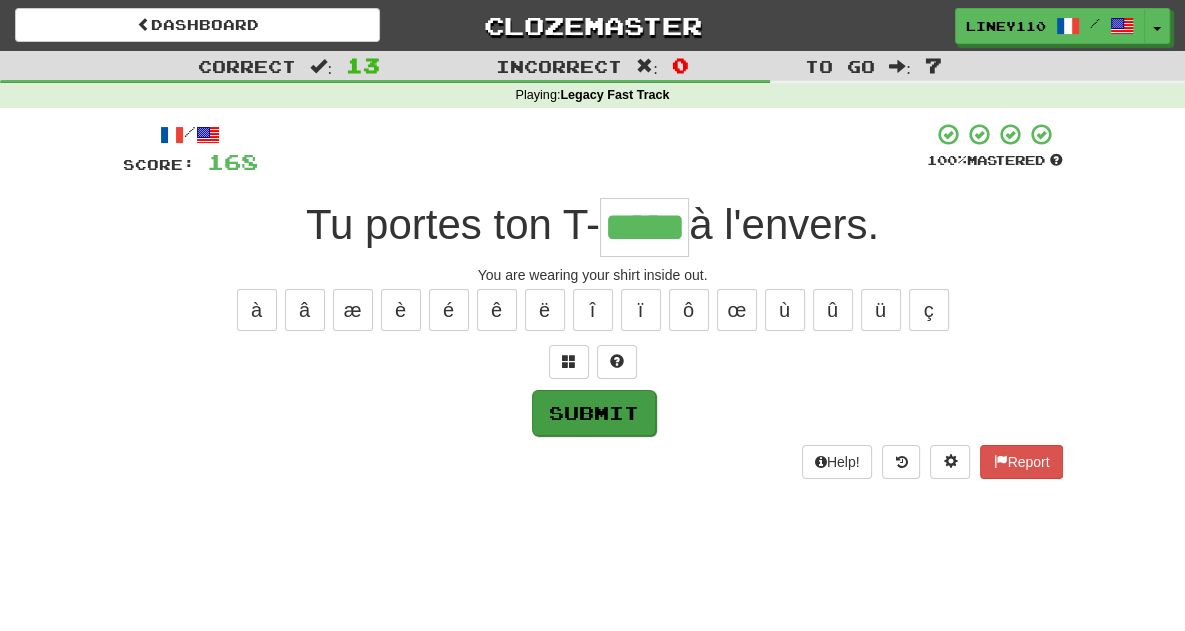 type on "*****" 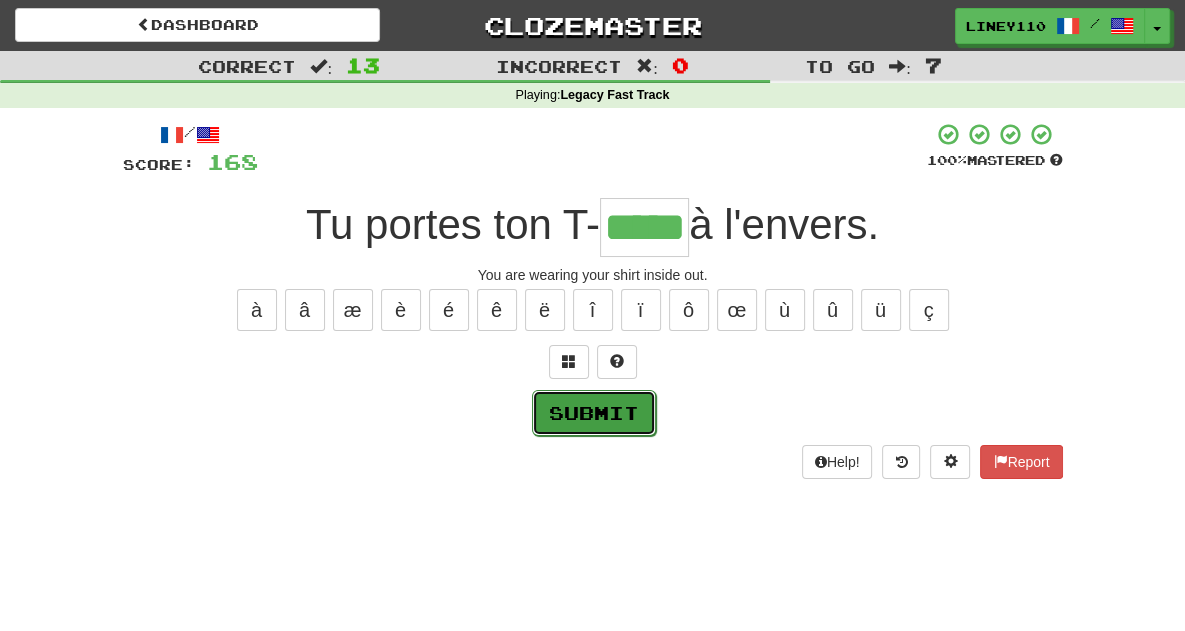 click on "Submit" at bounding box center (594, 413) 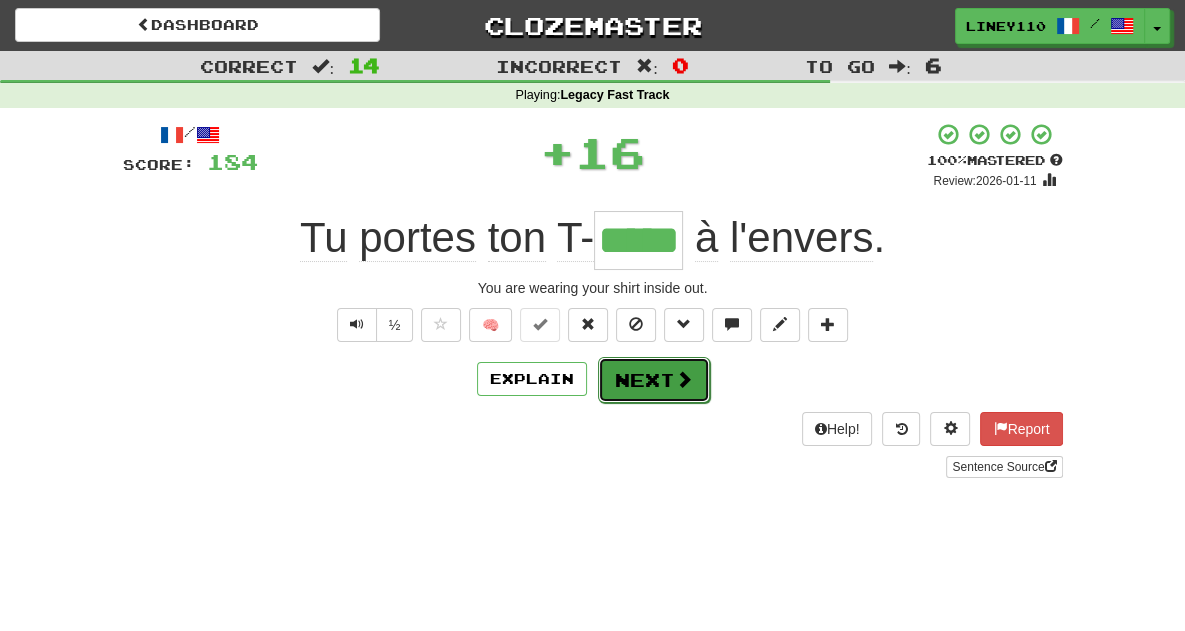 click on "Next" at bounding box center (654, 380) 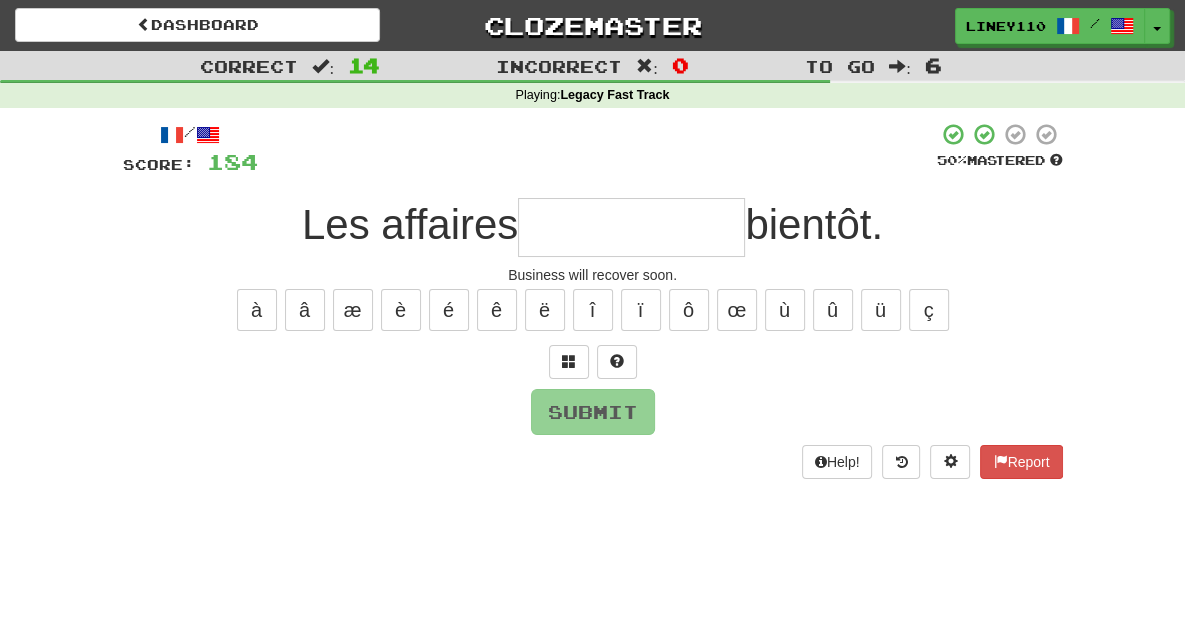 click at bounding box center [631, 227] 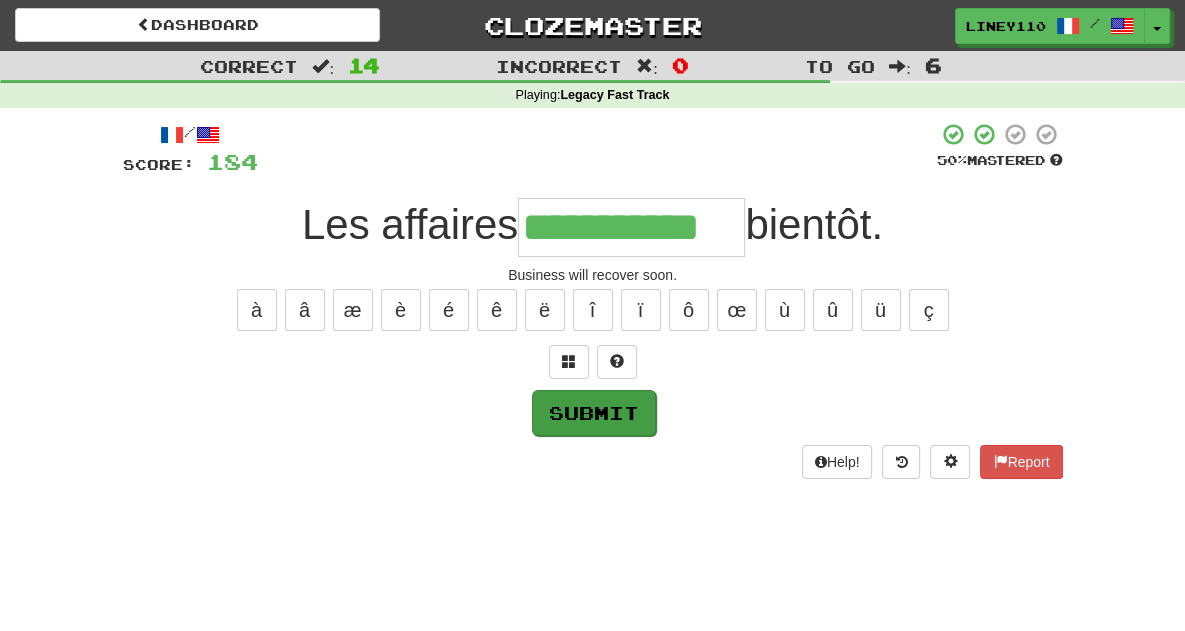 type on "**********" 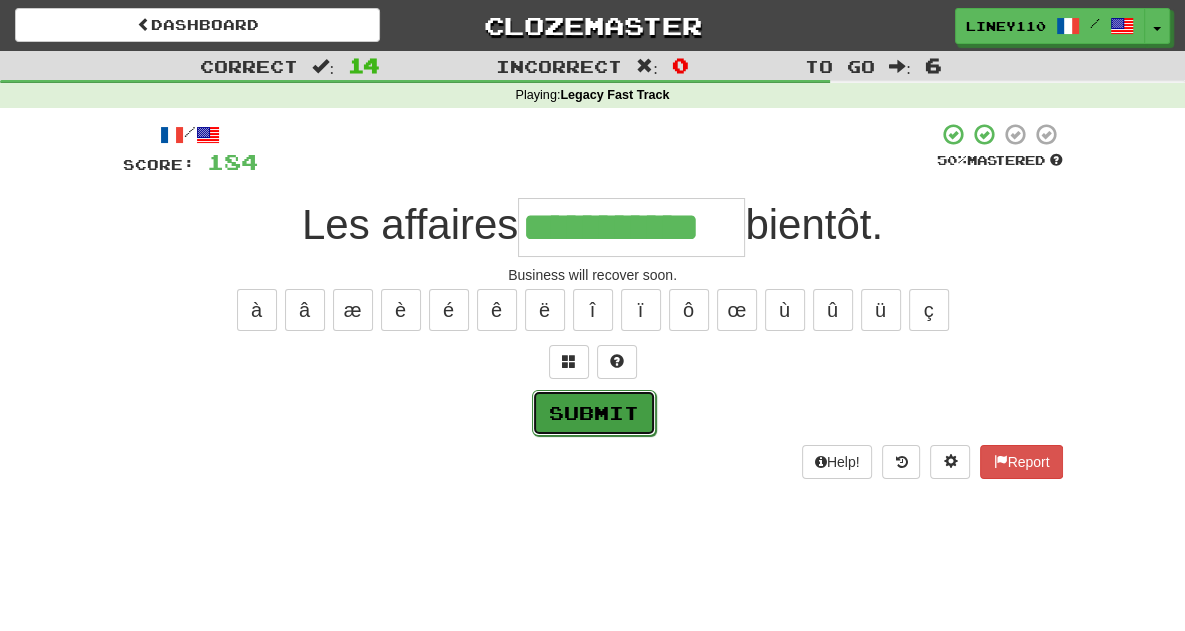 click on "Submit" at bounding box center [594, 413] 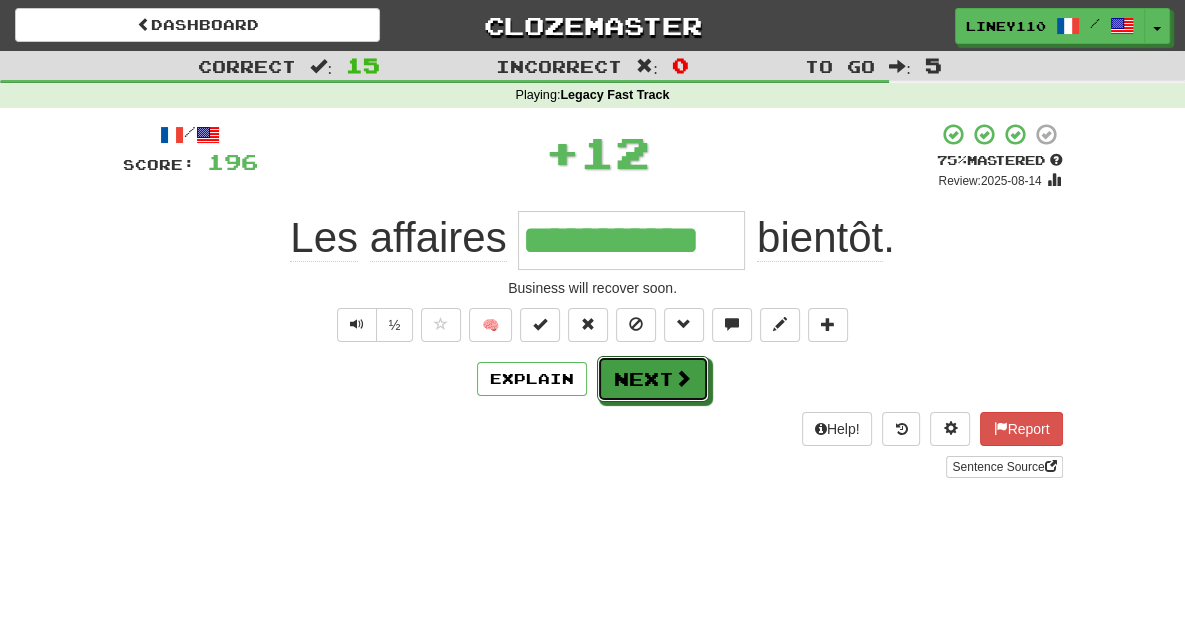 click on "Next" at bounding box center (653, 379) 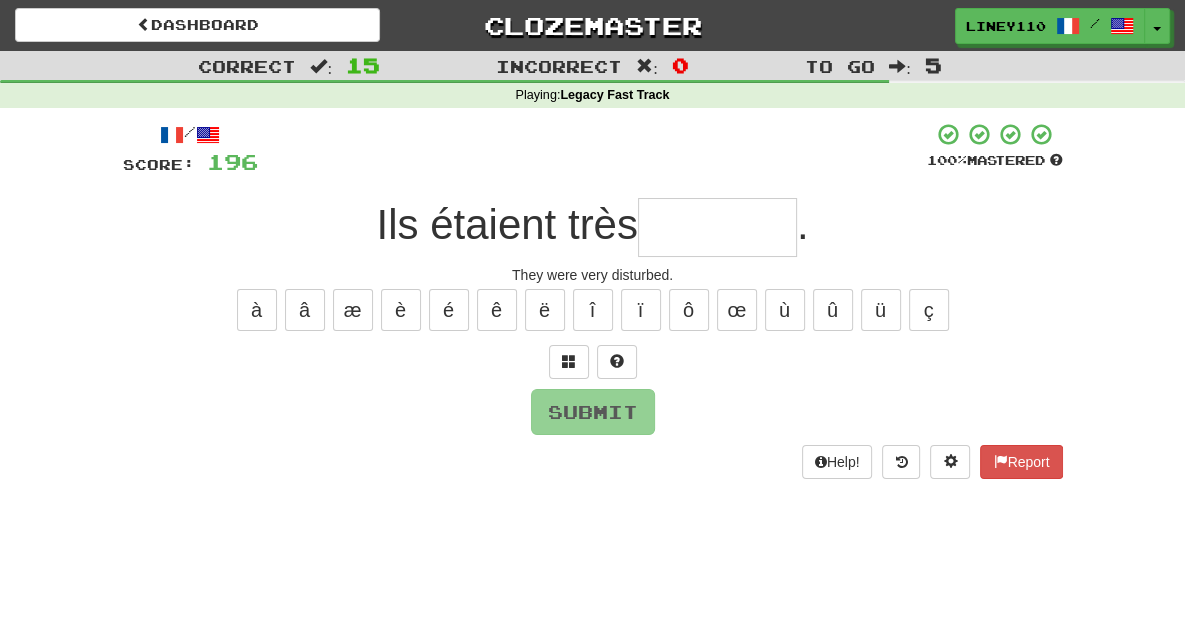 click at bounding box center [717, 227] 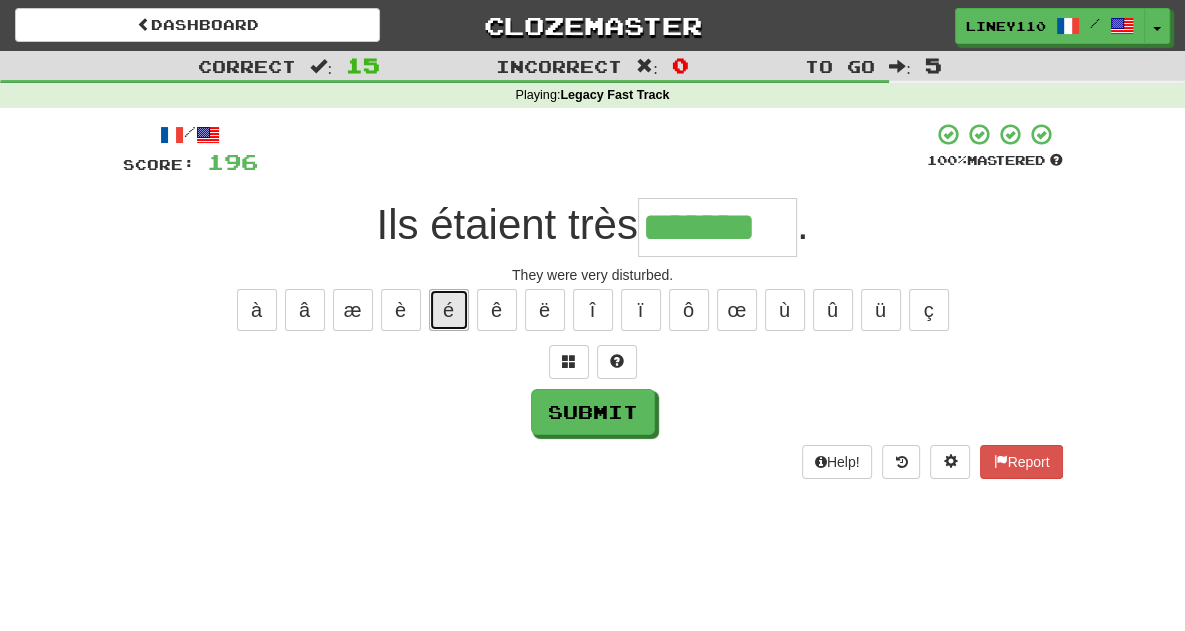 click on "é" at bounding box center [449, 310] 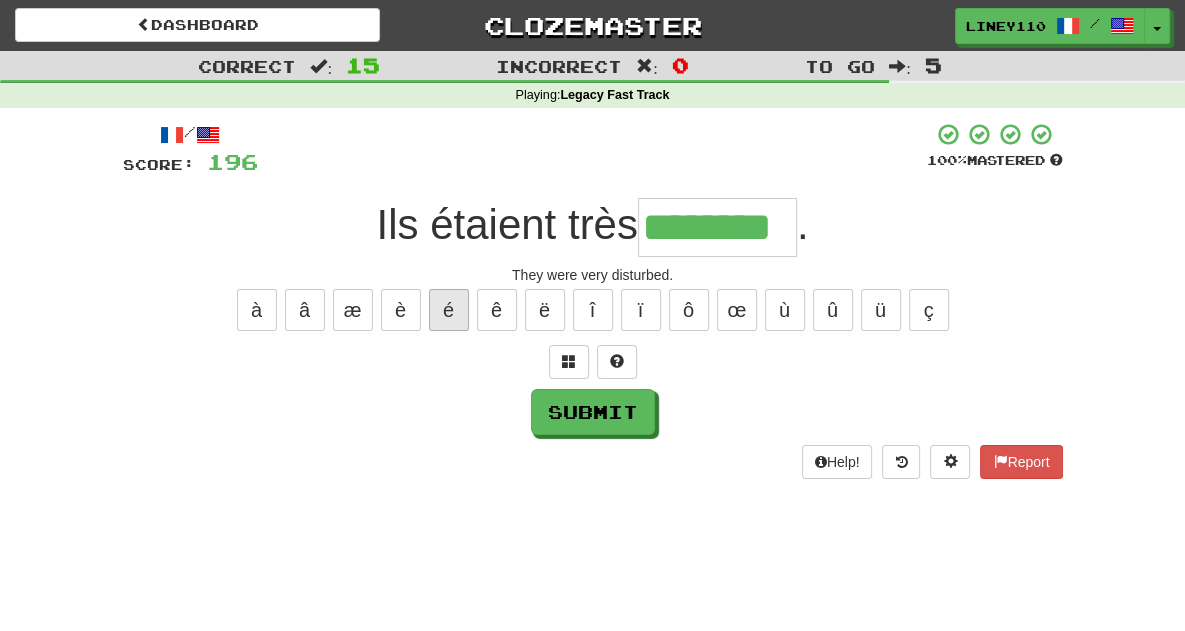 scroll, scrollTop: 0, scrollLeft: 4, axis: horizontal 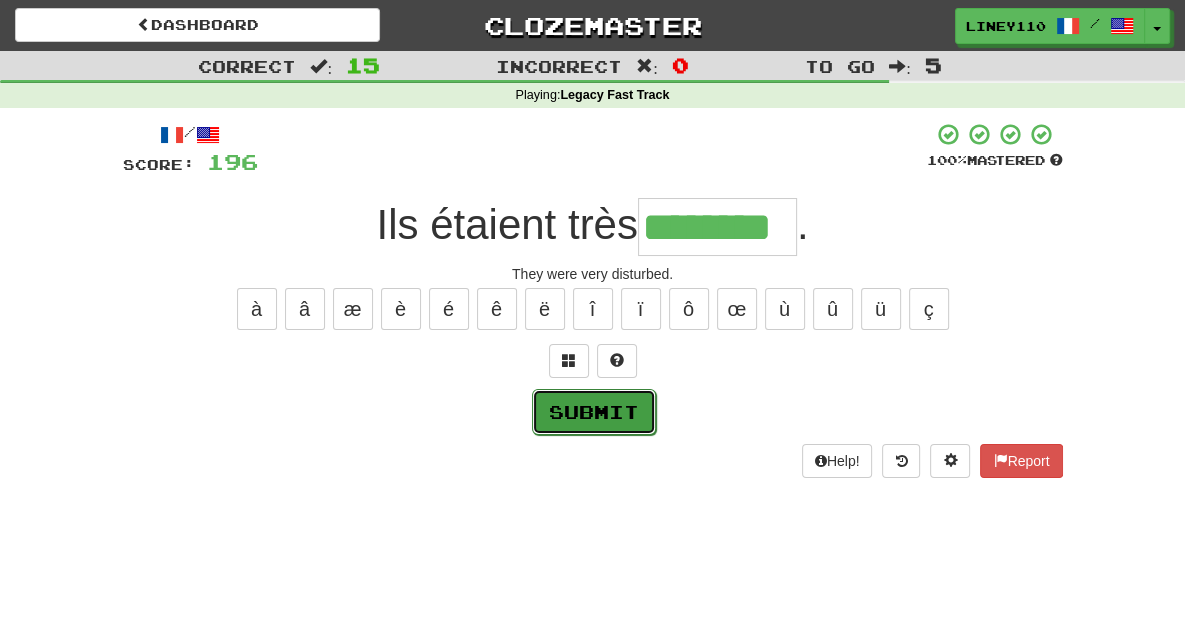 click on "Submit" at bounding box center [594, 412] 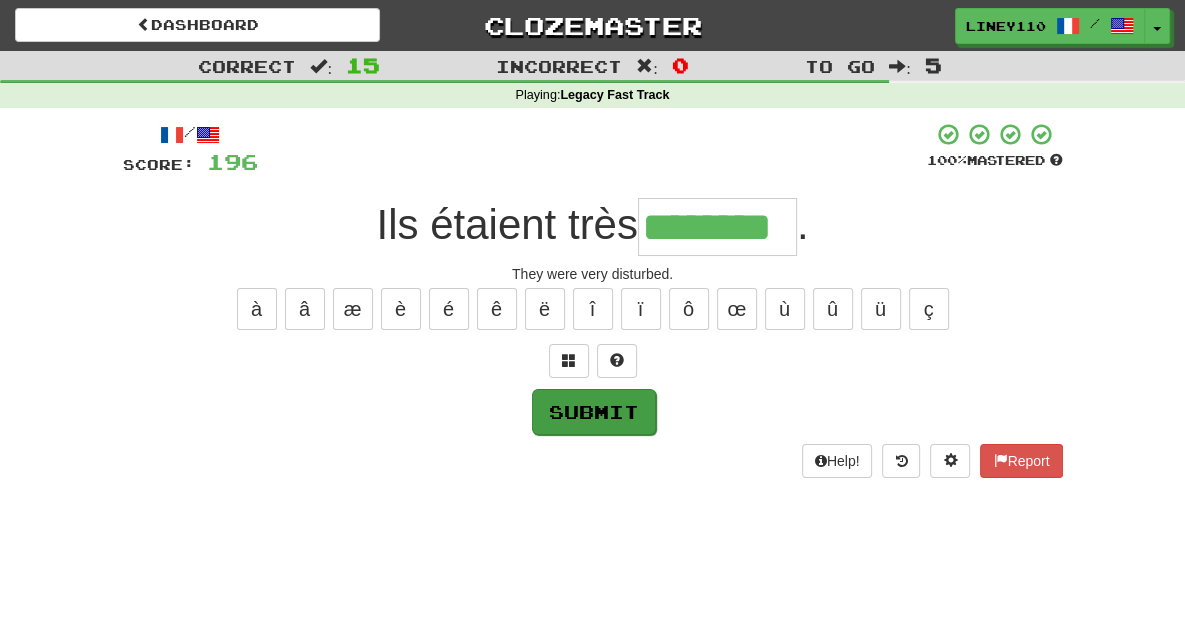type on "********" 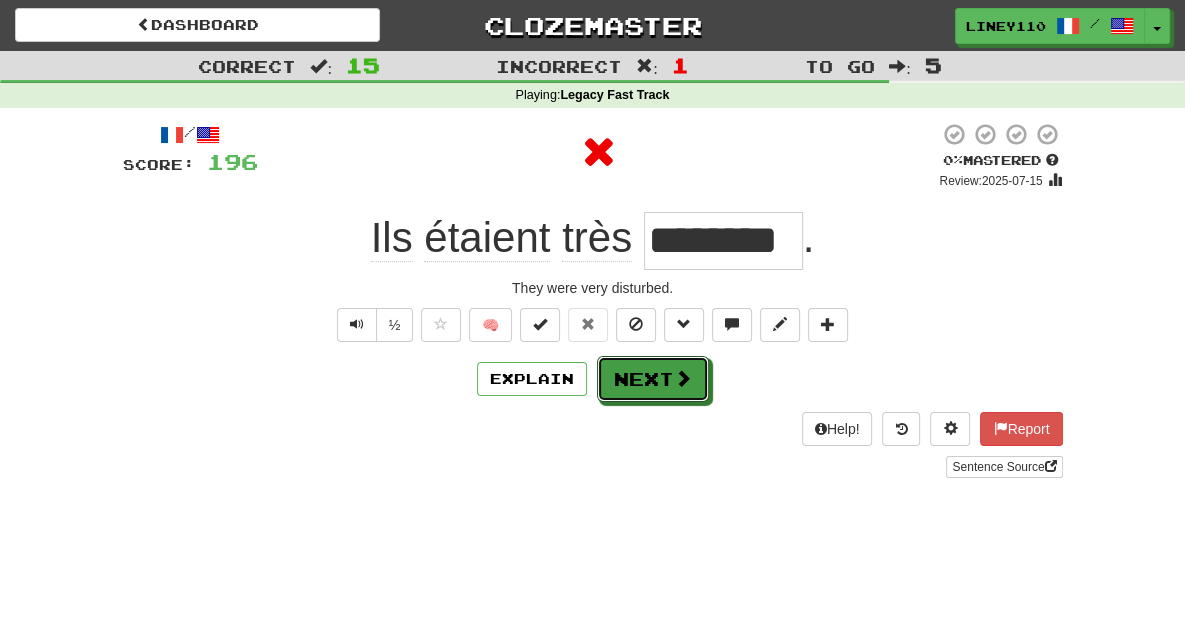 drag, startPoint x: 681, startPoint y: 379, endPoint x: 682, endPoint y: 534, distance: 155.00322 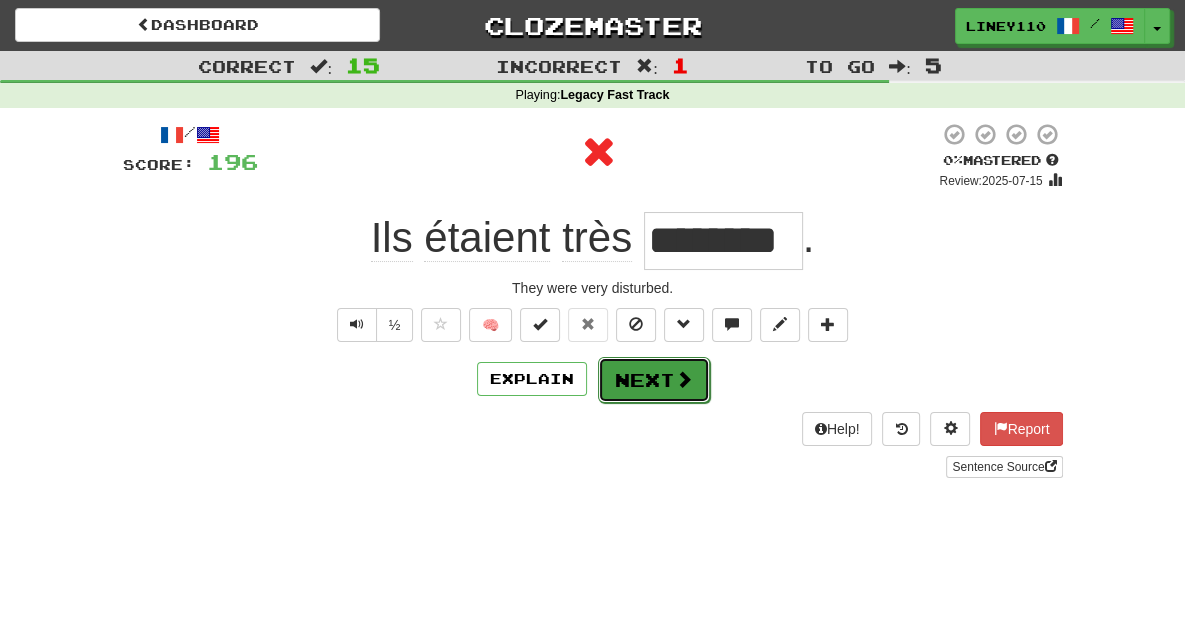 click on "Next" at bounding box center [654, 380] 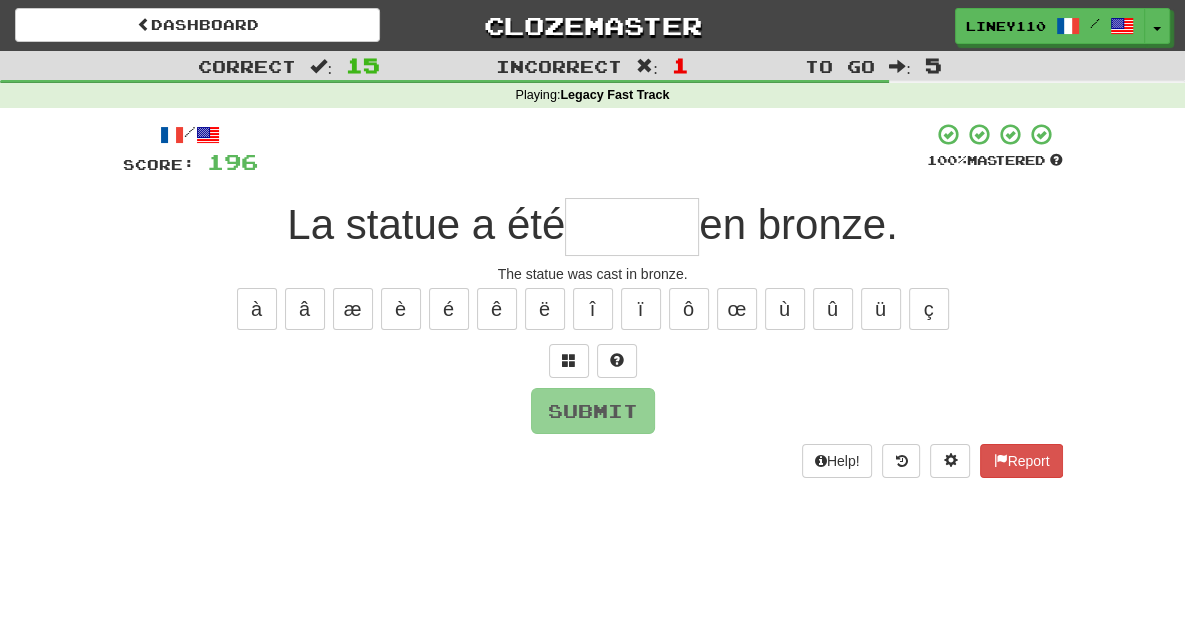 click at bounding box center [632, 227] 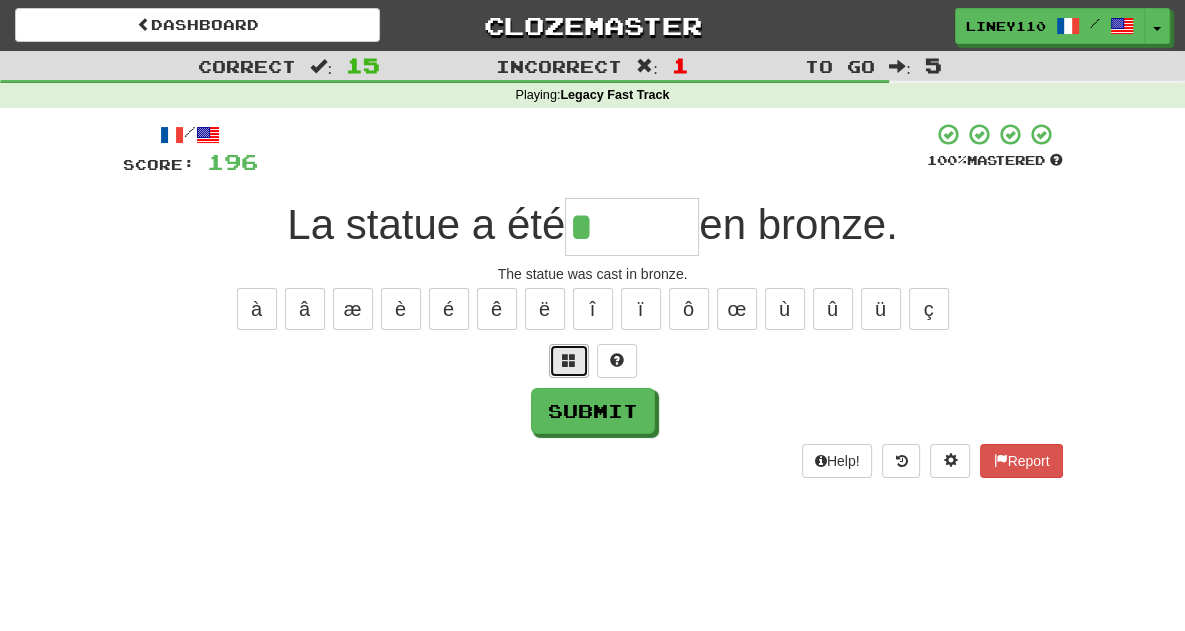 click at bounding box center (569, 361) 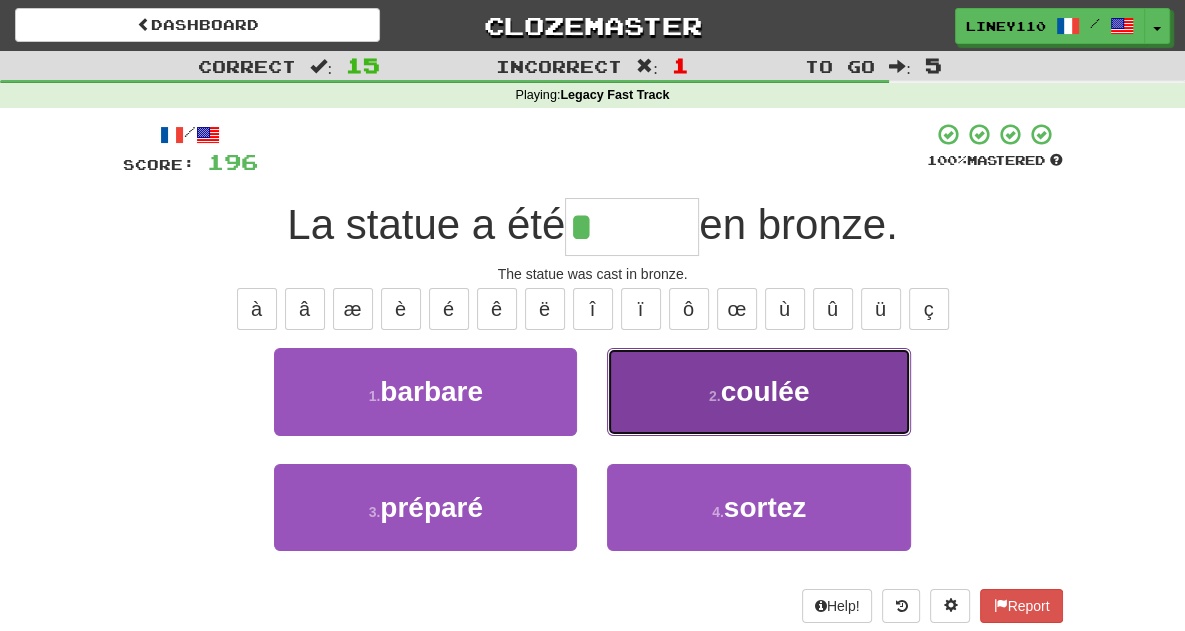 click on "2 .  coulée" at bounding box center (758, 391) 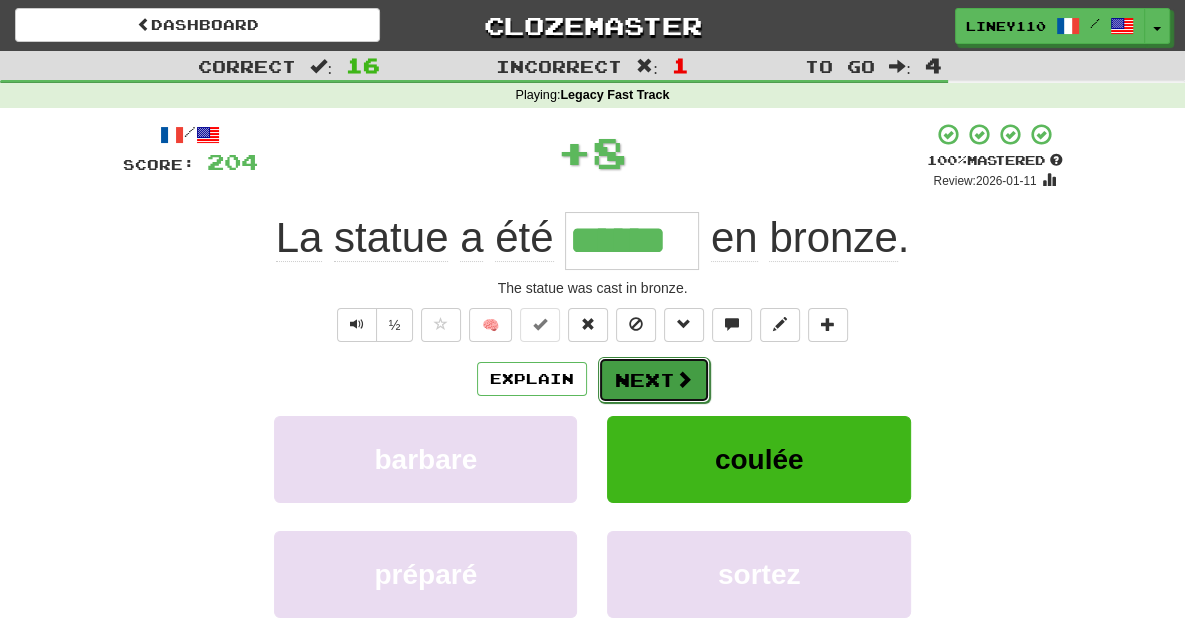 click on "Next" at bounding box center (654, 380) 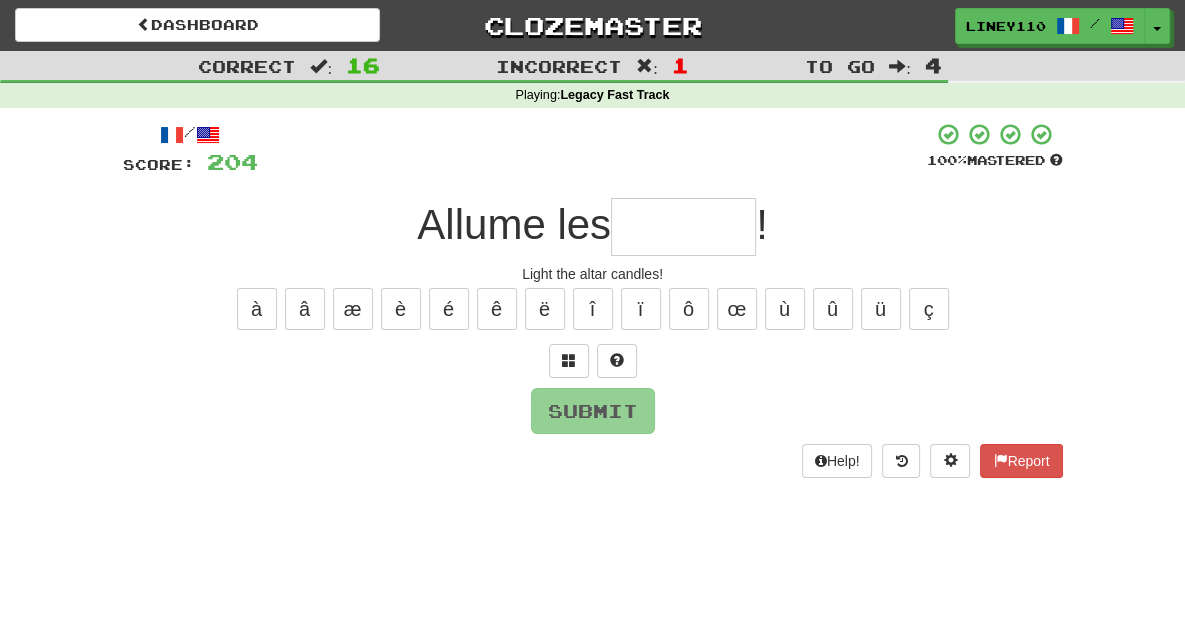 click at bounding box center [683, 227] 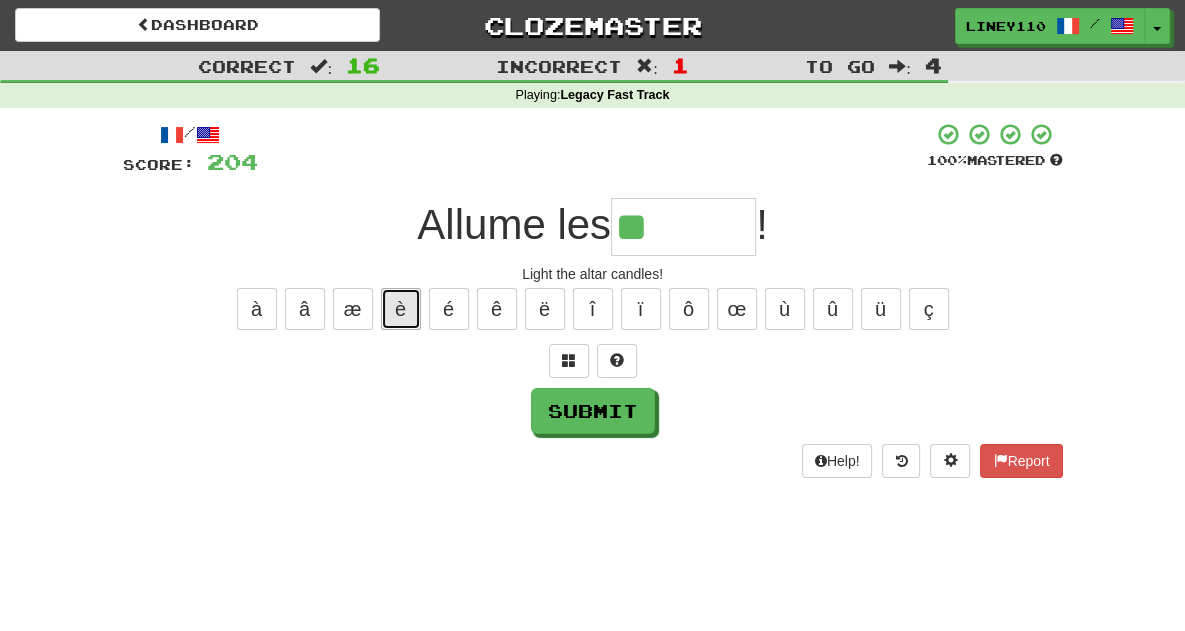 click on "è" at bounding box center [401, 309] 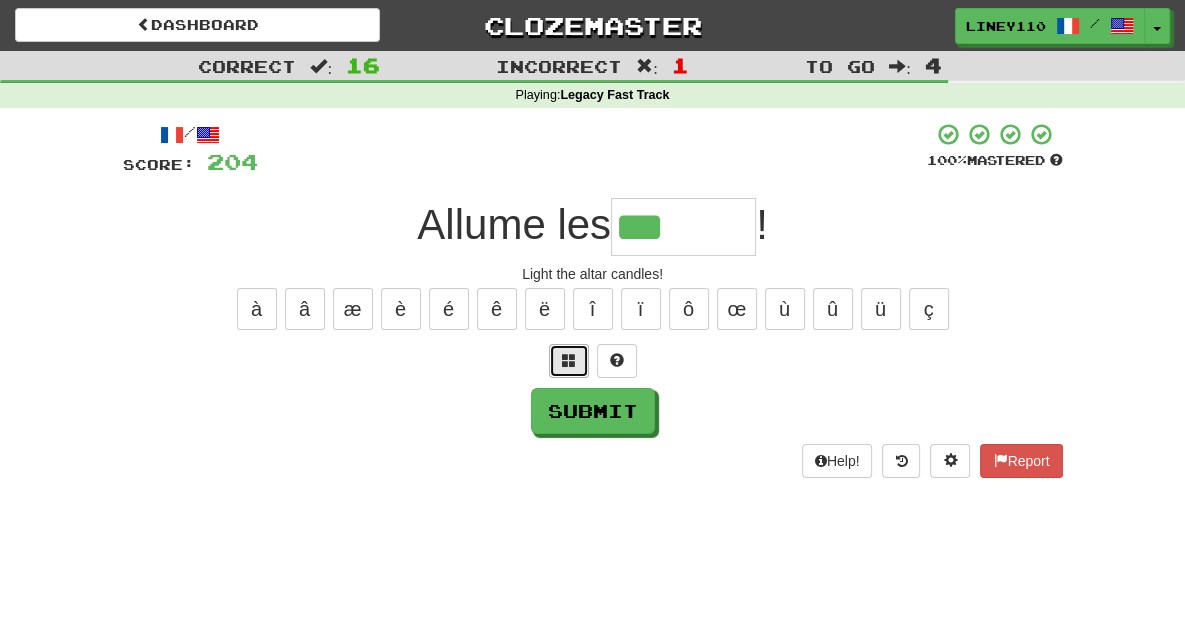 click at bounding box center (569, 361) 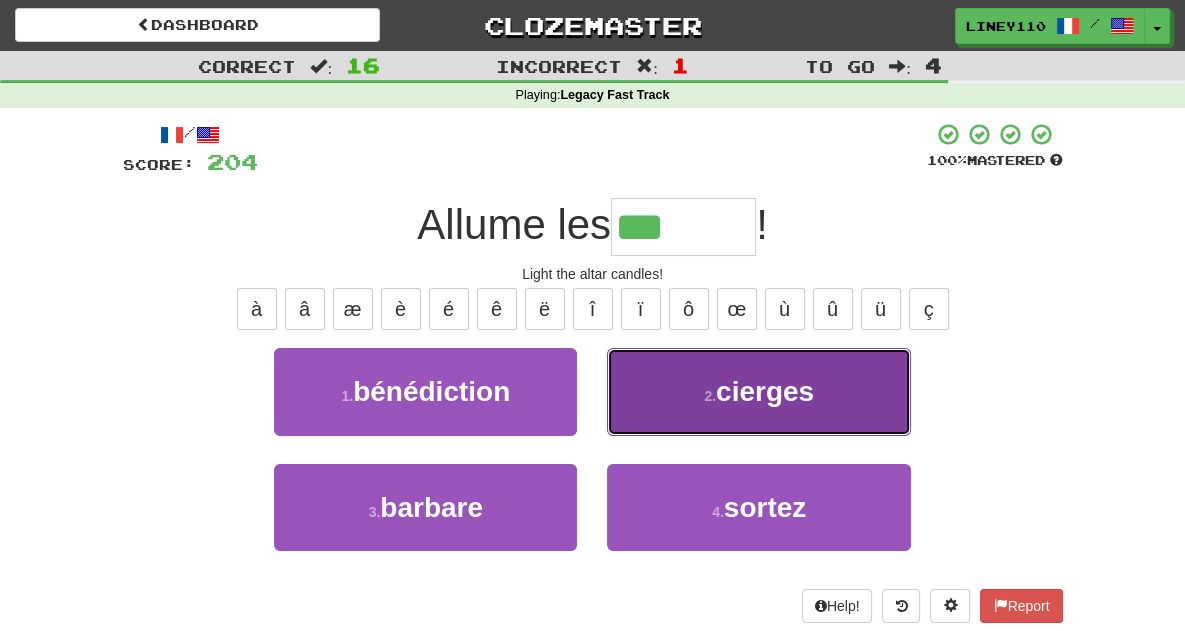 click on "2 . cierges" at bounding box center (758, 391) 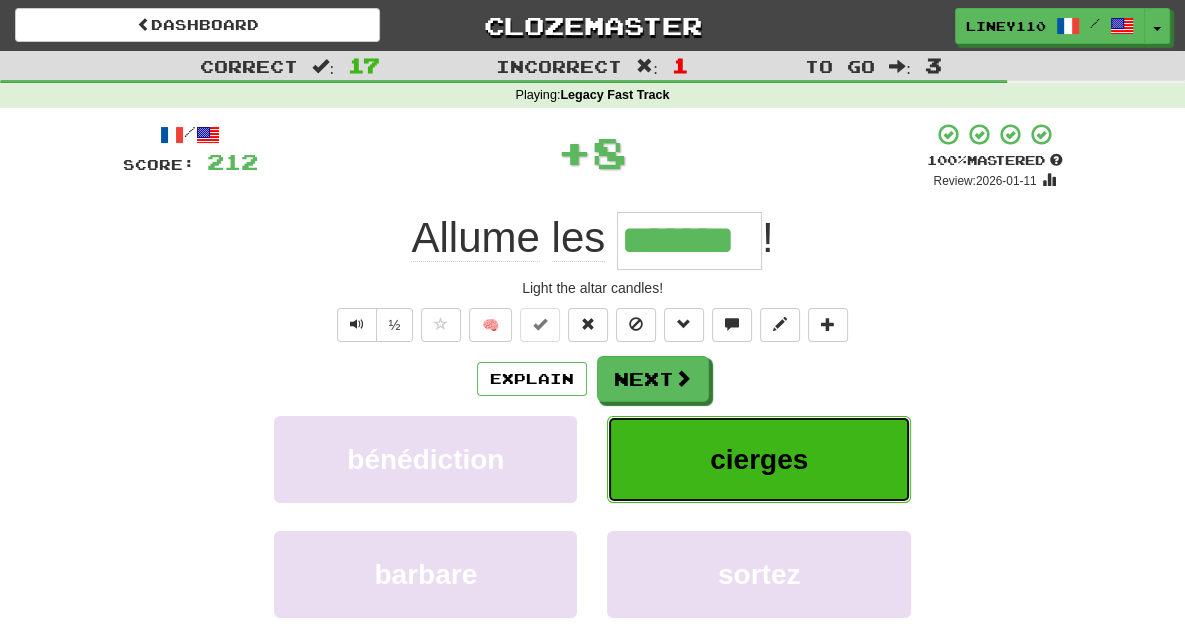 click on "cierges" at bounding box center [759, 459] 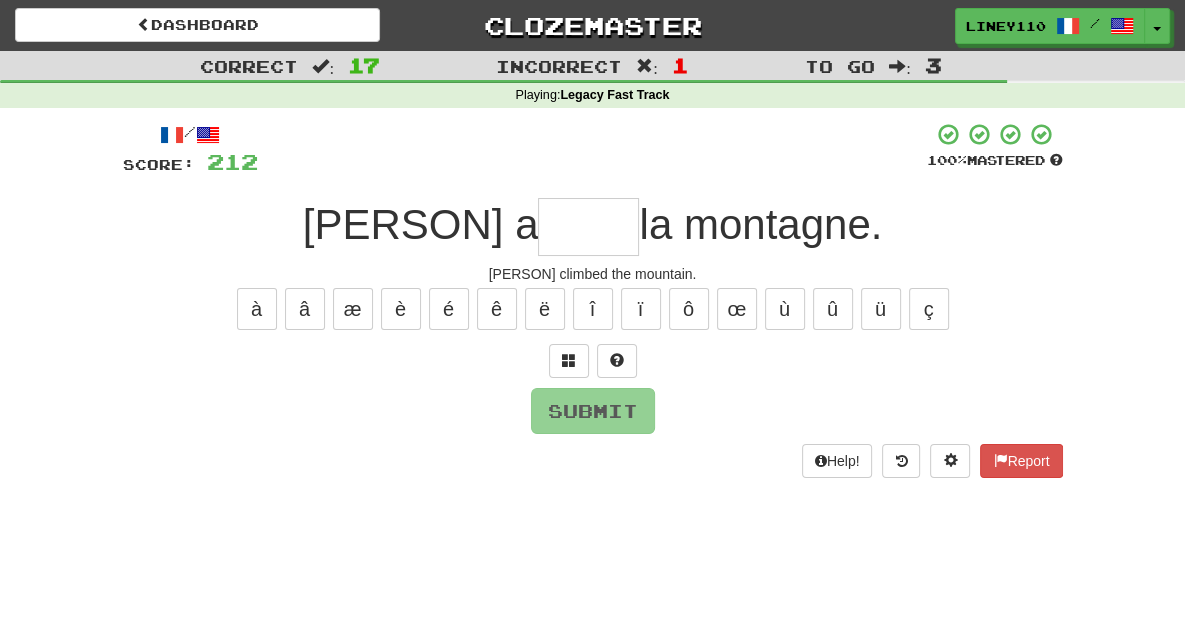 click at bounding box center [588, 227] 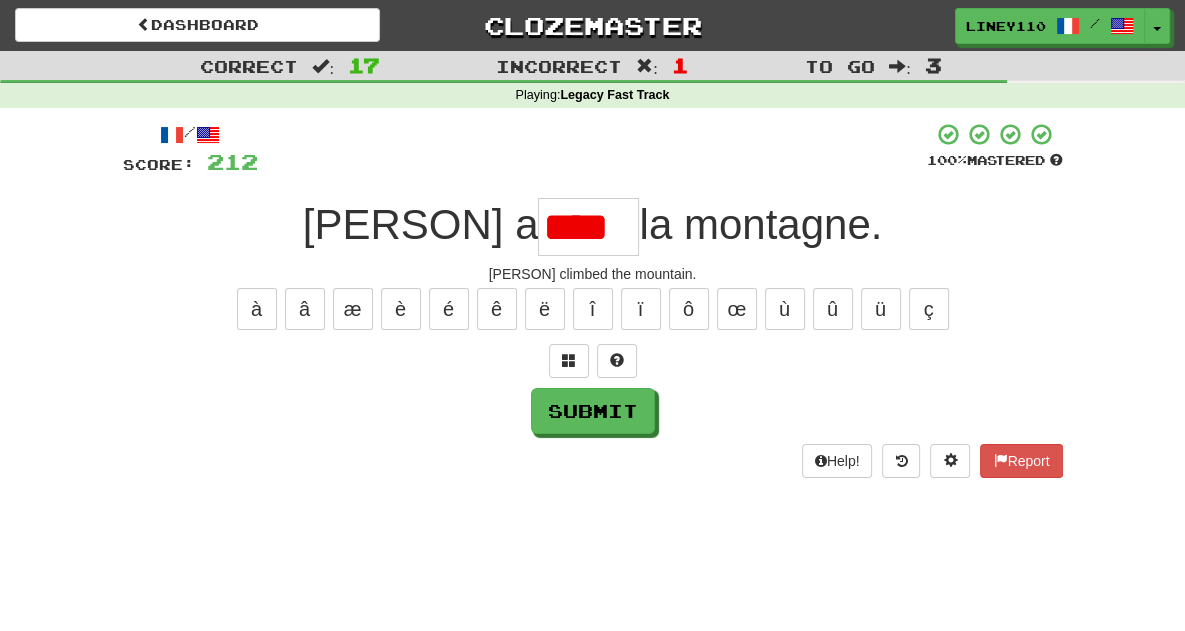scroll, scrollTop: 0, scrollLeft: 0, axis: both 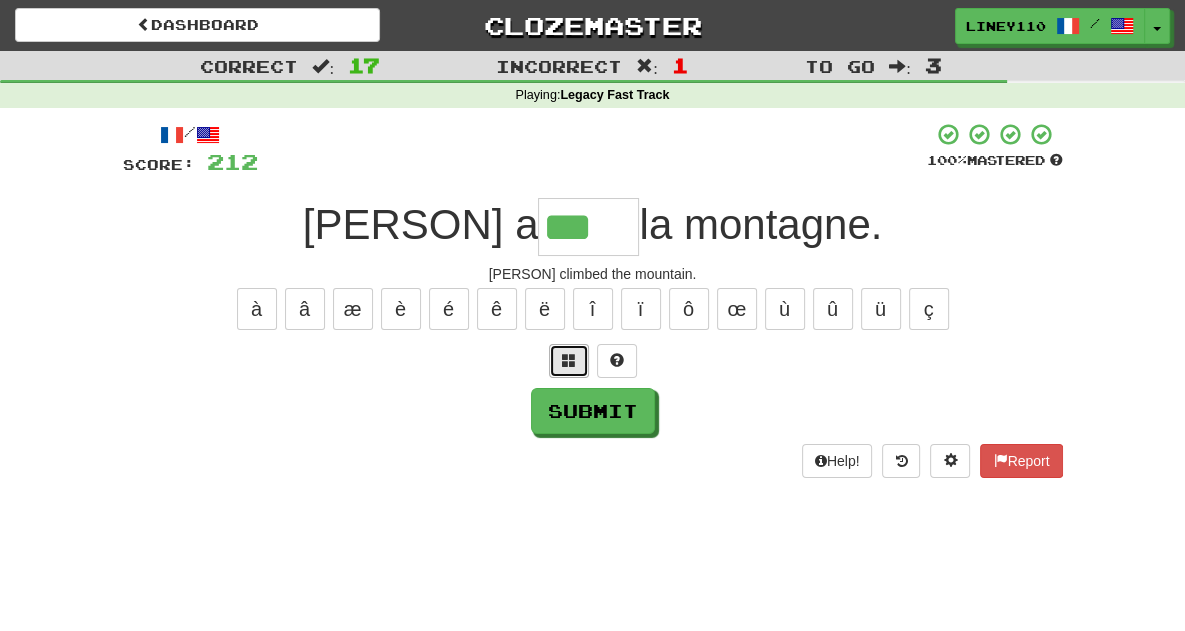 click at bounding box center [569, 360] 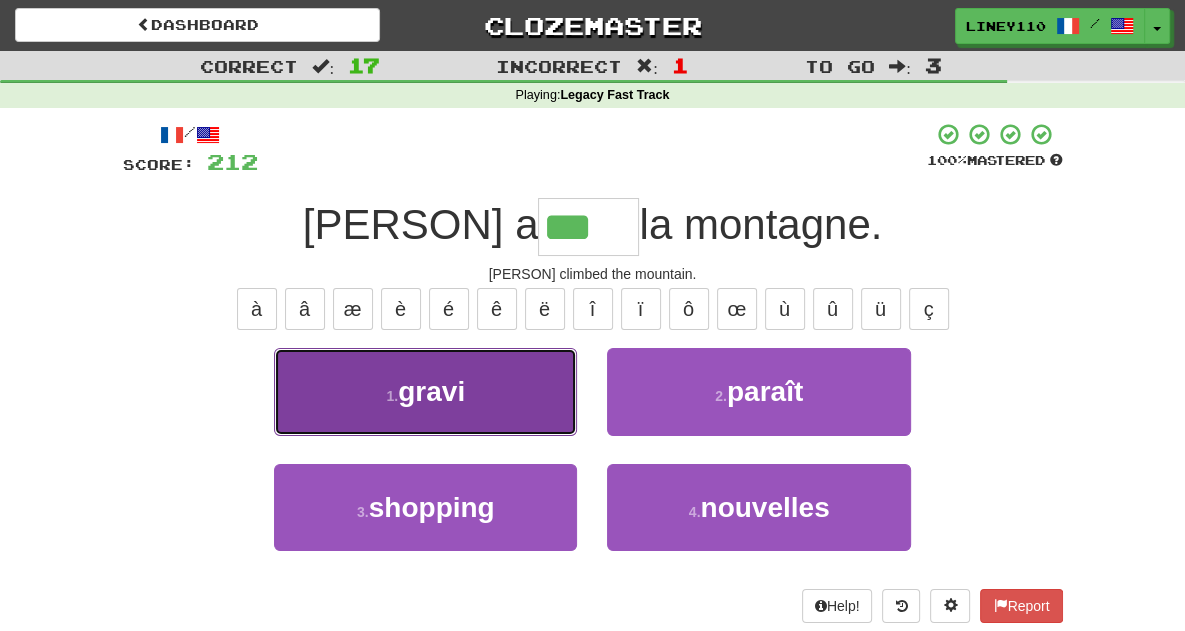 click on "1 . gravi" at bounding box center [425, 391] 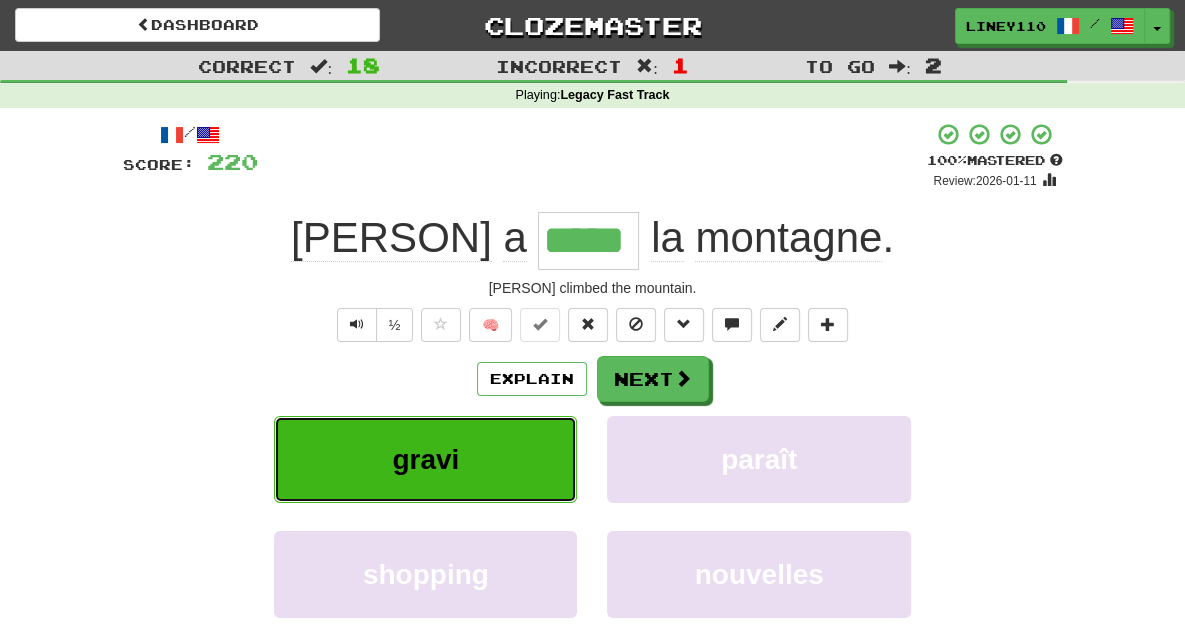 click on "gravi" at bounding box center (425, 459) 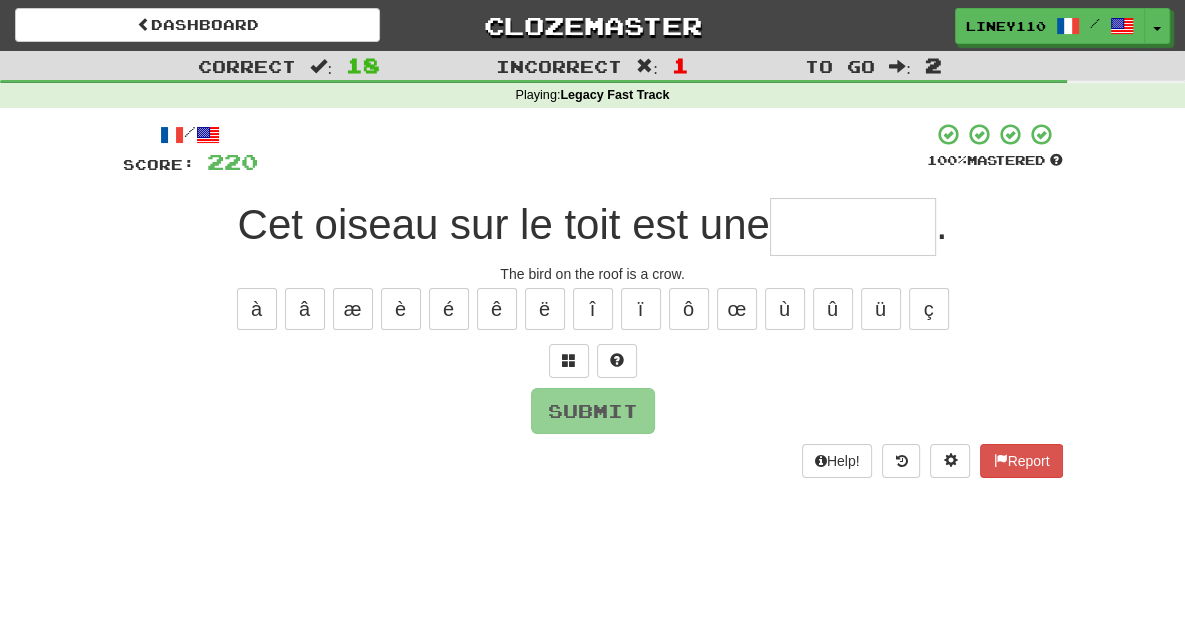 click at bounding box center [853, 227] 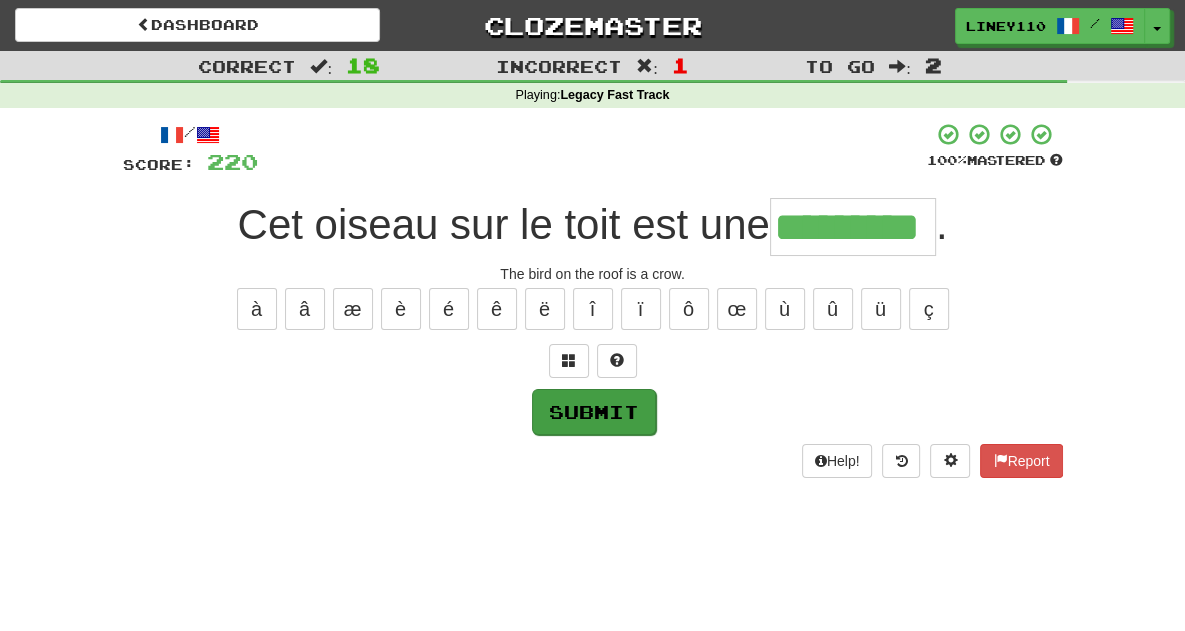 type on "*********" 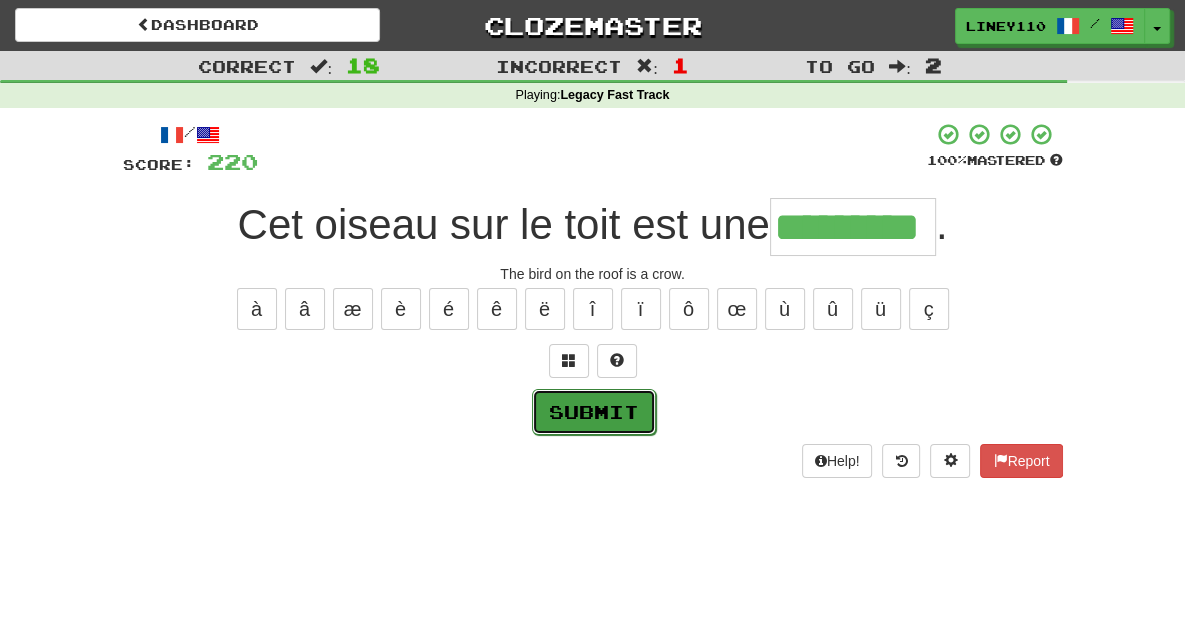 click on "Submit" at bounding box center [594, 412] 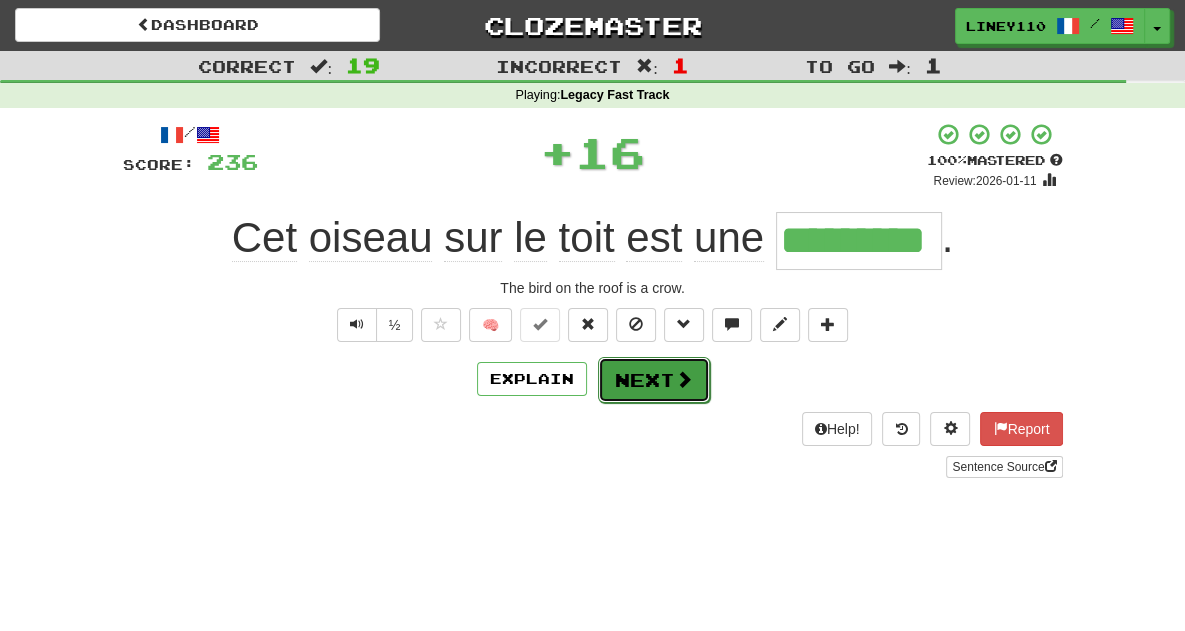 click on "Next" at bounding box center (654, 380) 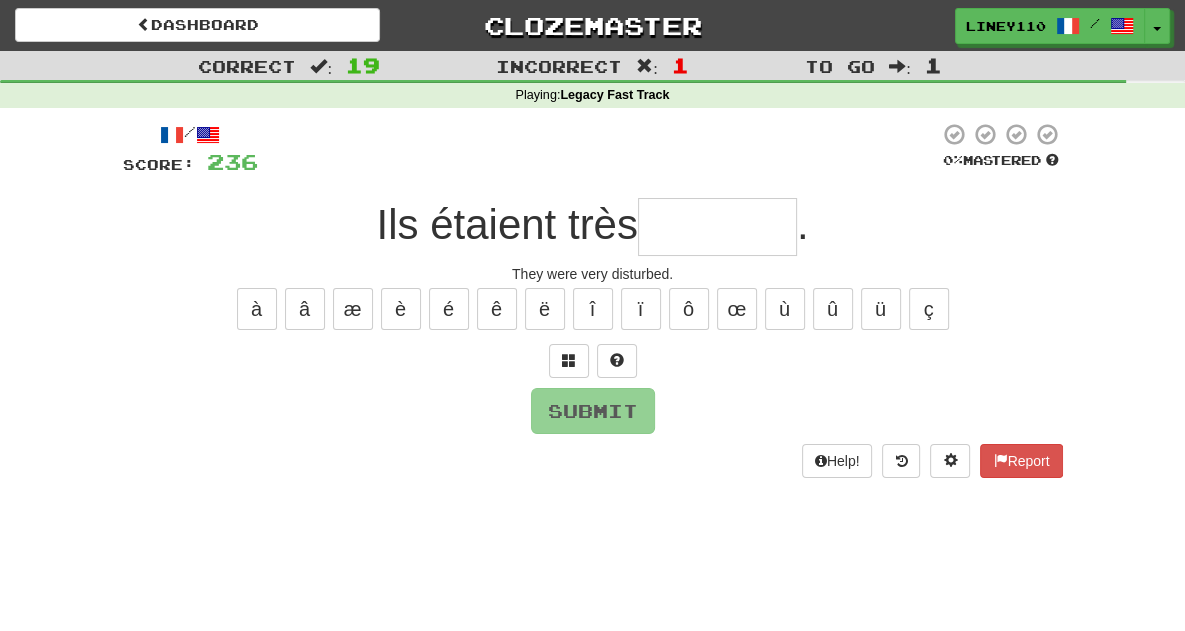 click at bounding box center [717, 227] 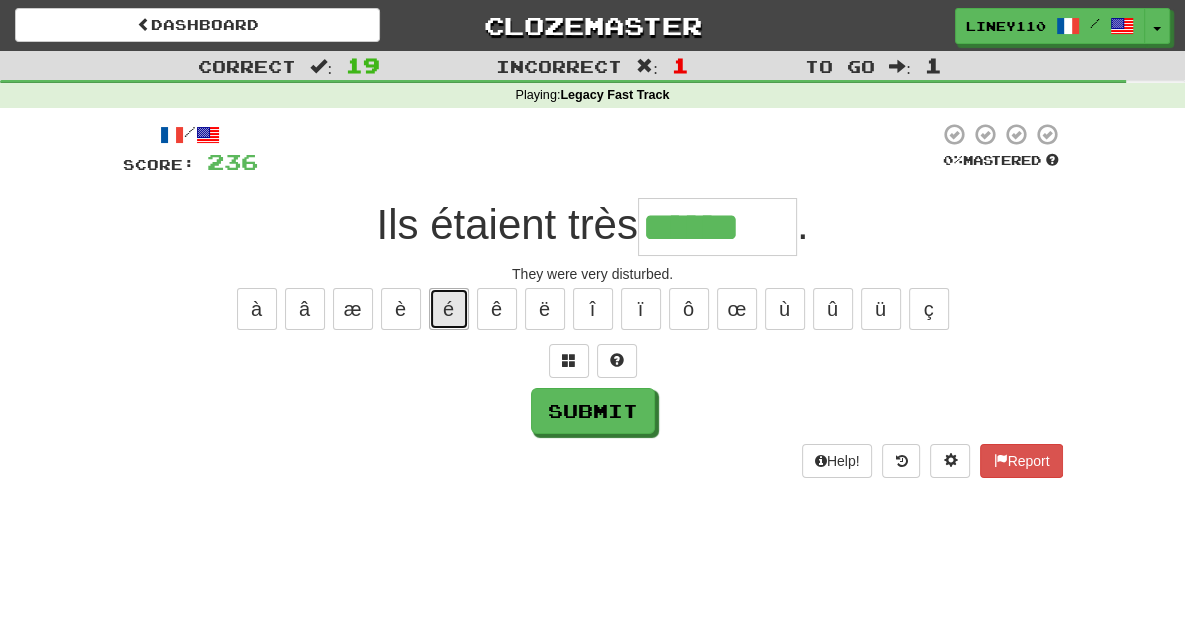 click on "é" at bounding box center (449, 309) 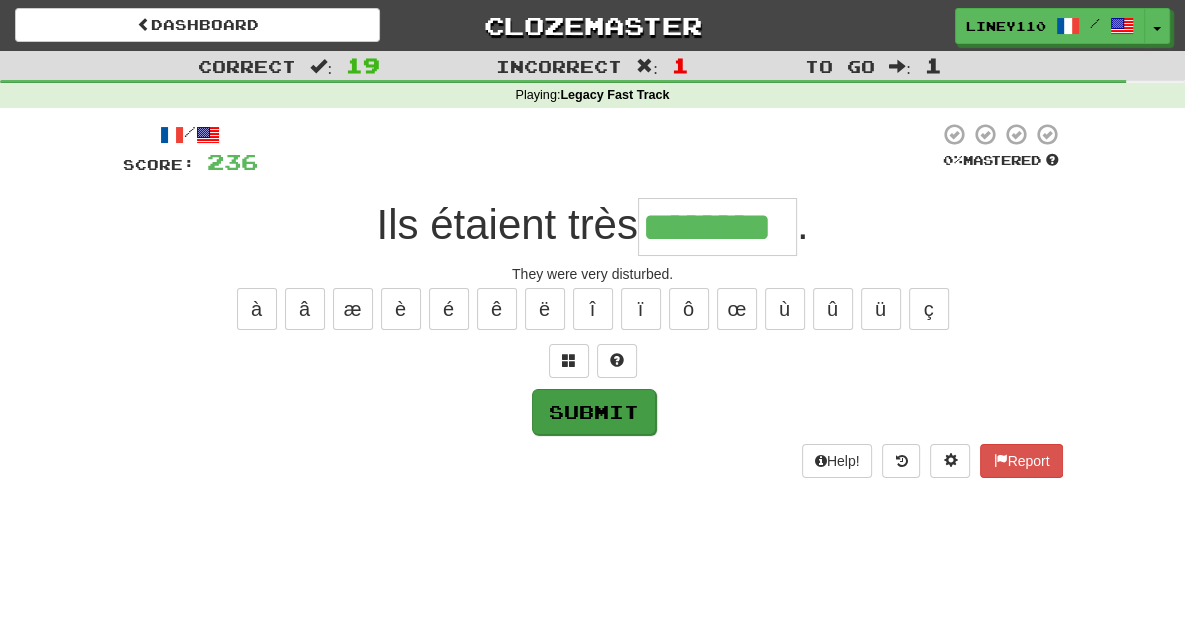 type on "********" 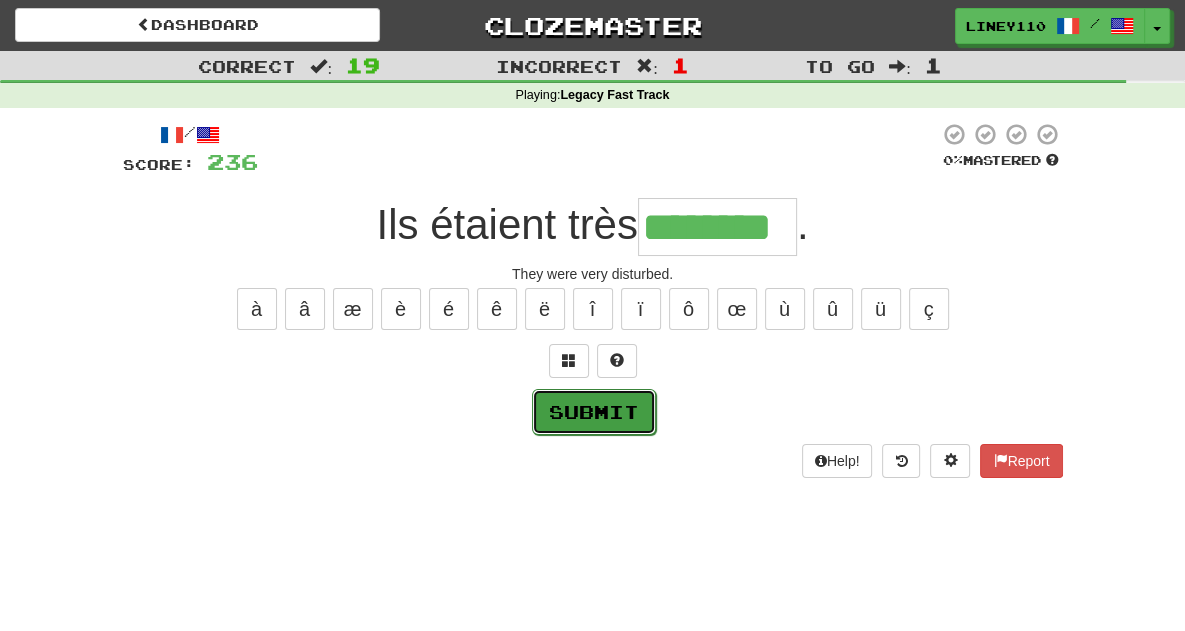 click on "Submit" at bounding box center (594, 412) 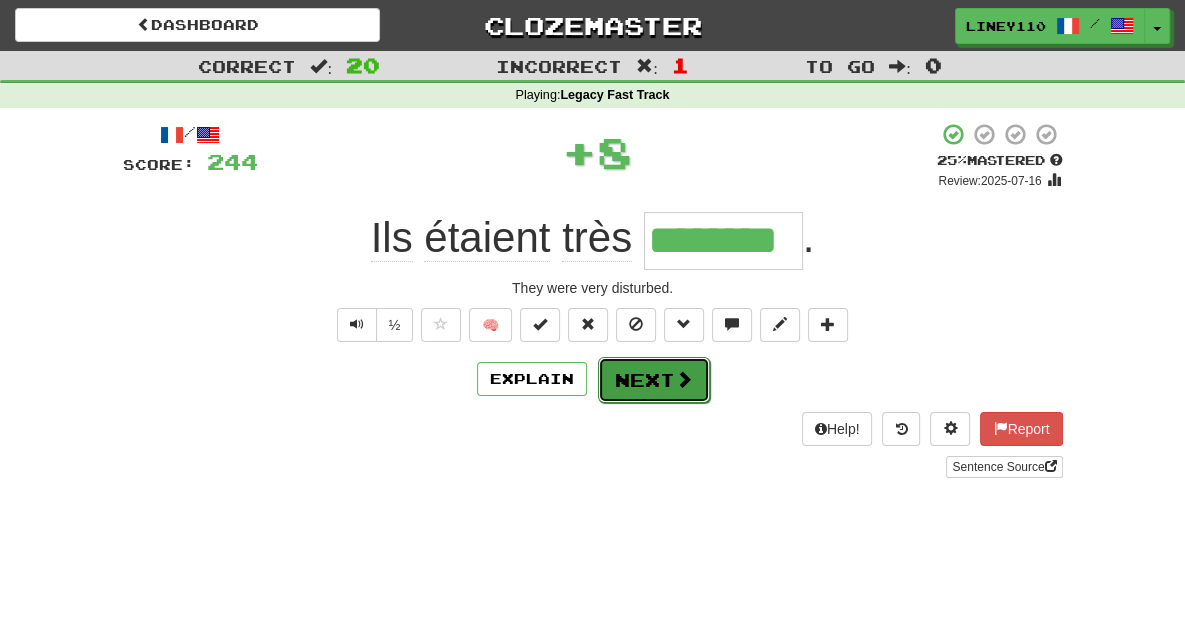 click on "Next" at bounding box center (654, 380) 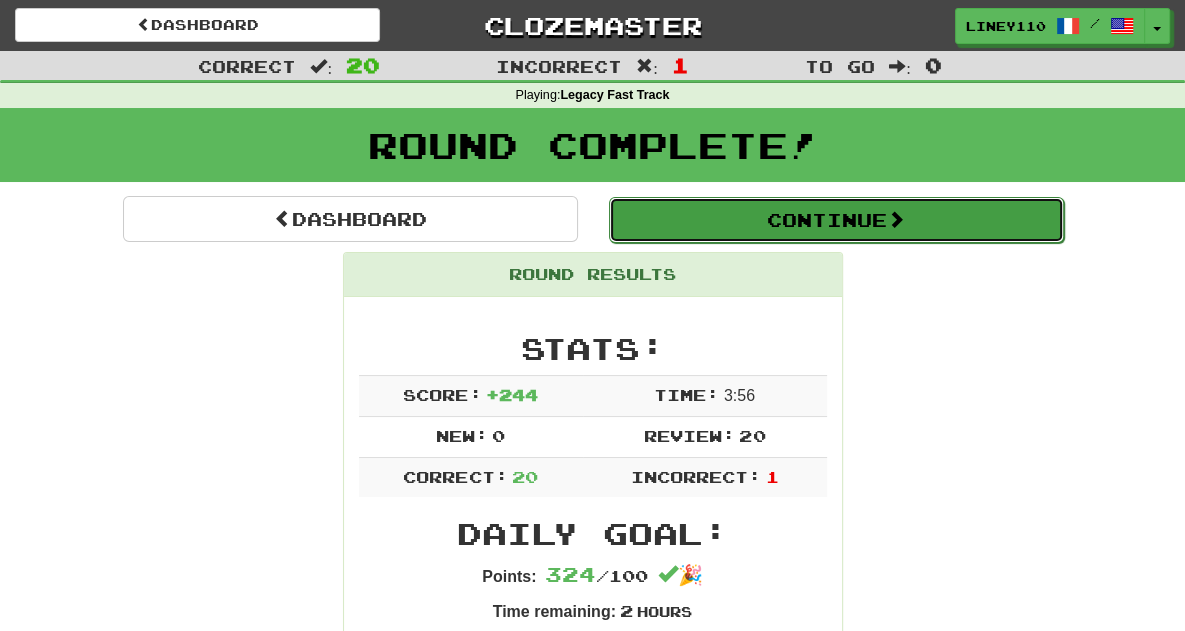 click on "Continue" at bounding box center [836, 220] 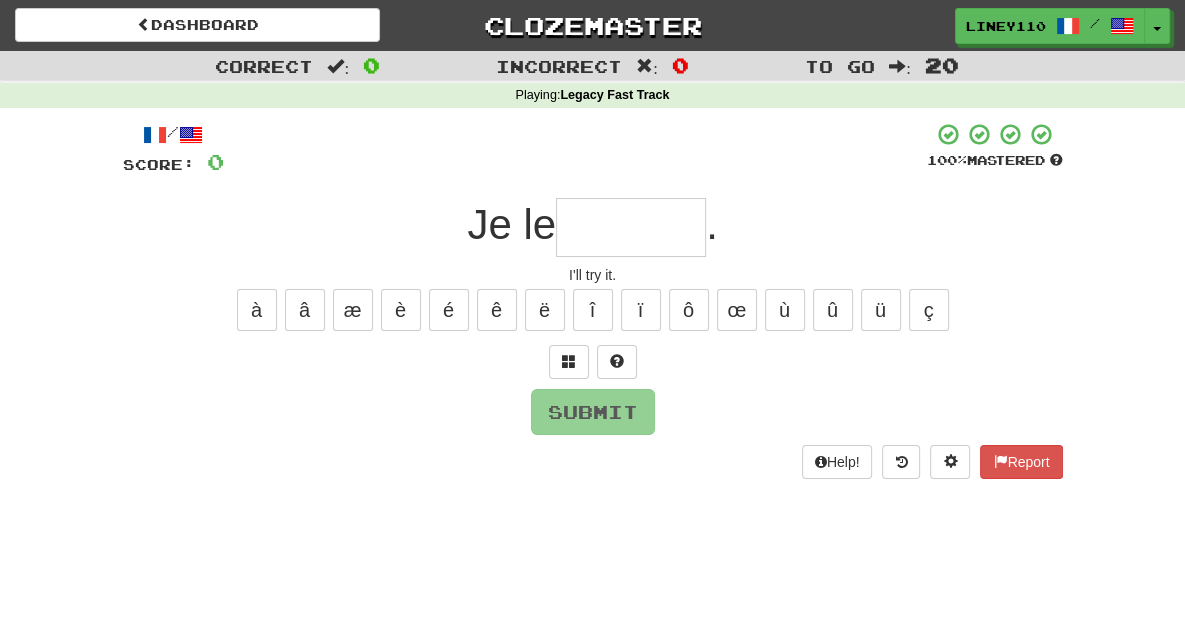 click at bounding box center [631, 227] 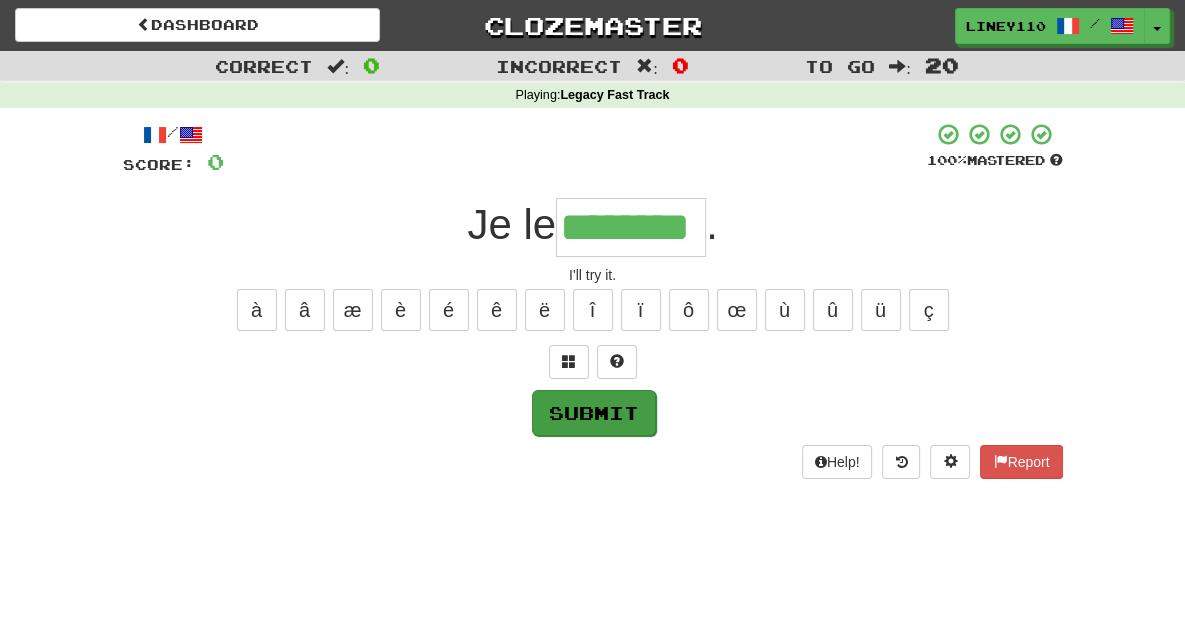 type on "********" 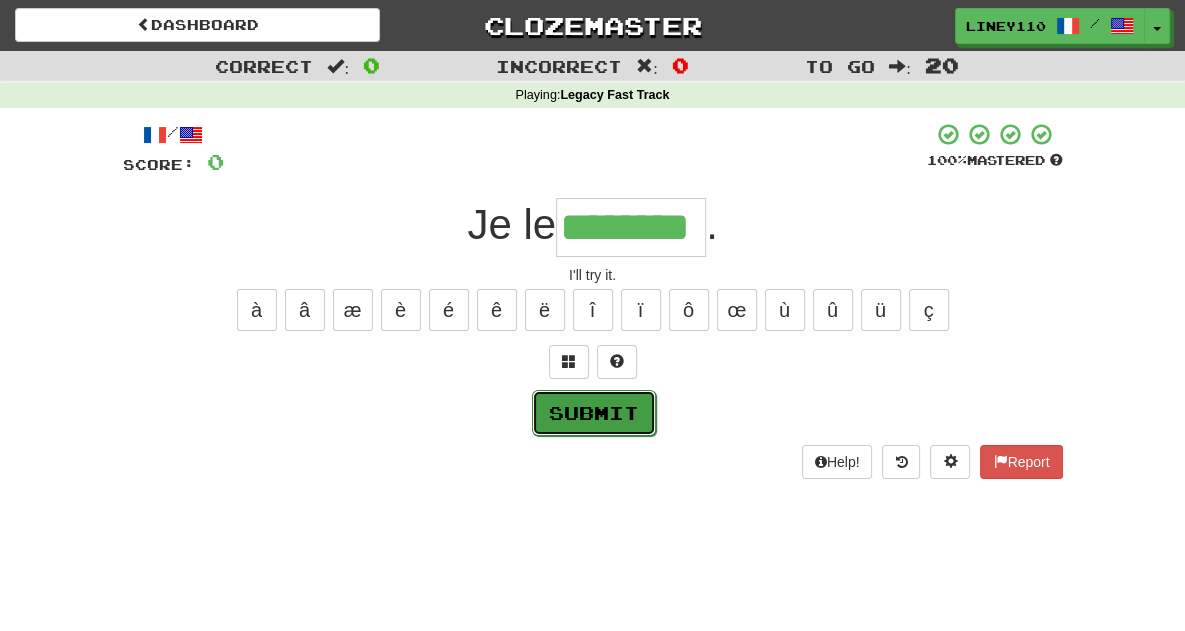 click on "Submit" at bounding box center [594, 413] 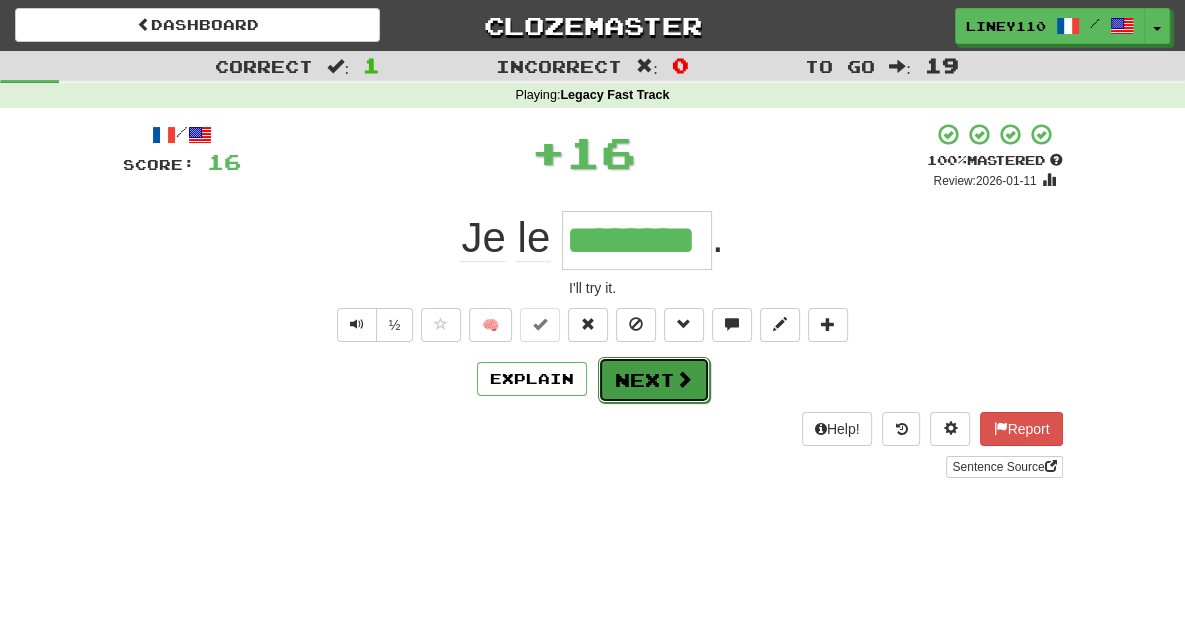 click on "Next" at bounding box center (654, 380) 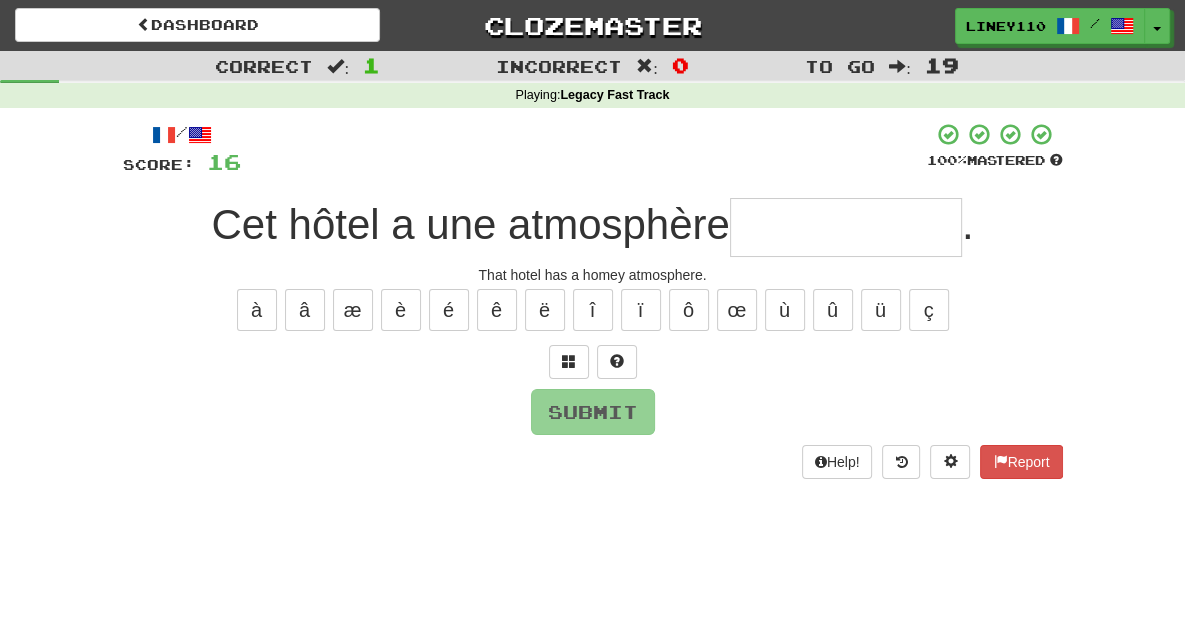 click at bounding box center (846, 227) 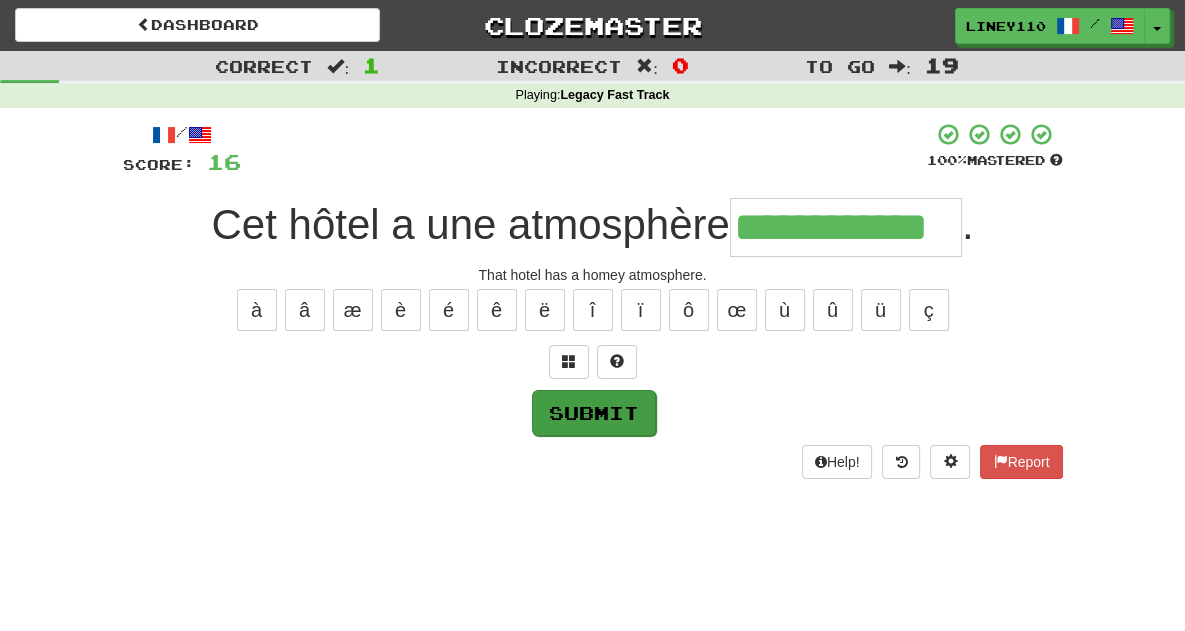type on "**********" 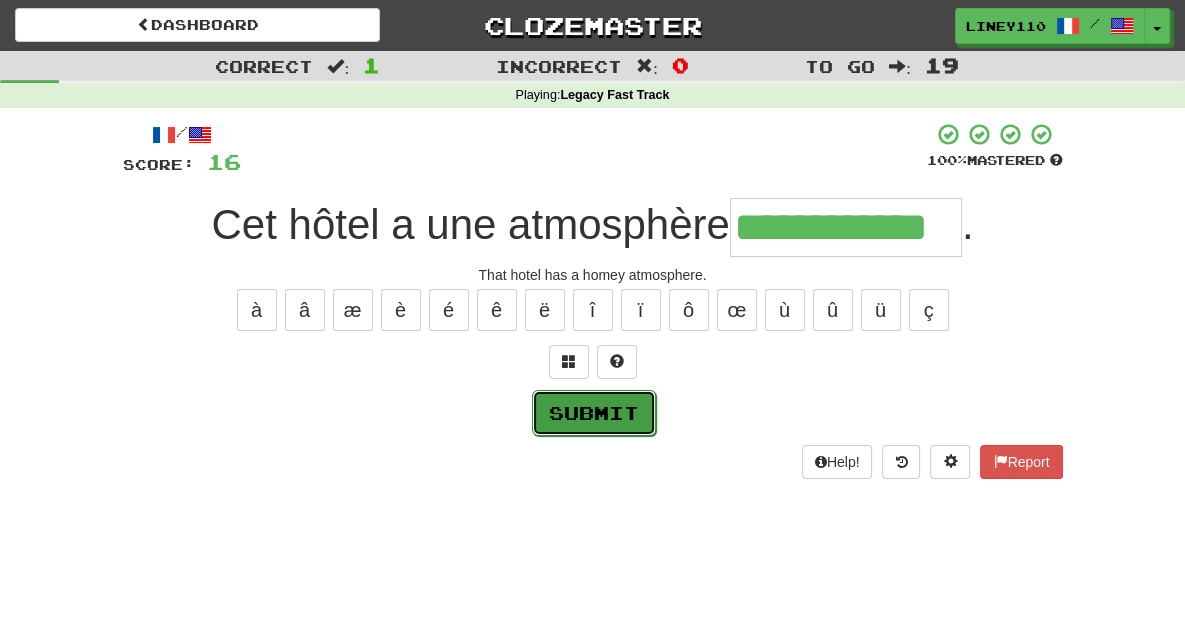 click on "Submit" at bounding box center (594, 413) 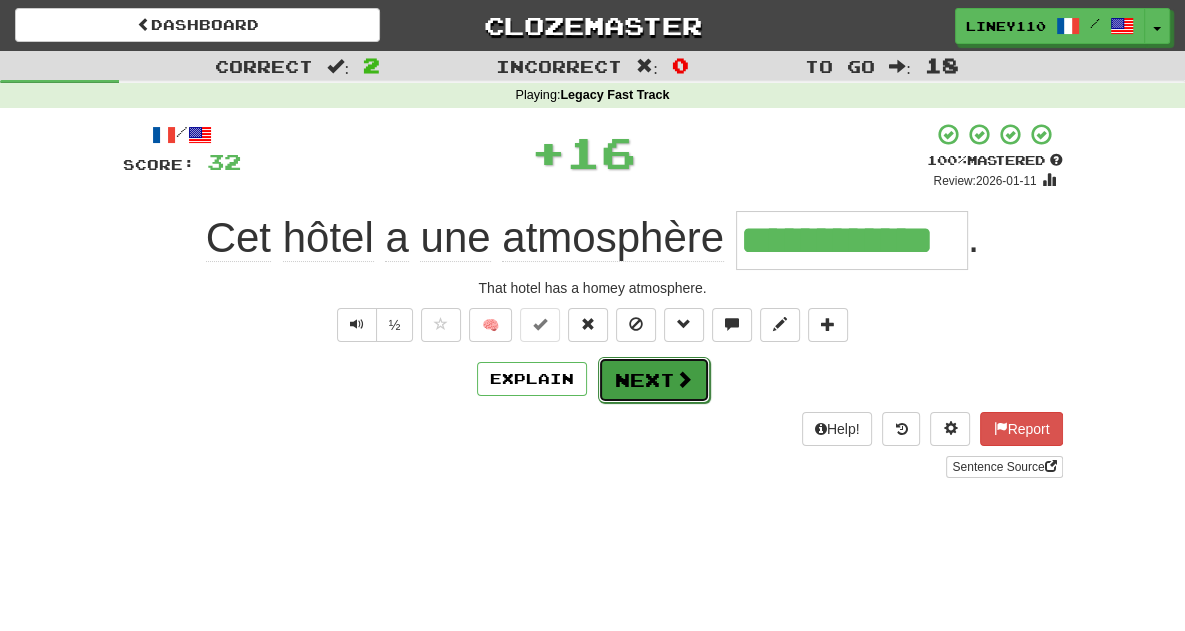 click on "Next" at bounding box center (654, 380) 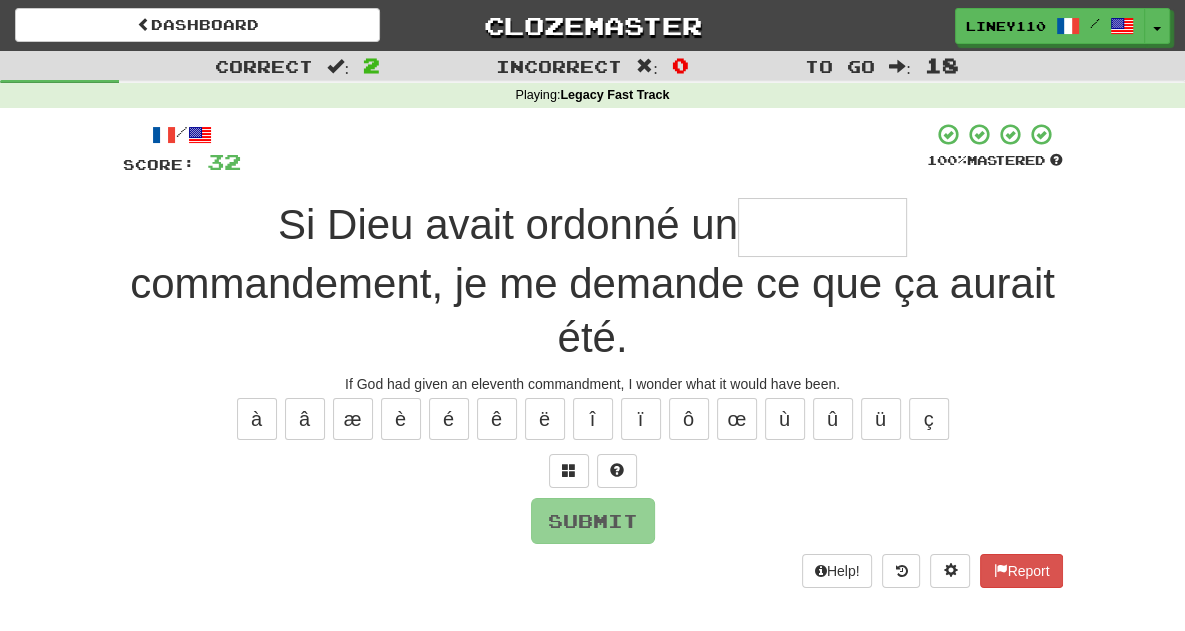 click at bounding box center (822, 227) 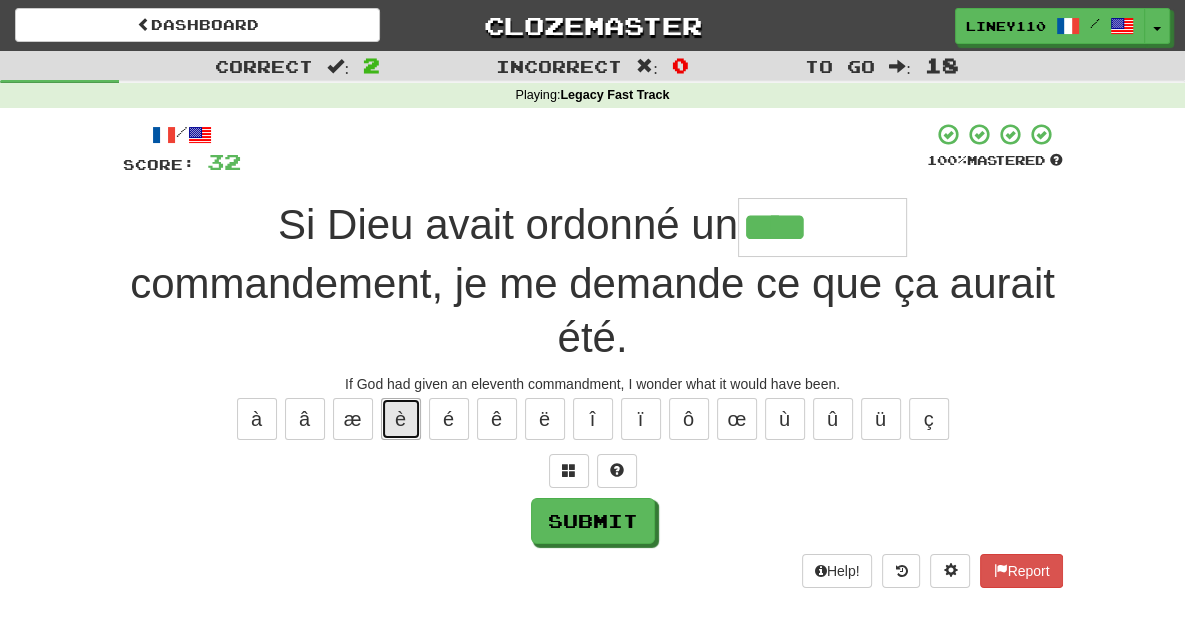 click on "è" at bounding box center [401, 419] 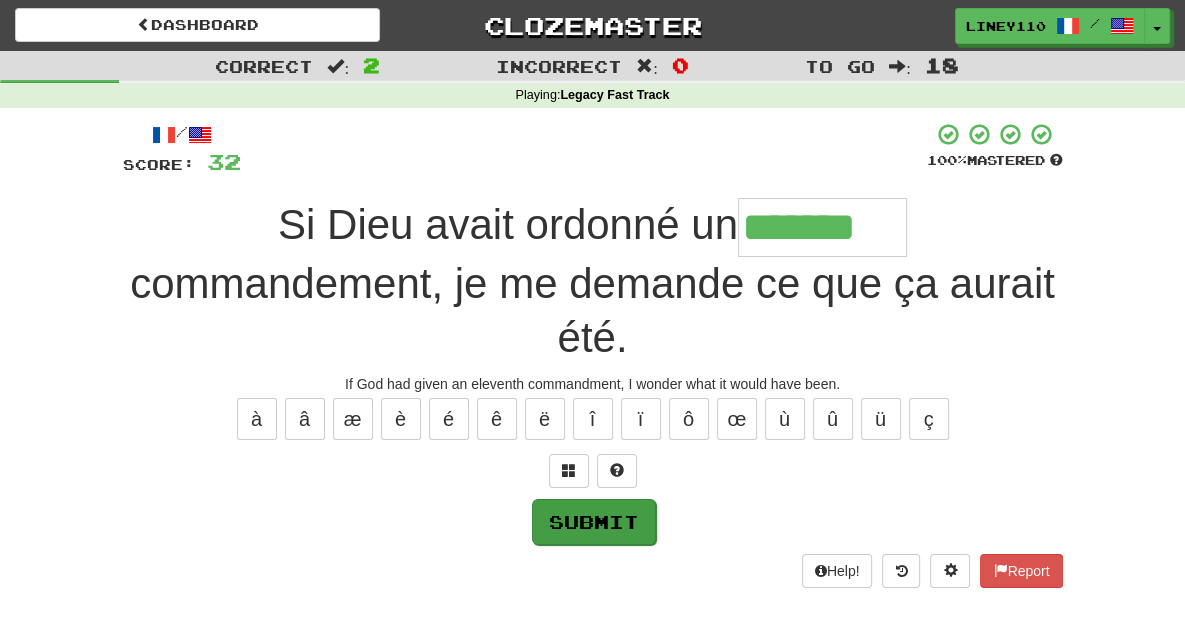 type on "*******" 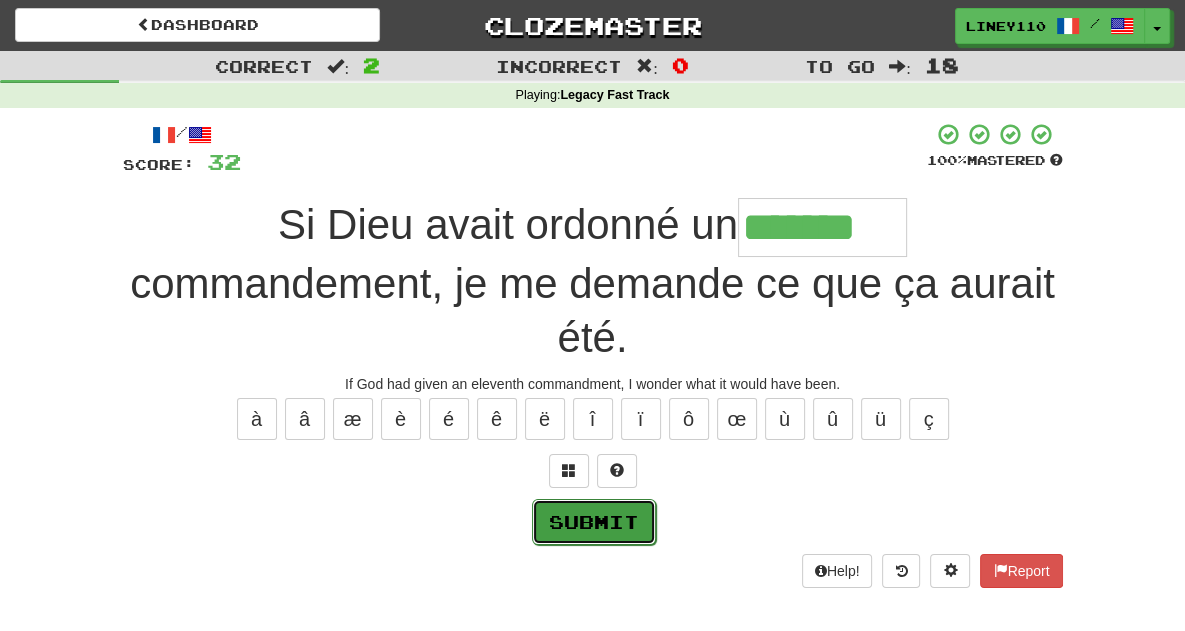 click on "Submit" at bounding box center (594, 522) 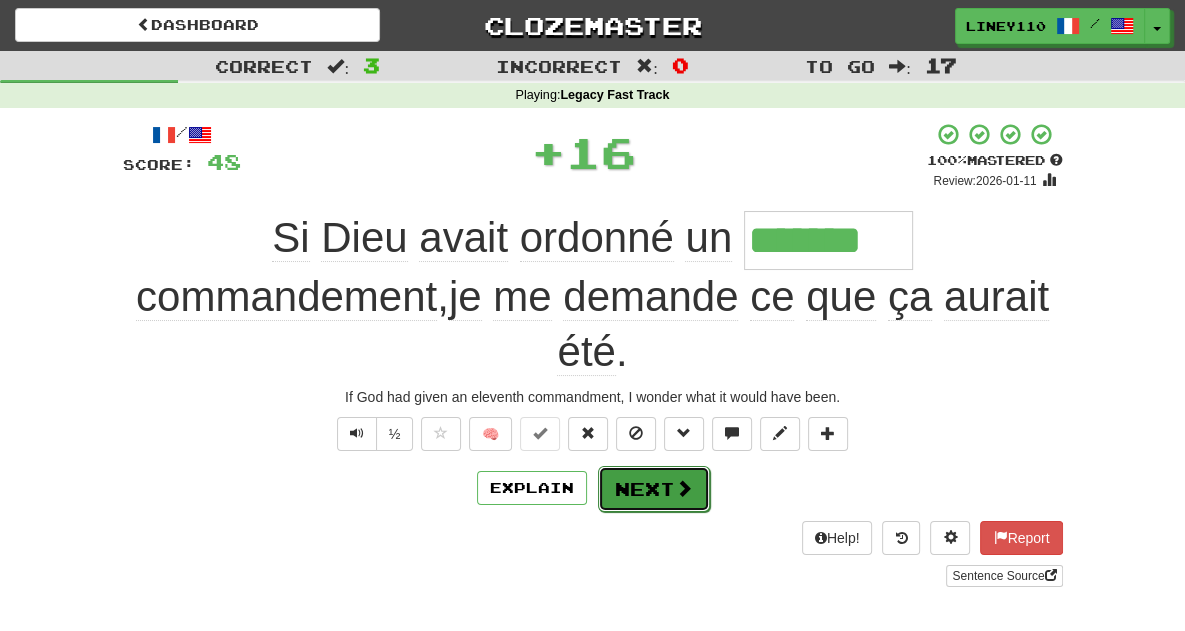 click on "Next" at bounding box center (654, 489) 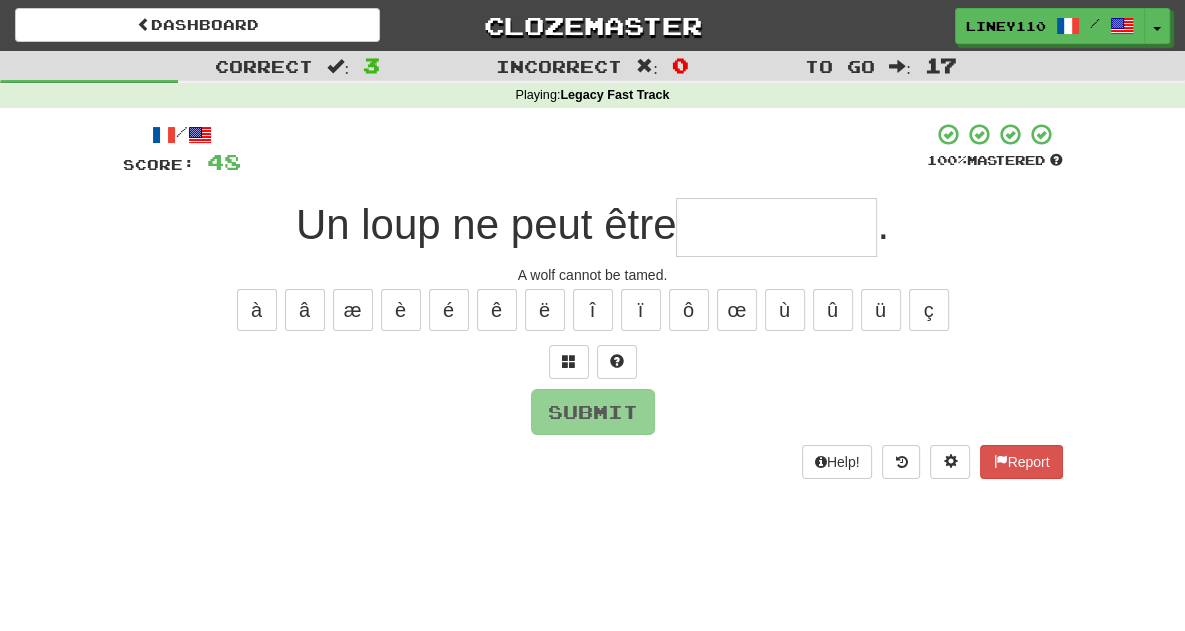 click at bounding box center [776, 227] 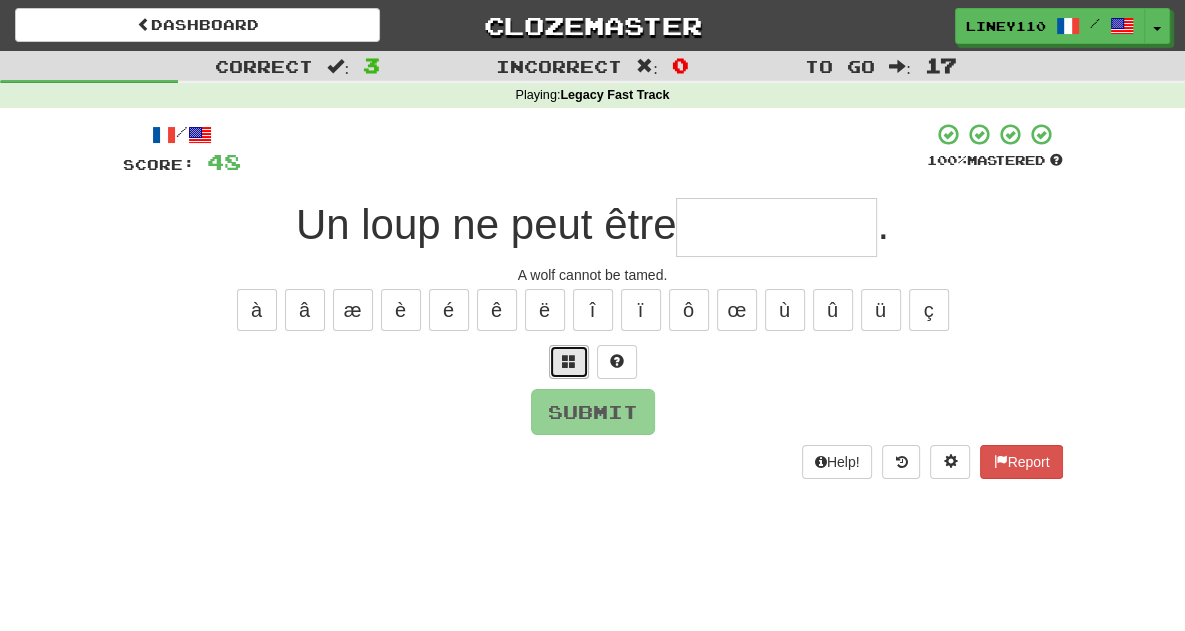 click at bounding box center [569, 361] 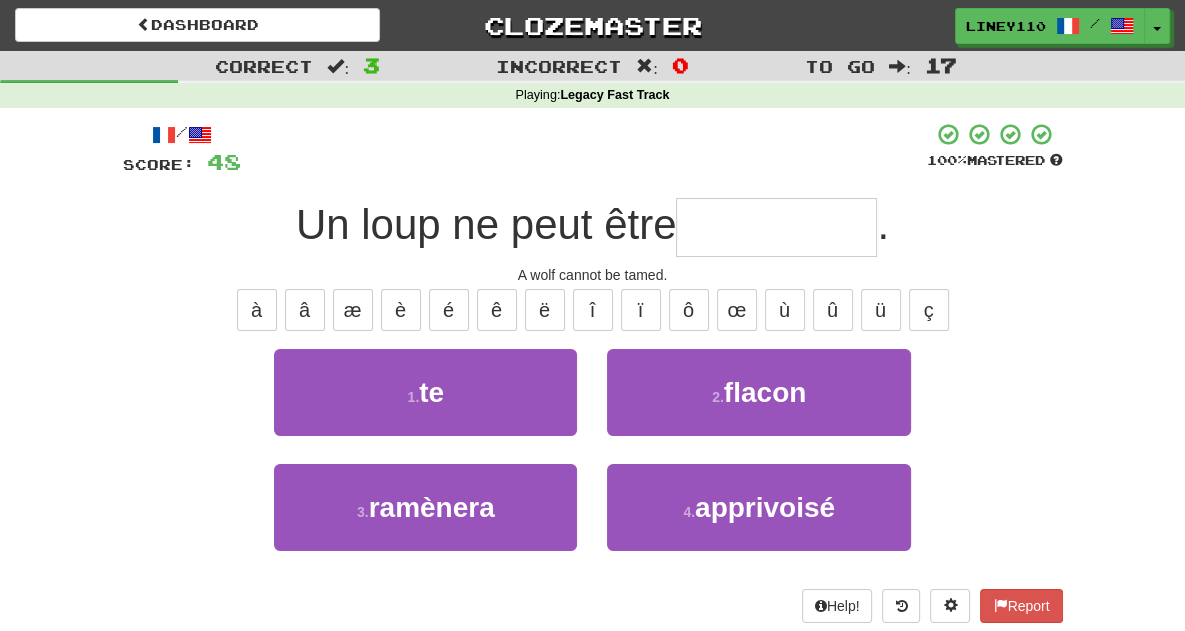 drag, startPoint x: 754, startPoint y: 439, endPoint x: 779, endPoint y: 457, distance: 30.805843 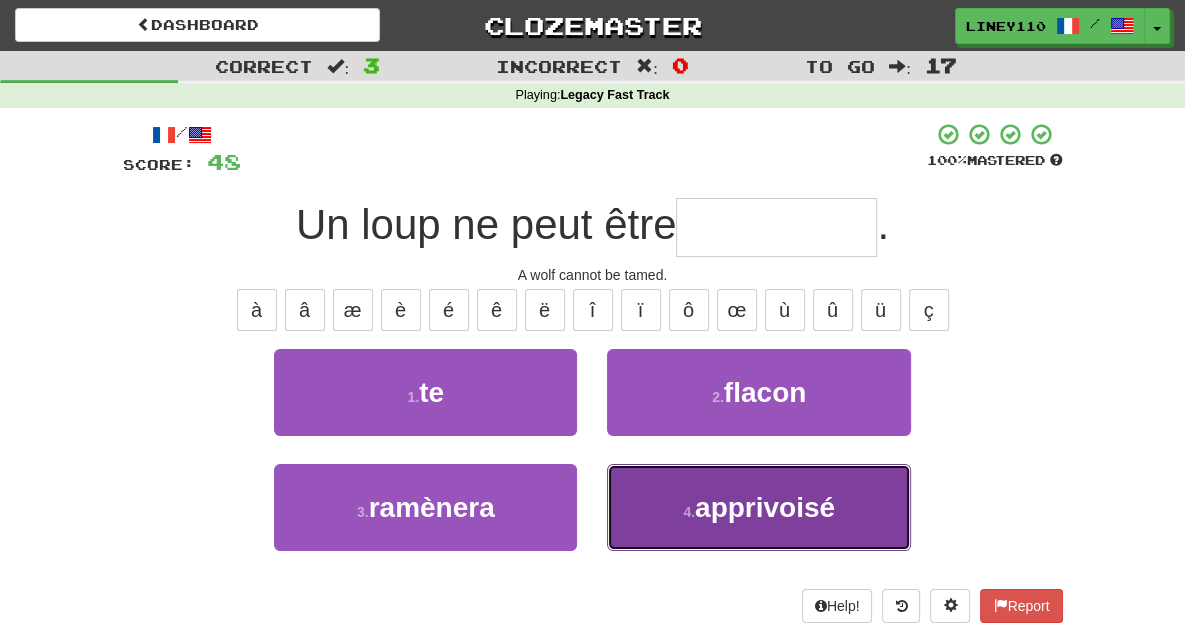 click on "apprivoisé" at bounding box center [765, 507] 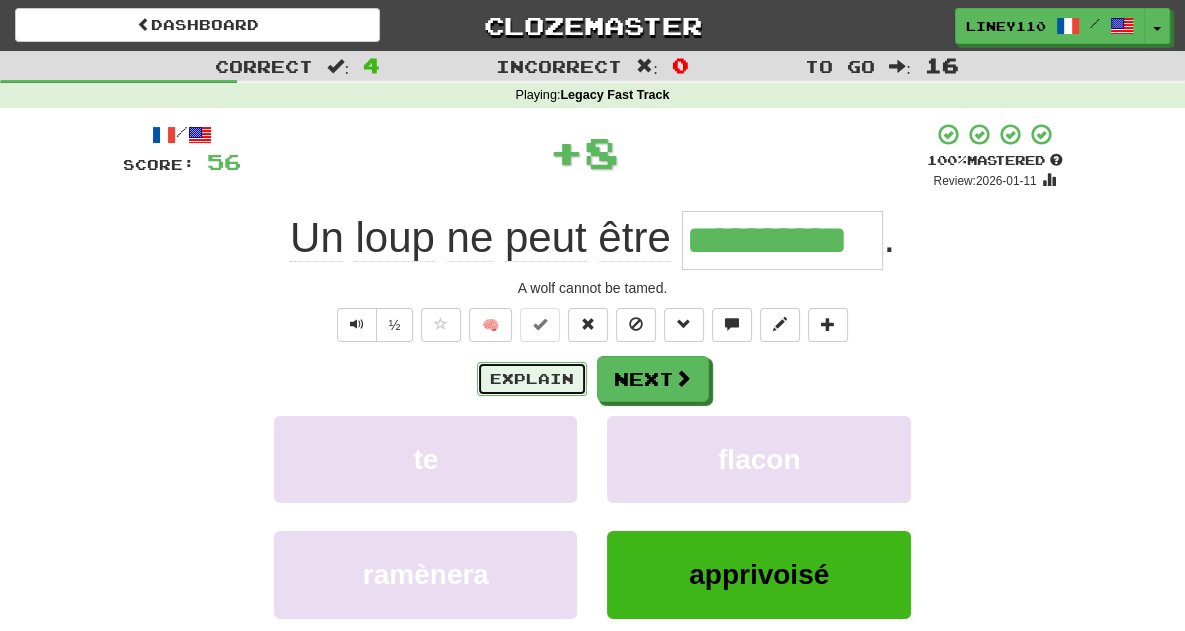 click on "Explain" at bounding box center (532, 379) 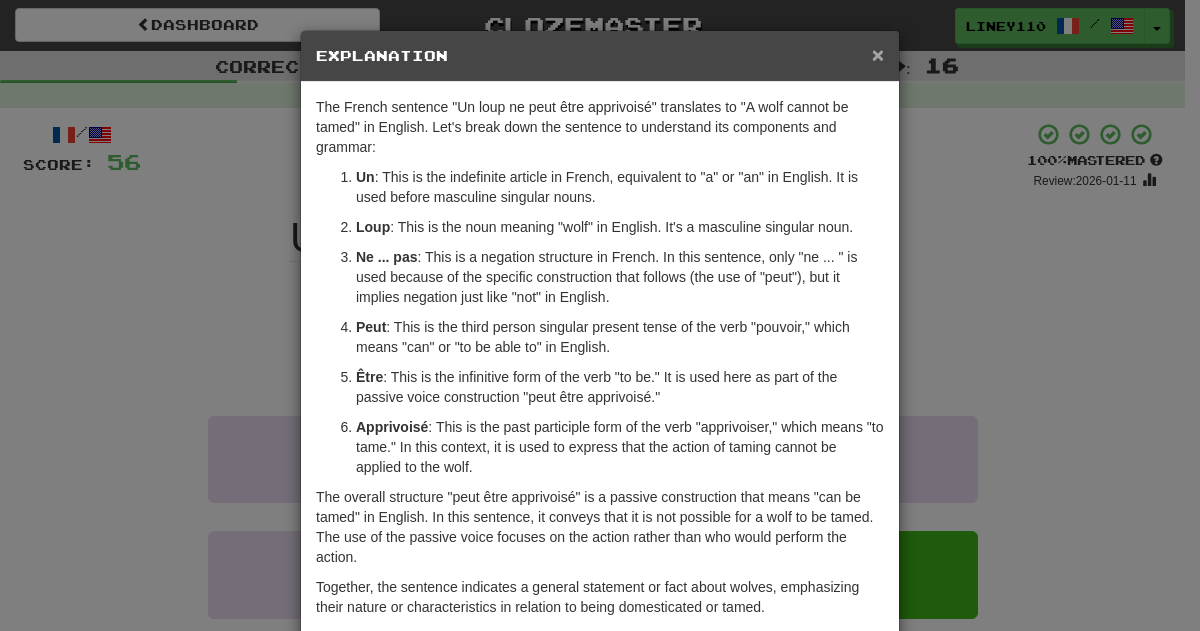 click on "×" at bounding box center (878, 54) 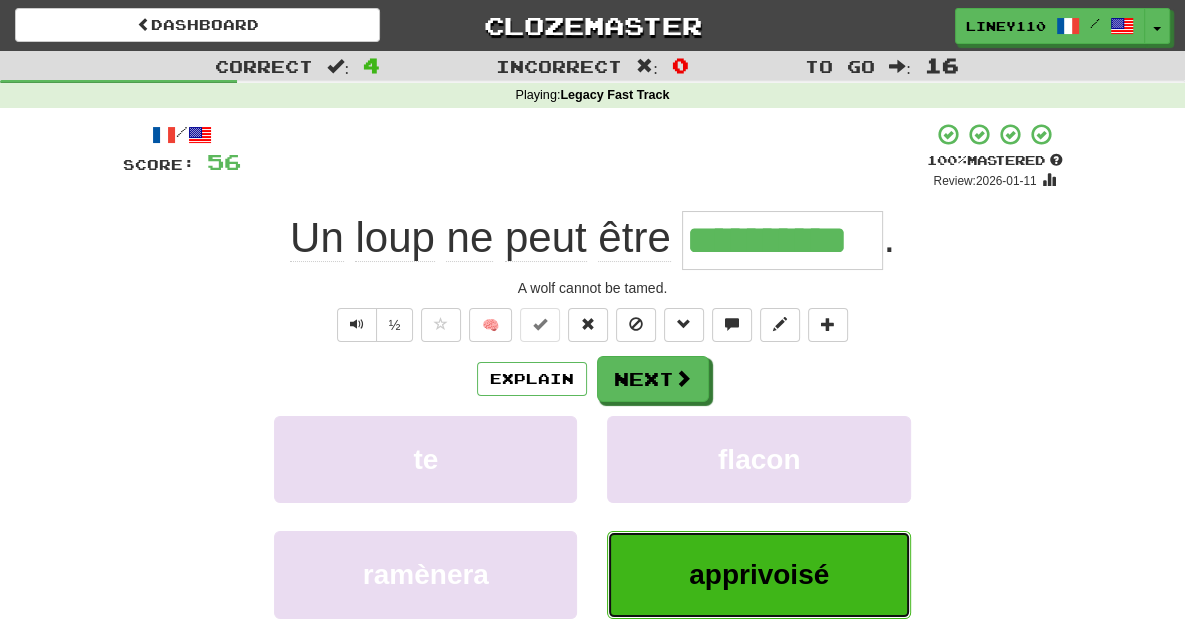 click on "apprivoisé" at bounding box center (758, 574) 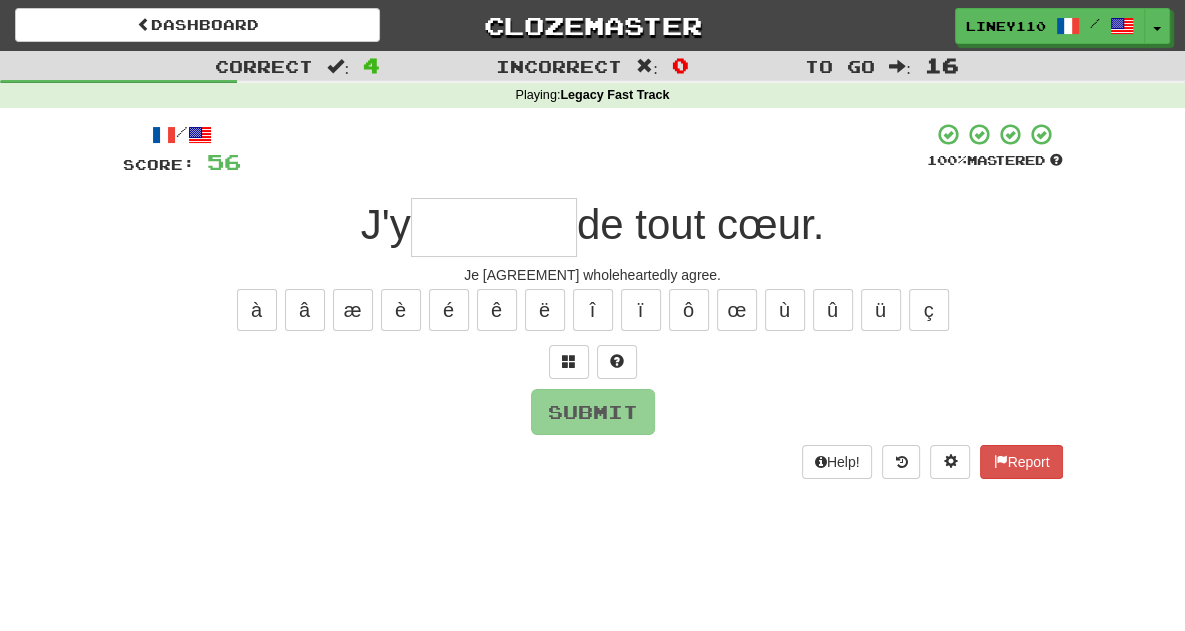 click at bounding box center (494, 227) 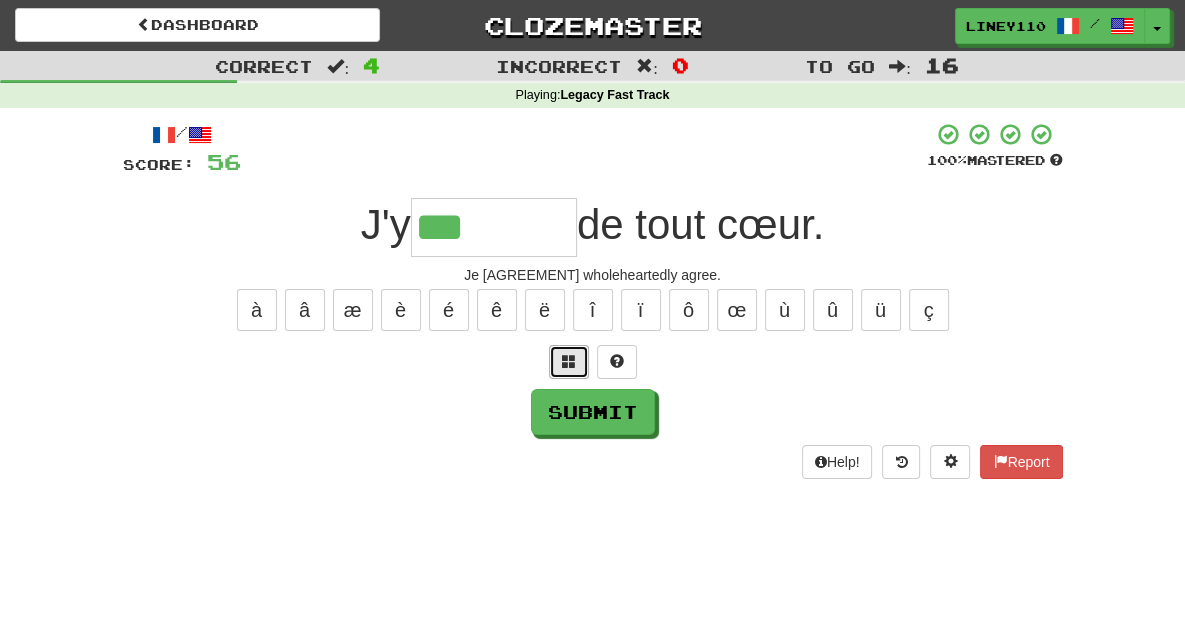 click at bounding box center [569, 361] 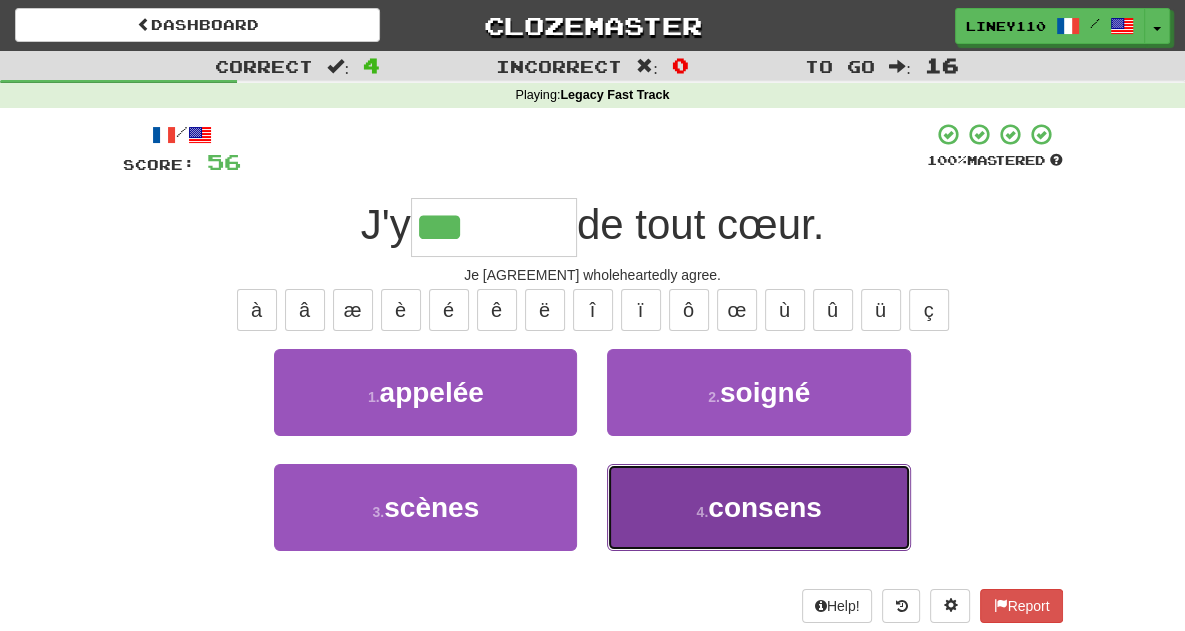 click on "consens" at bounding box center (765, 507) 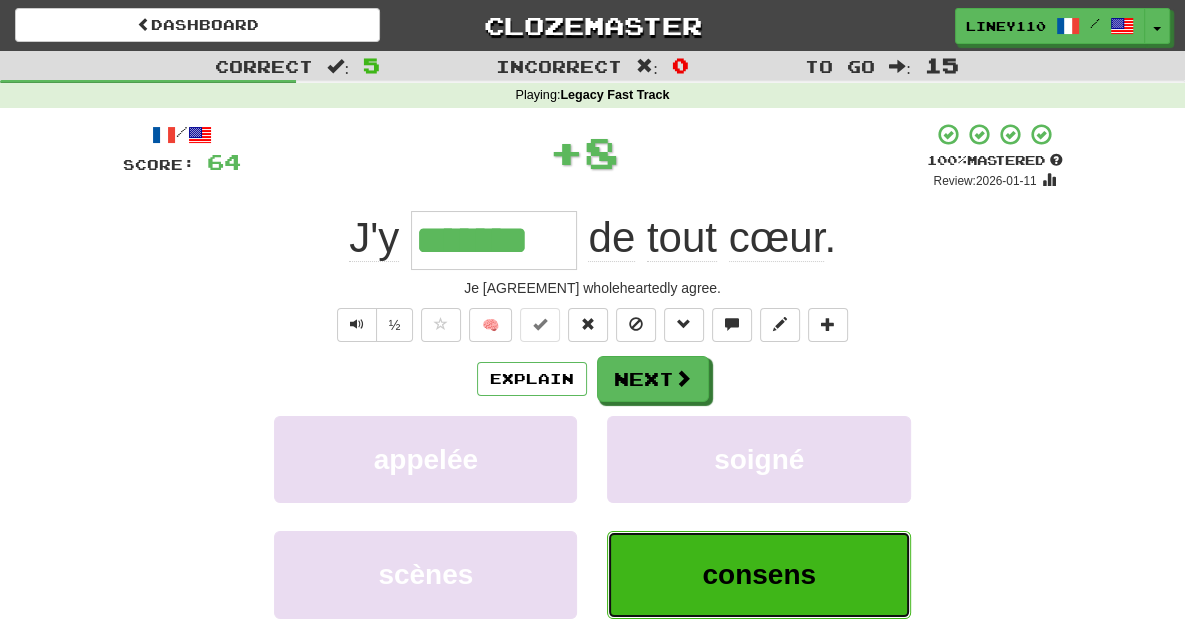 click on "consens" at bounding box center [758, 574] 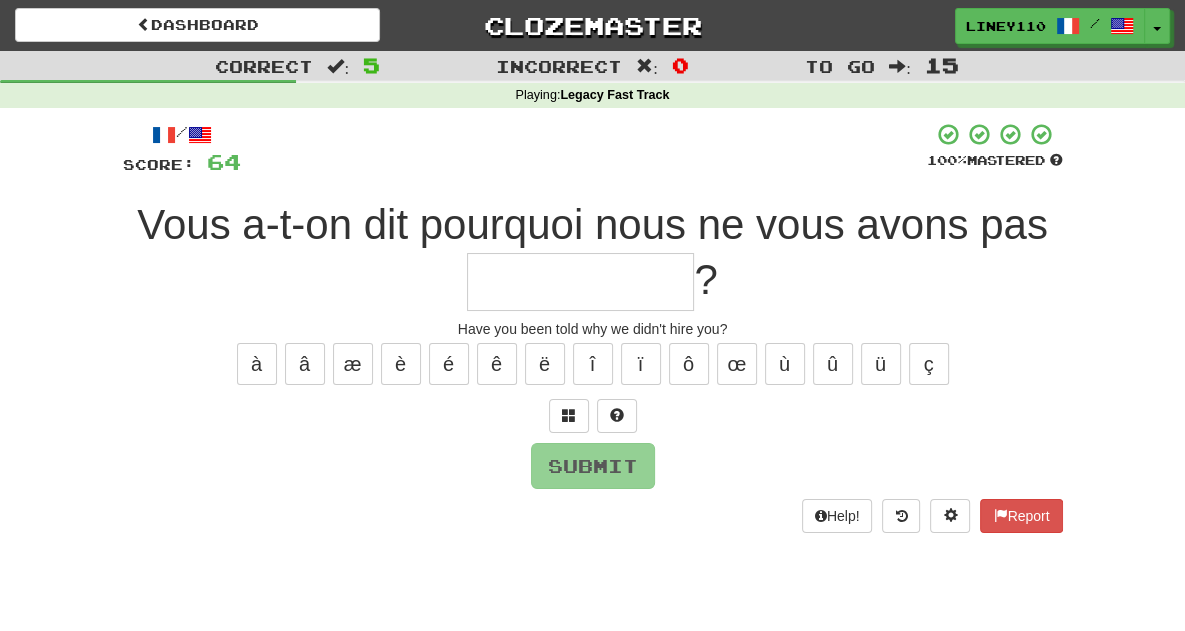 click at bounding box center [580, 282] 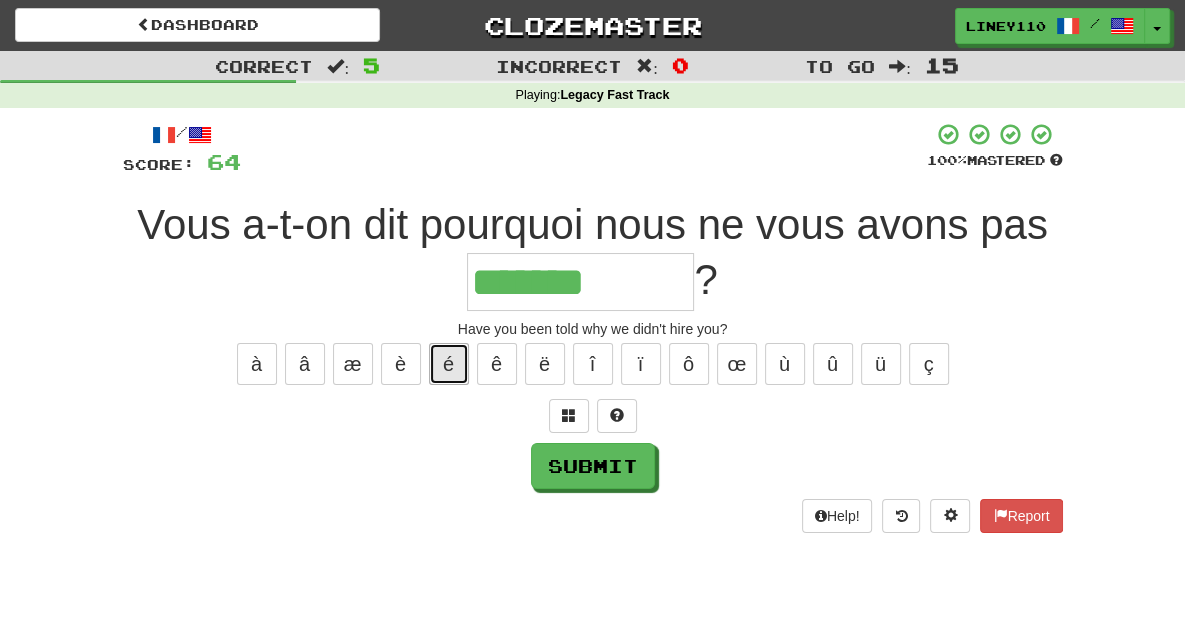 click on "é" at bounding box center (449, 364) 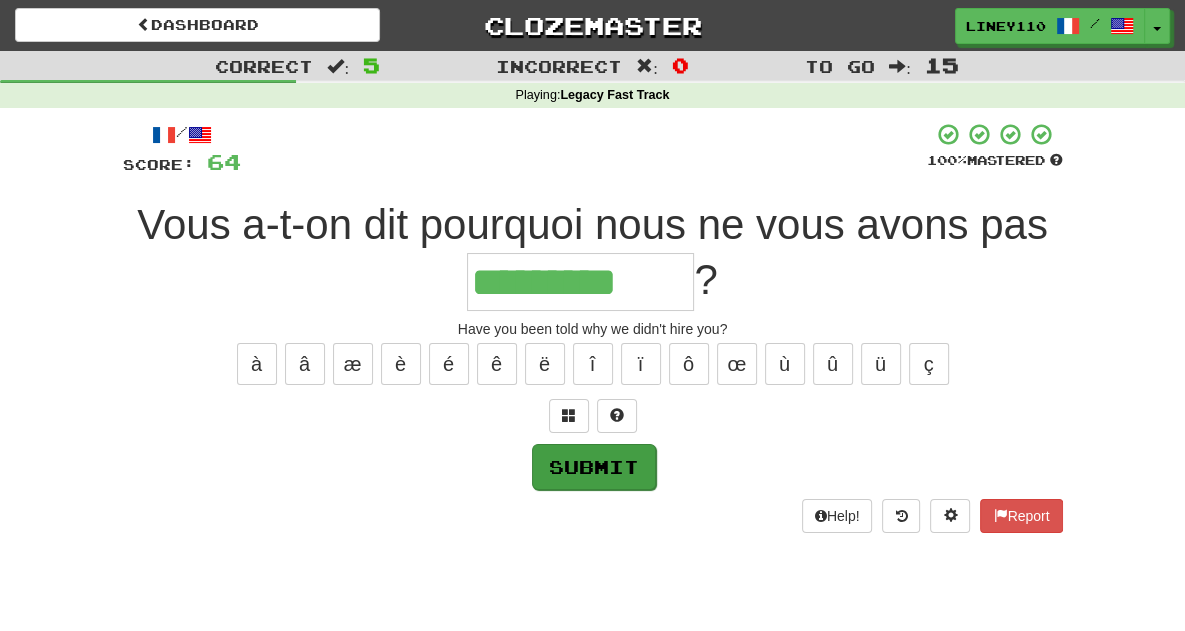 type on "*********" 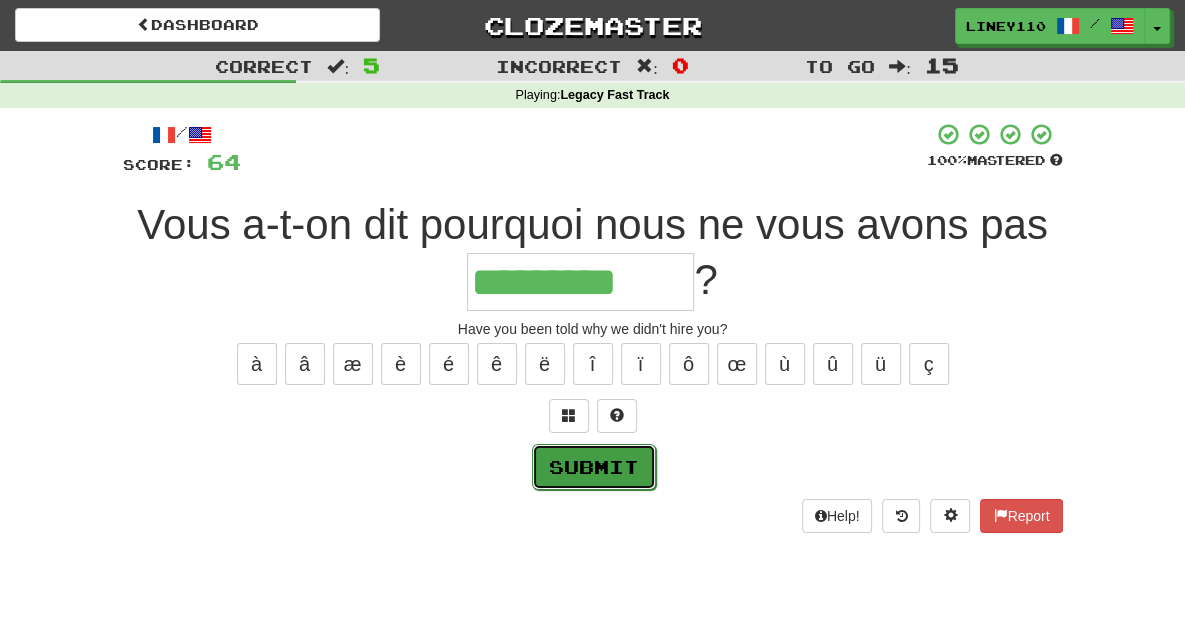 click on "Submit" at bounding box center (594, 467) 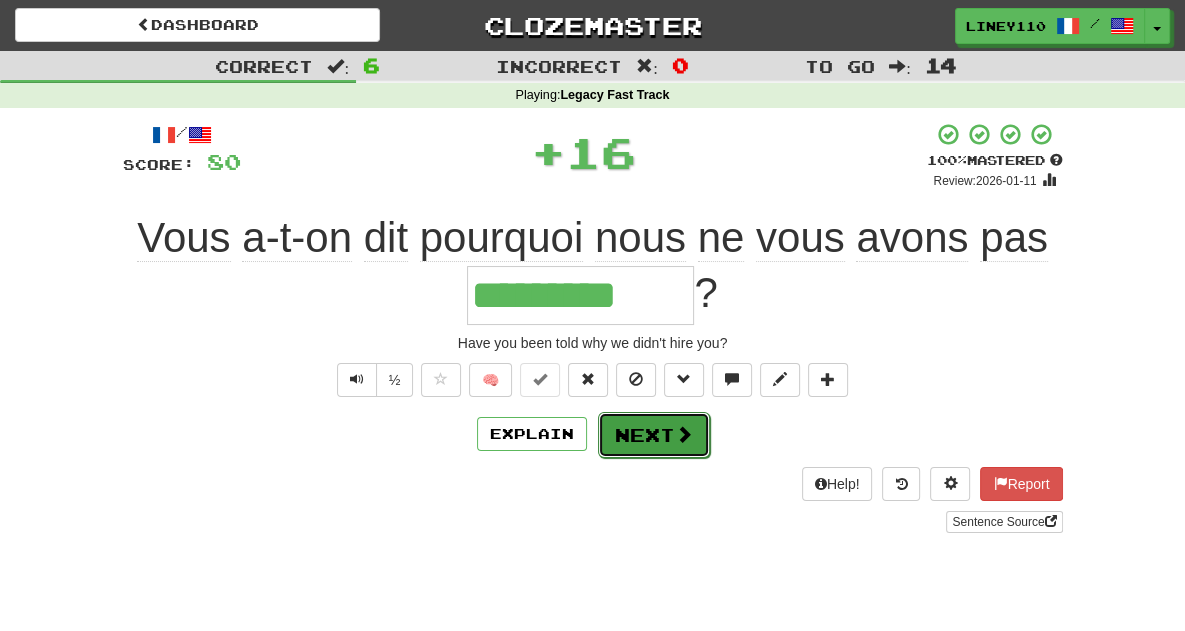 click on "Next" at bounding box center [654, 435] 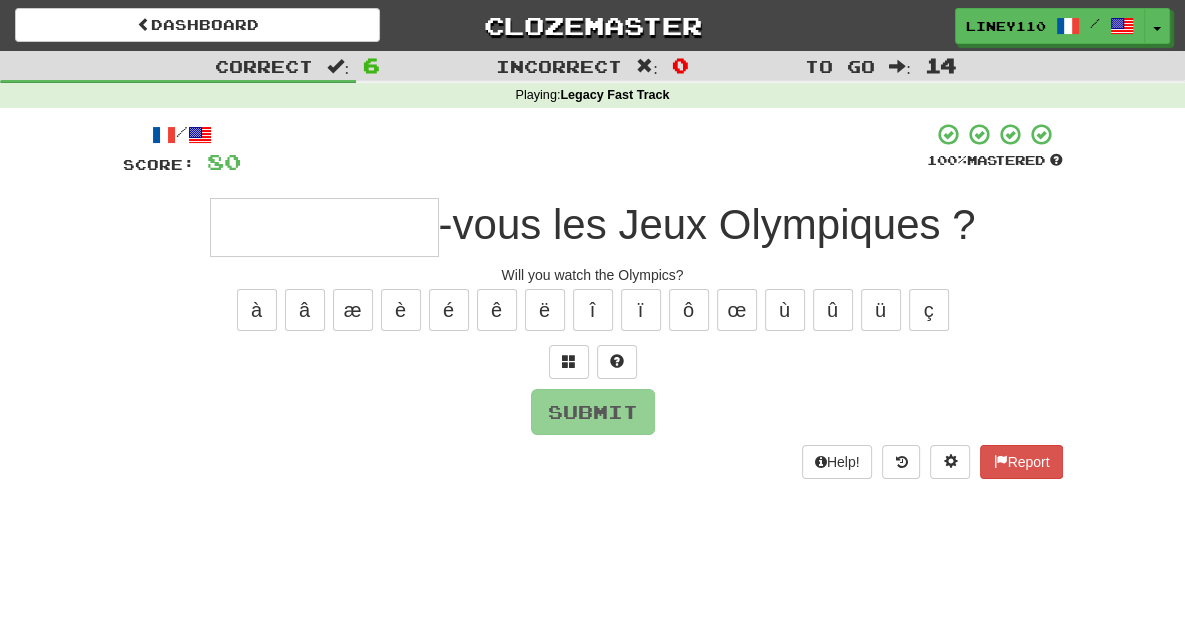 click at bounding box center (324, 227) 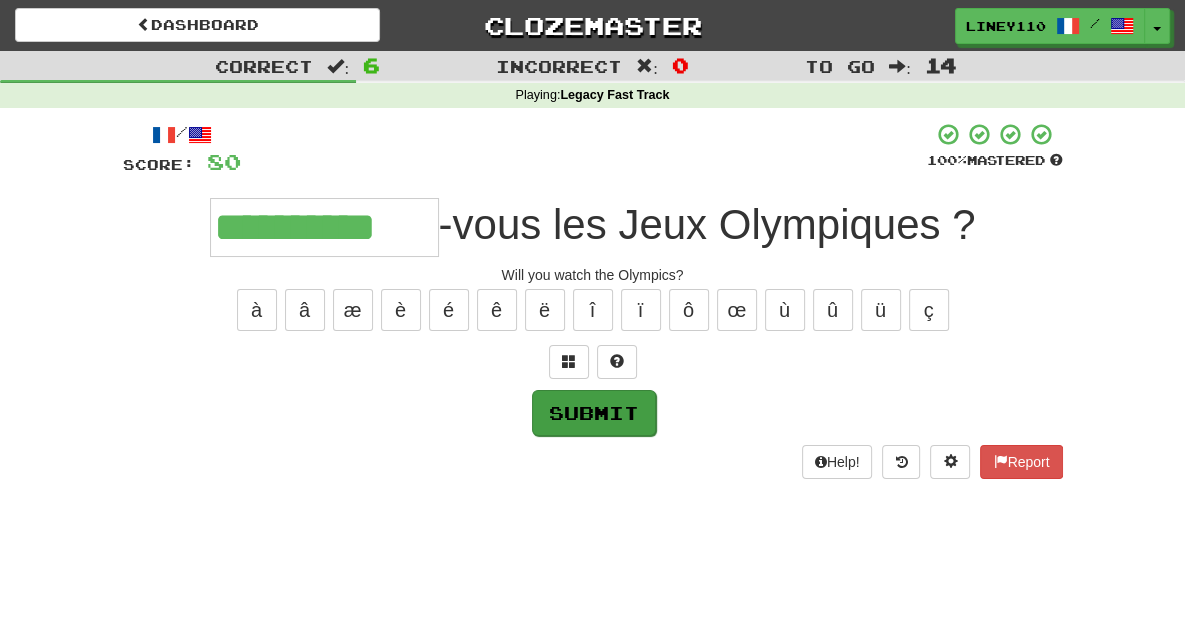 type on "**********" 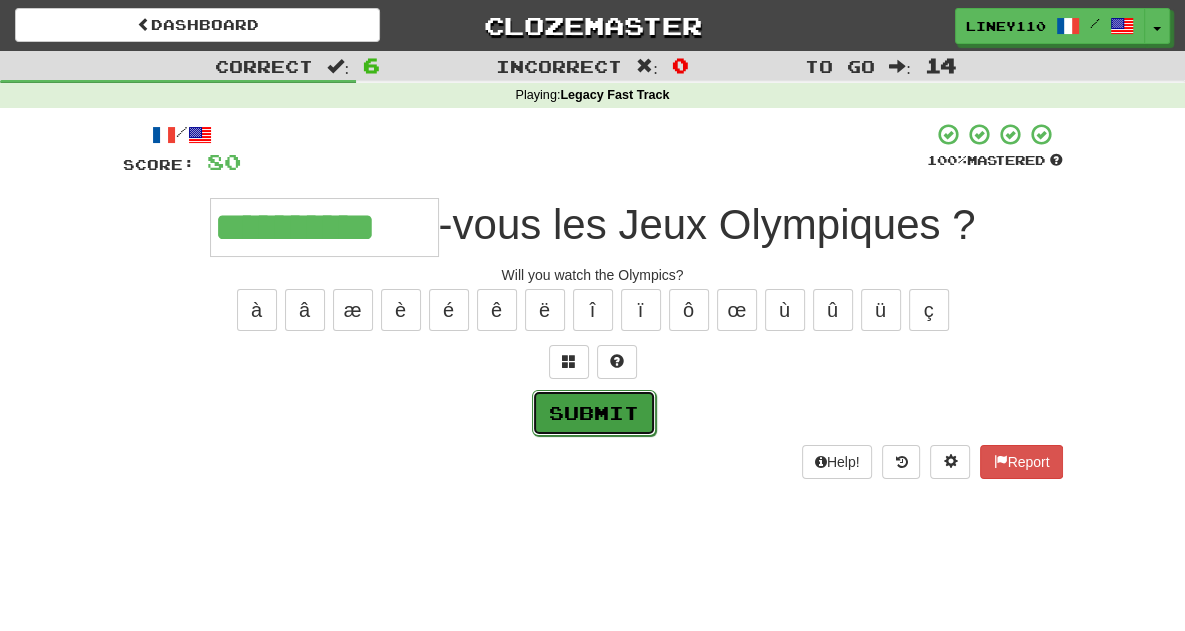 click on "Submit" at bounding box center (594, 413) 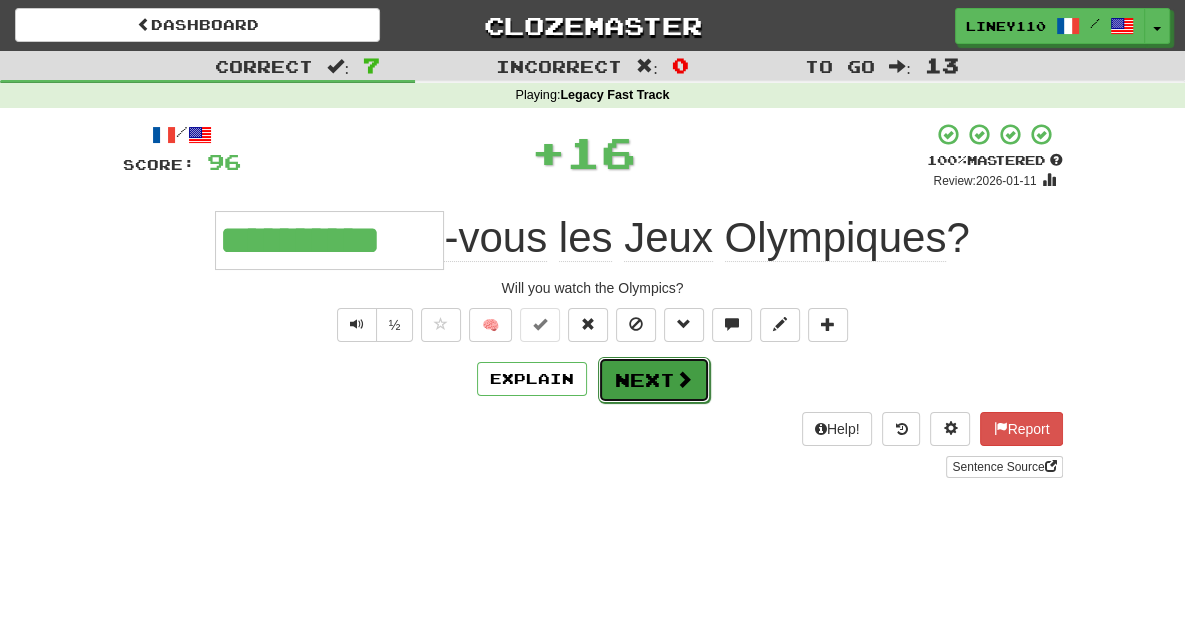 click on "Next" at bounding box center [654, 380] 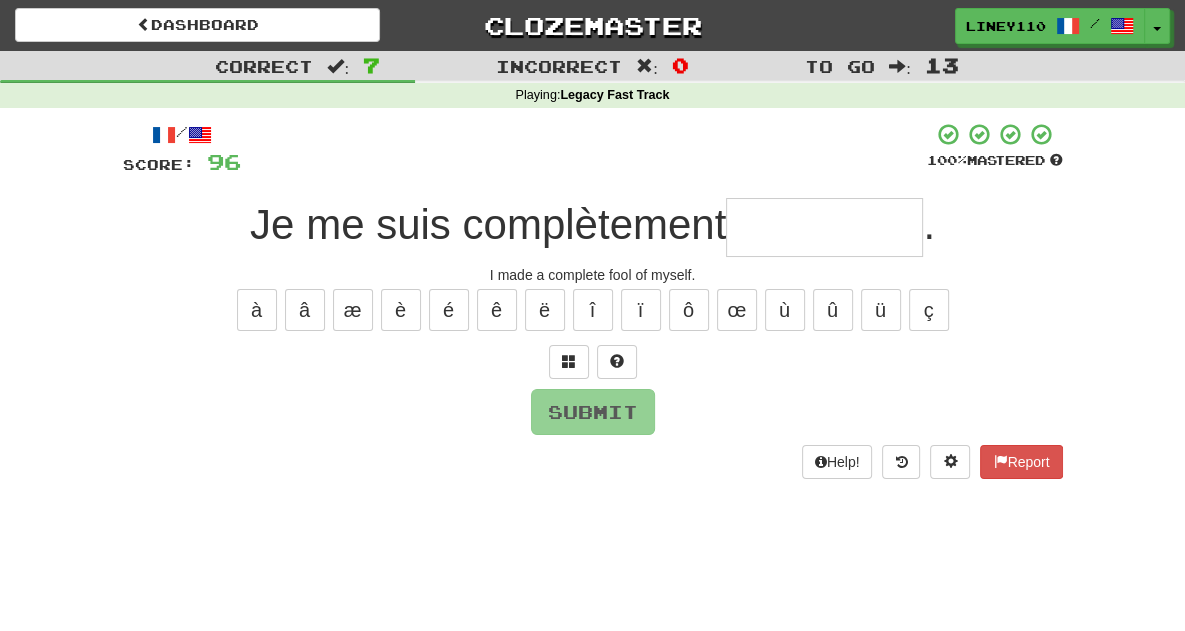click at bounding box center [824, 227] 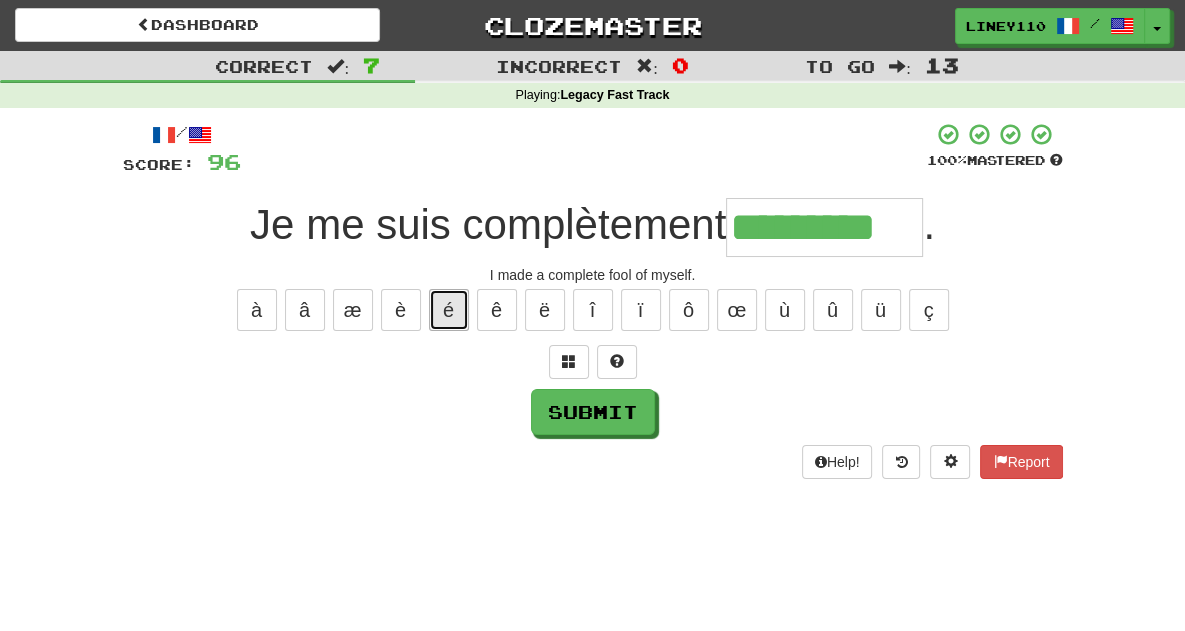 click on "é" at bounding box center (449, 310) 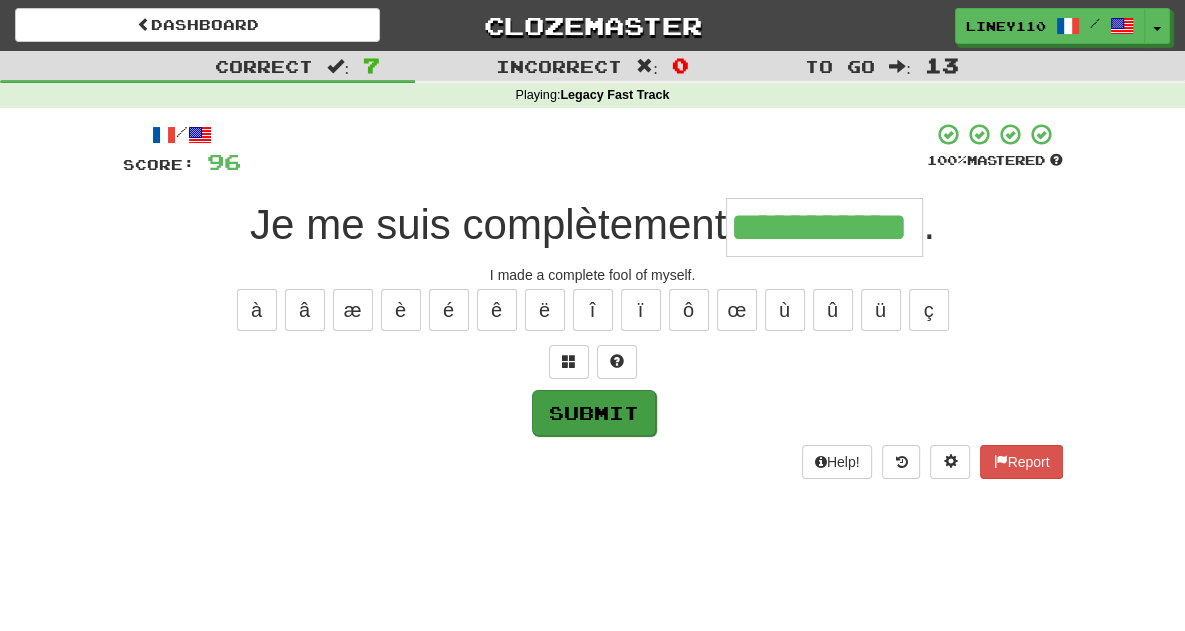 type on "**********" 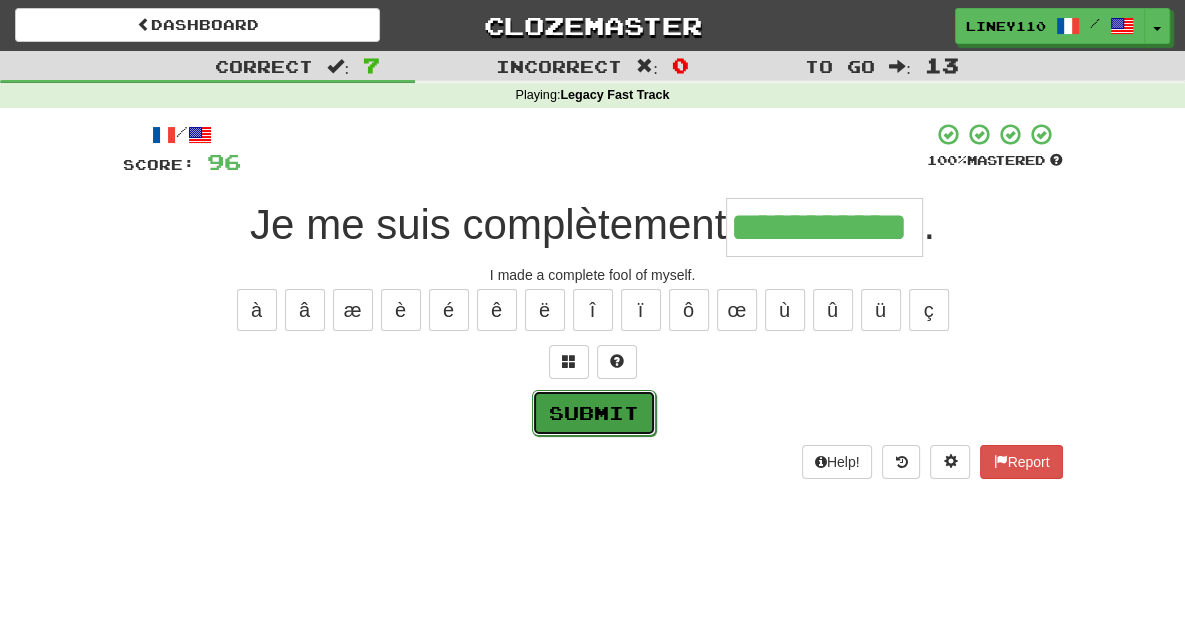 click on "Submit" at bounding box center (594, 413) 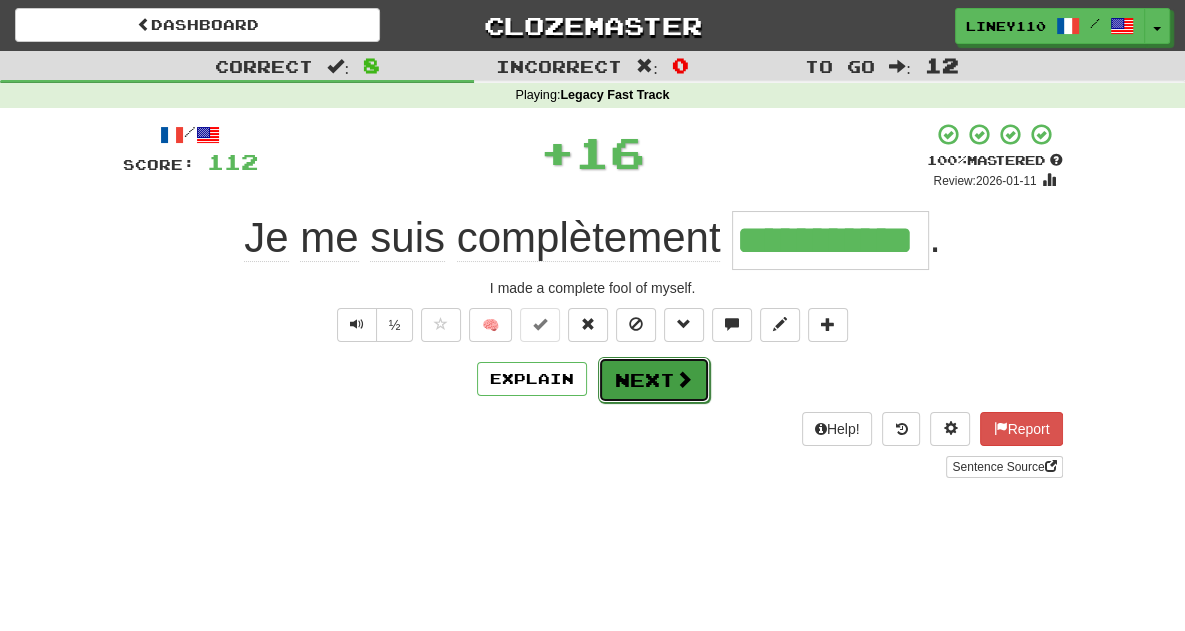 click on "Next" at bounding box center (654, 380) 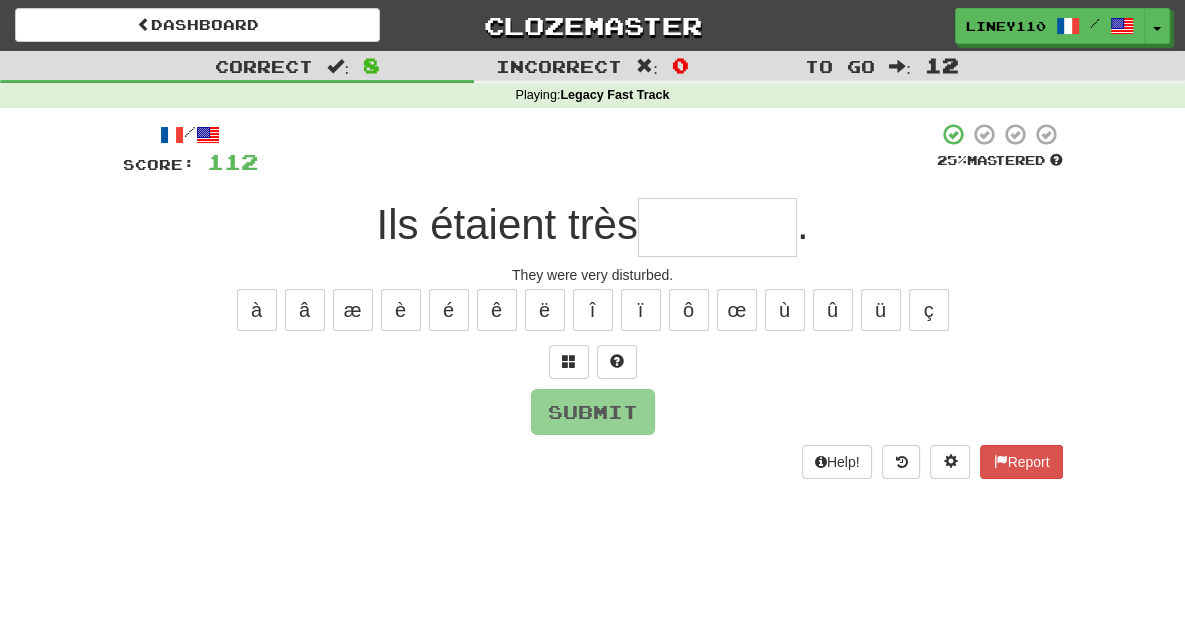 click at bounding box center [717, 227] 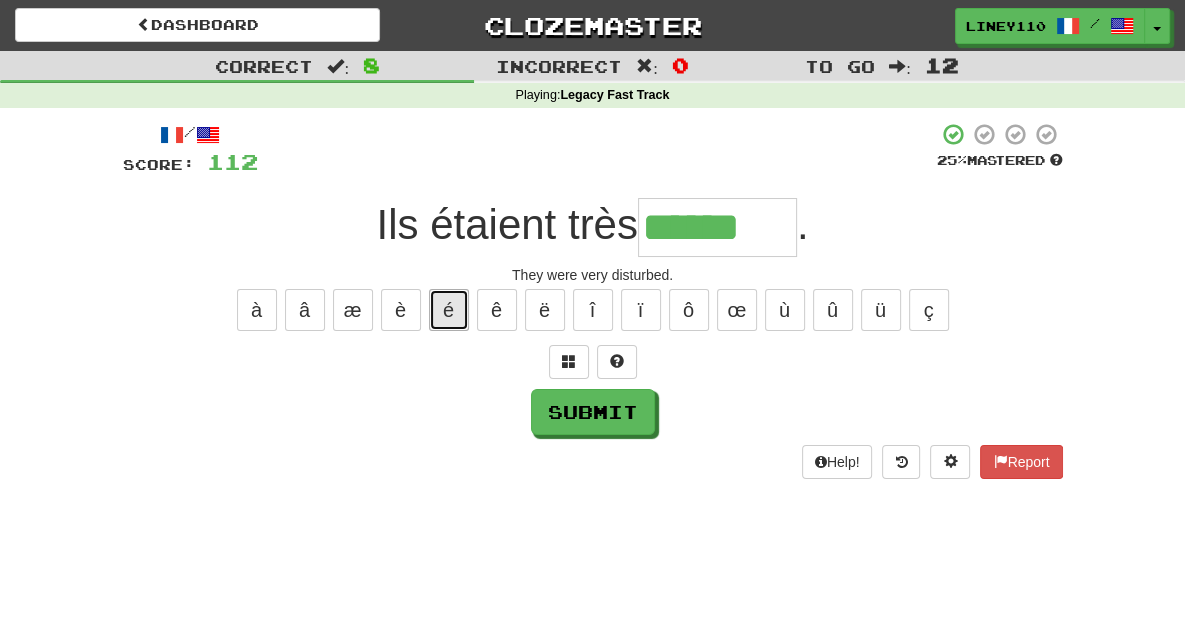 click on "é" at bounding box center (449, 310) 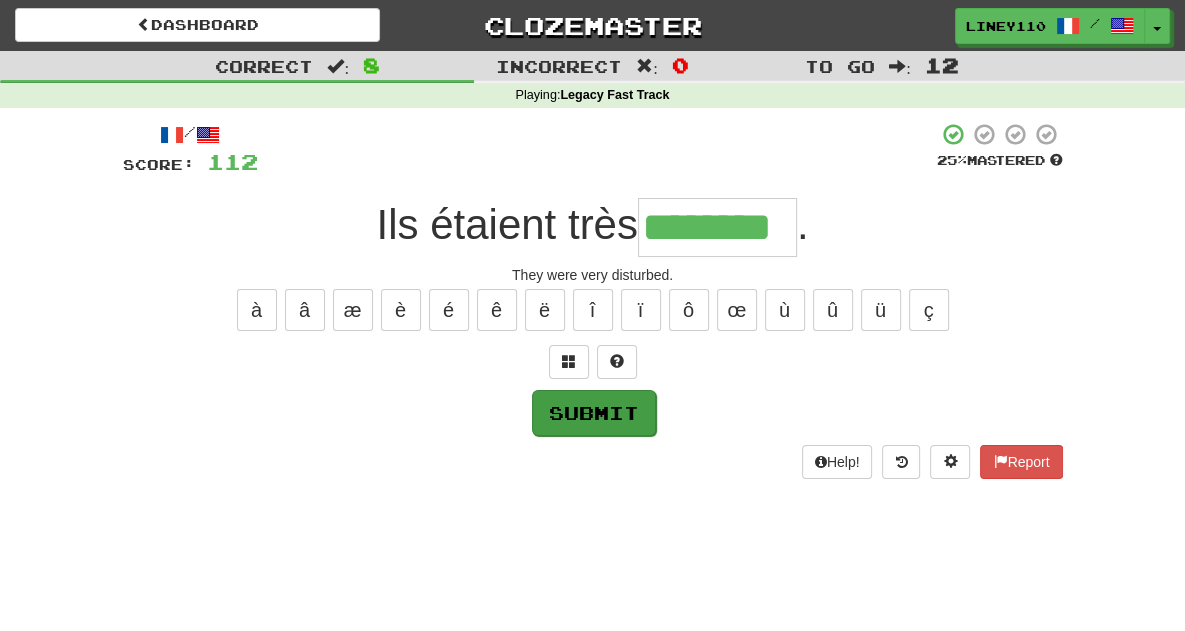 type on "********" 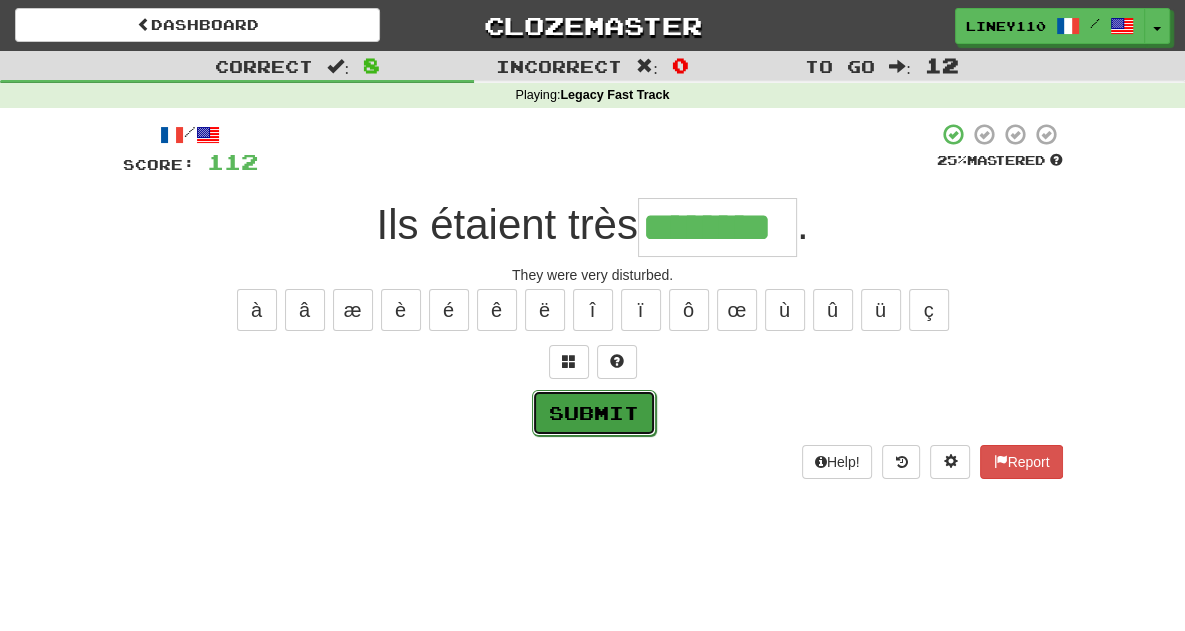 click on "Submit" at bounding box center (594, 413) 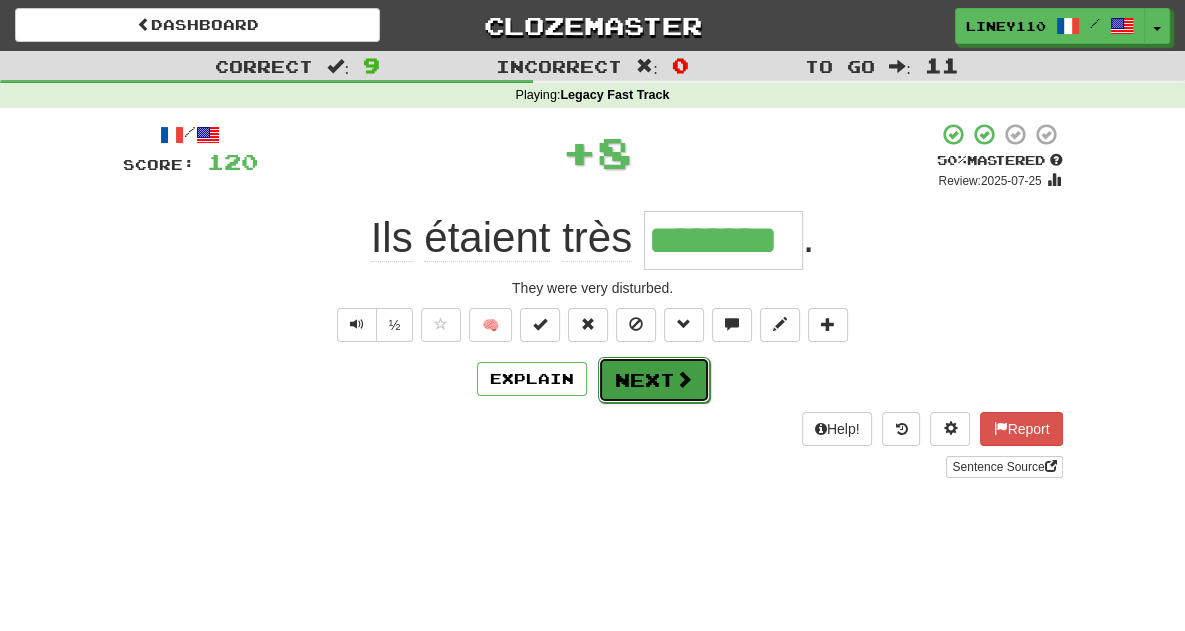 click on "Next" at bounding box center (654, 380) 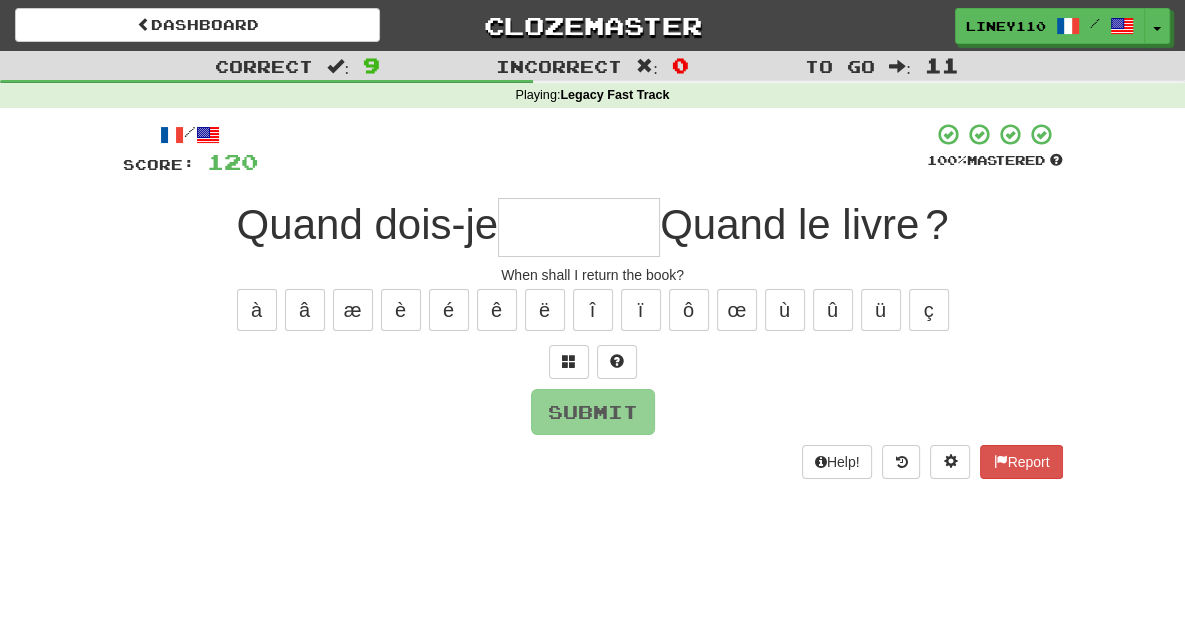 click at bounding box center [579, 227] 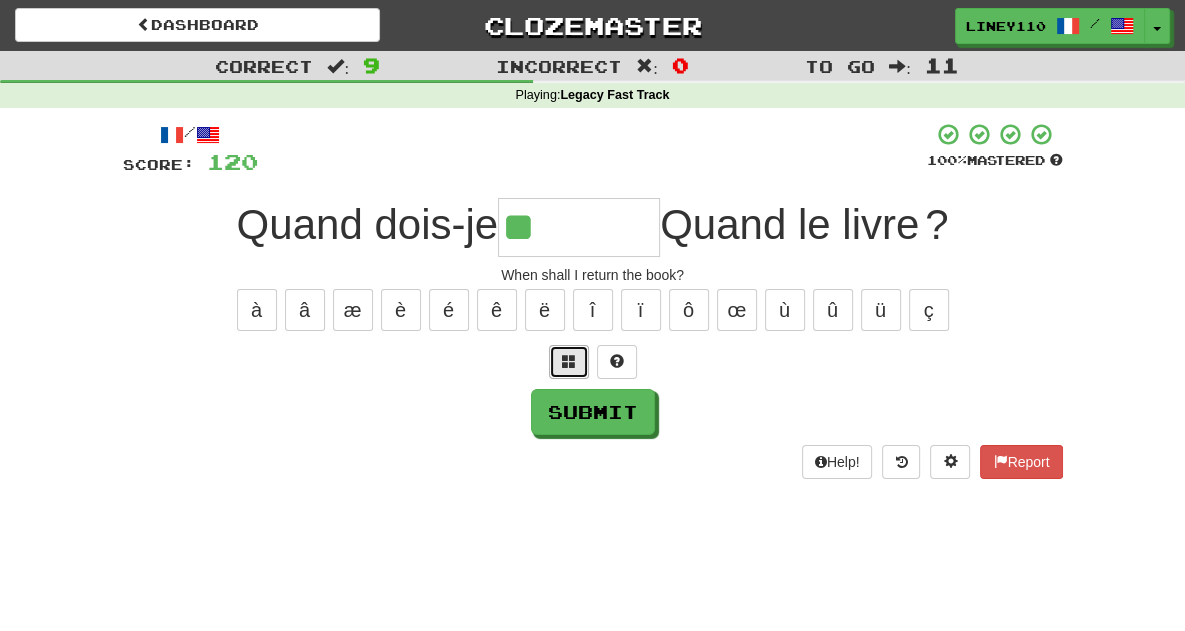 click at bounding box center [569, 361] 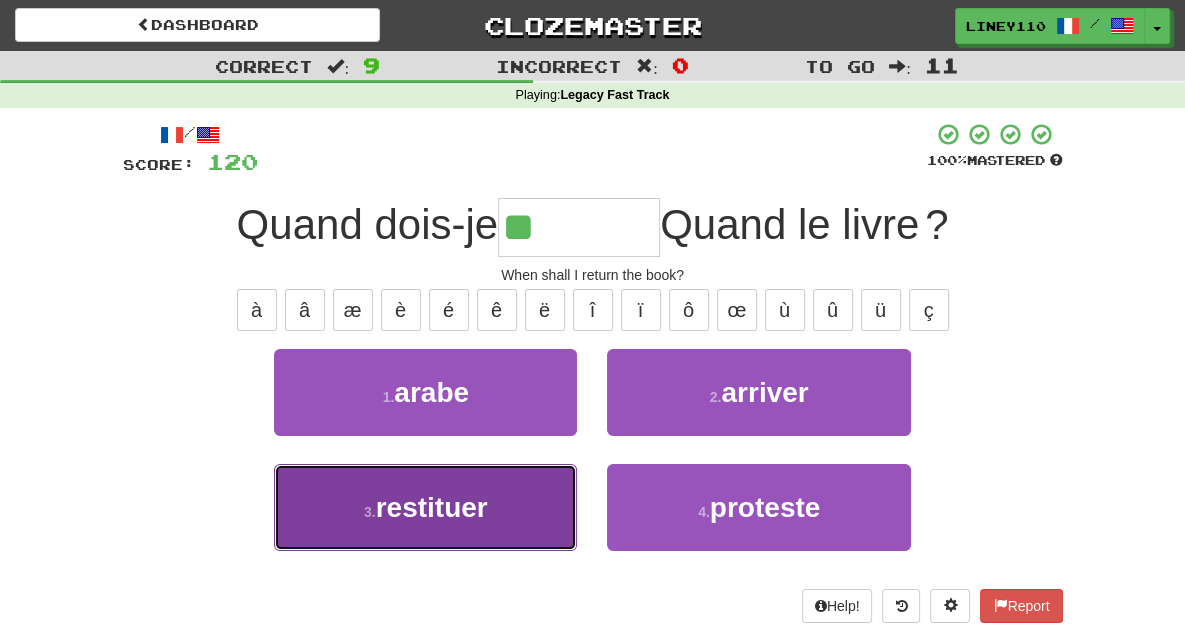 click on "3 .  restituer" at bounding box center [425, 507] 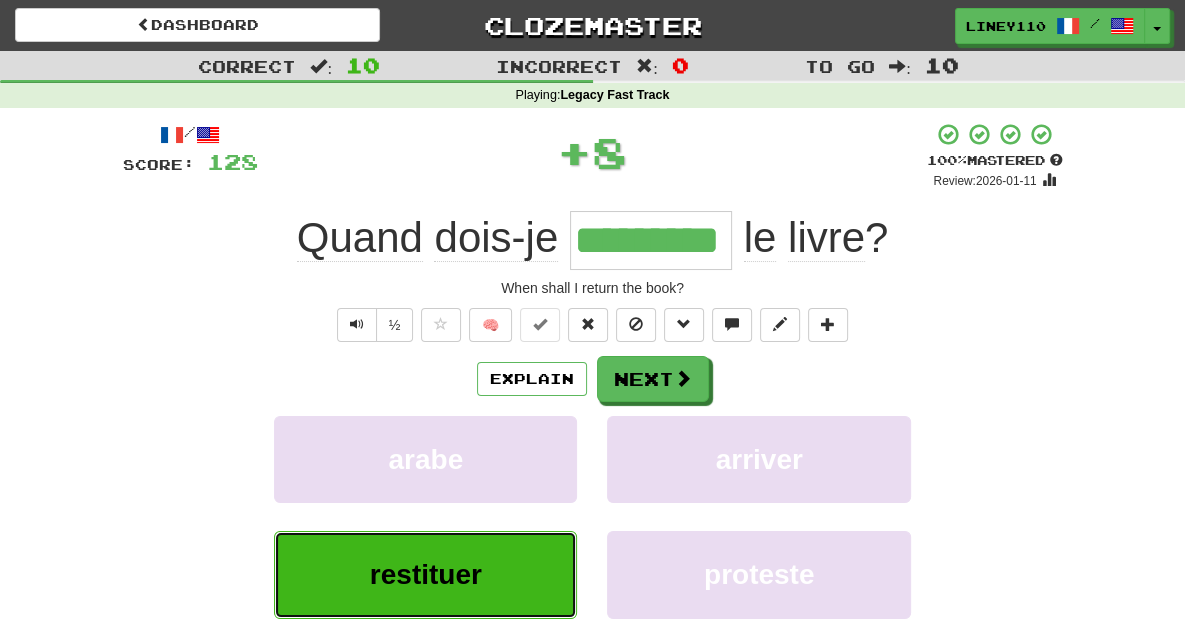 click on "restituer" at bounding box center [425, 574] 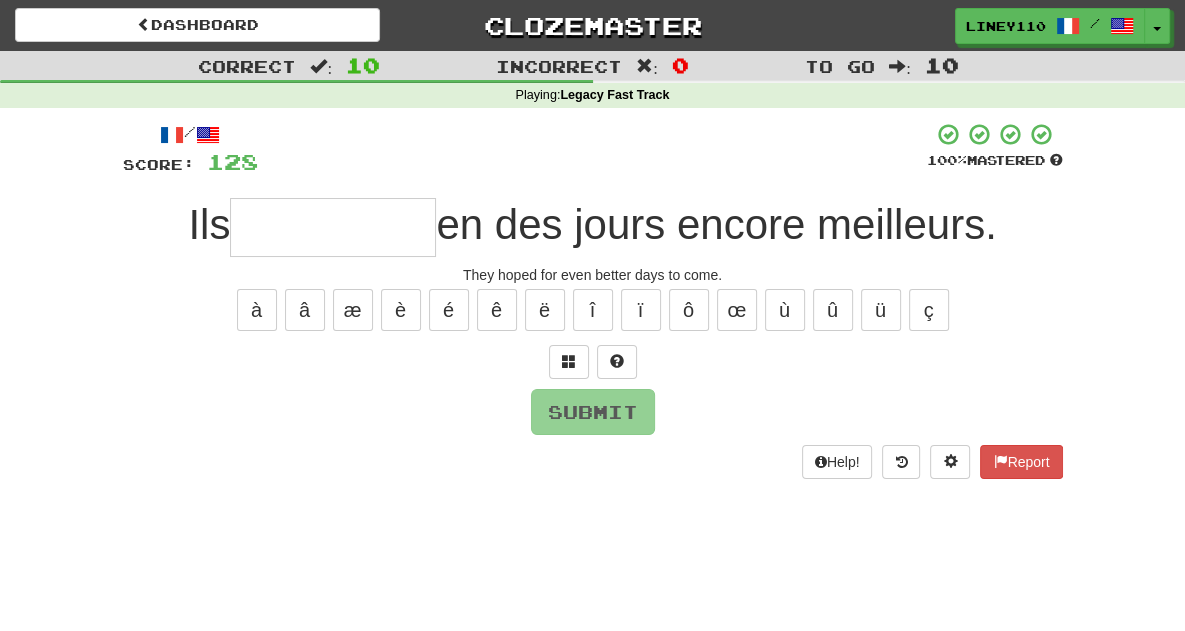 click at bounding box center [333, 227] 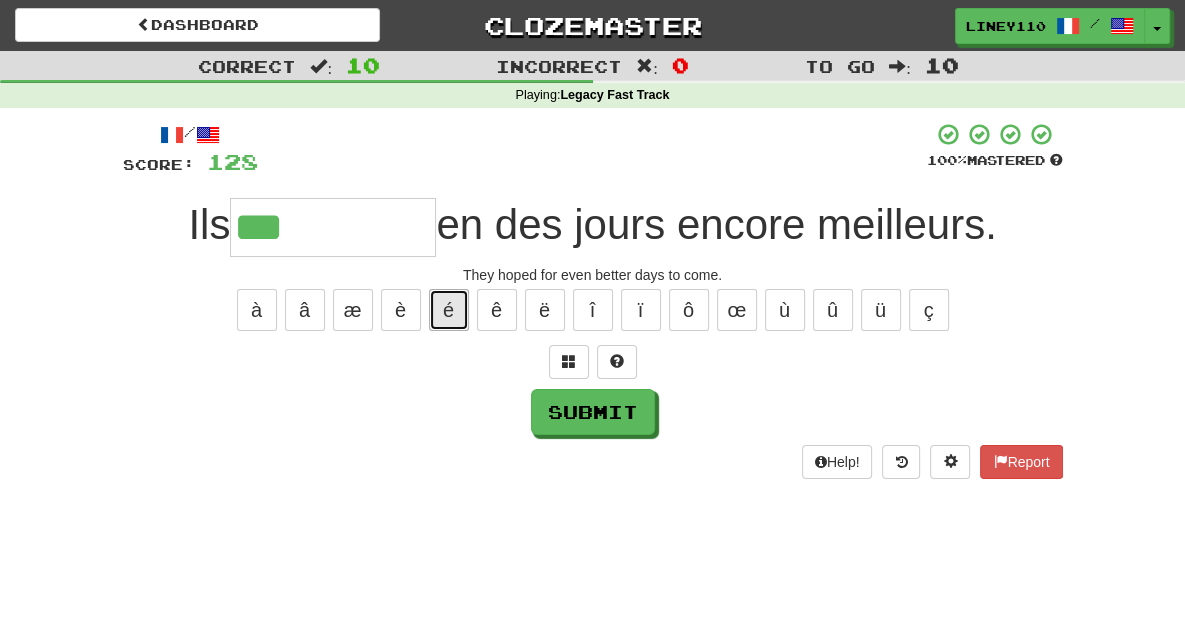 click on "é" at bounding box center [449, 310] 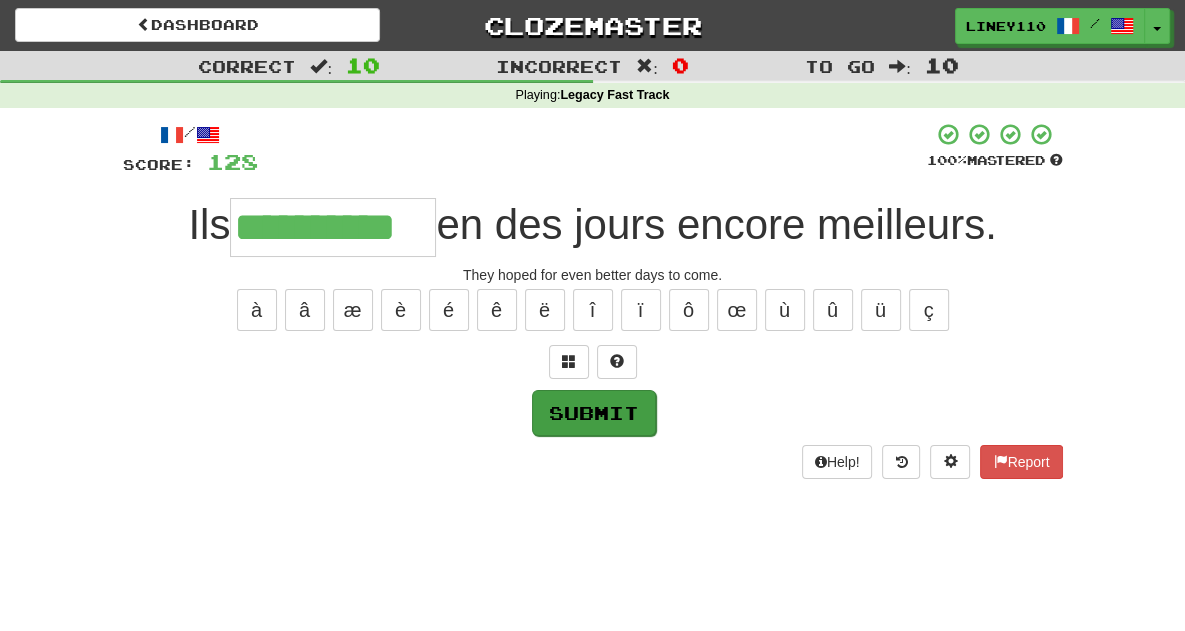 type on "**********" 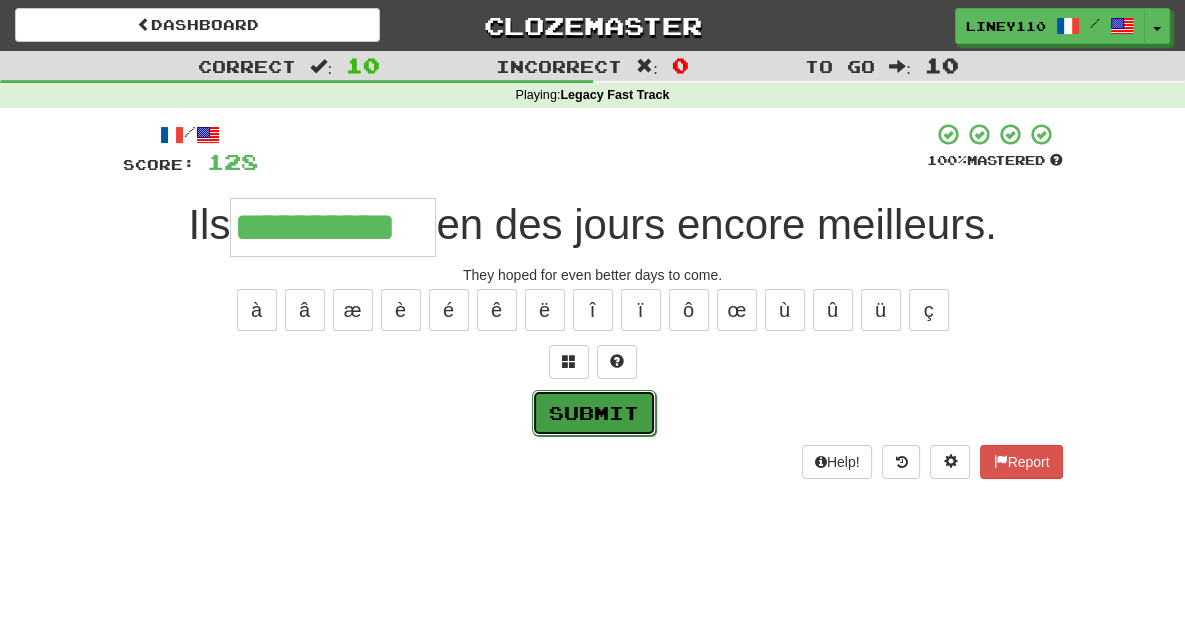 click on "Submit" at bounding box center (594, 413) 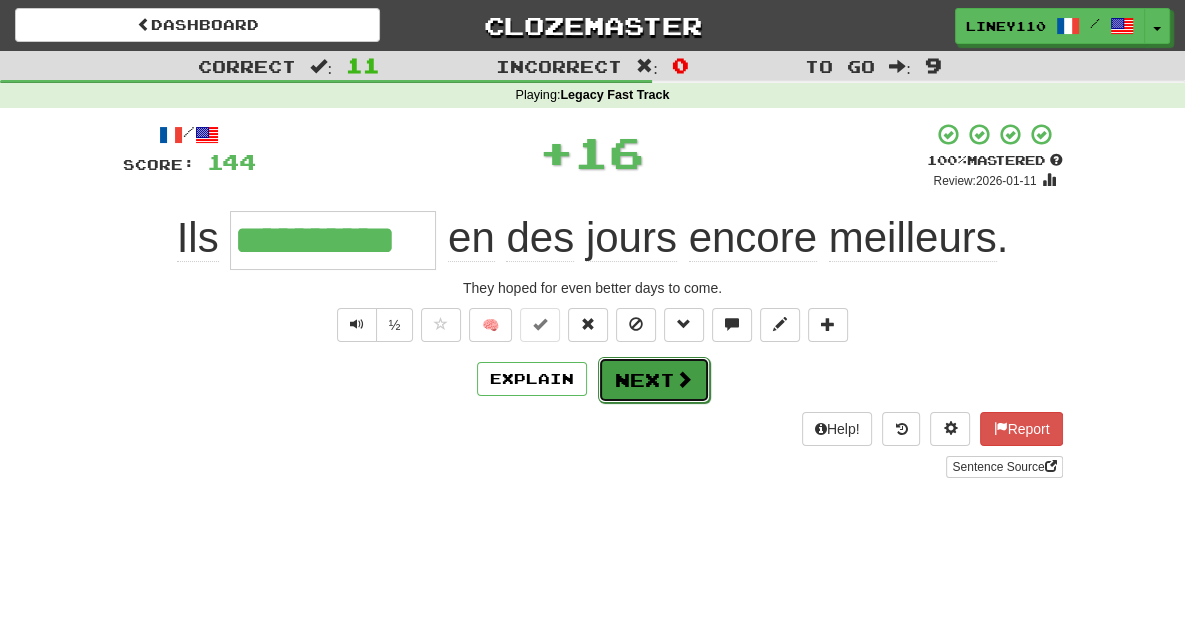 click on "Next" at bounding box center (654, 380) 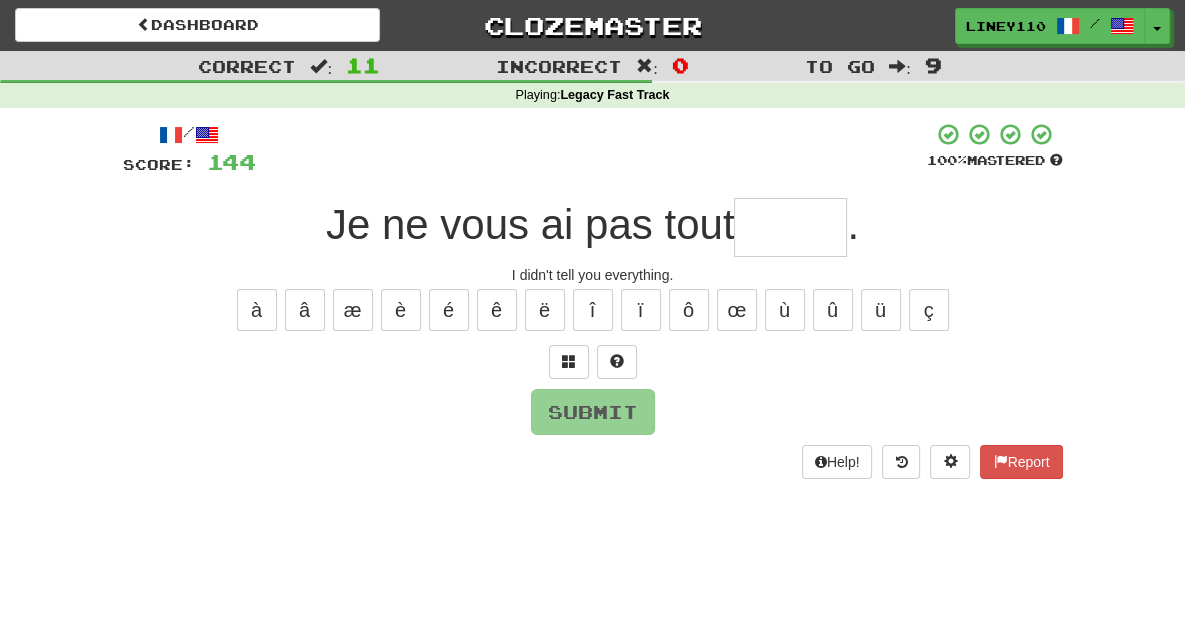 click at bounding box center (790, 227) 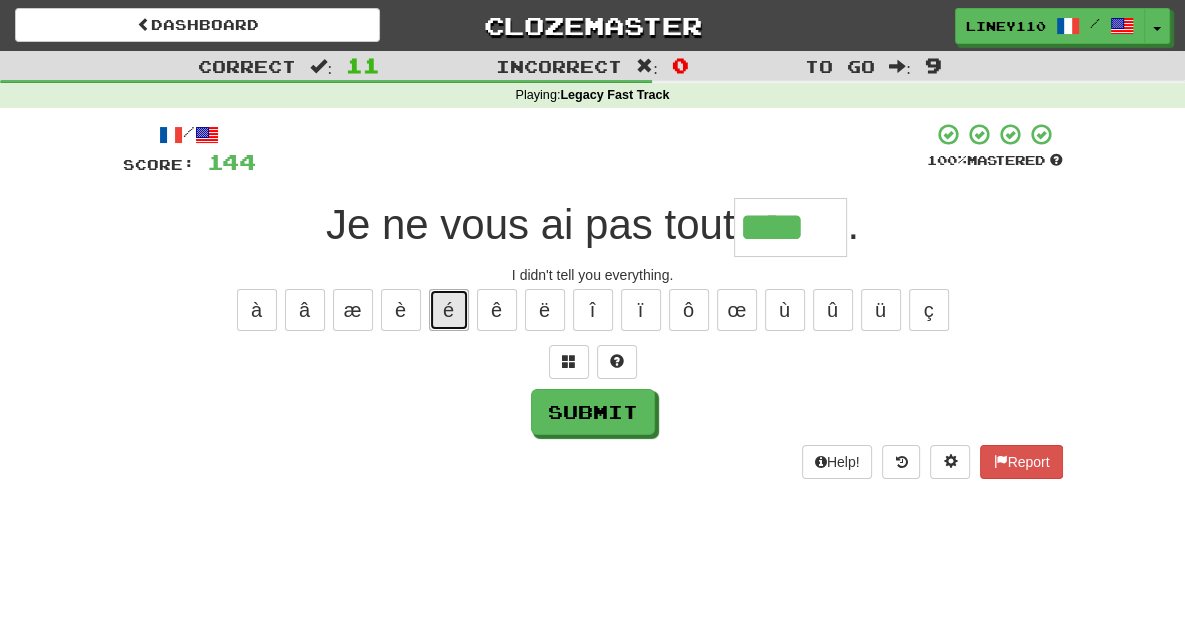click on "é" at bounding box center [449, 310] 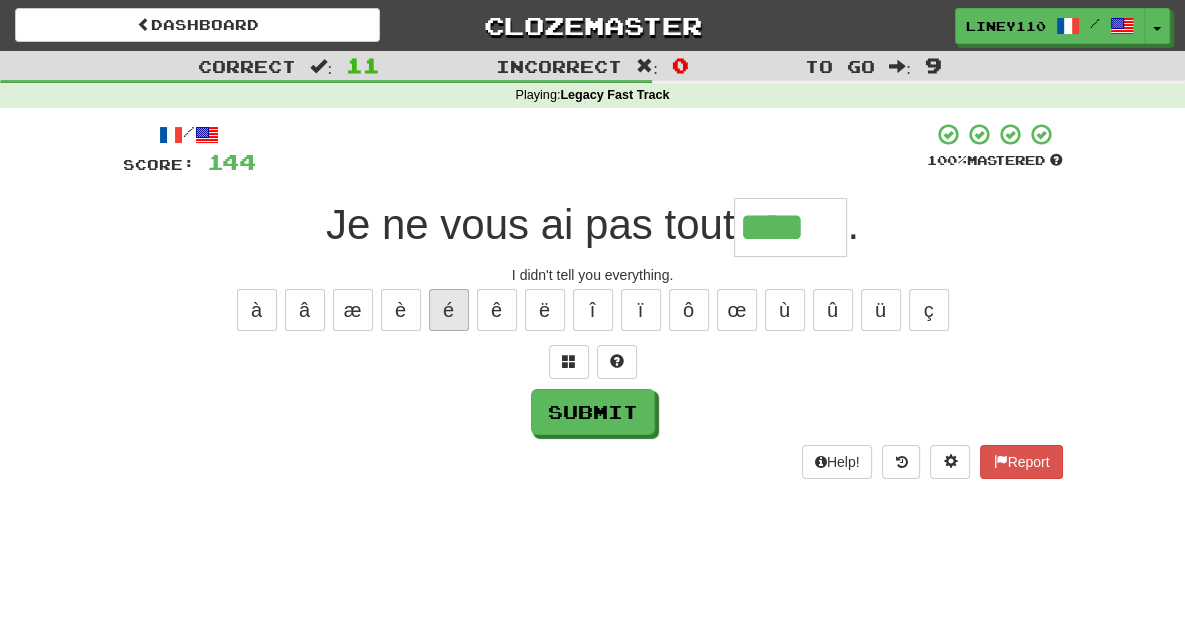type on "*****" 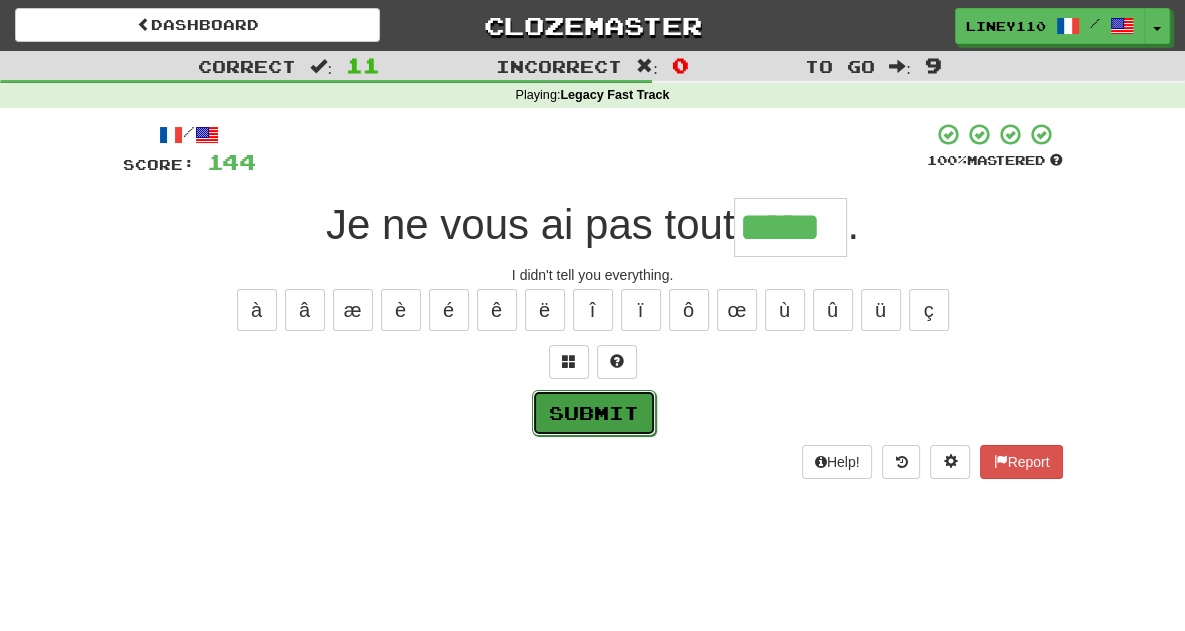 click on "Submit" at bounding box center [594, 413] 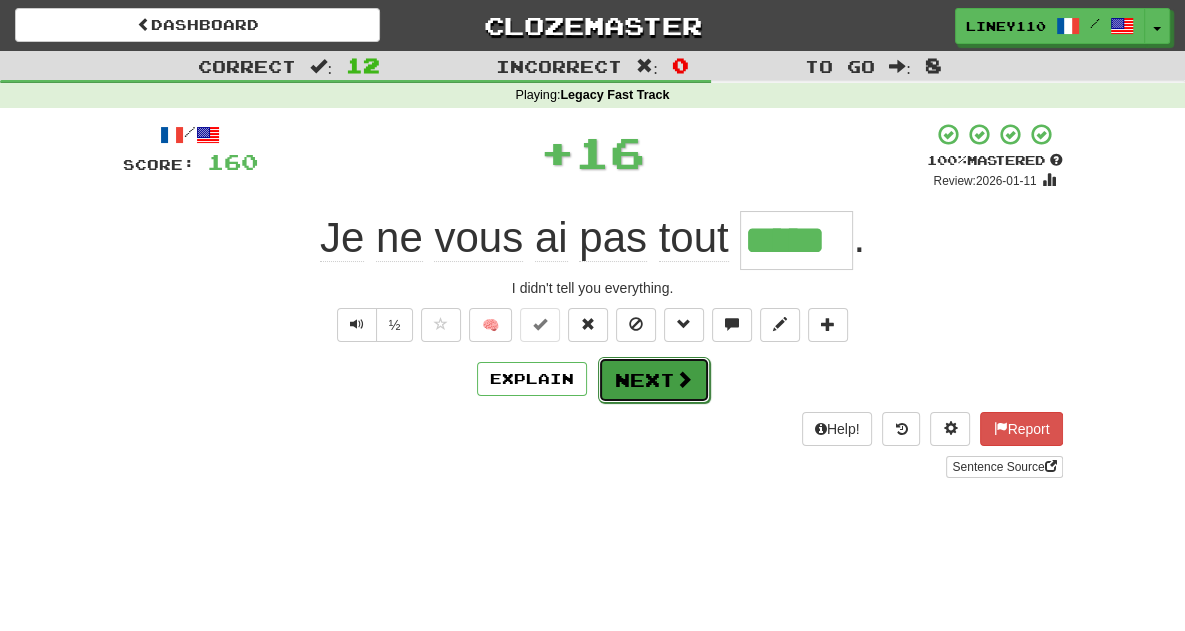 click at bounding box center (684, 379) 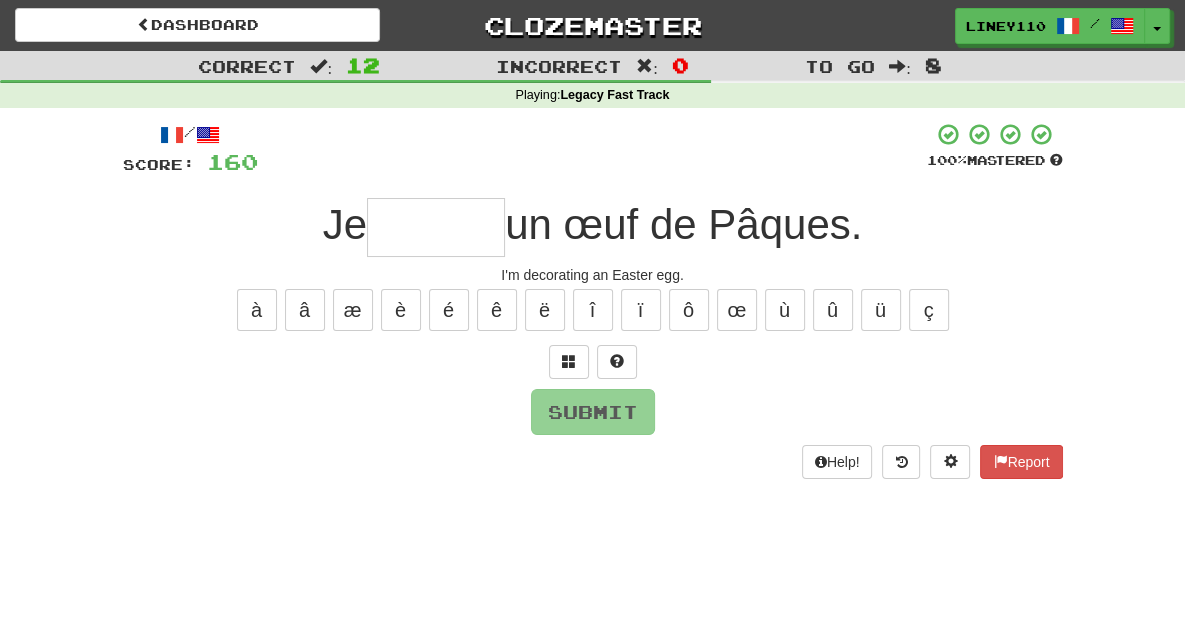 click at bounding box center (436, 227) 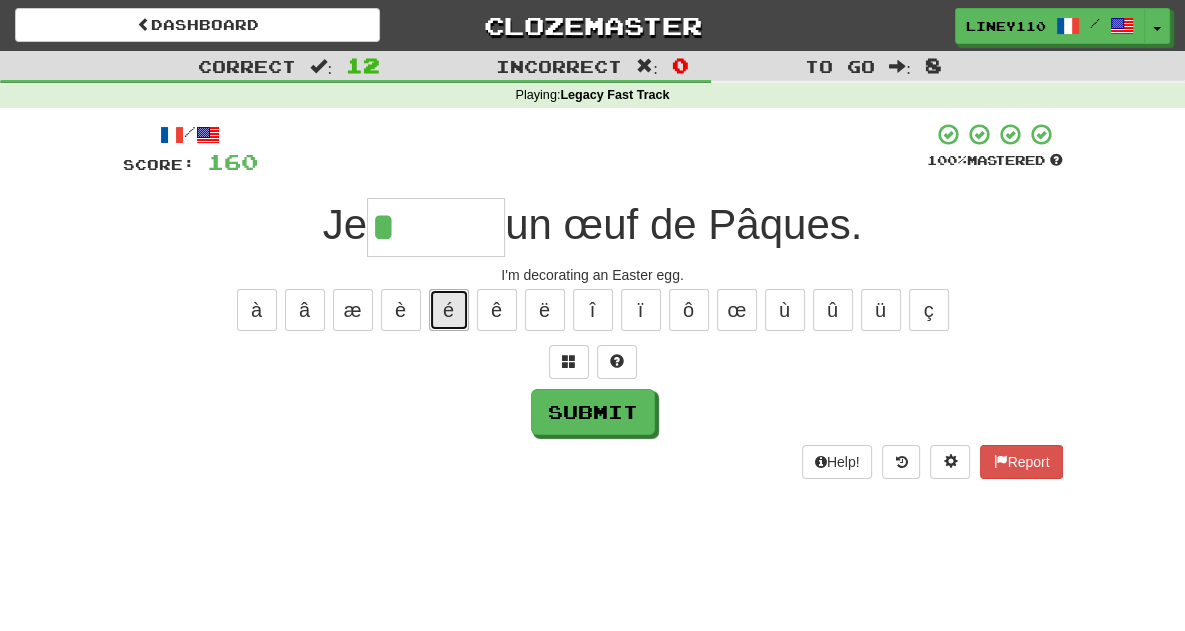 click on "é" at bounding box center (449, 310) 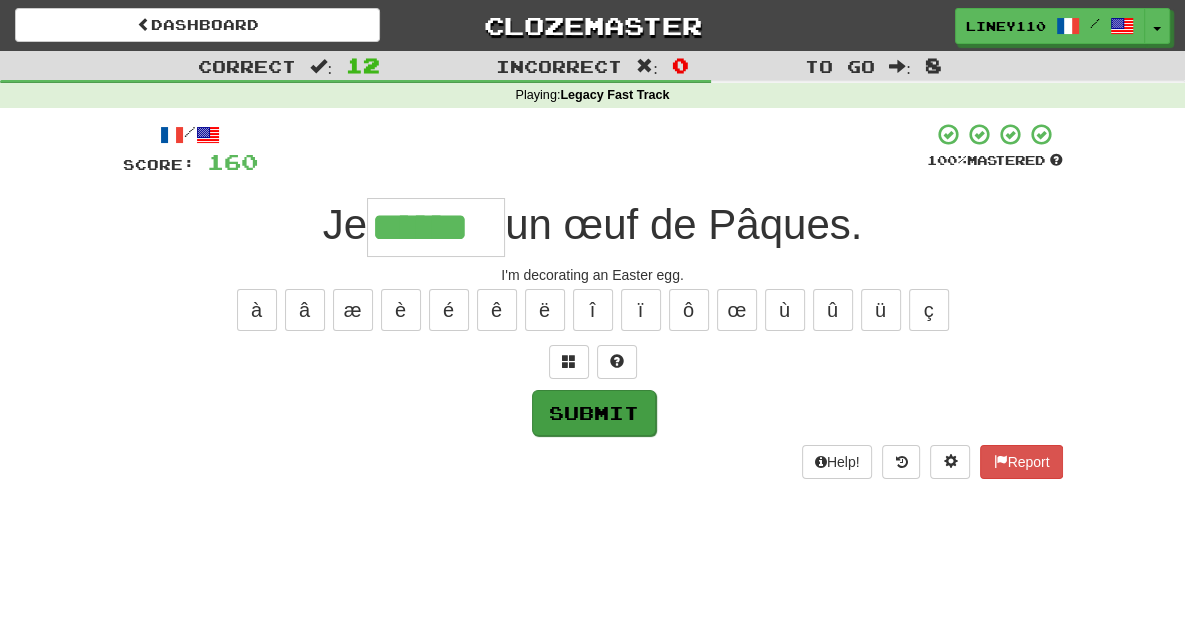 type on "******" 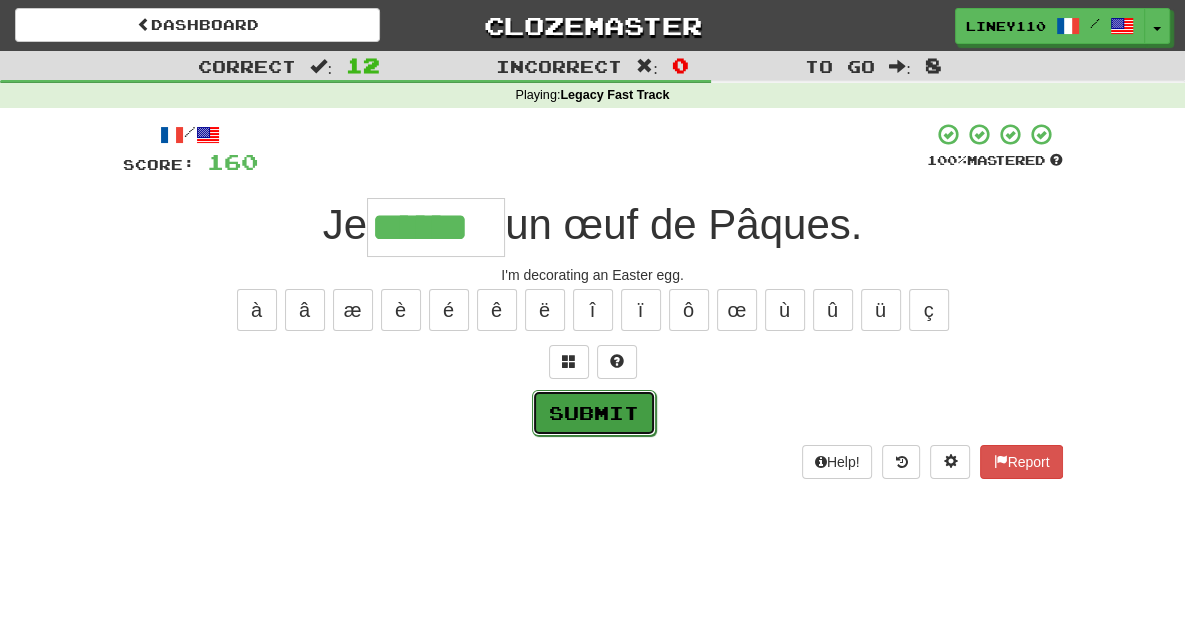 click on "Submit" at bounding box center [594, 413] 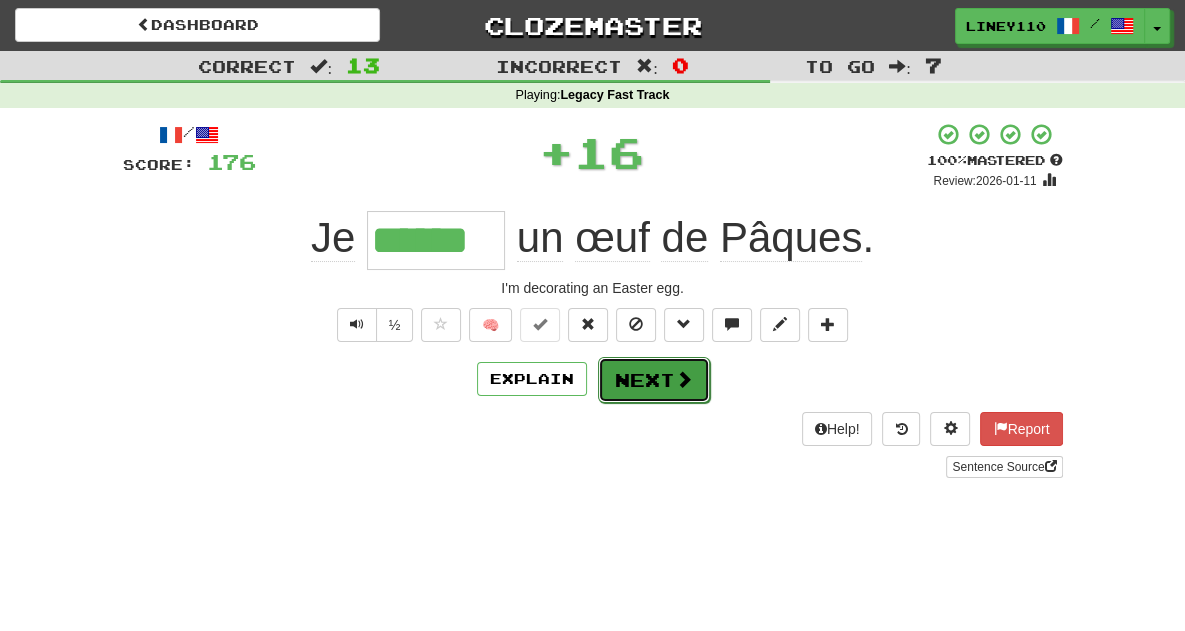 click on "Next" at bounding box center [654, 380] 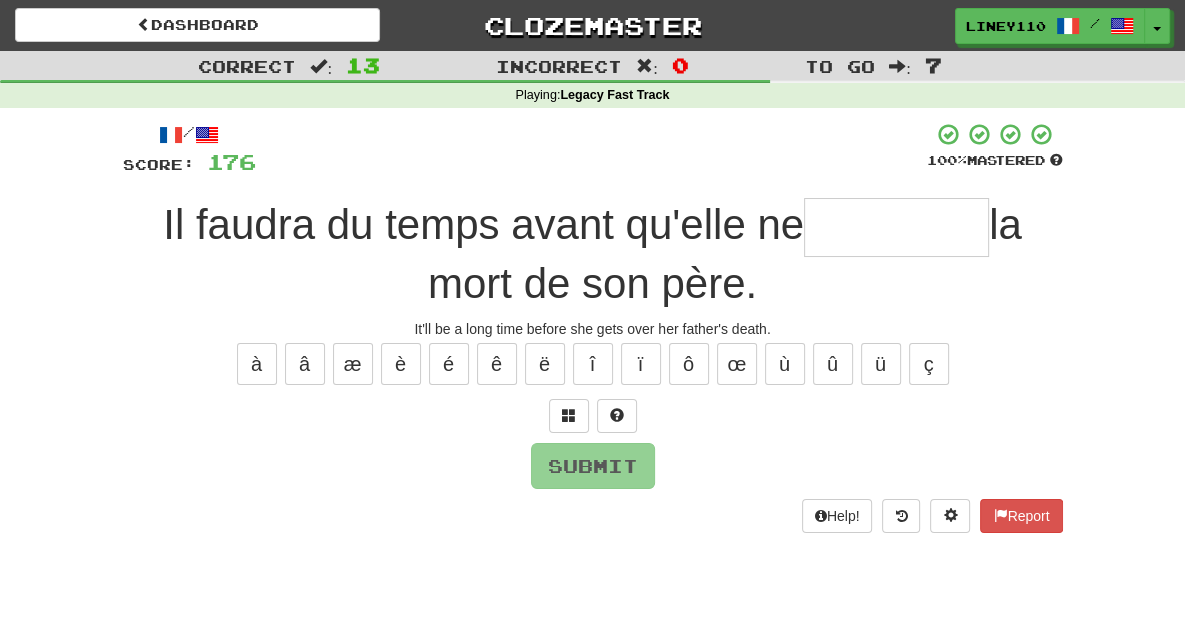 click at bounding box center (896, 227) 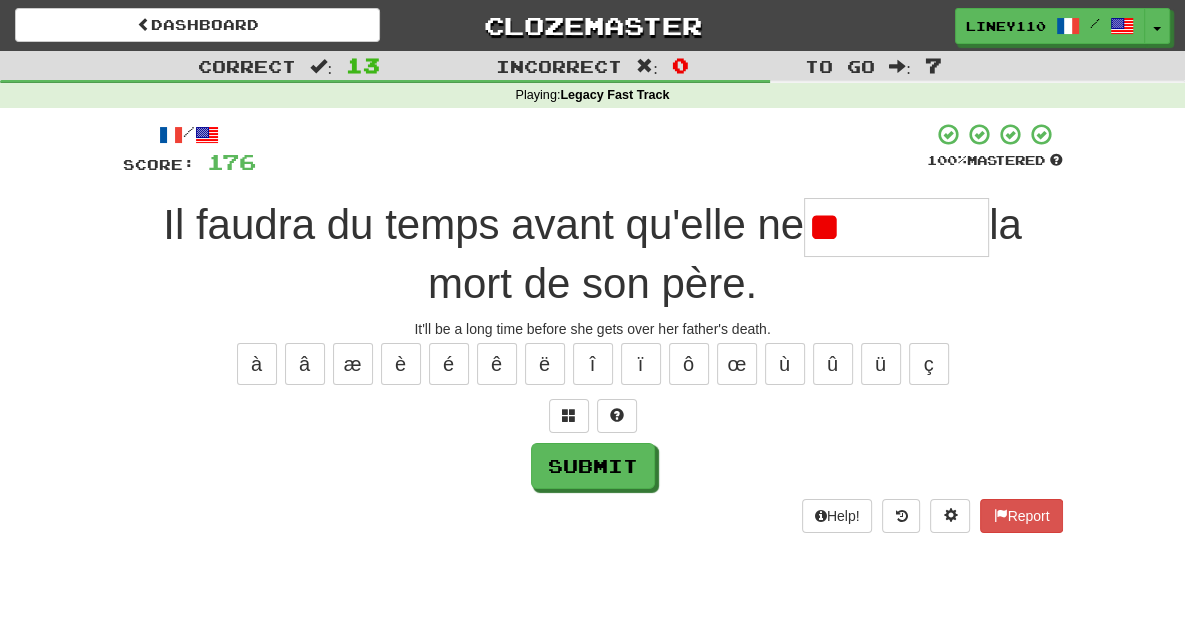 type on "*" 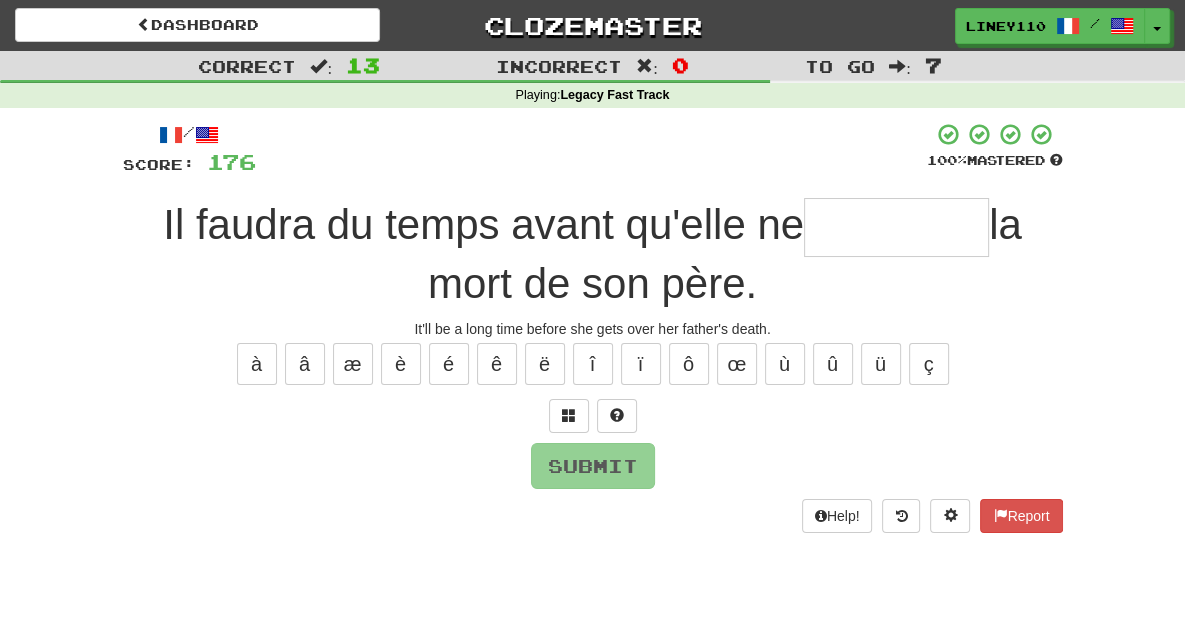 type on "*" 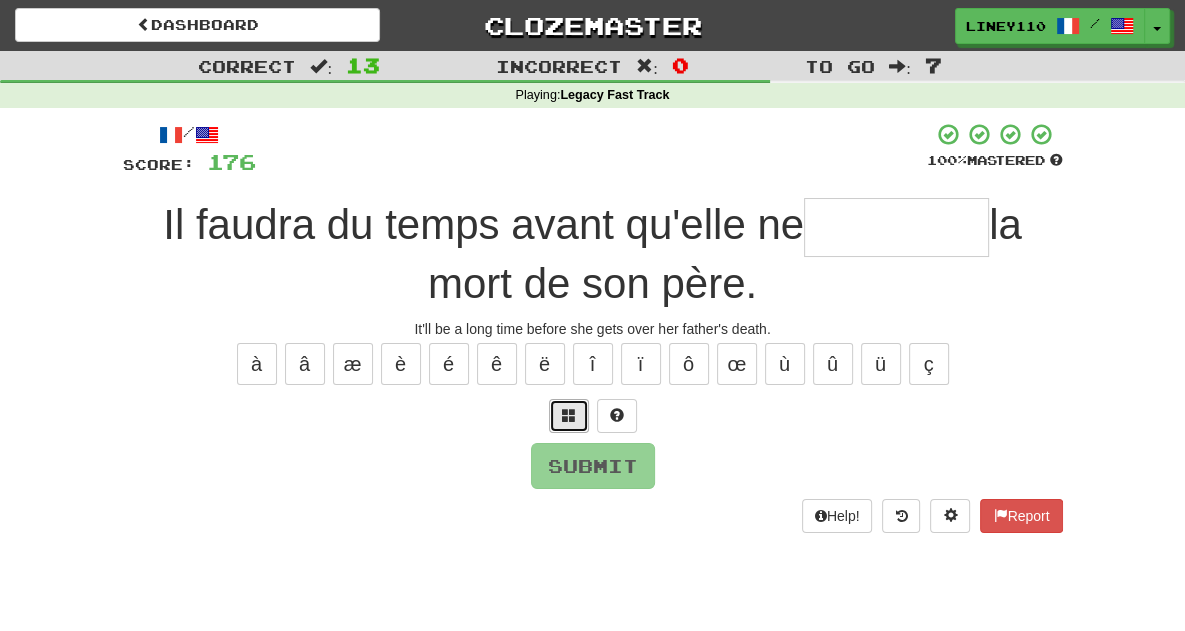click at bounding box center (569, 415) 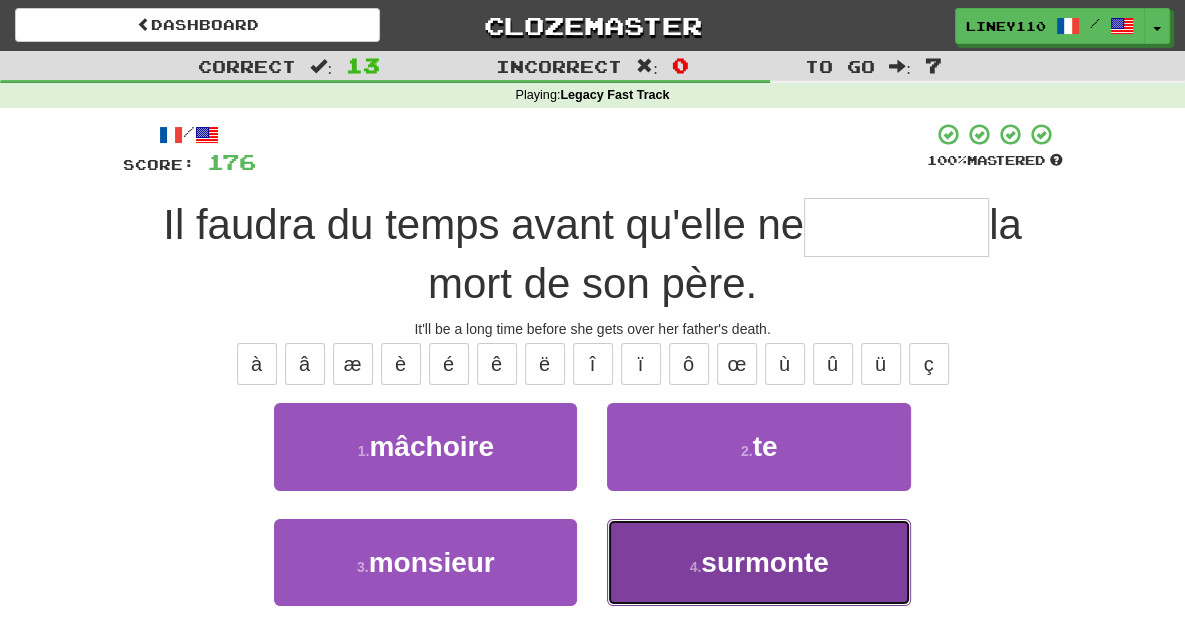 click on "surmonte" at bounding box center (765, 562) 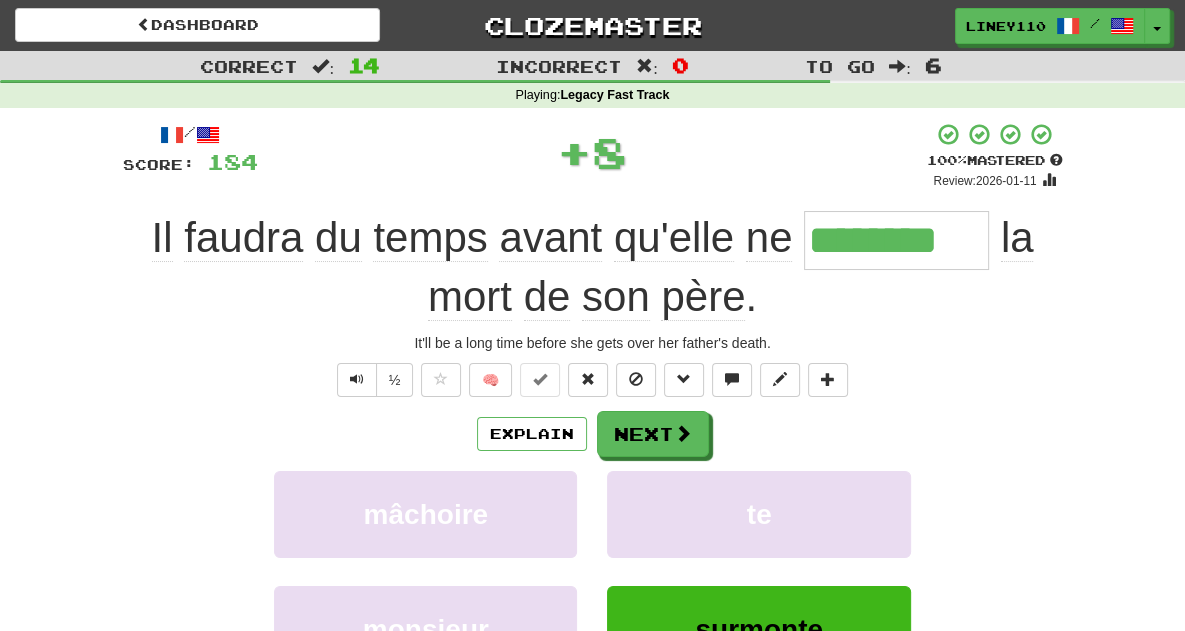 click on "te" at bounding box center [758, 528] 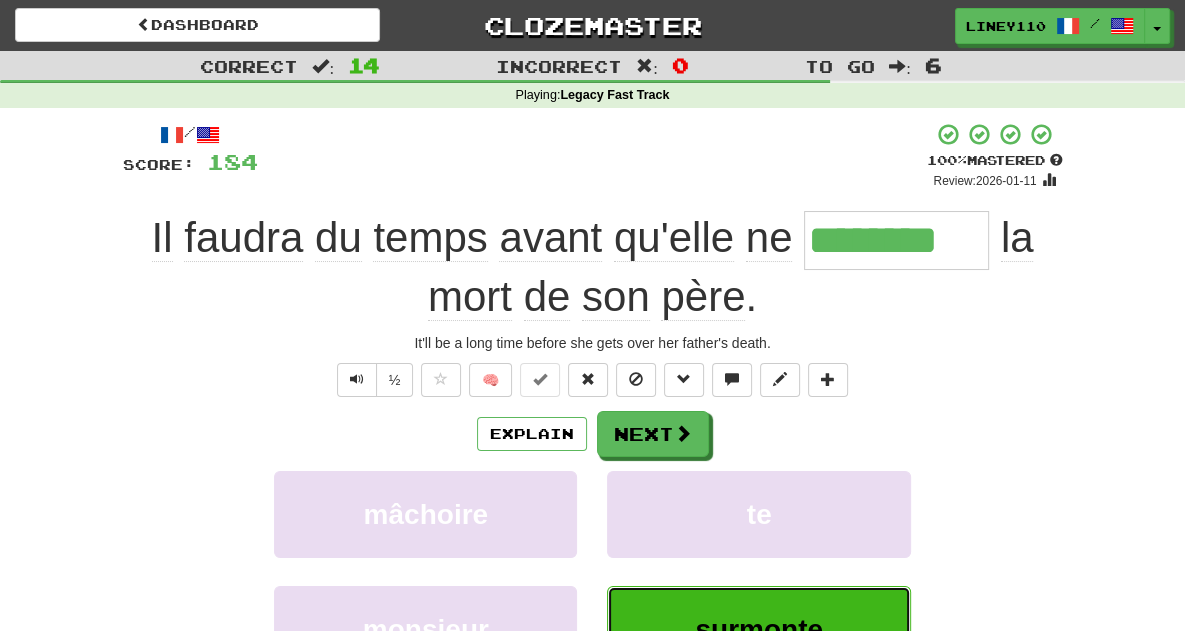 click on "surmonte" at bounding box center (759, 629) 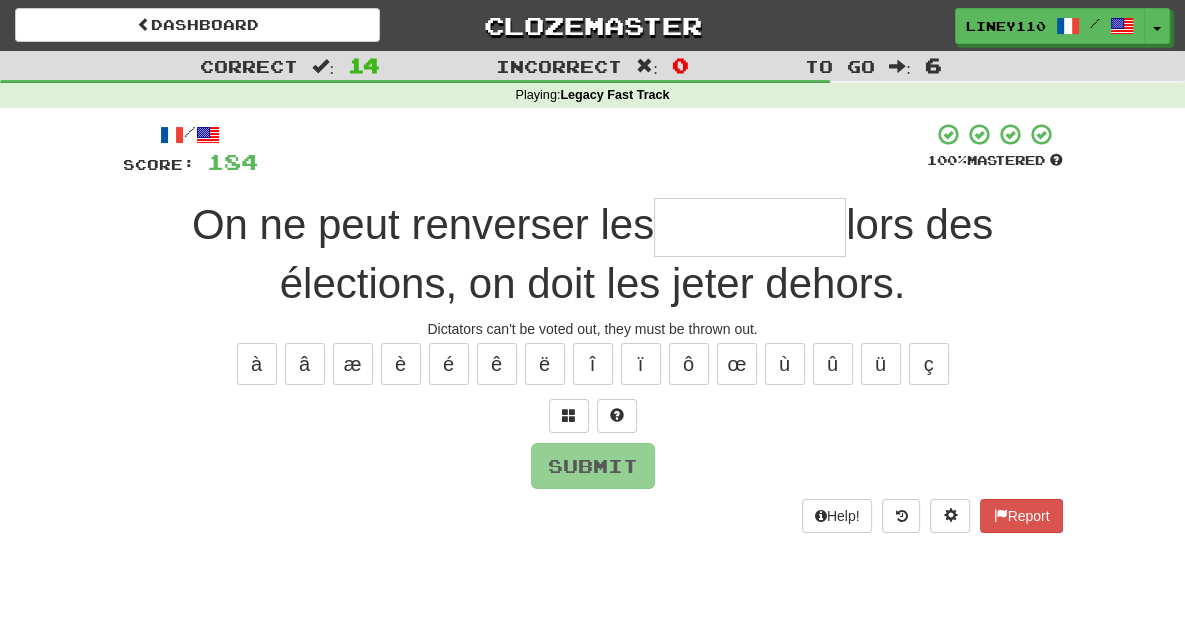 click at bounding box center (750, 227) 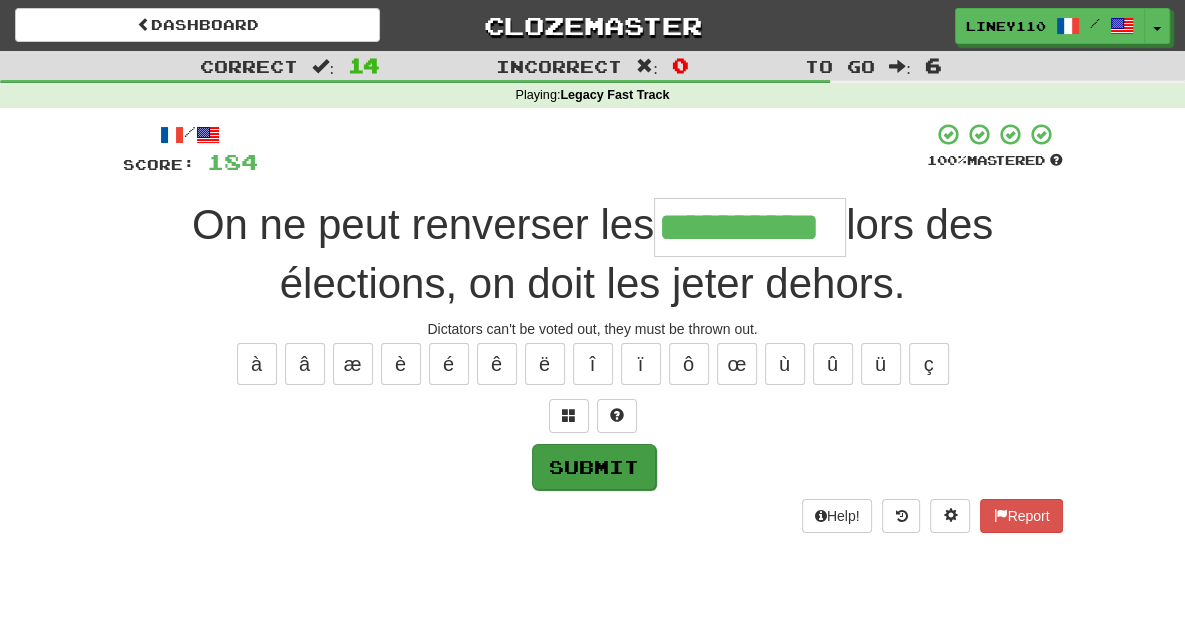 type on "**********" 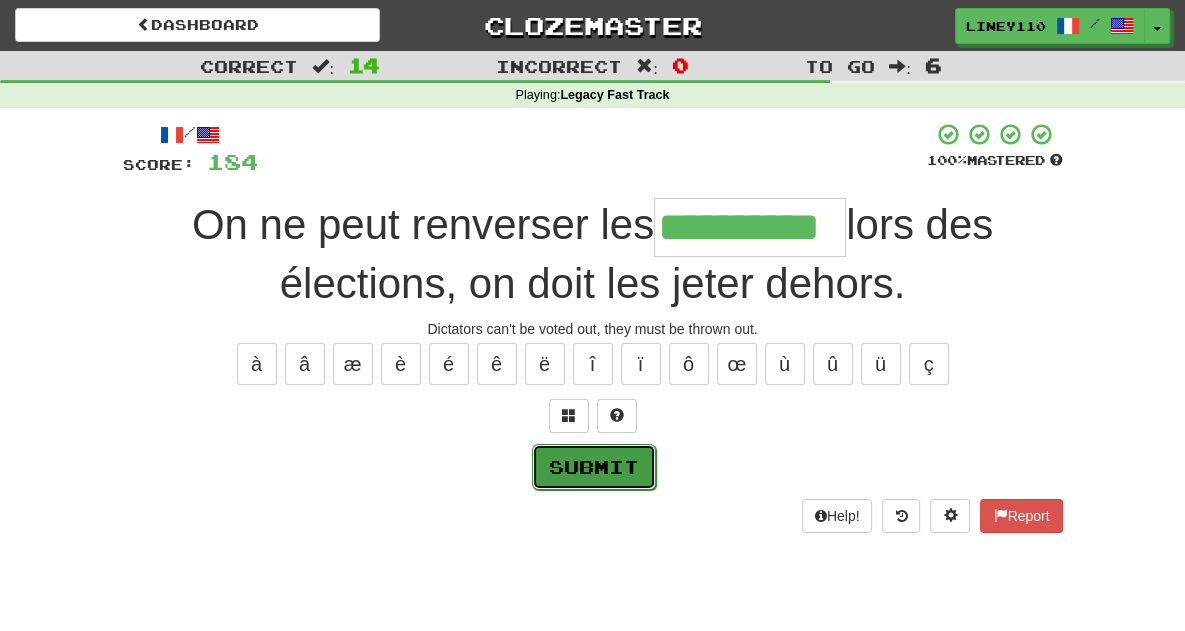click on "Submit" at bounding box center [594, 467] 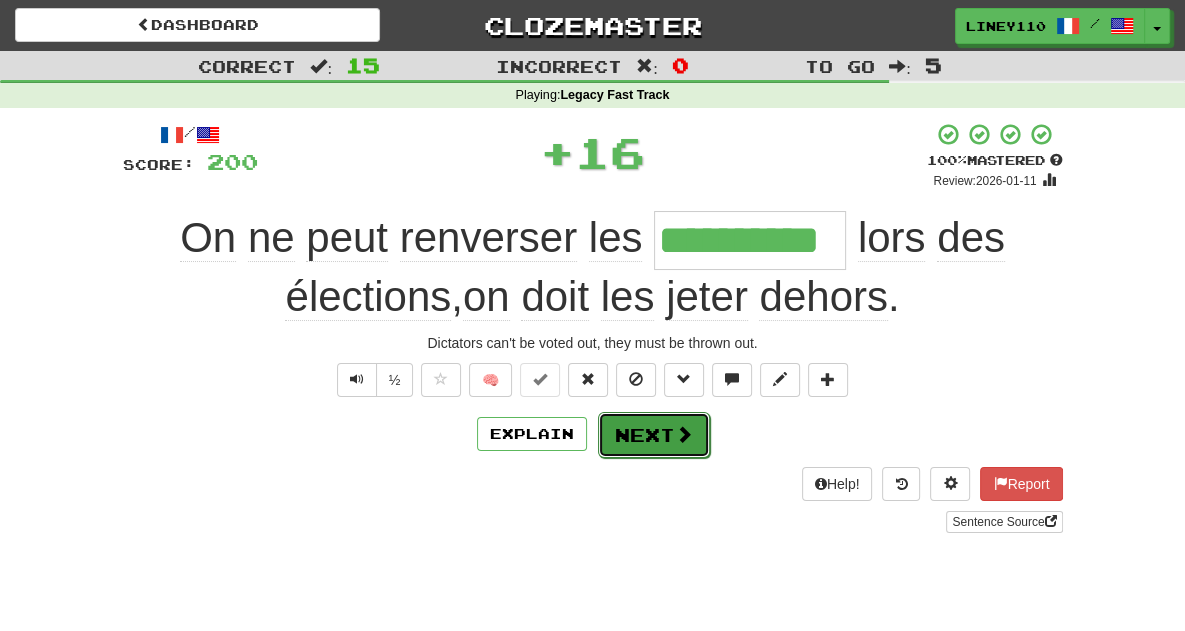 click on "Next" at bounding box center [654, 435] 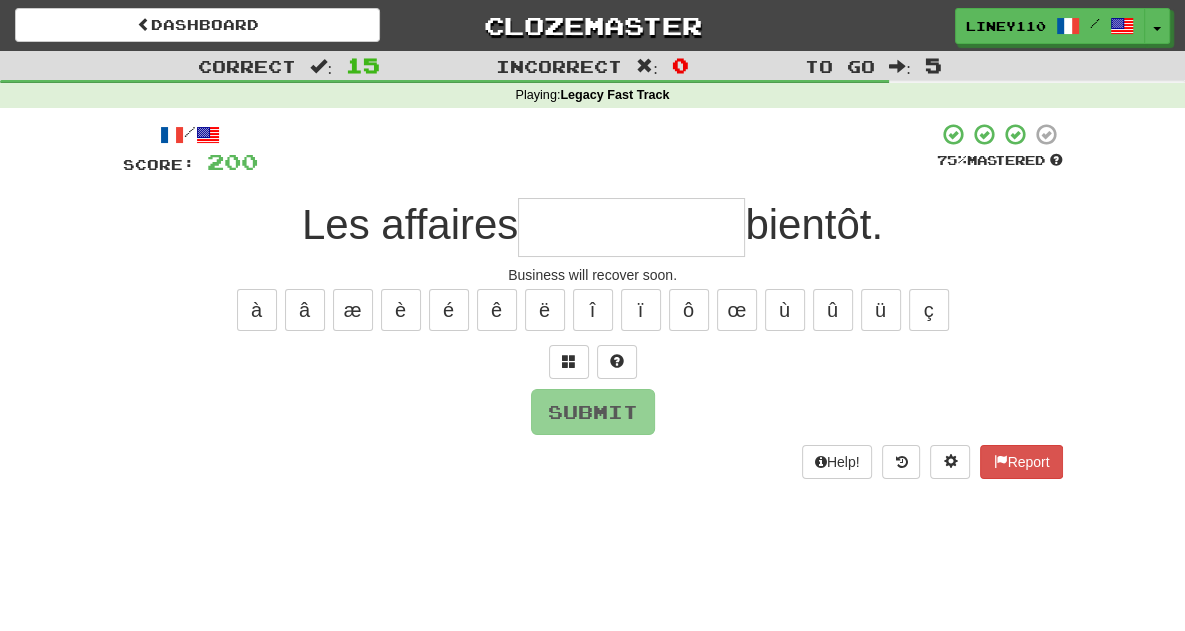click at bounding box center (631, 227) 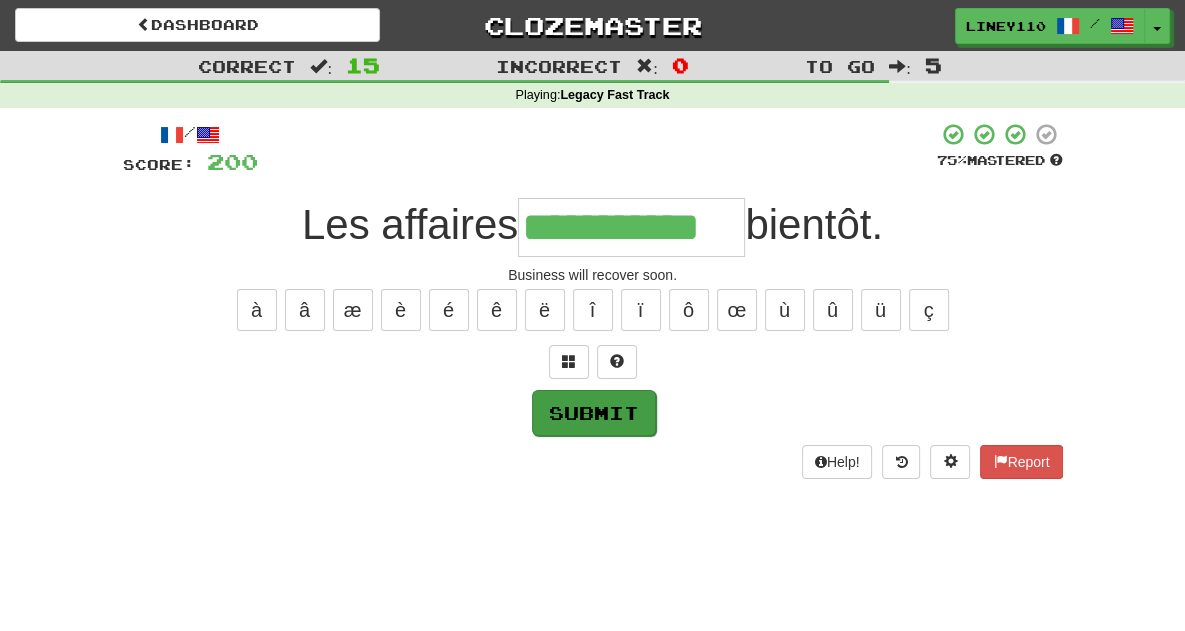 type on "**********" 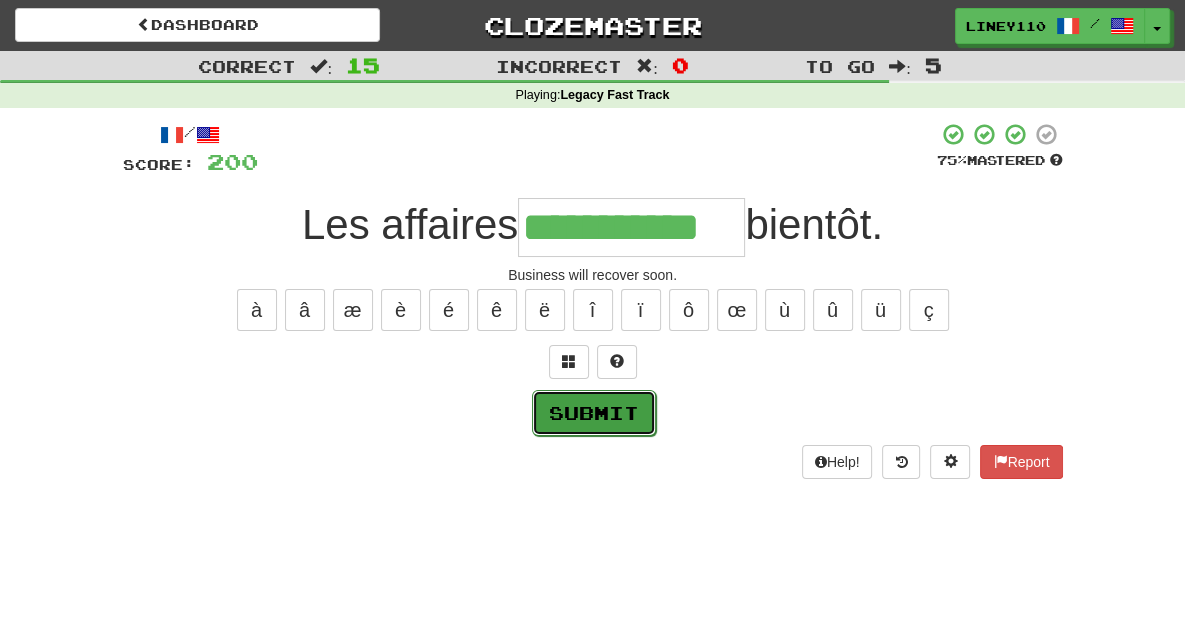click on "Submit" at bounding box center (594, 413) 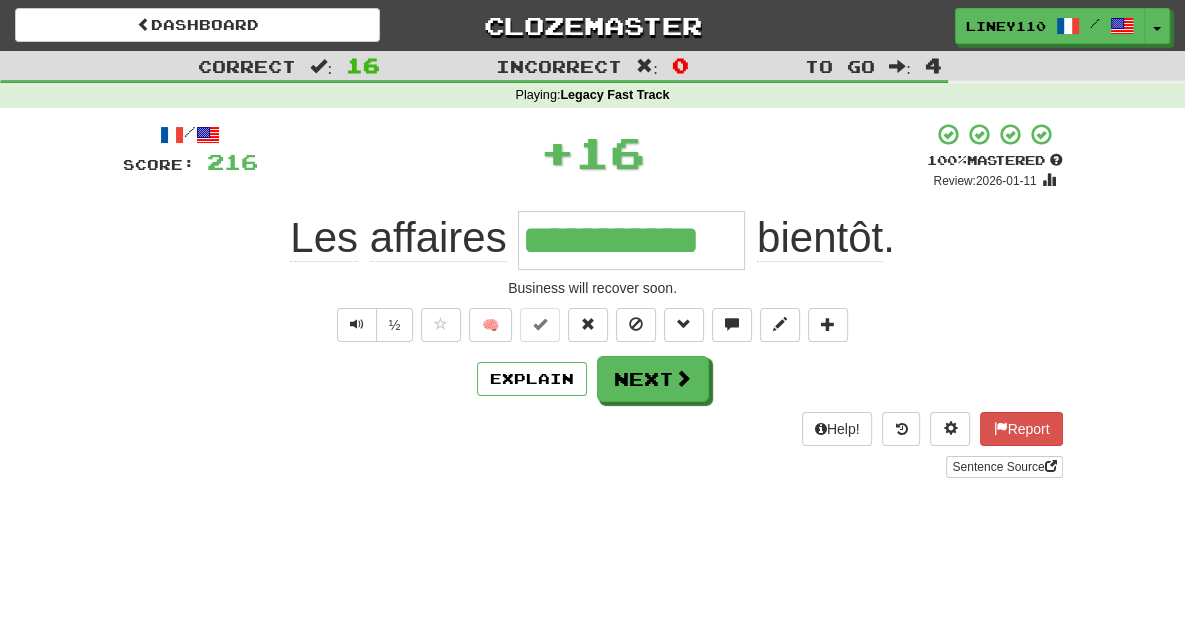 click on "Next" at bounding box center (653, 379) 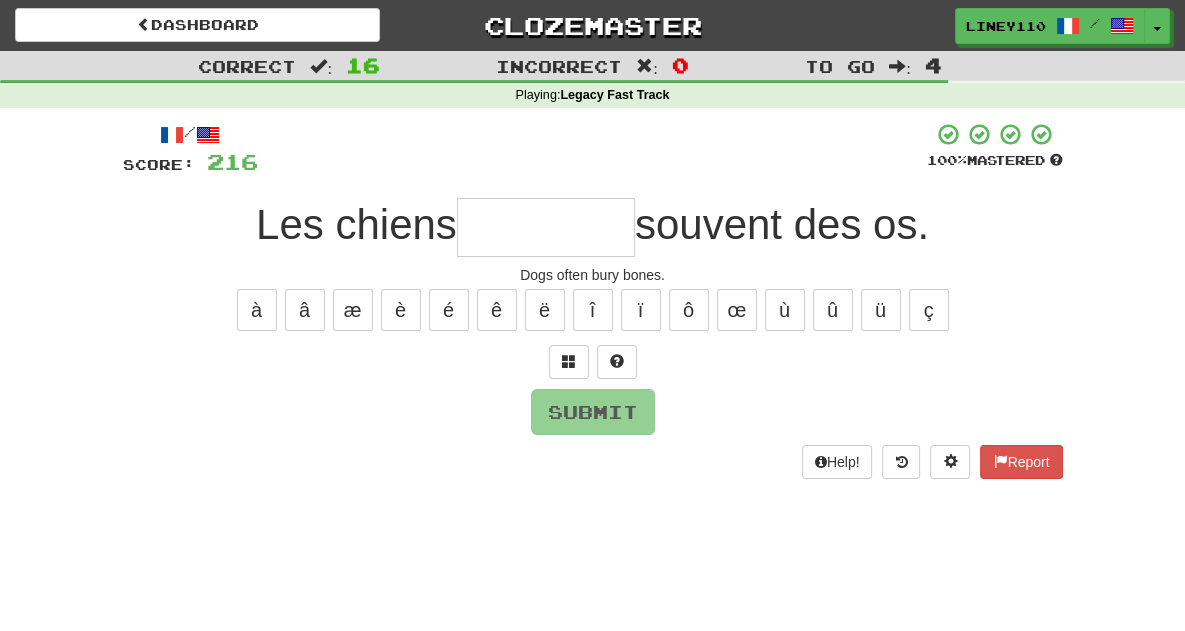 click at bounding box center (546, 227) 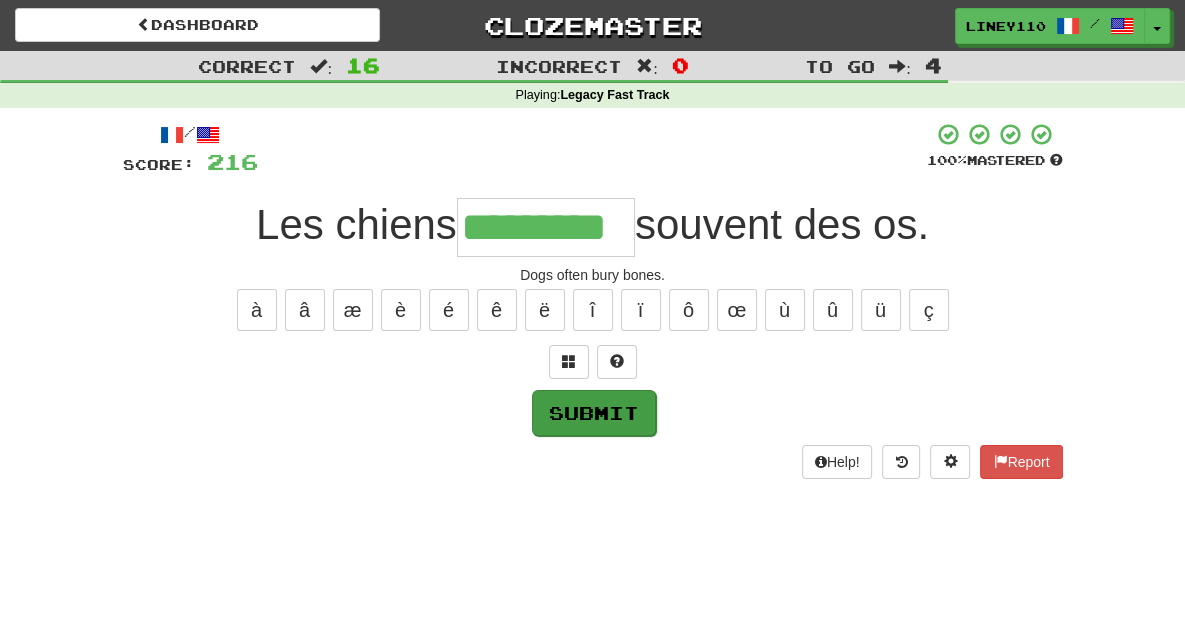 type on "*********" 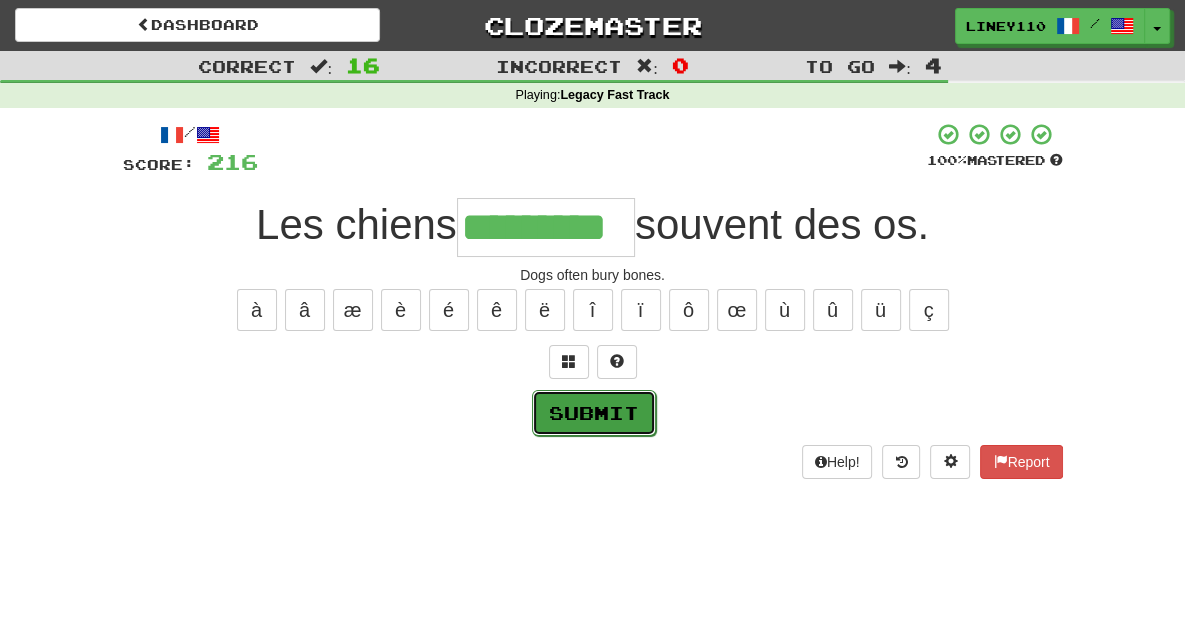 click on "Submit" at bounding box center [594, 413] 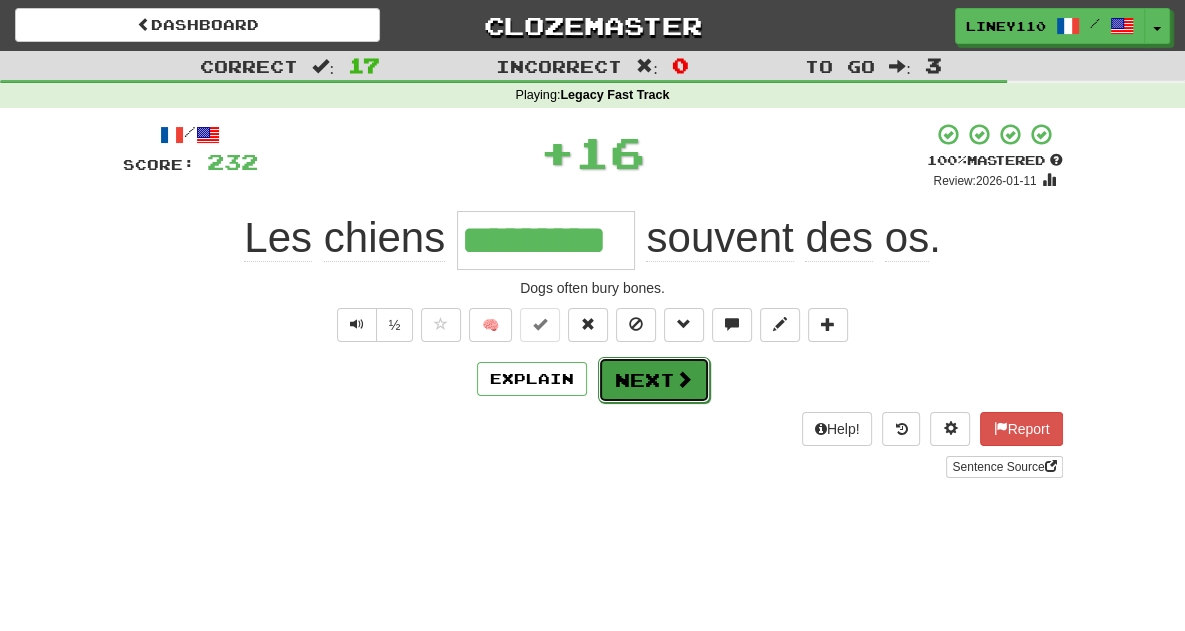 click on "Next" at bounding box center (654, 380) 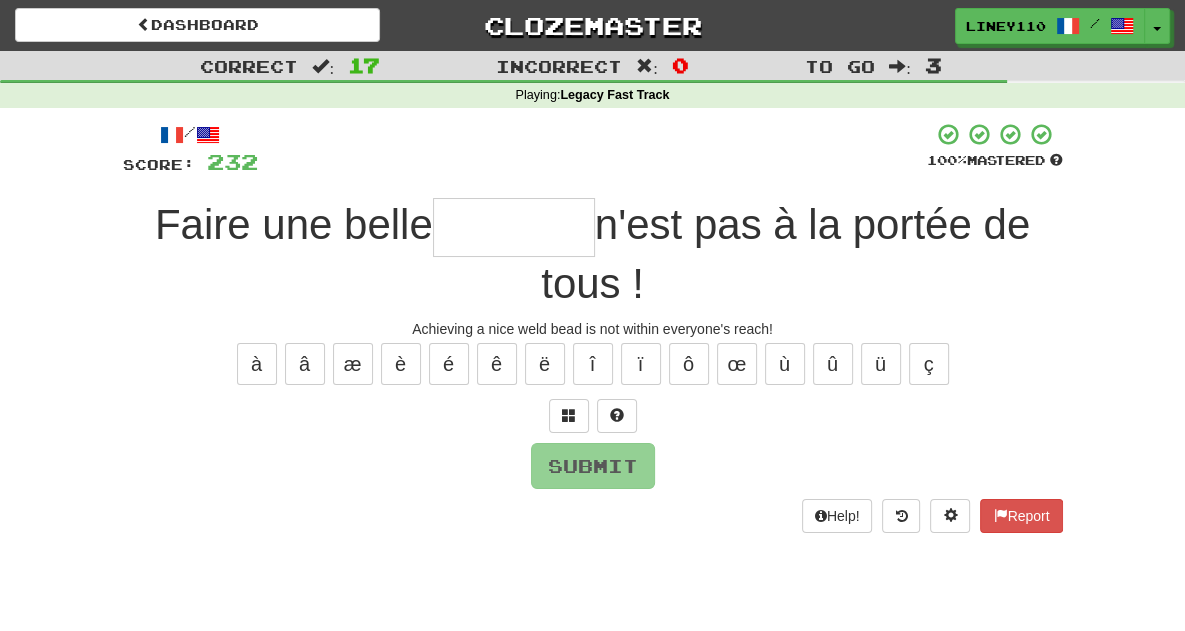 click at bounding box center (514, 227) 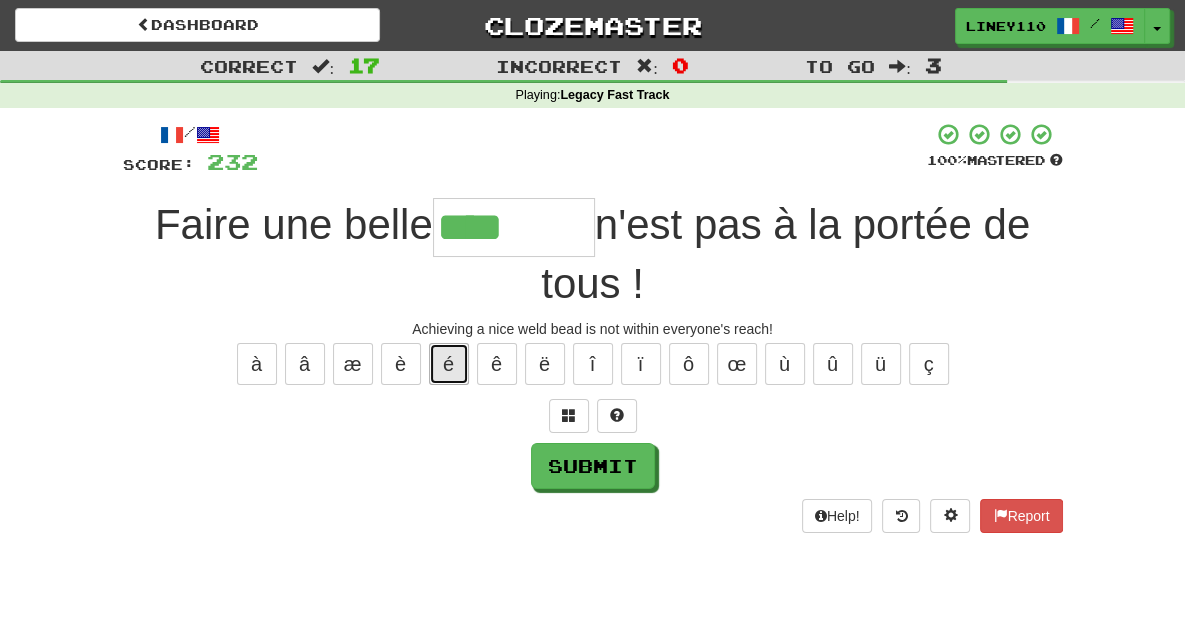 click on "é" at bounding box center (449, 364) 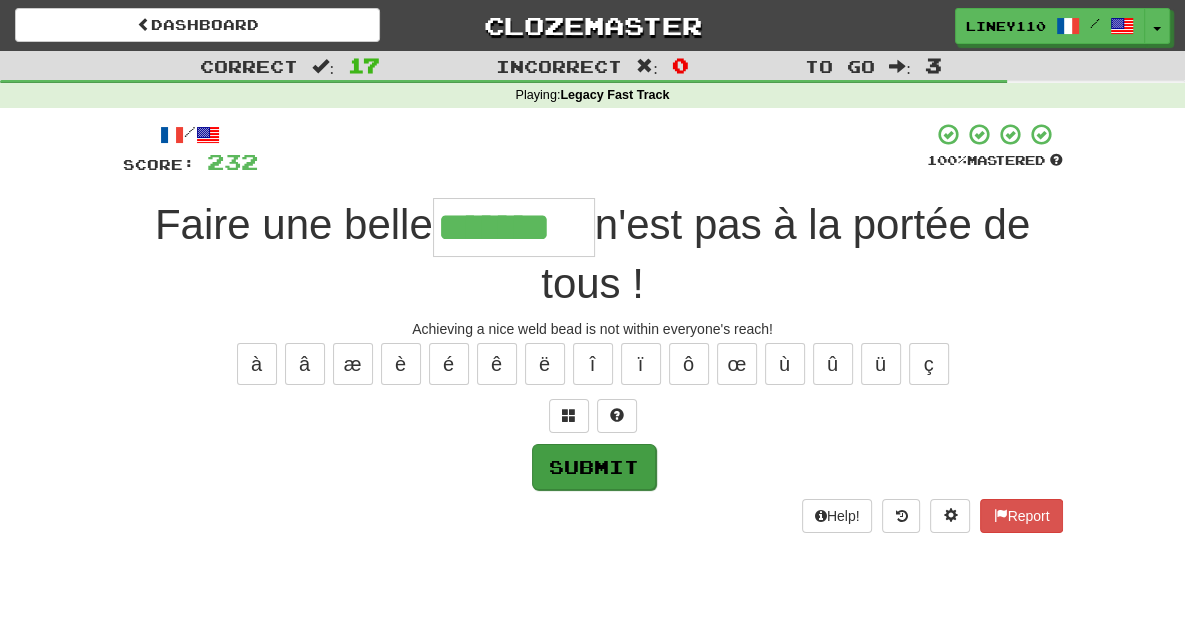 type on "*******" 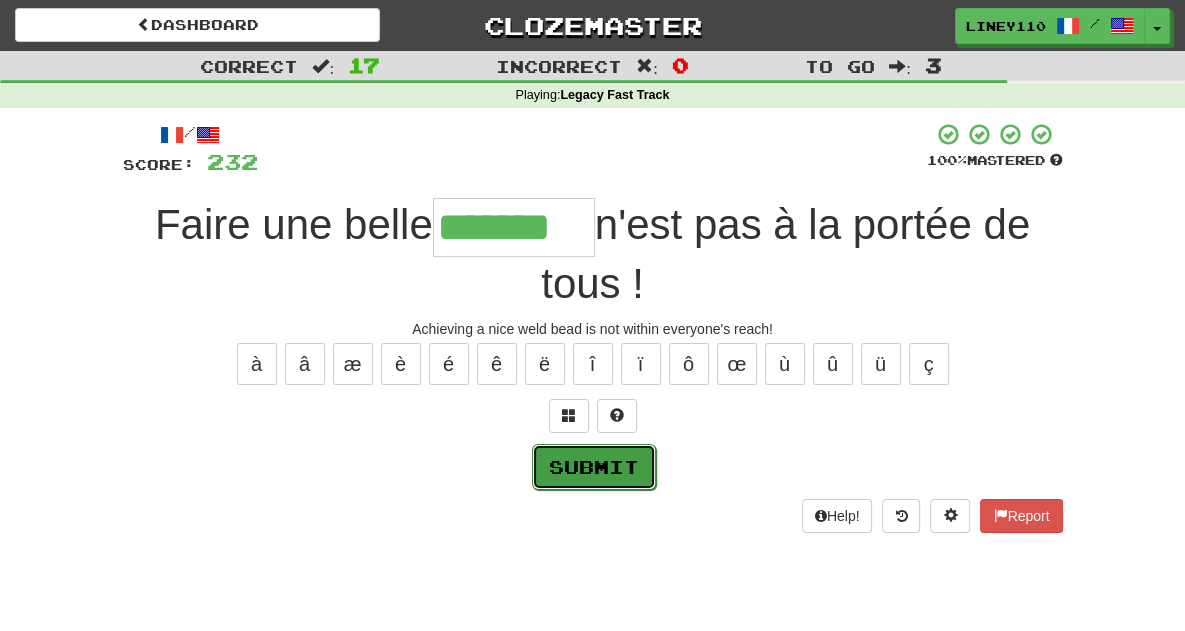 click on "Submit" at bounding box center [594, 467] 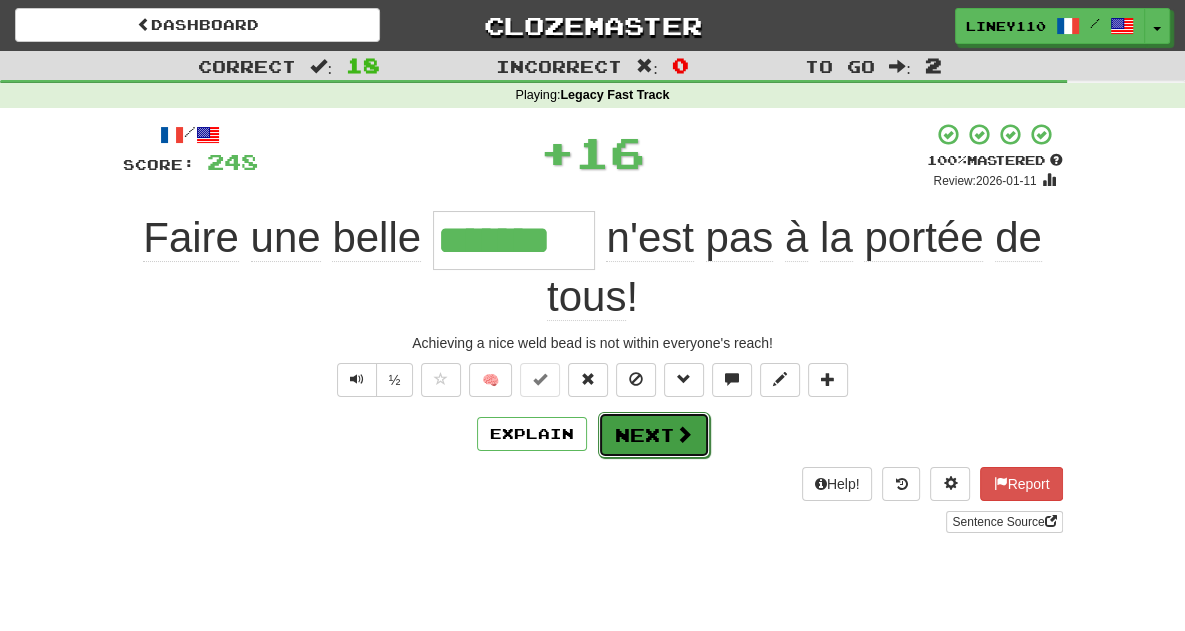 click at bounding box center [684, 434] 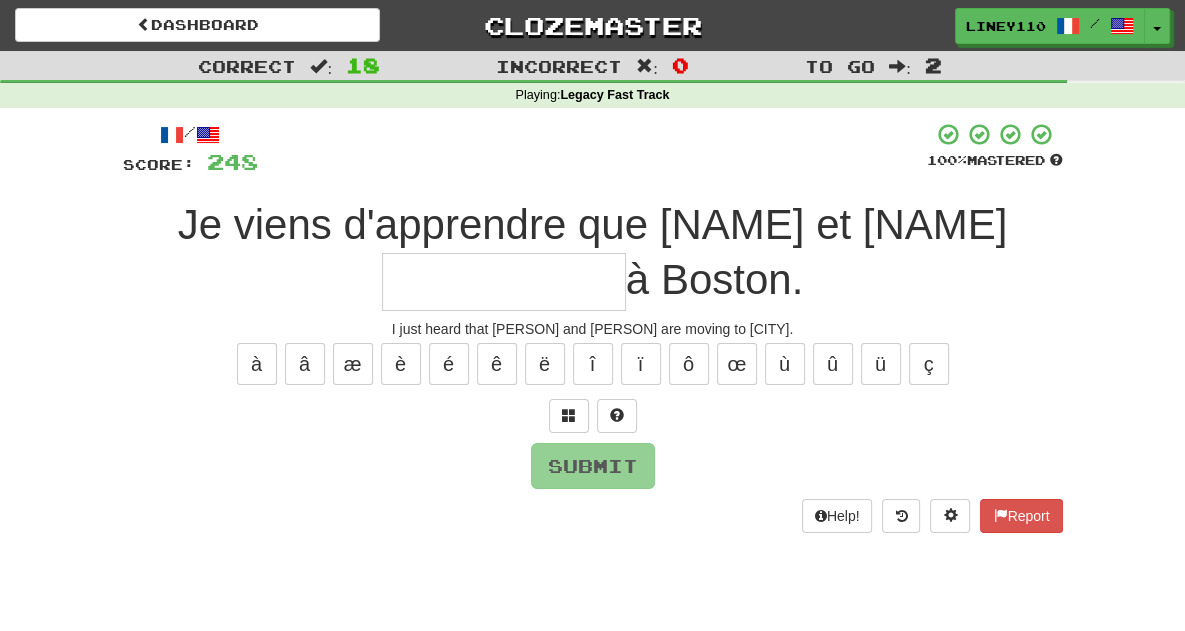 click at bounding box center (504, 282) 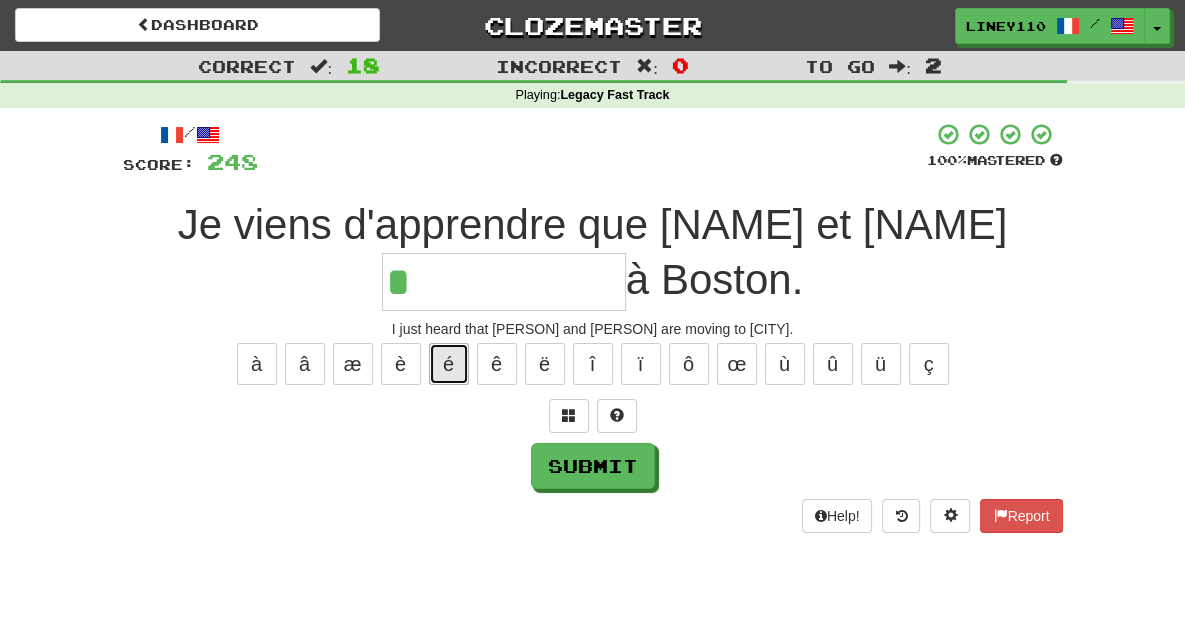 click on "é" at bounding box center [449, 364] 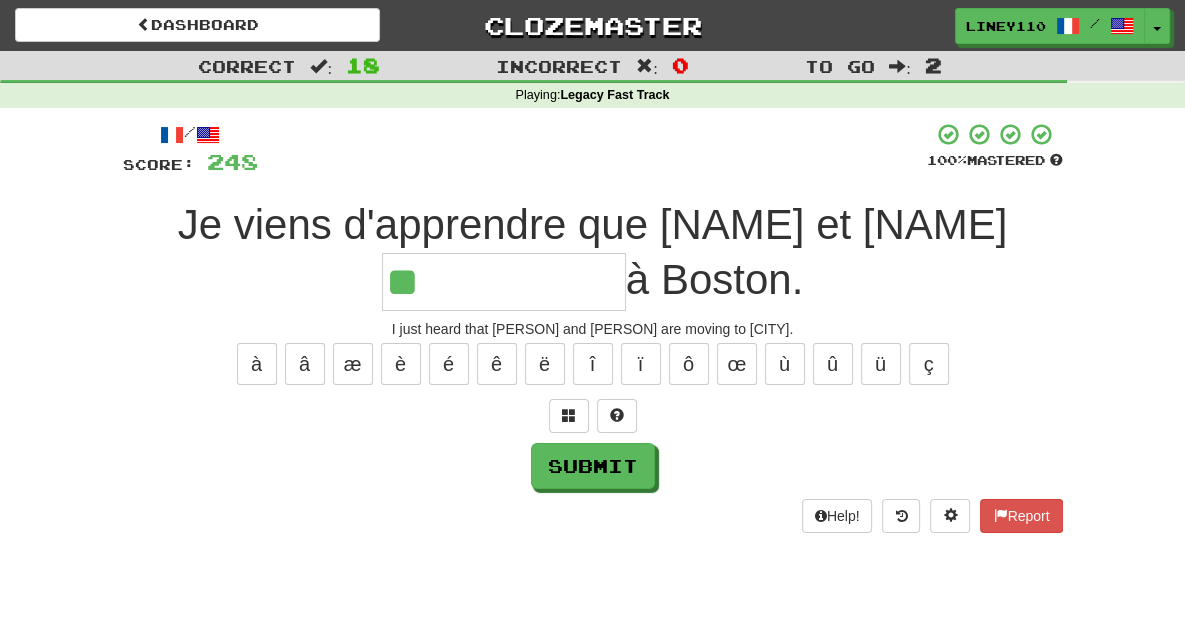 click on "I just heard that [PERSON] and [PERSON] are moving to [CITY]." at bounding box center (593, 329) 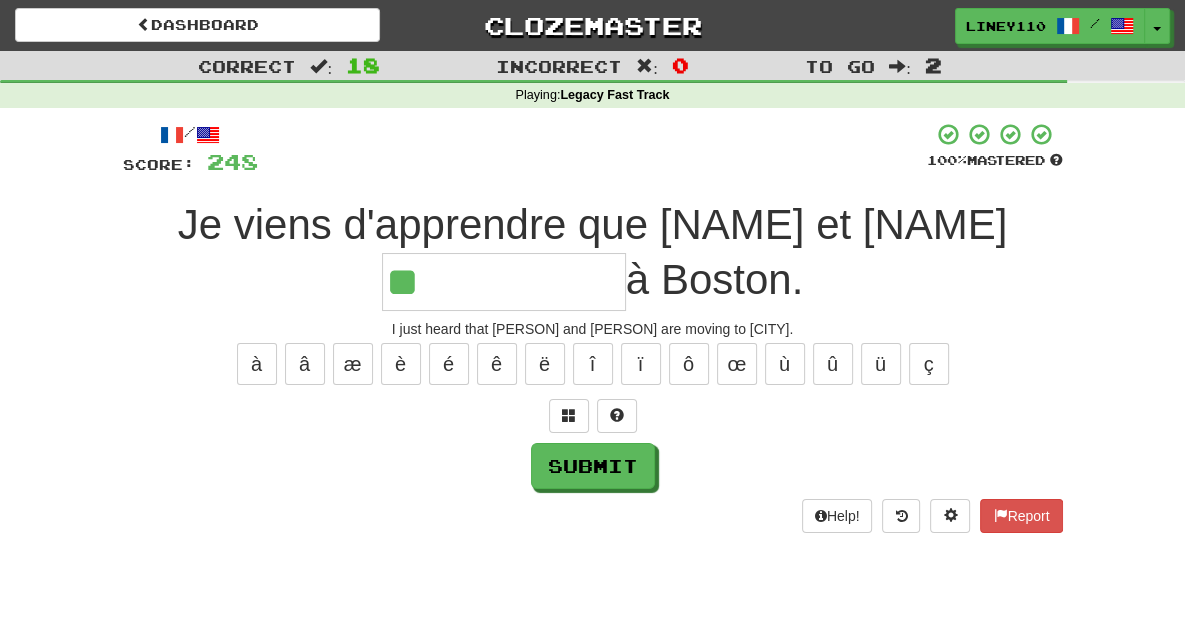 click on "**" at bounding box center (504, 282) 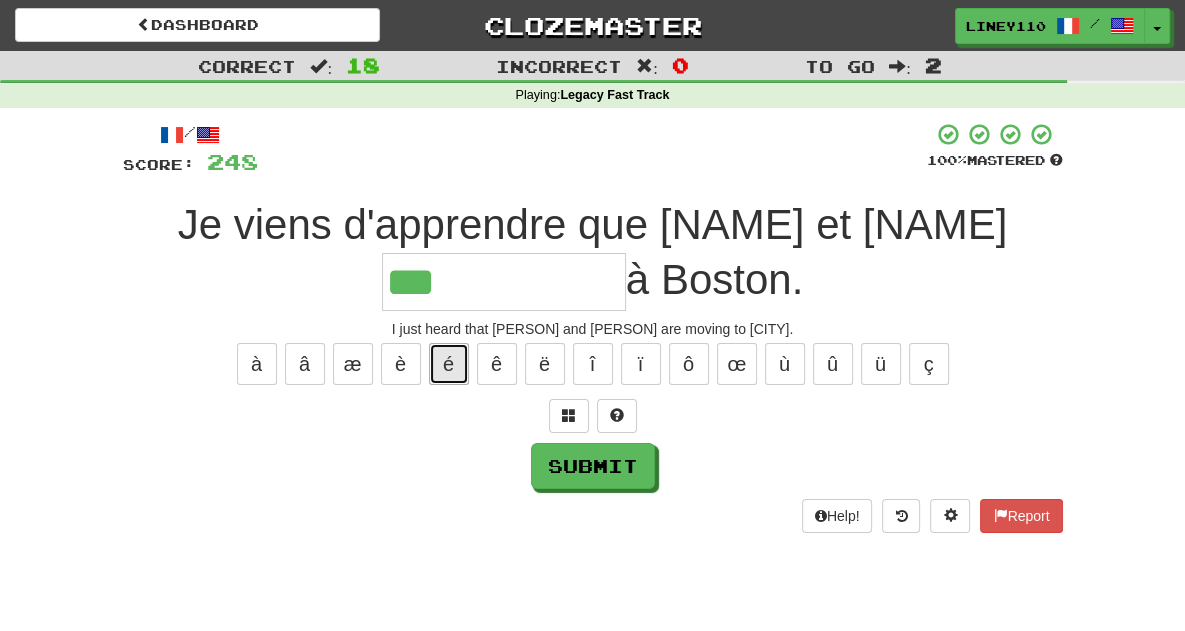 click on "é" at bounding box center [449, 364] 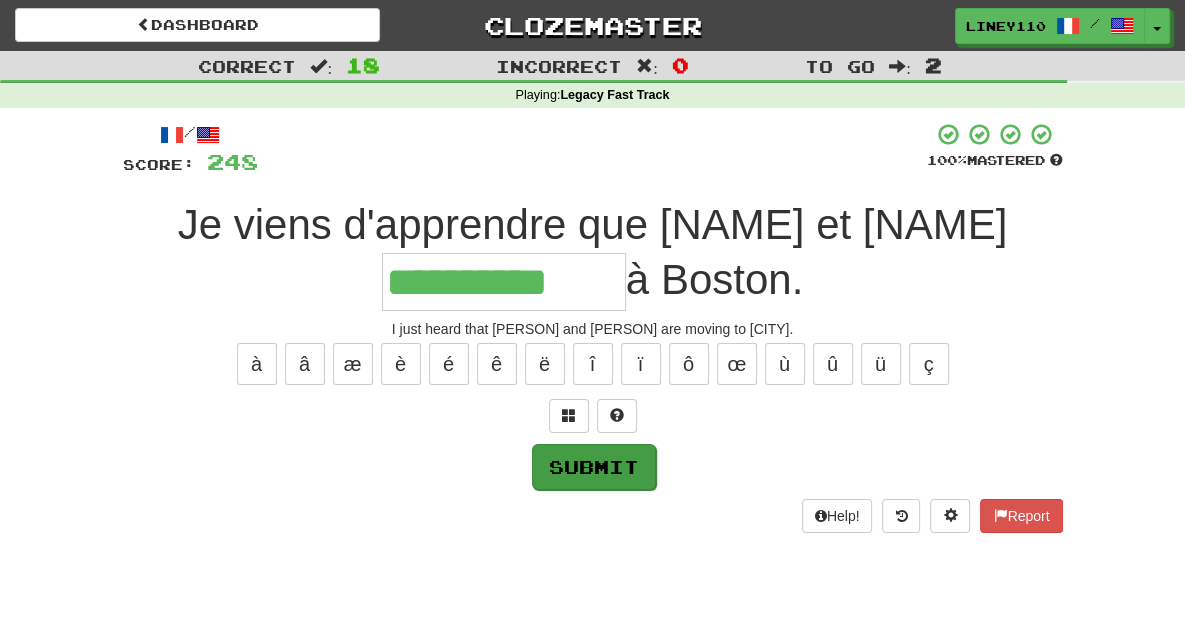 type on "**********" 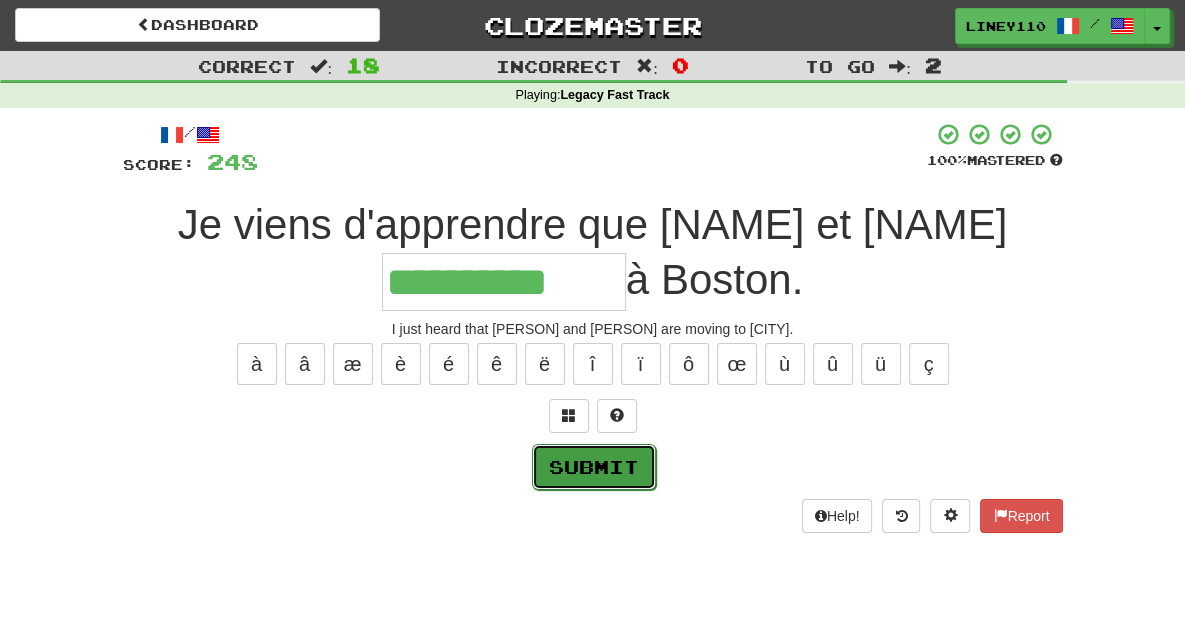 click on "Submit" at bounding box center (594, 467) 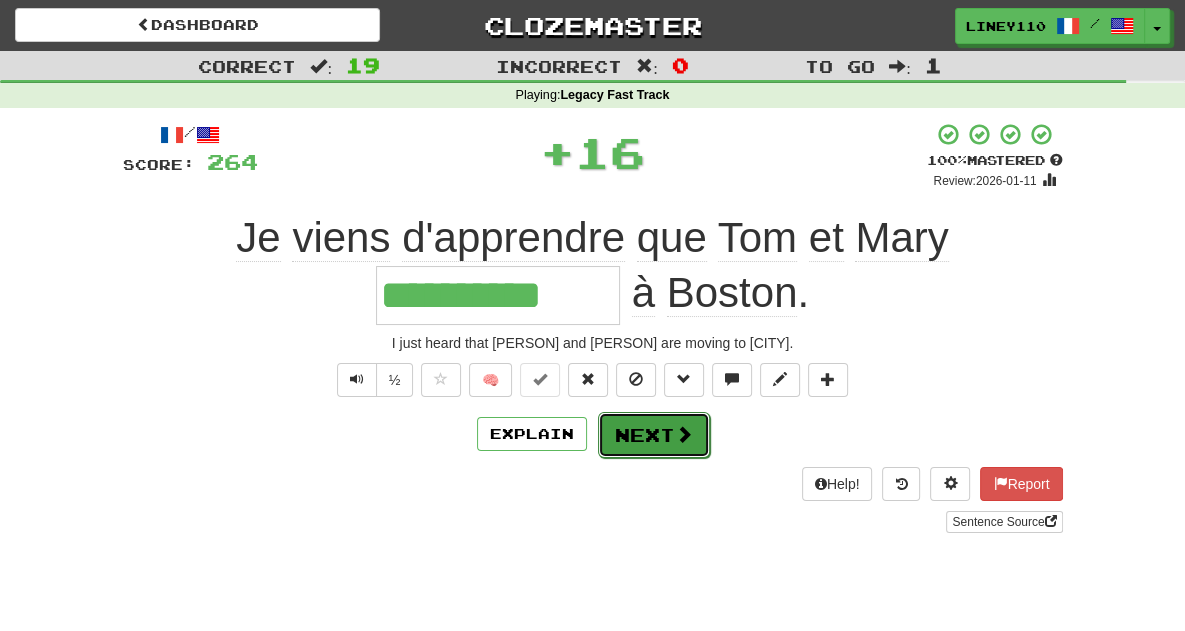 click on "Next" at bounding box center (654, 435) 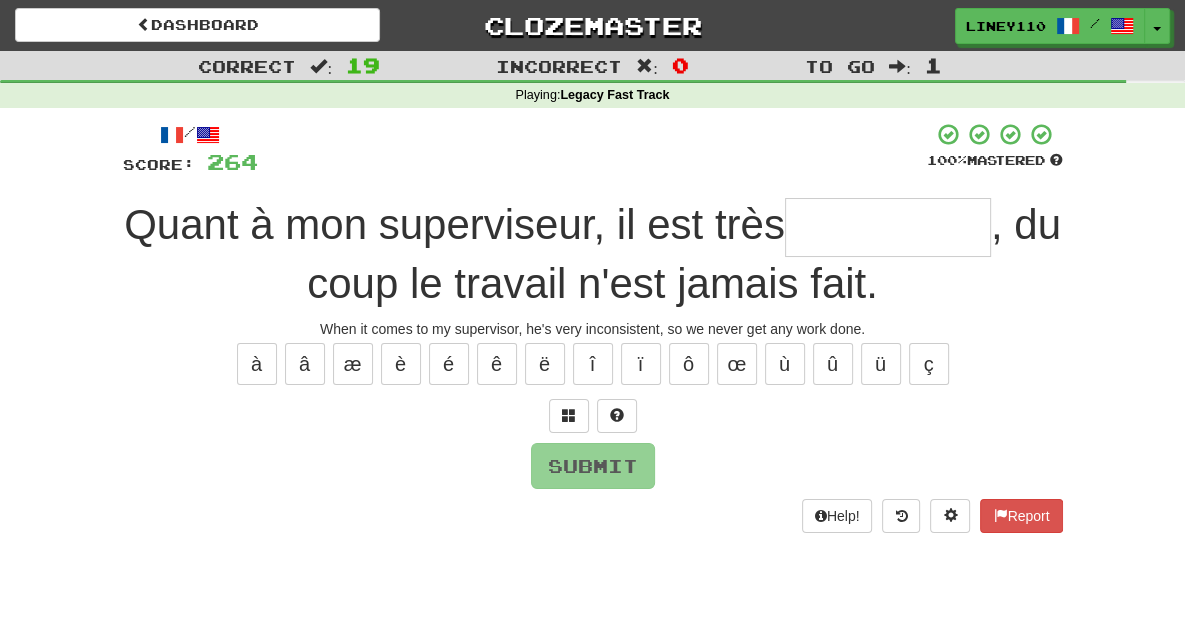 click at bounding box center (888, 227) 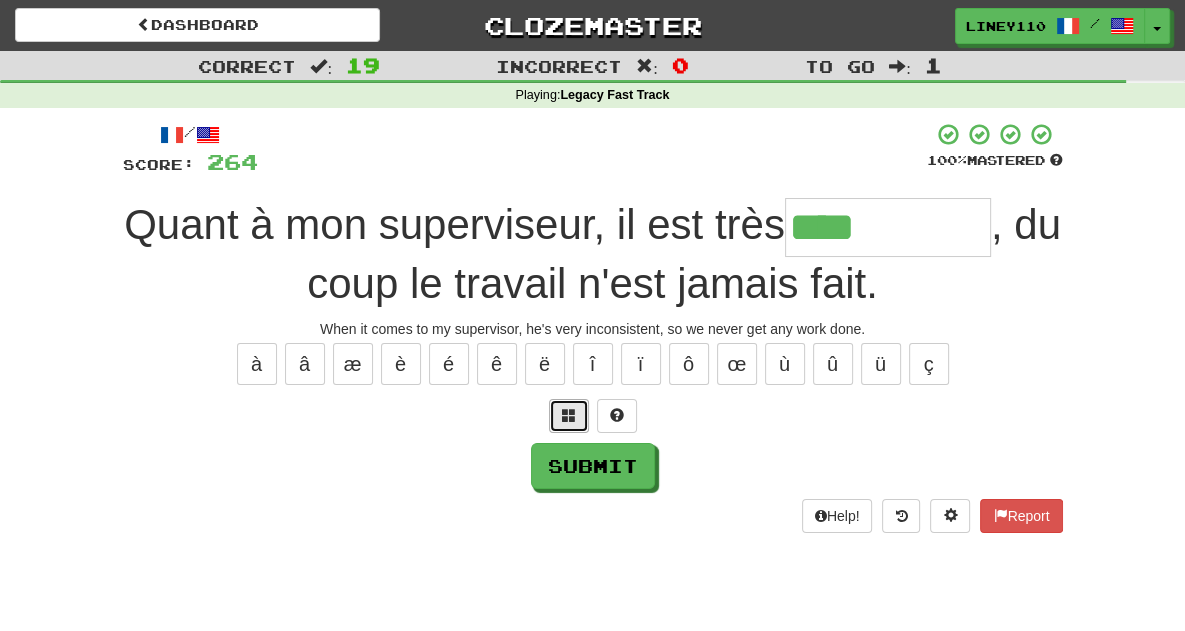 click at bounding box center (569, 416) 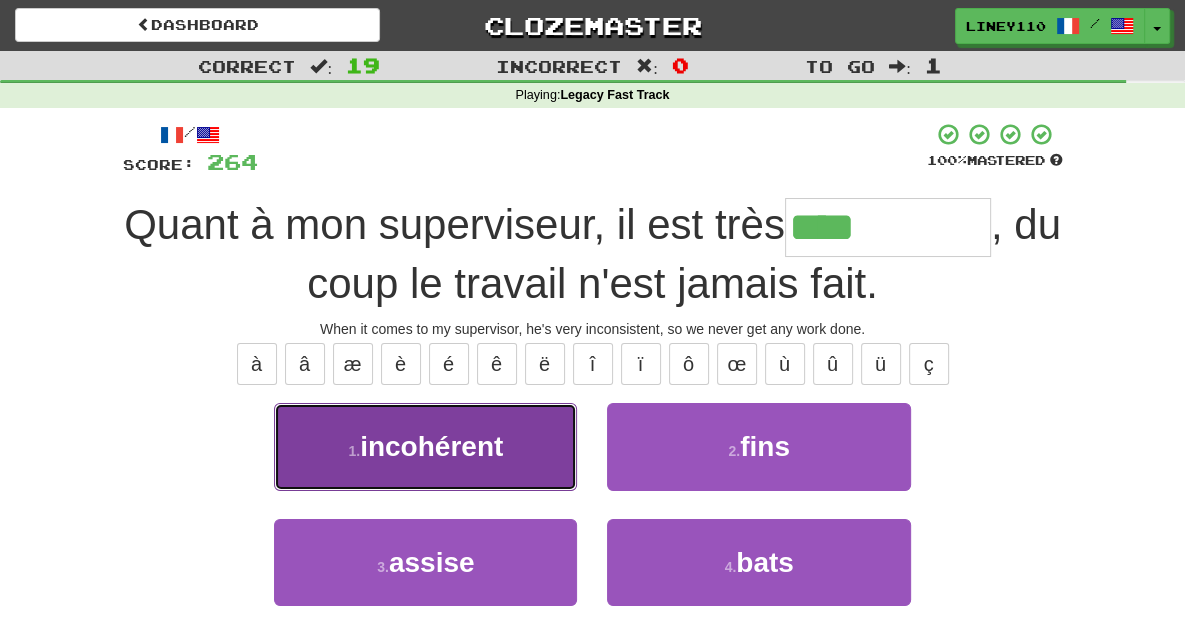 click on "1 .  incohérent" at bounding box center (425, 446) 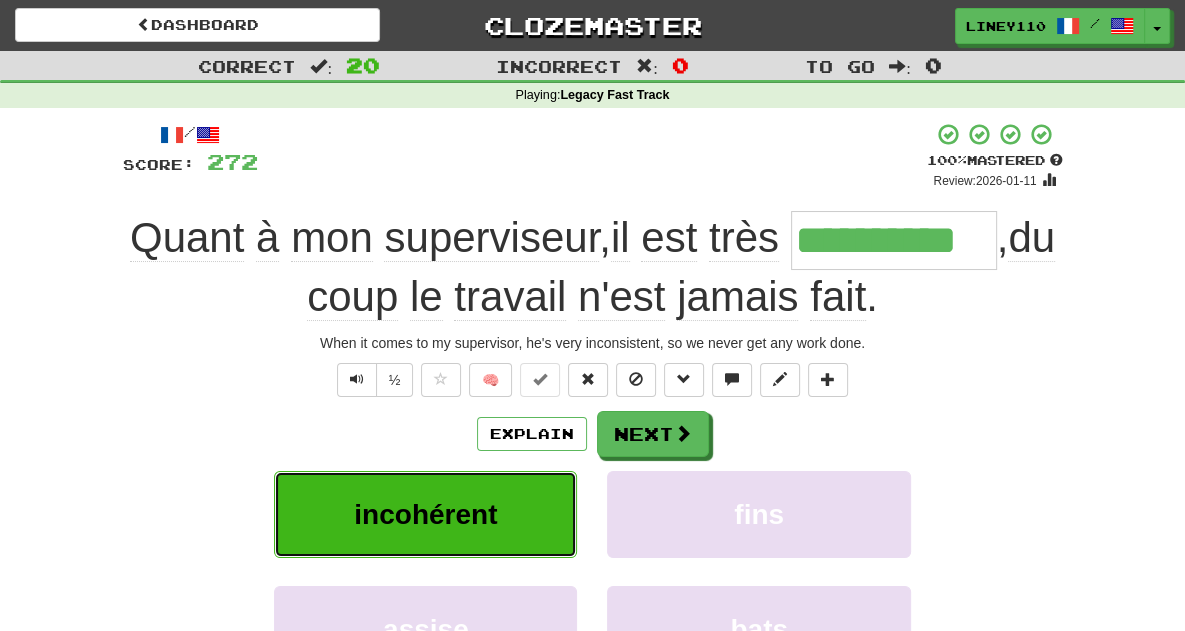 click on "incohérent" at bounding box center (425, 514) 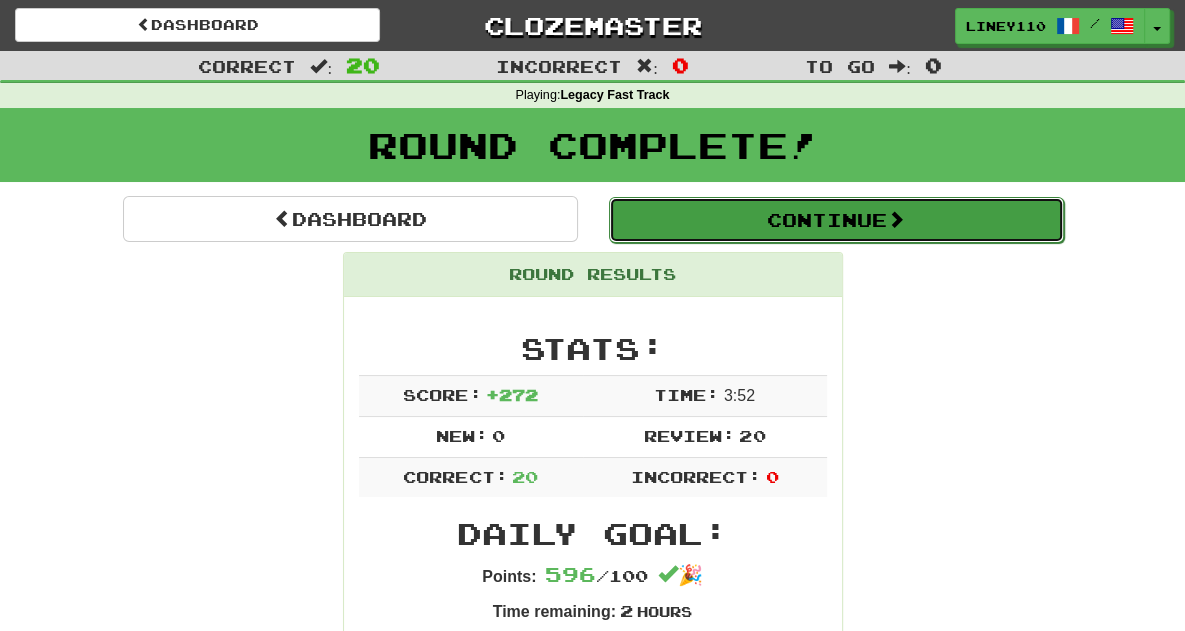 click on "Continue" at bounding box center [836, 220] 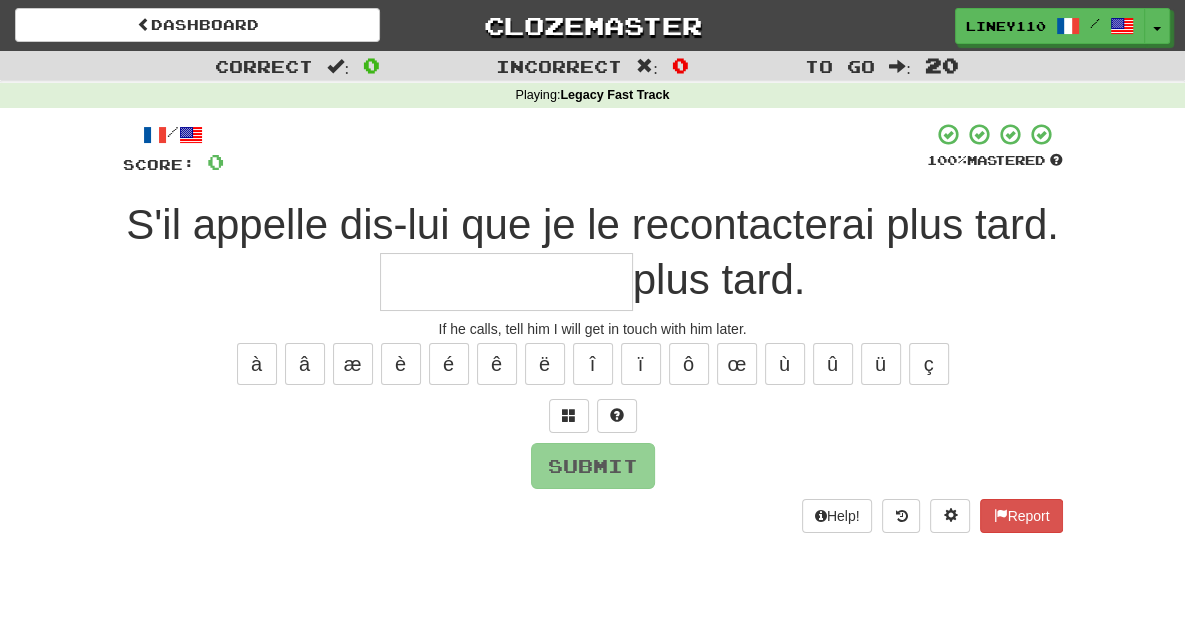 click on "S'il appelle dis-lui que je le recontacterai plus tard." at bounding box center (592, 224) 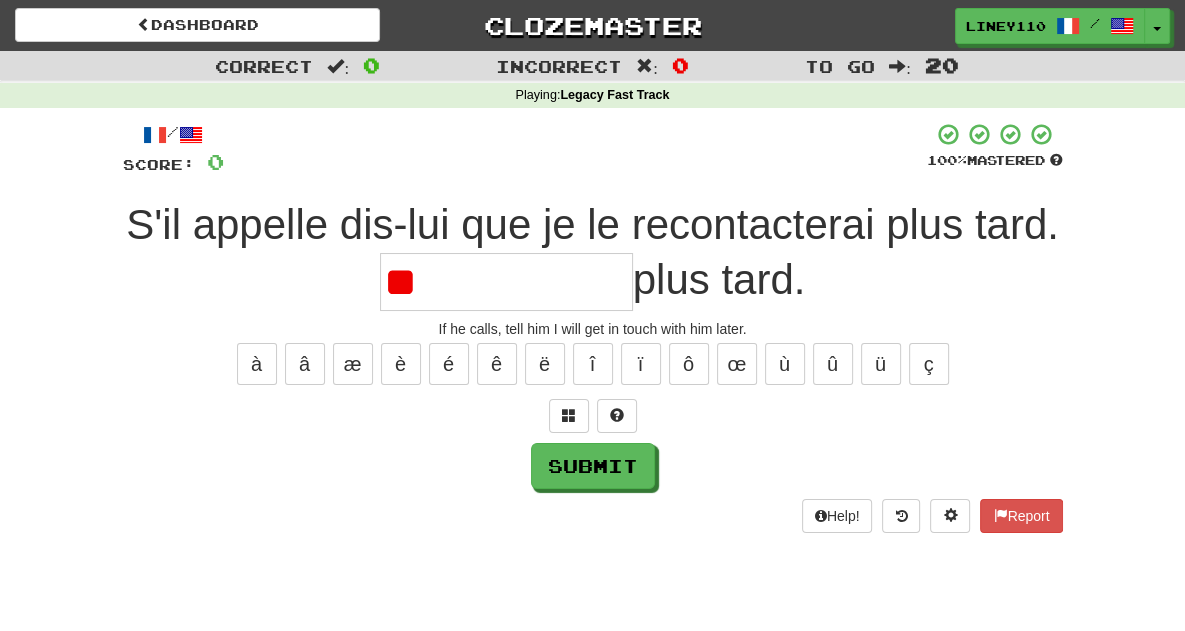 type on "*" 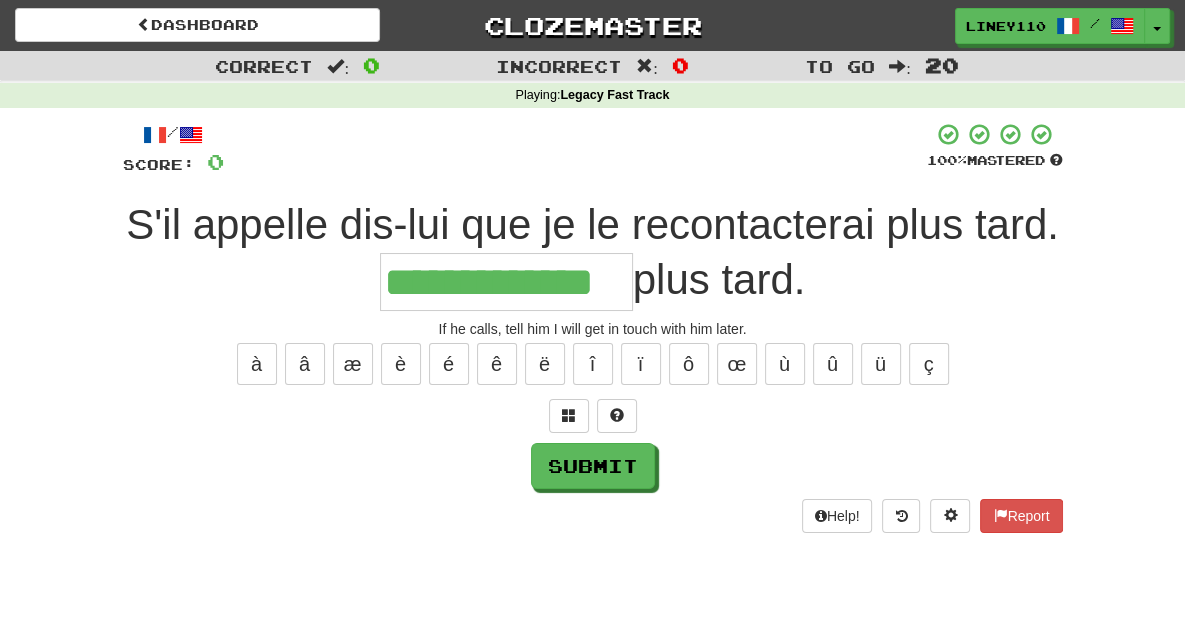 scroll, scrollTop: 0, scrollLeft: 0, axis: both 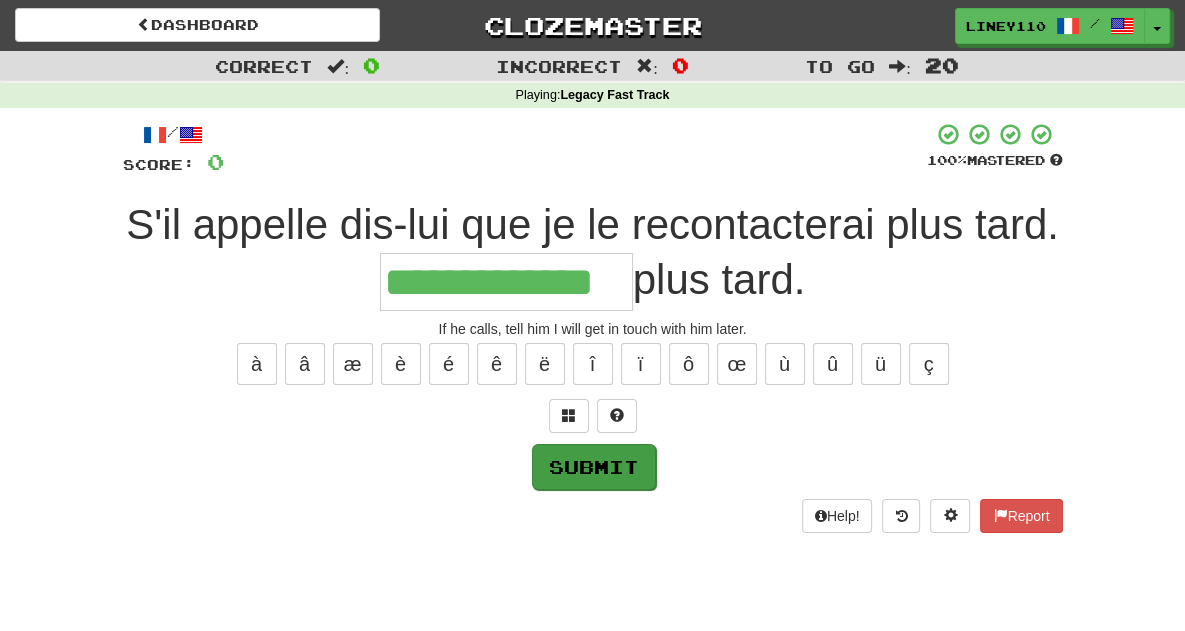 type on "**********" 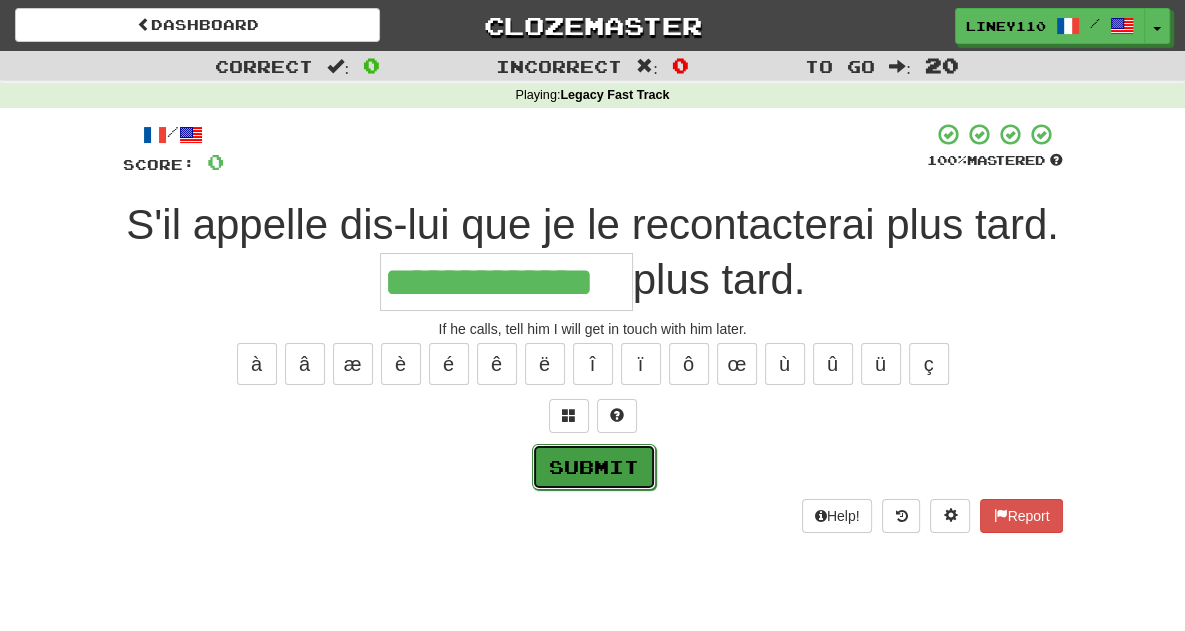 click on "Submit" at bounding box center [594, 467] 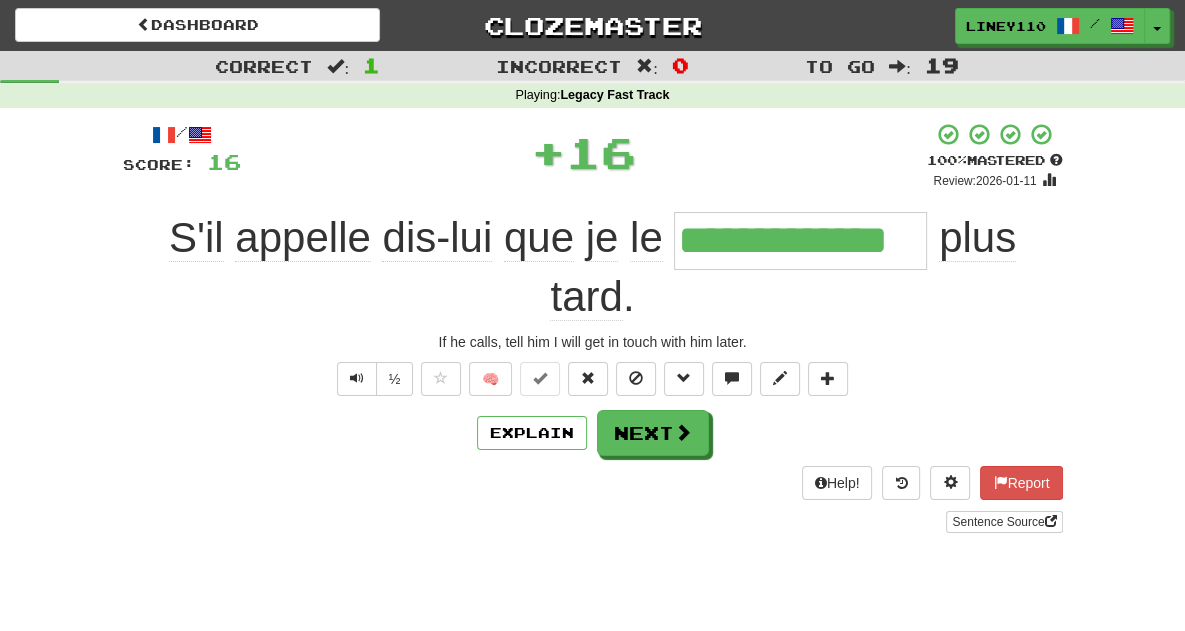 click on "**********" at bounding box center [593, 327] 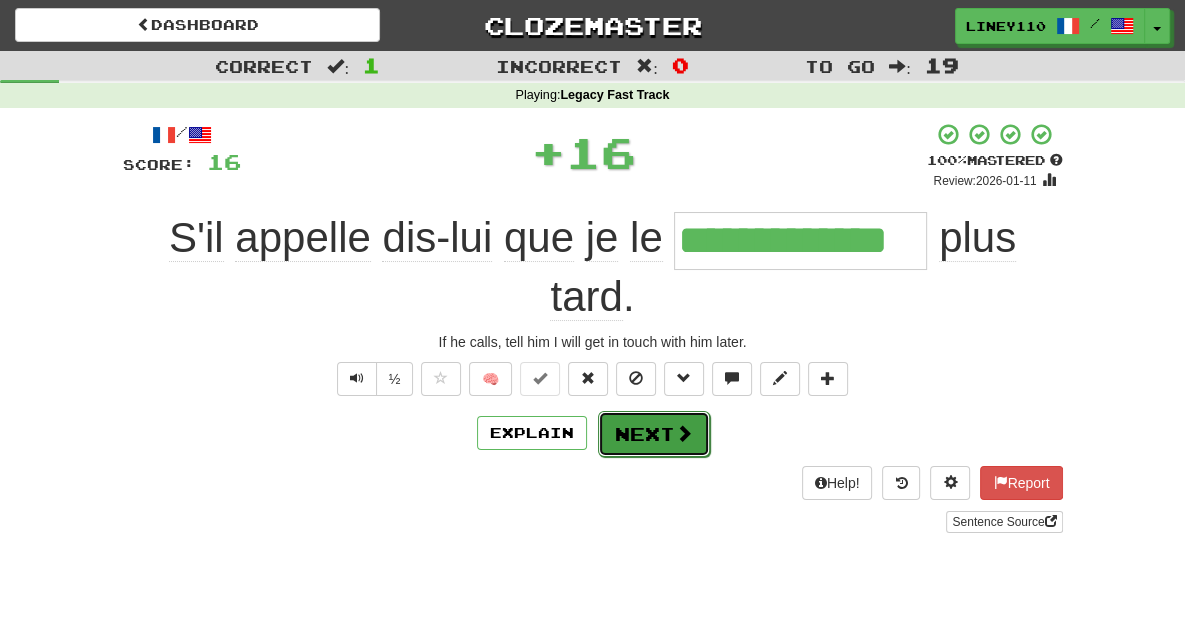click on "Next" at bounding box center [654, 434] 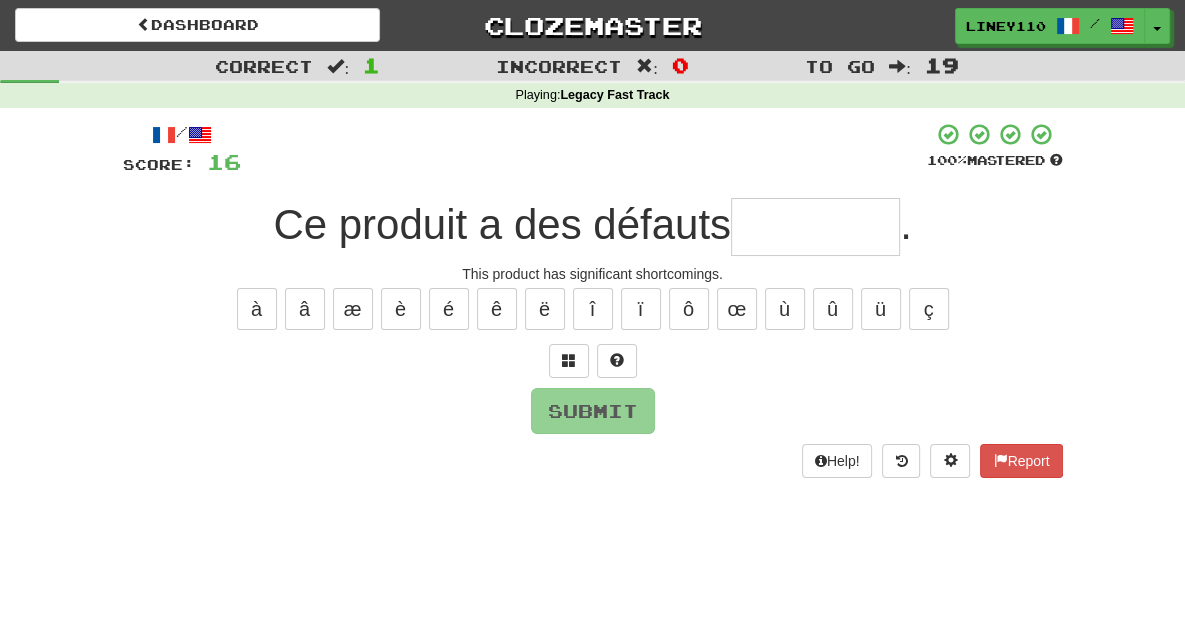 click at bounding box center (815, 227) 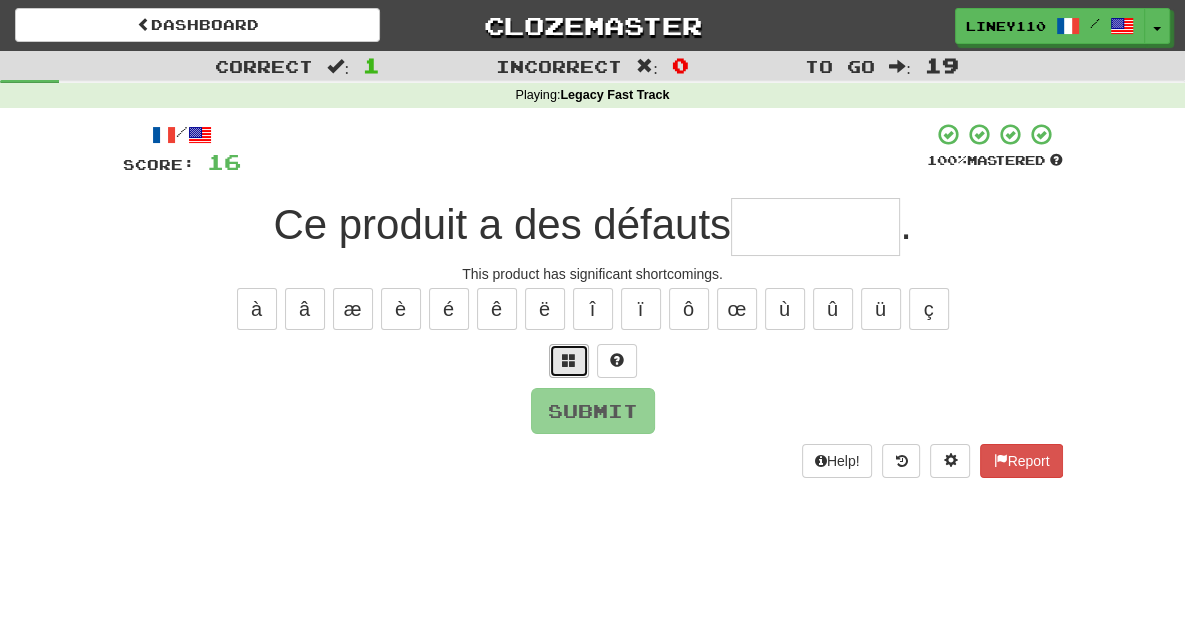 click at bounding box center [569, 360] 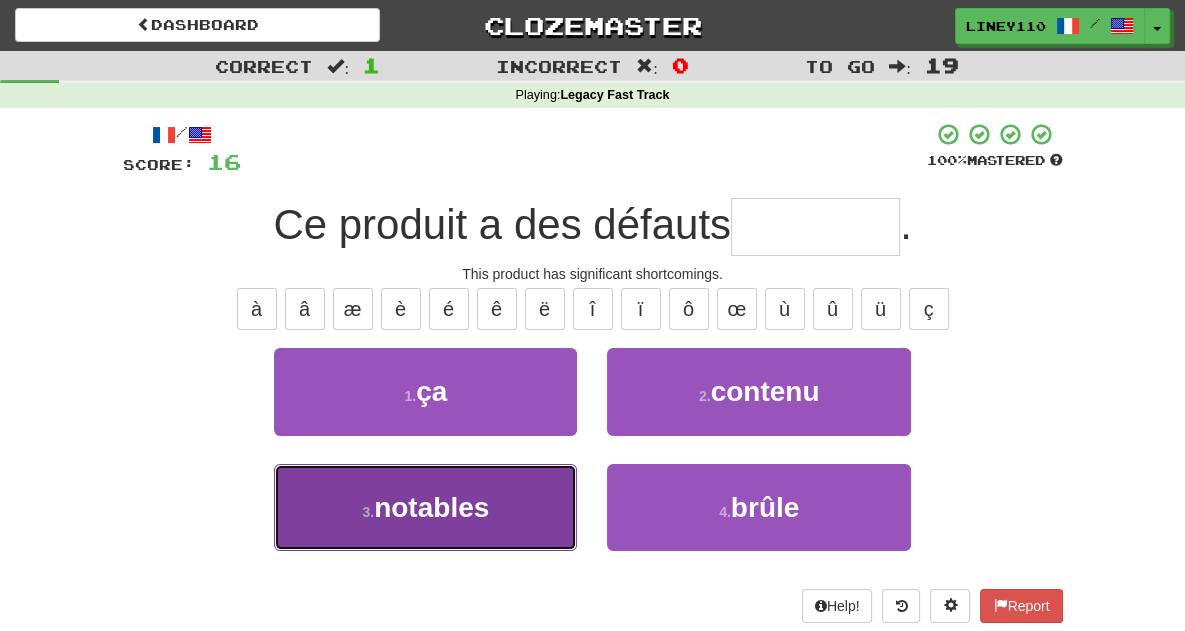 click on "notables" at bounding box center (431, 507) 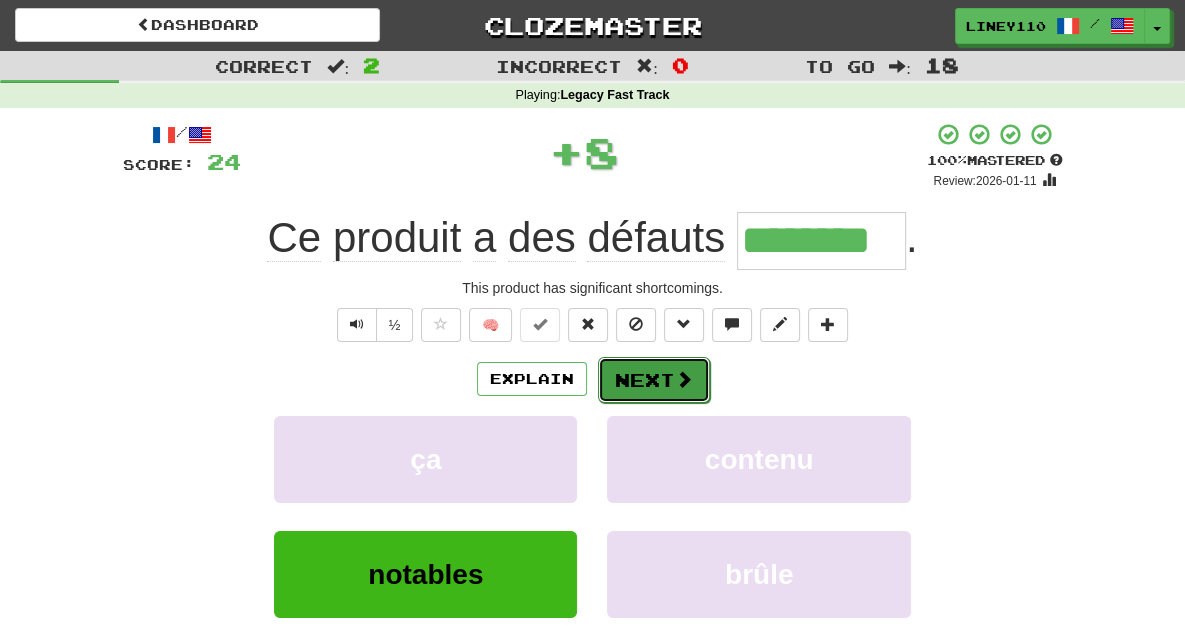 click on "Next" at bounding box center [654, 380] 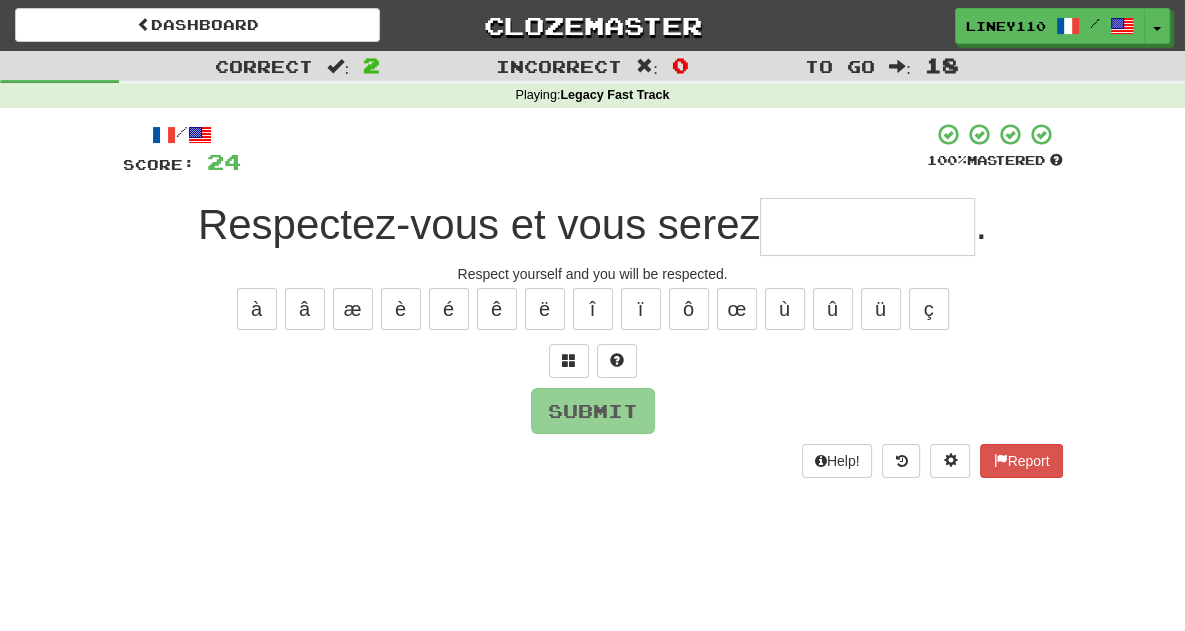 click at bounding box center [867, 227] 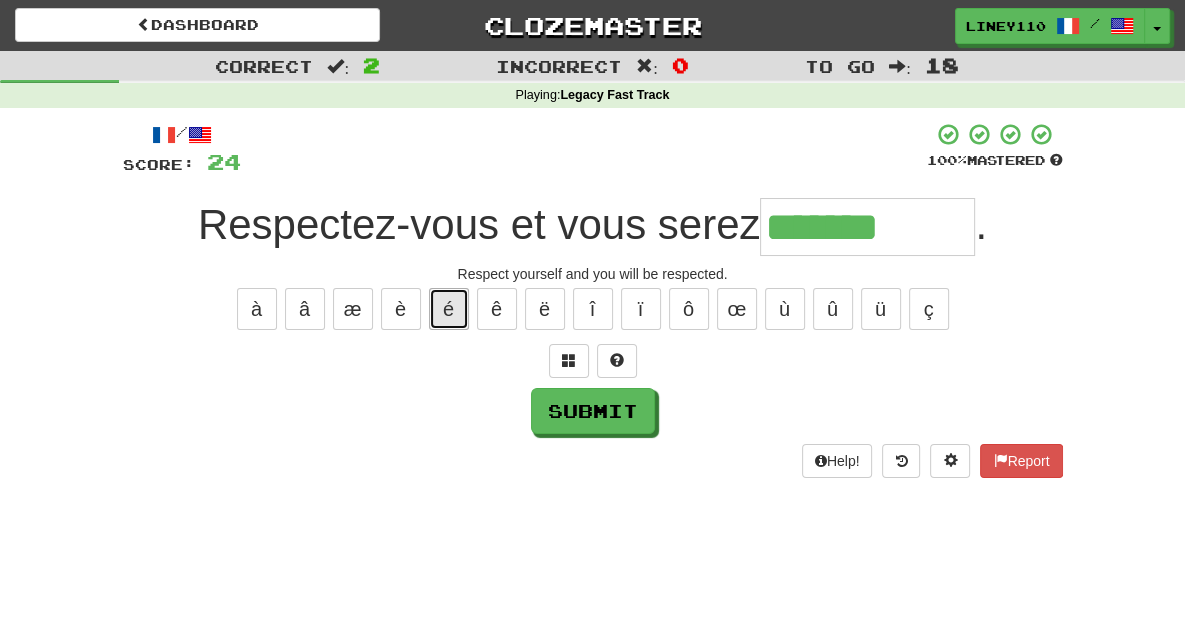 click on "é" at bounding box center (449, 309) 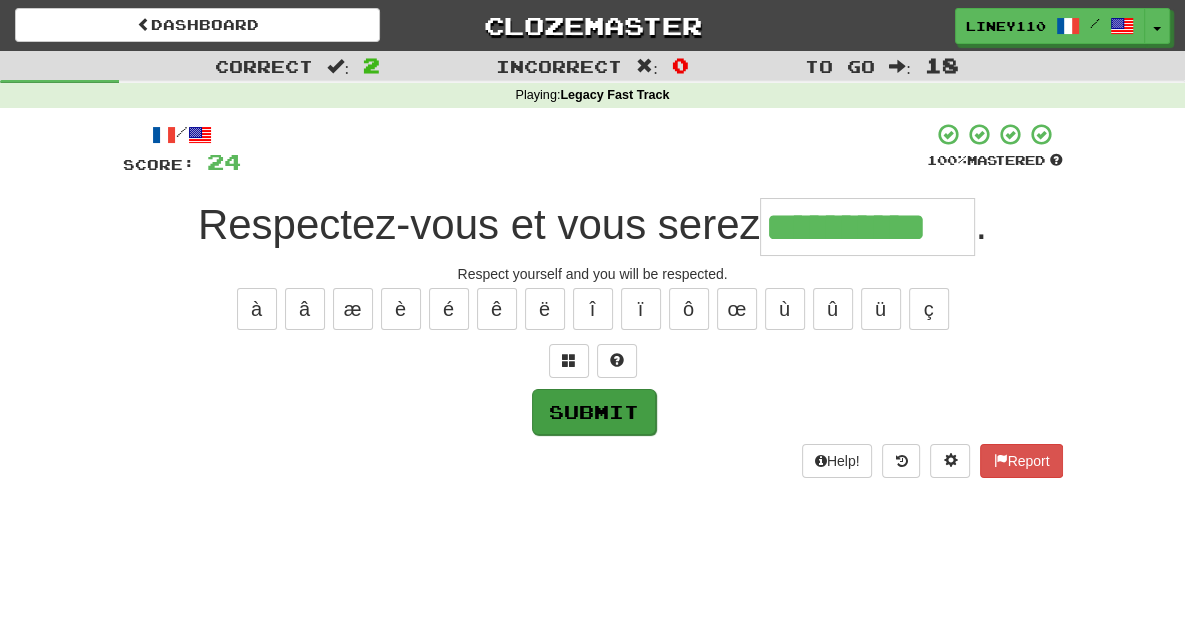 type on "**********" 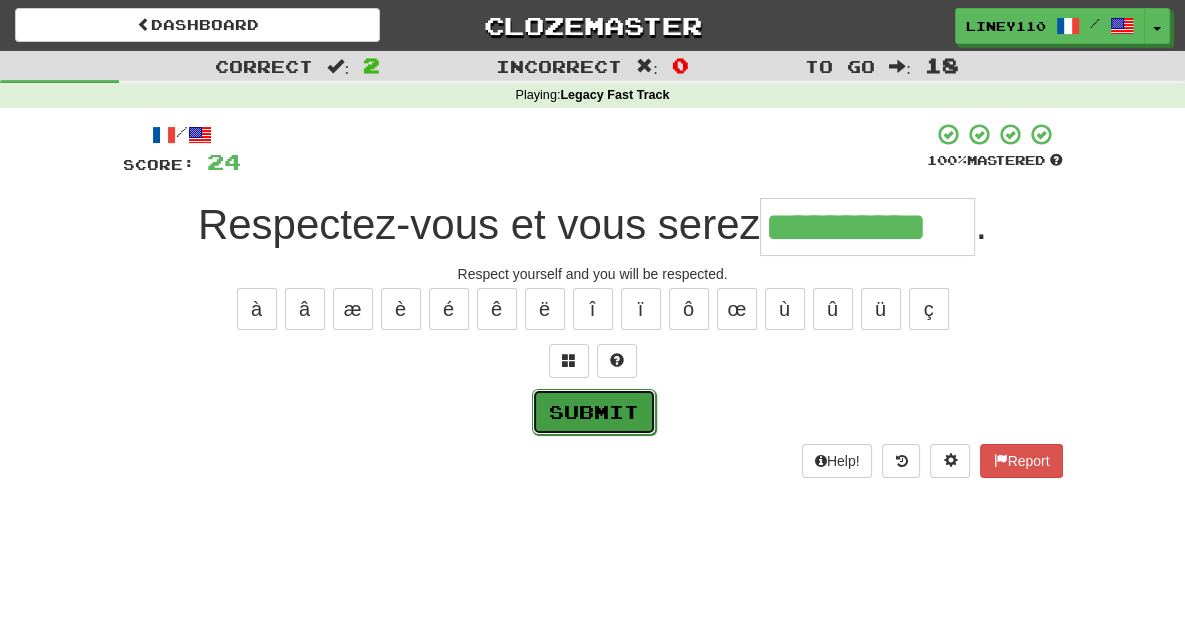 click on "Submit" at bounding box center [594, 412] 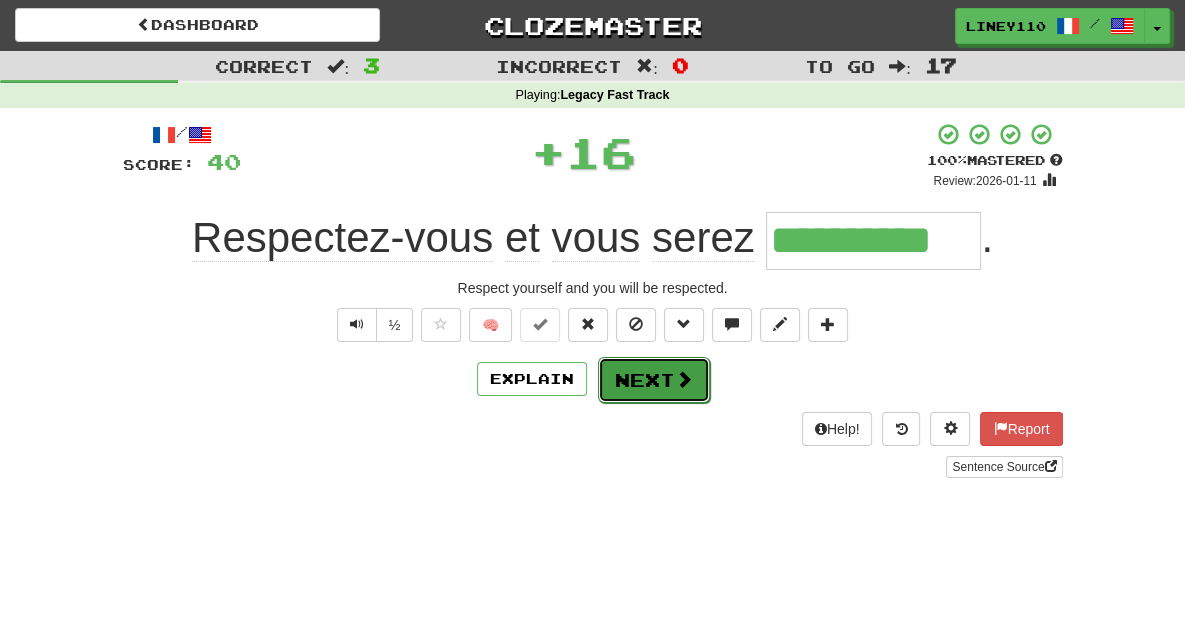 click on "Next" at bounding box center (654, 380) 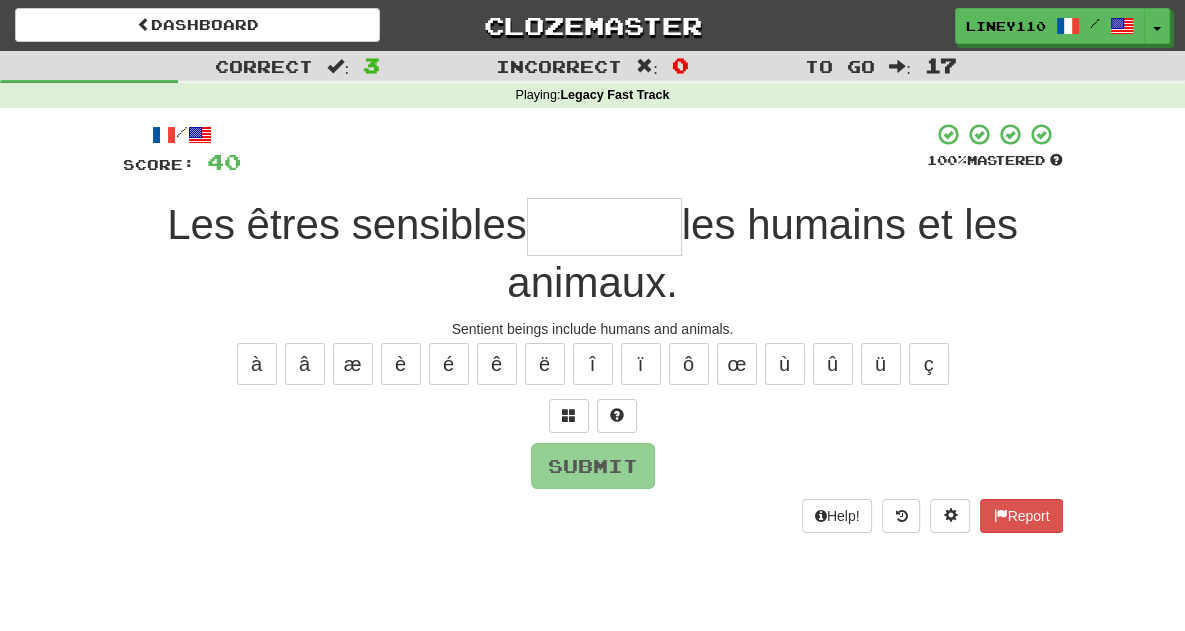 click at bounding box center (604, 227) 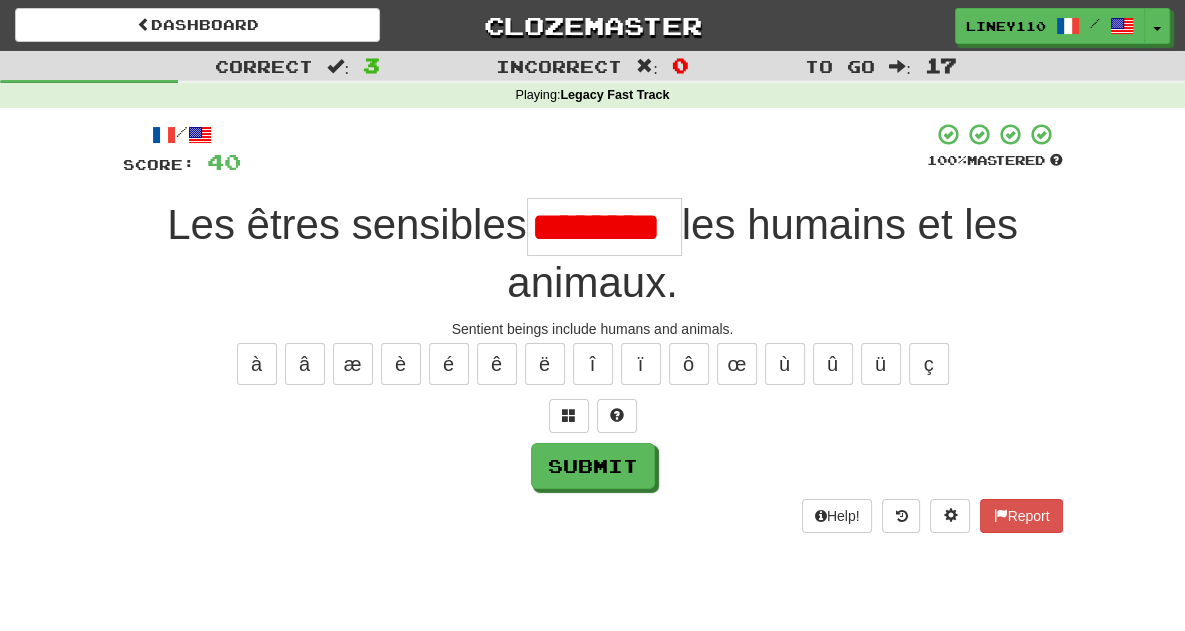 scroll, scrollTop: 0, scrollLeft: 0, axis: both 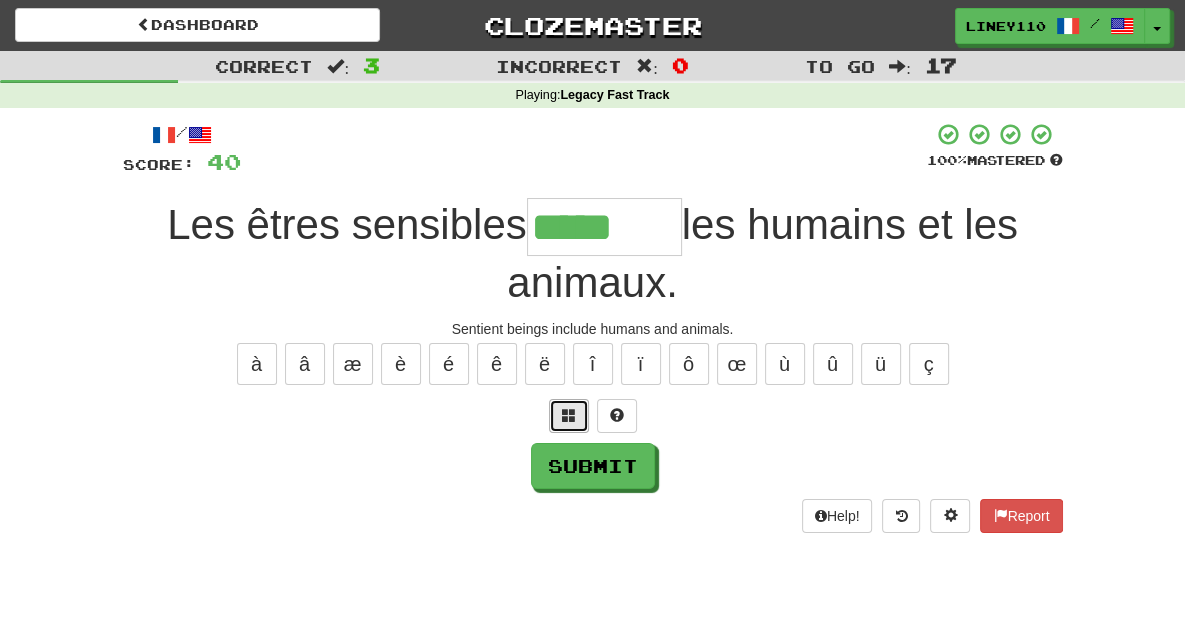click at bounding box center [569, 415] 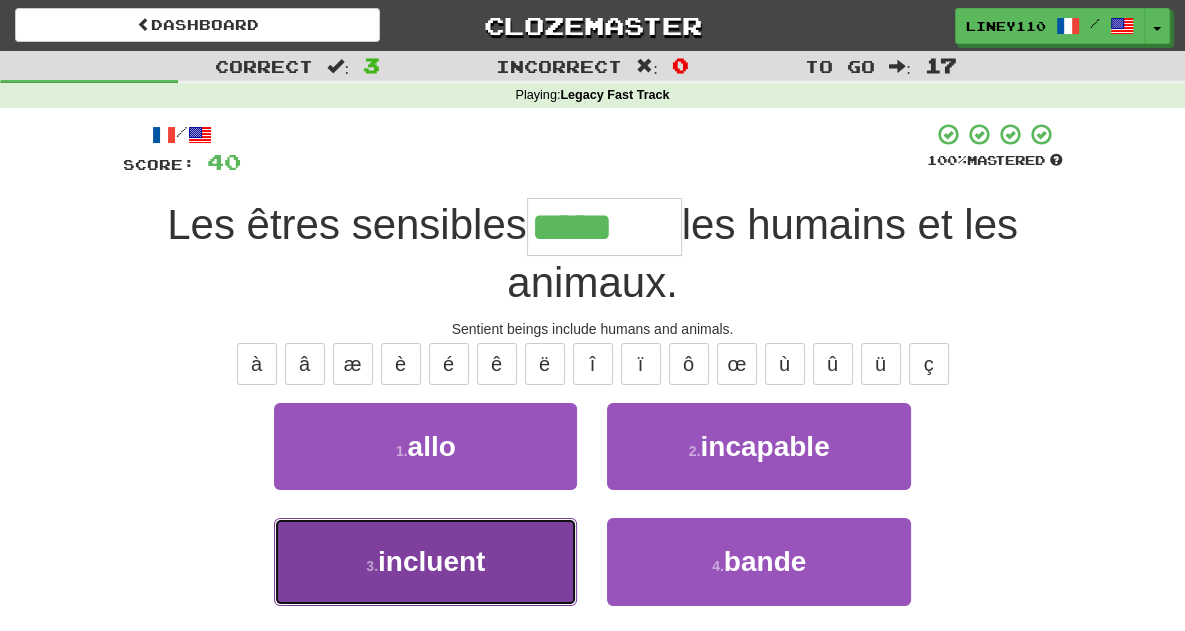 click on "3 . incluent" at bounding box center [425, 561] 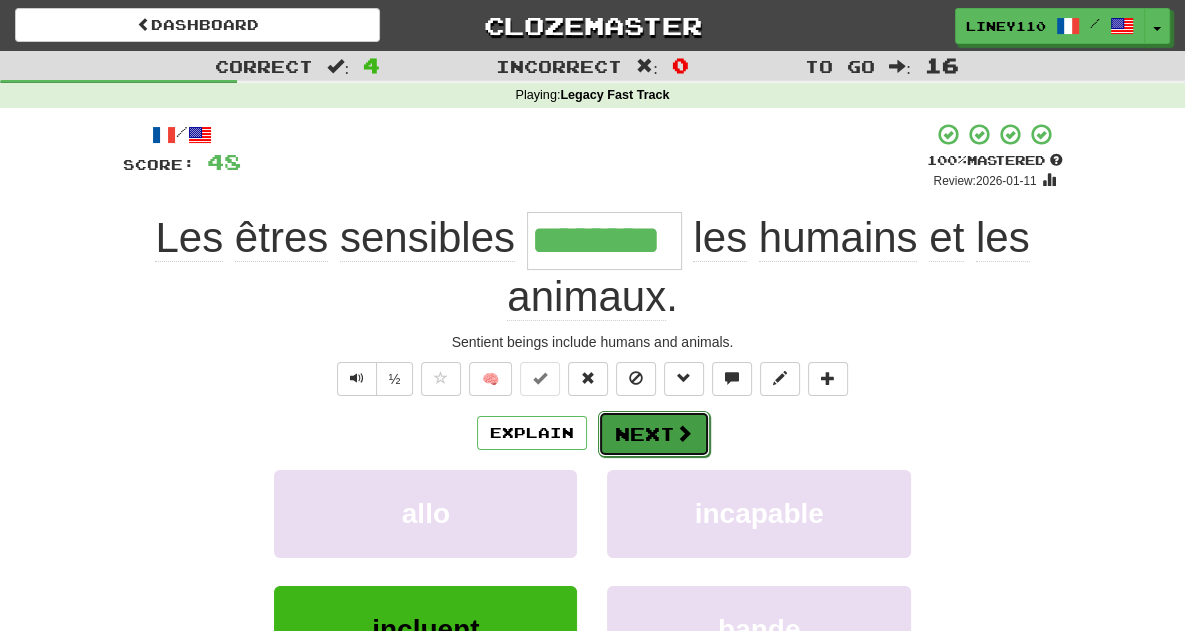 click on "Next" at bounding box center [654, 434] 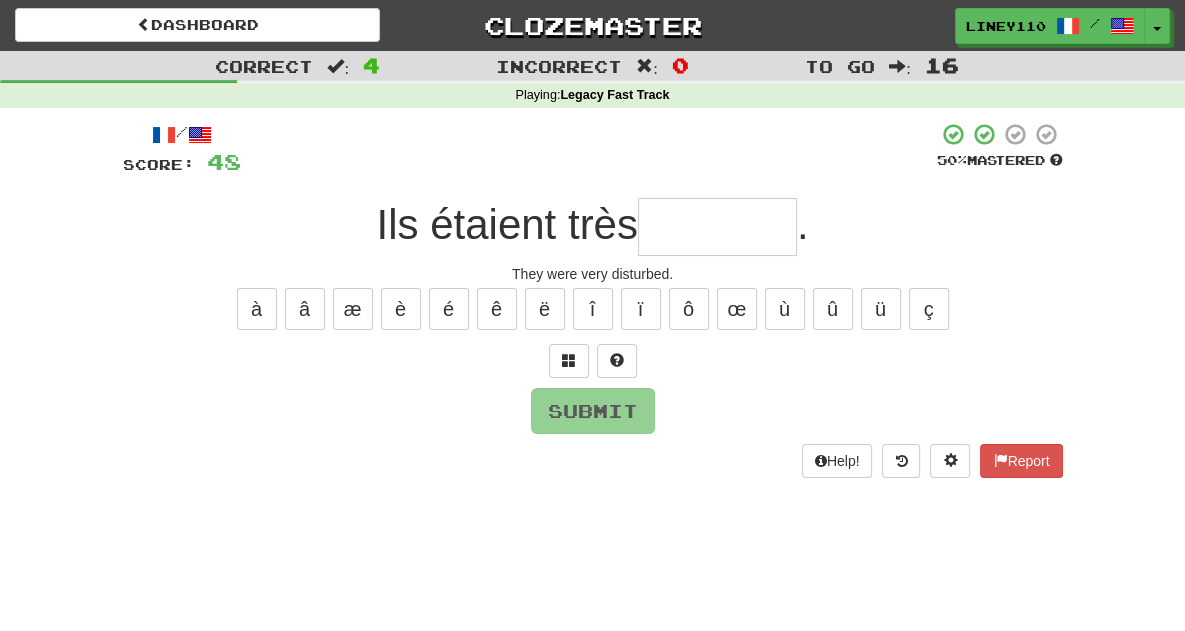 click at bounding box center (717, 227) 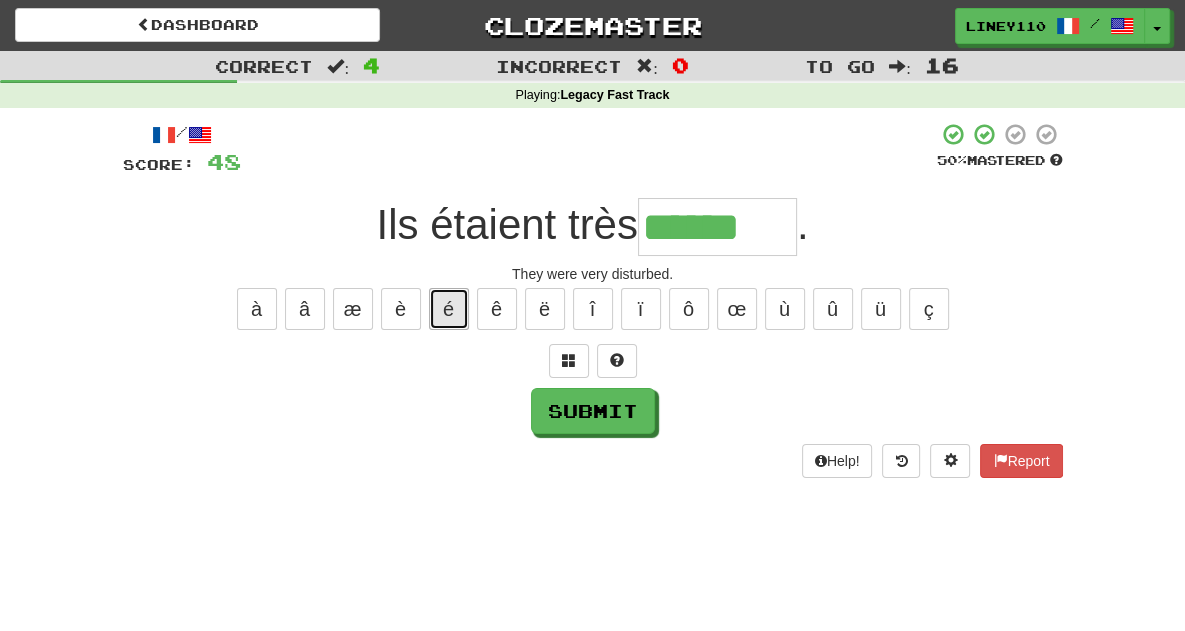 click on "é" at bounding box center (449, 309) 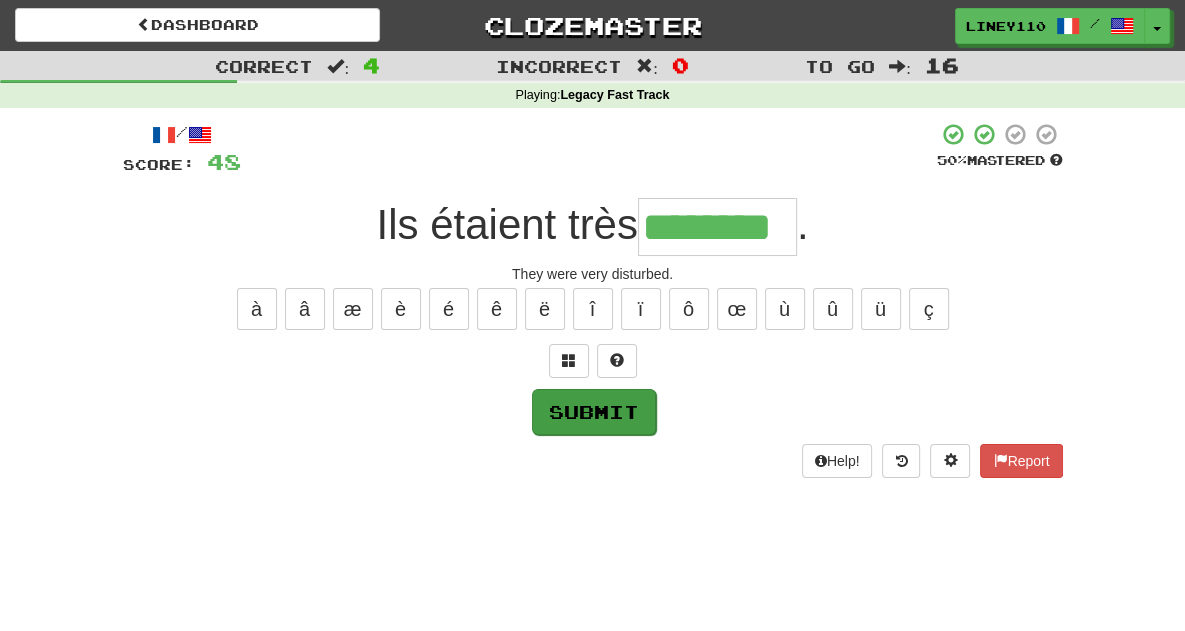 type on "********" 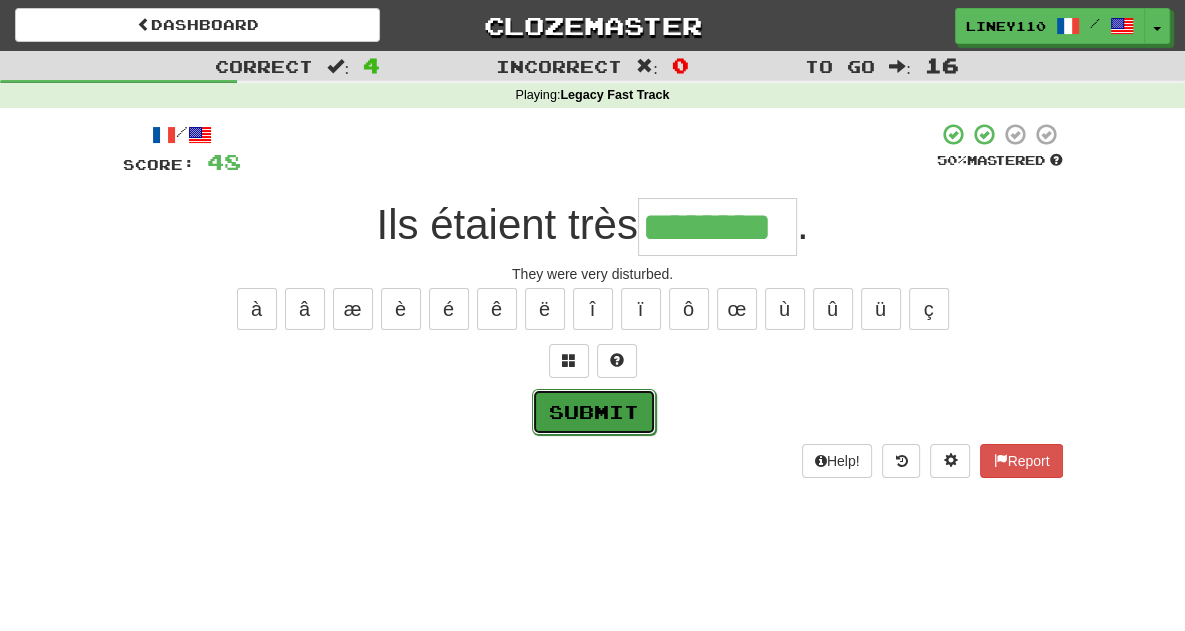 click on "Submit" at bounding box center (594, 412) 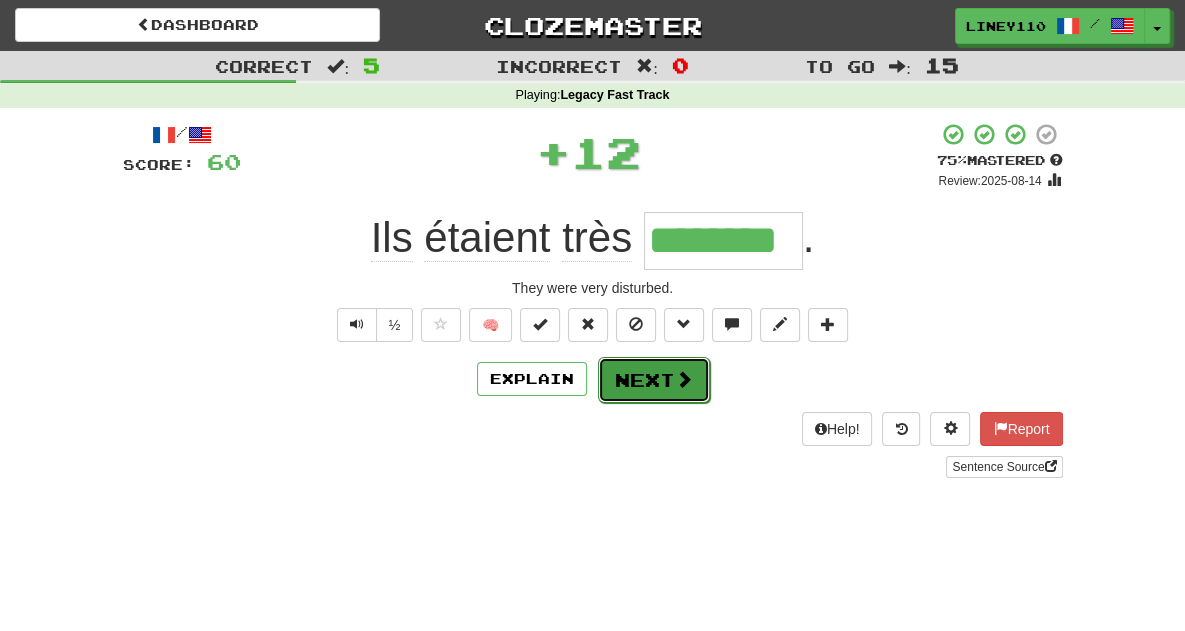 click on "Next" at bounding box center [654, 380] 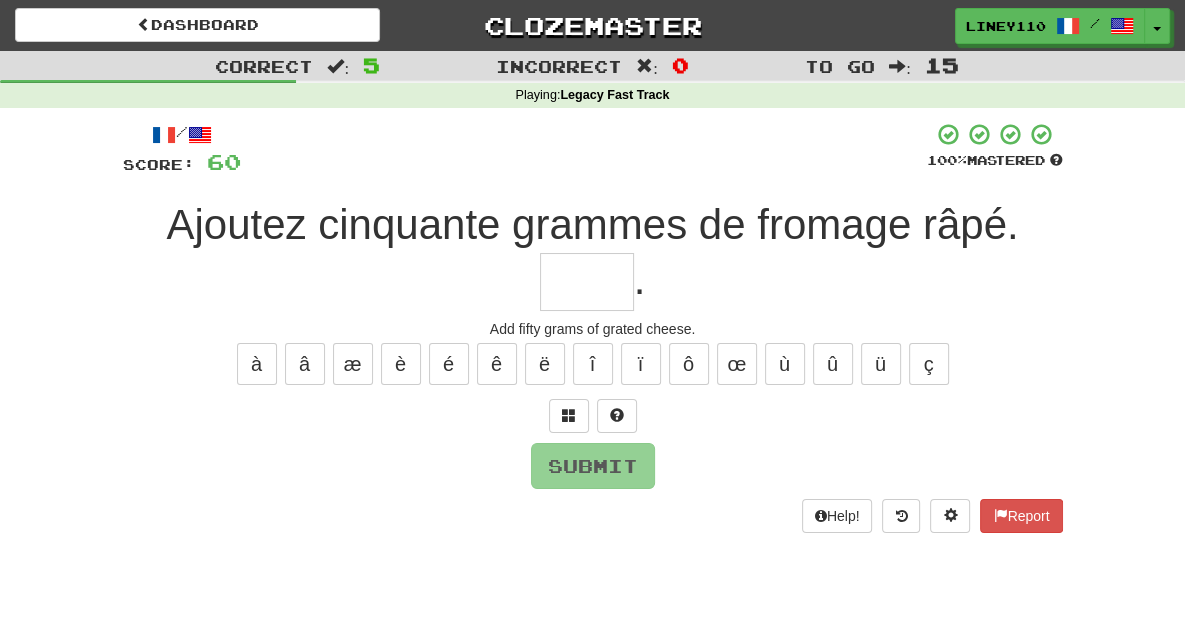 click at bounding box center (587, 282) 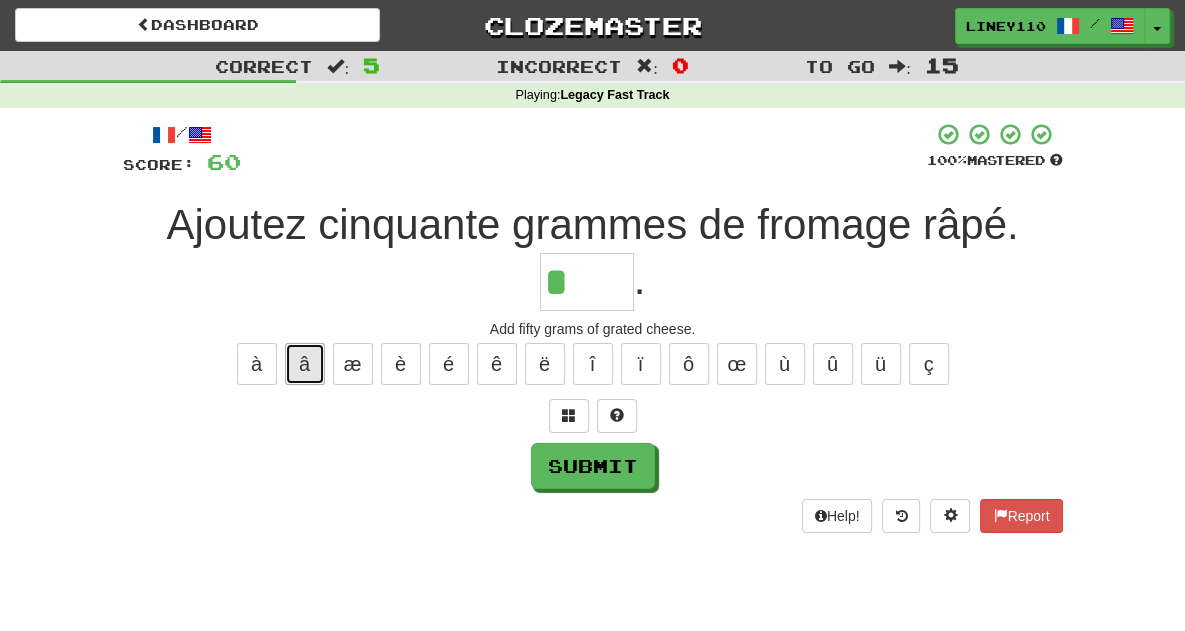 click on "â" at bounding box center (305, 364) 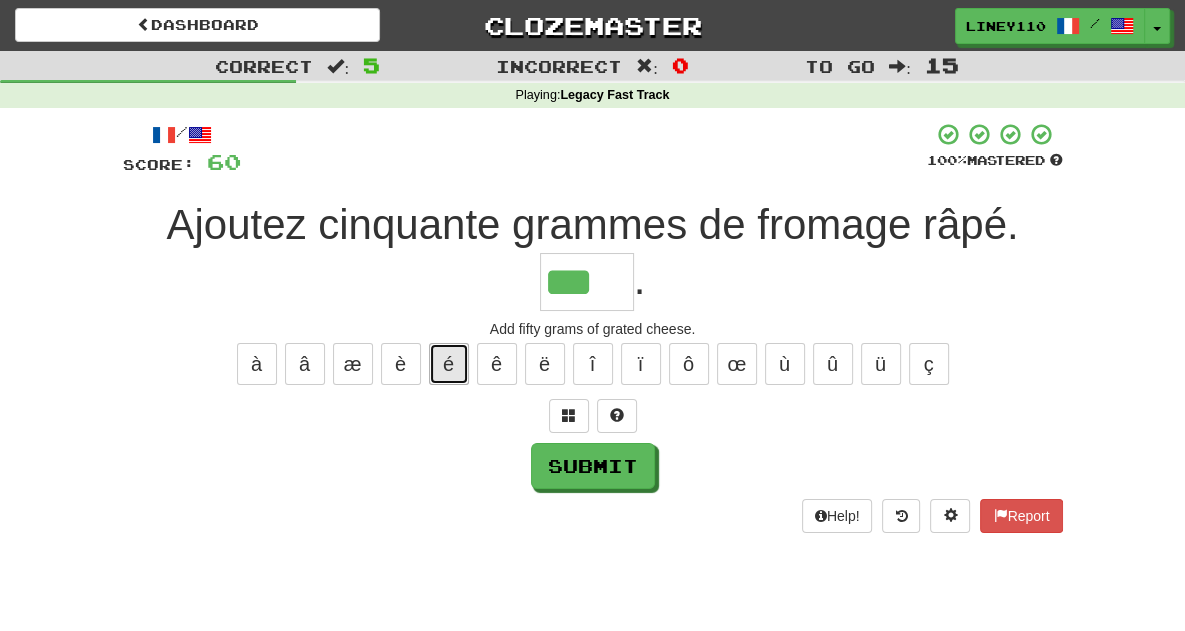 click on "é" at bounding box center [449, 364] 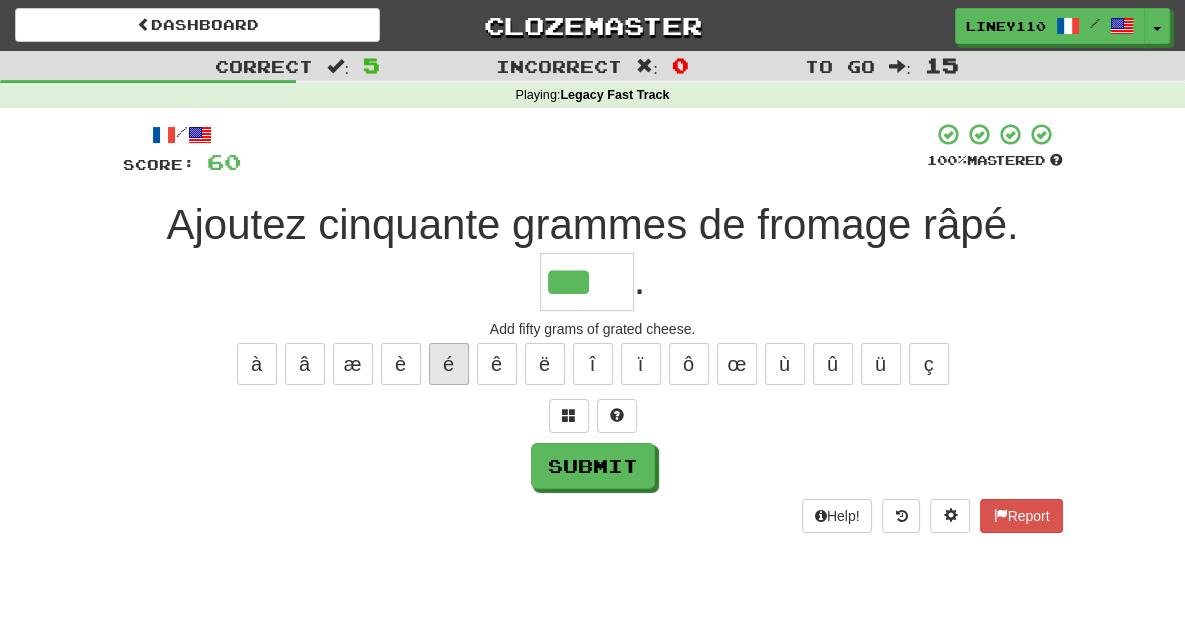 type on "****" 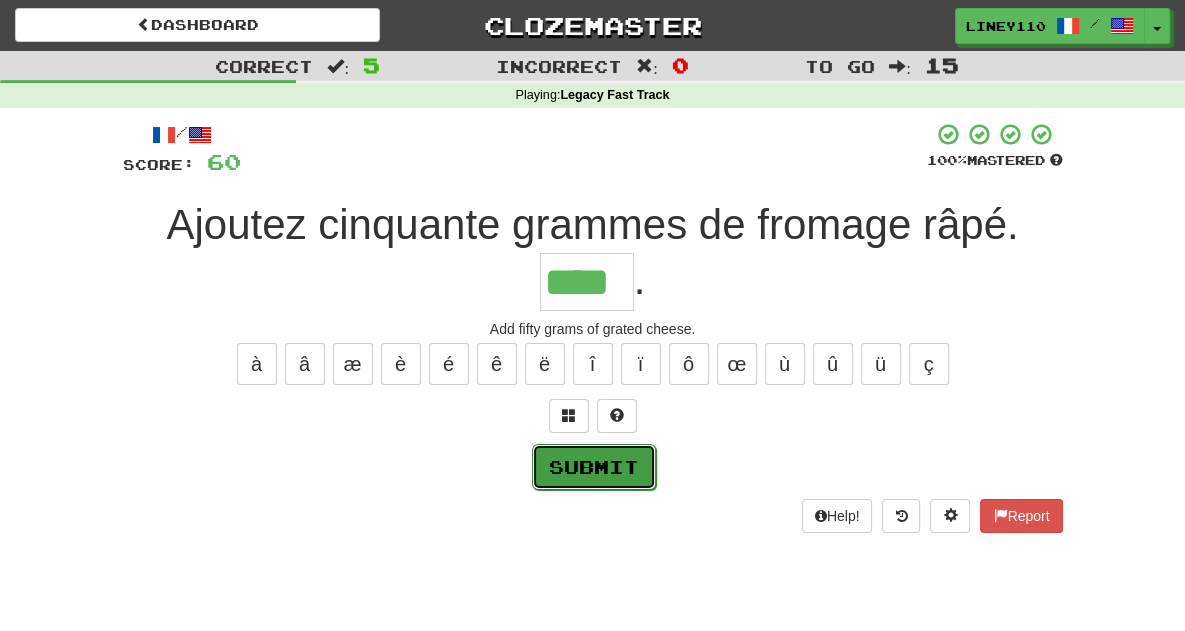 click on "Submit" at bounding box center [594, 467] 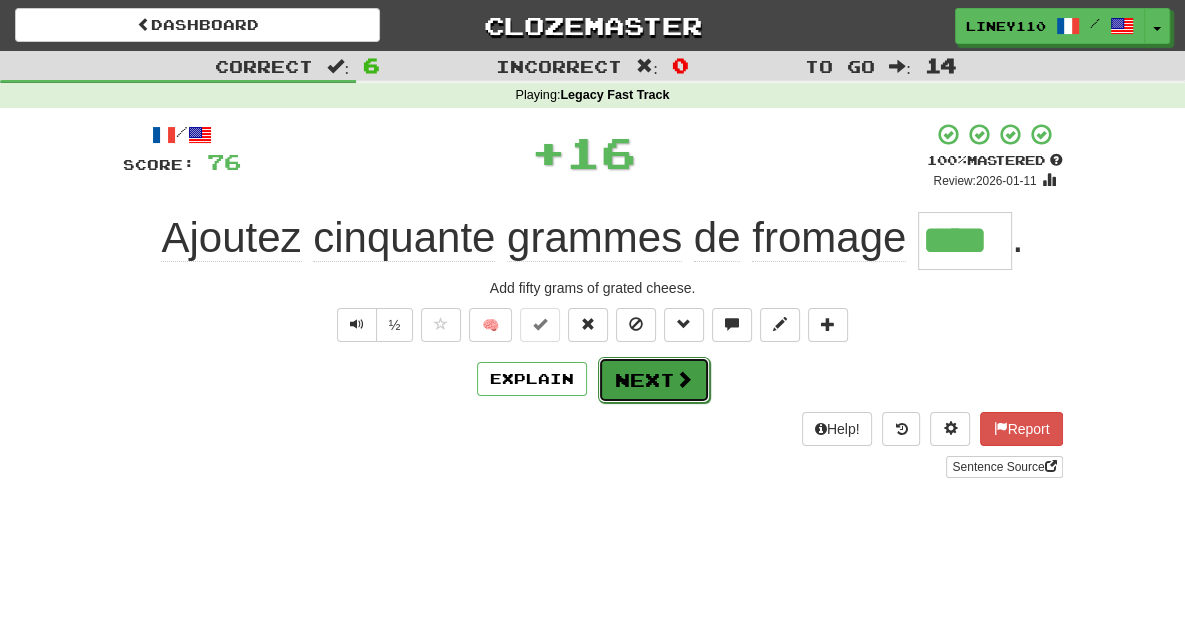 click on "Next" at bounding box center [654, 380] 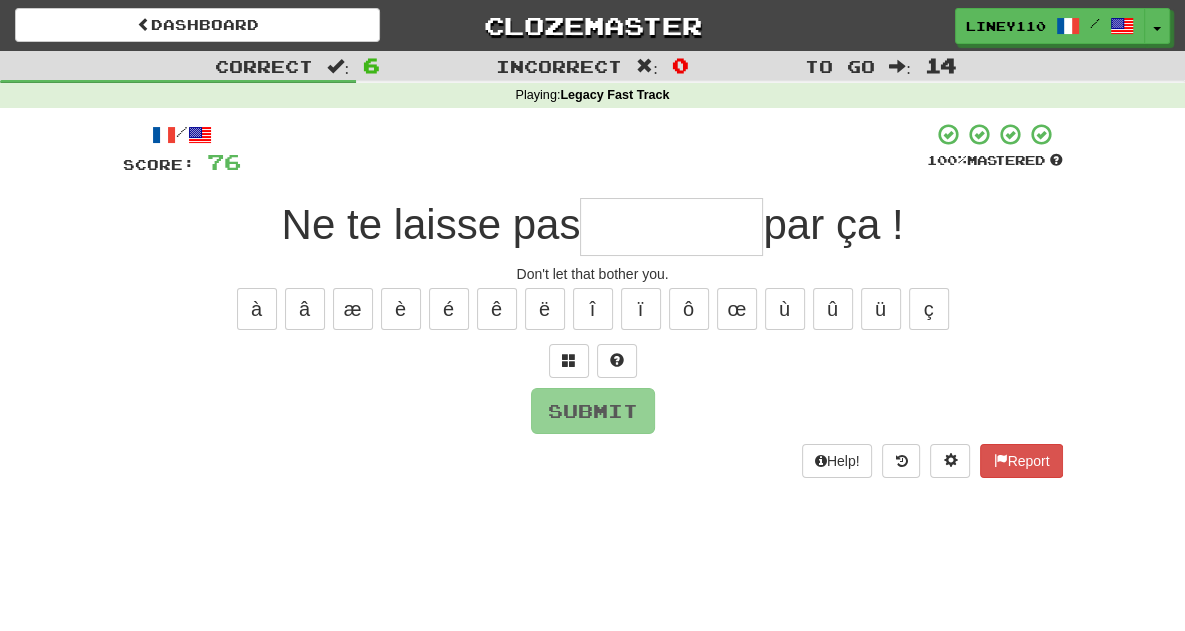 click at bounding box center (671, 227) 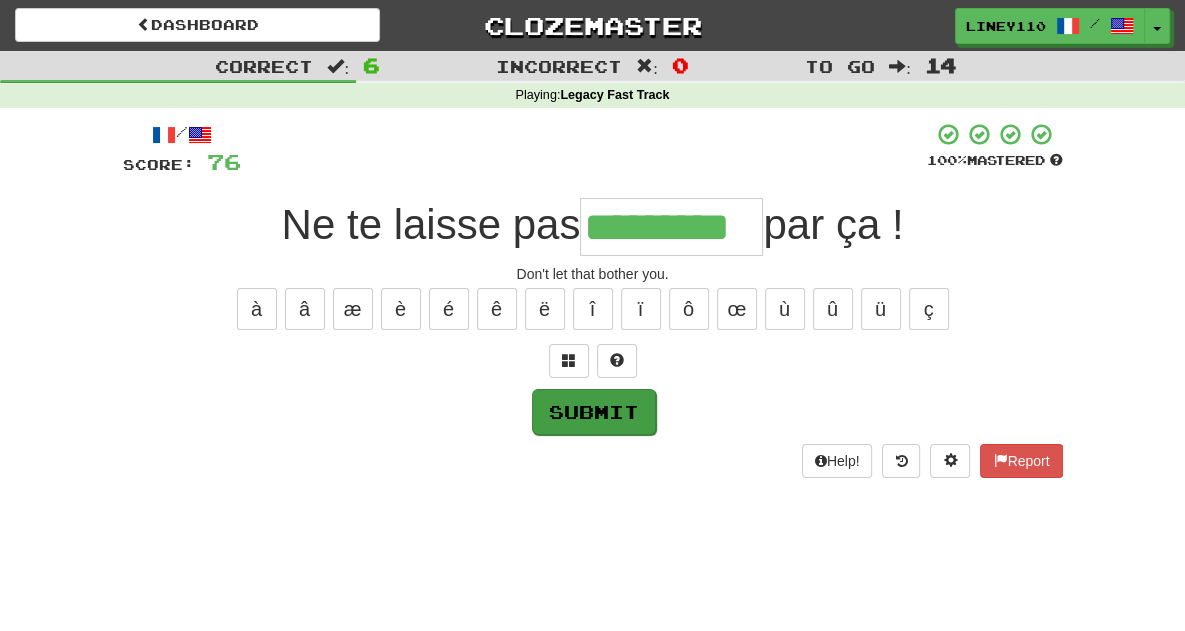 type on "*********" 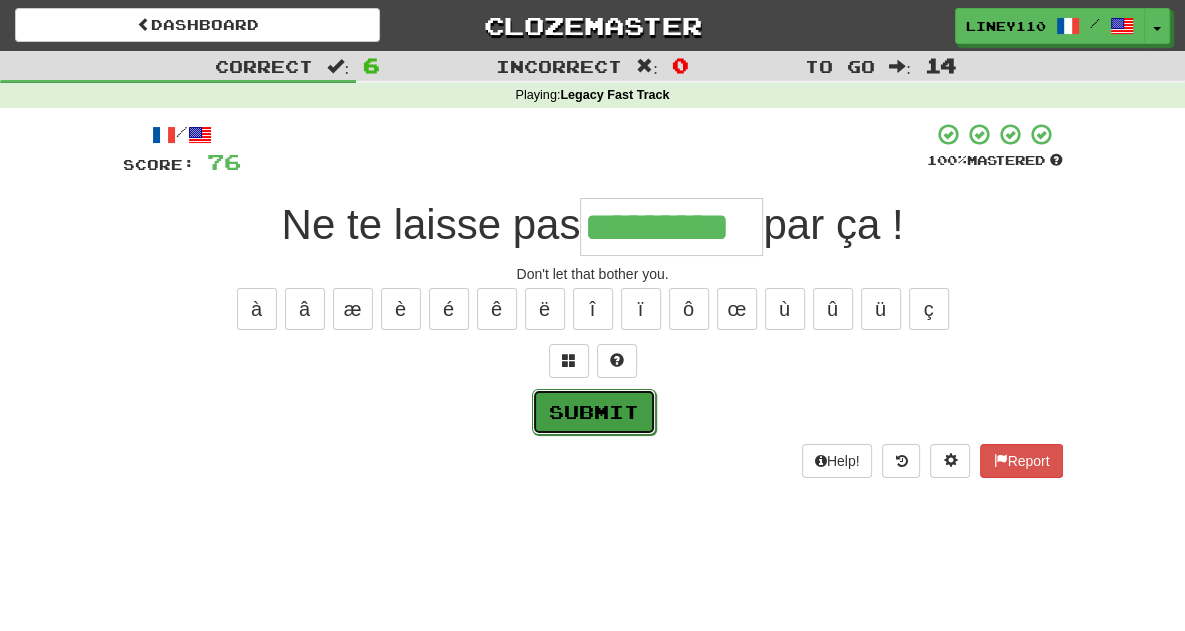 click on "Submit" at bounding box center (594, 412) 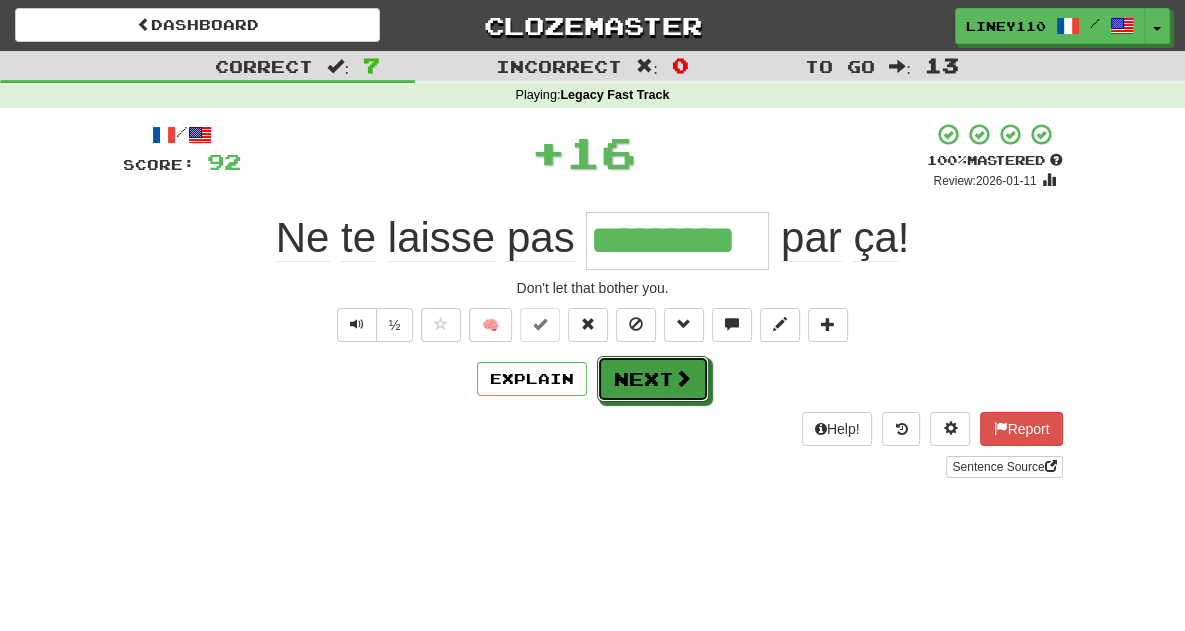 click at bounding box center [683, 378] 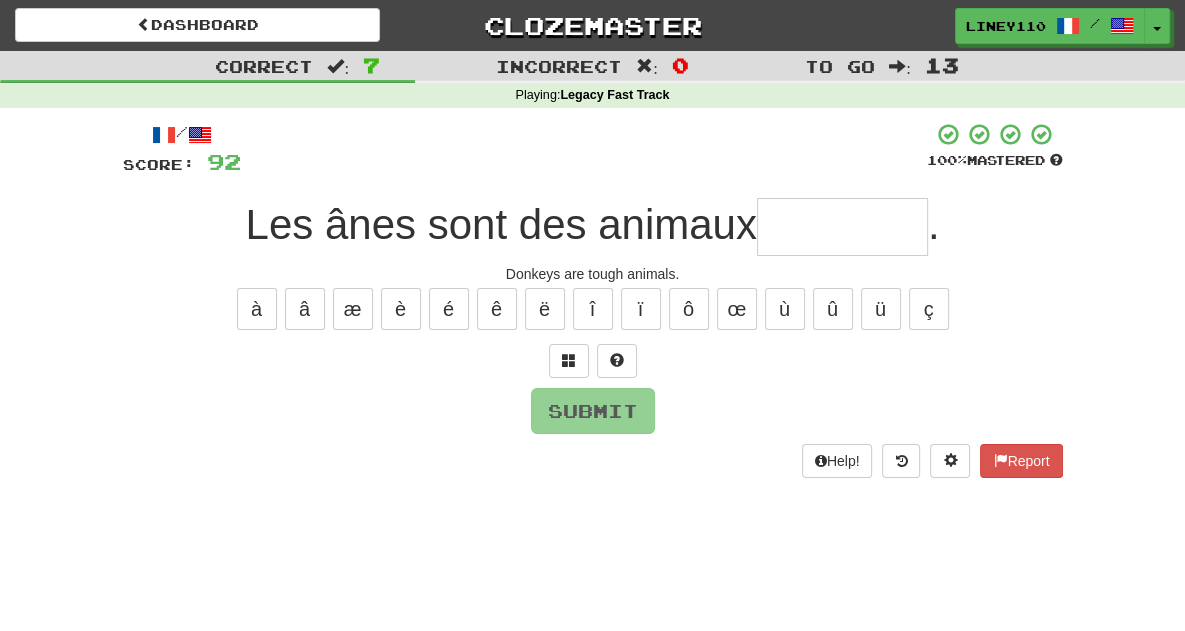 click at bounding box center (842, 227) 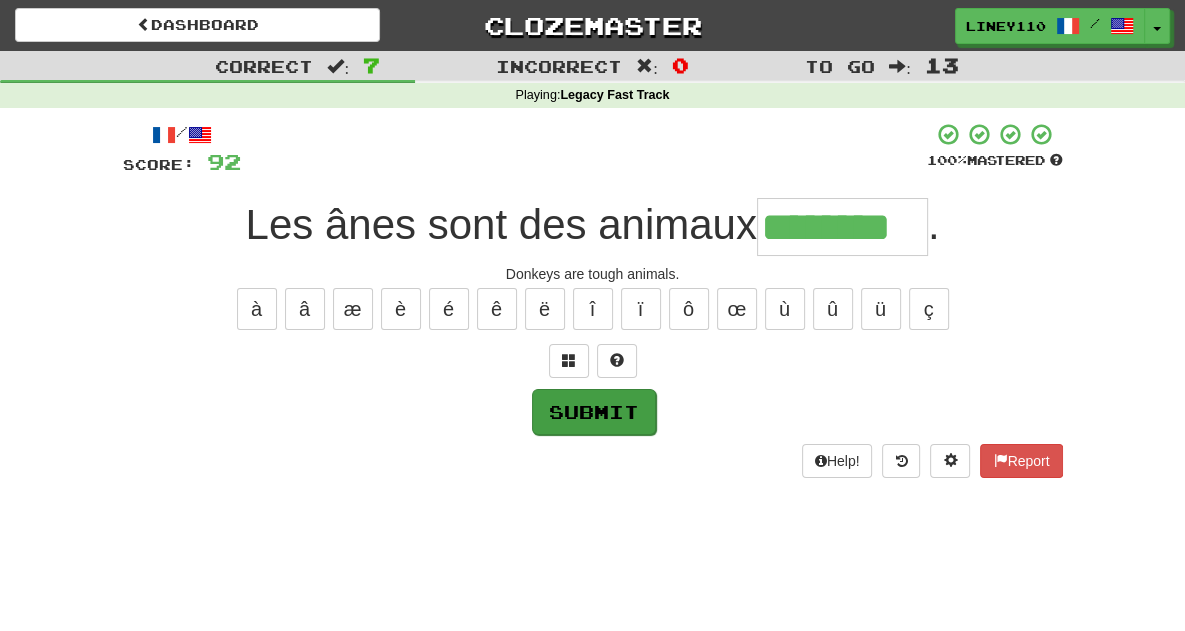 type on "********" 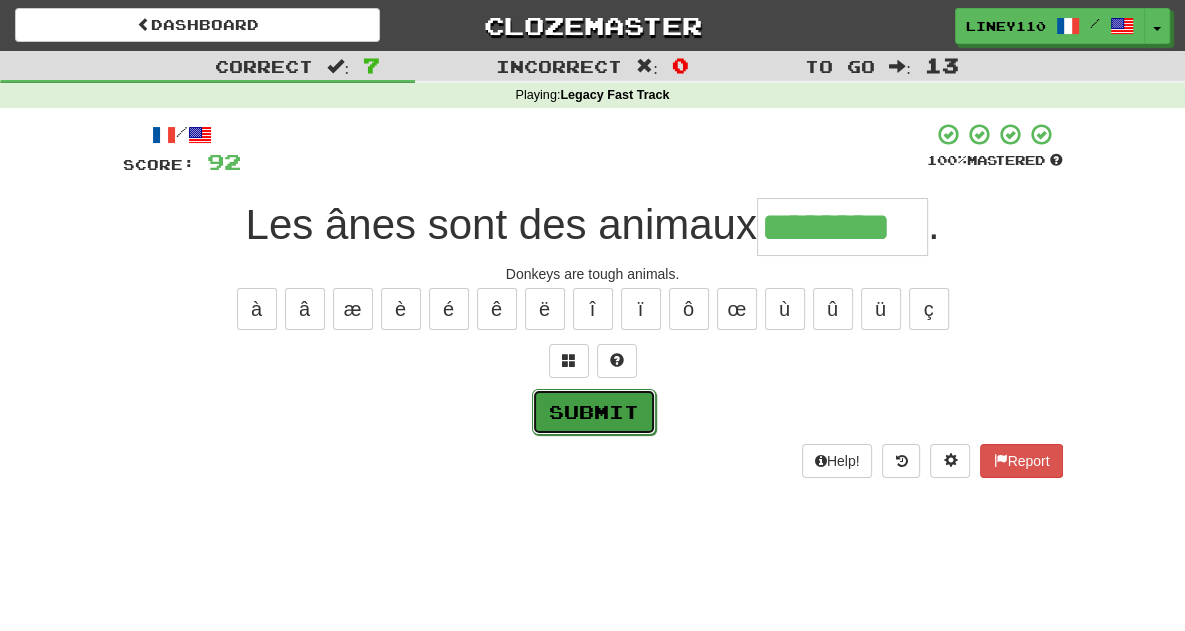 click on "Submit" at bounding box center (594, 412) 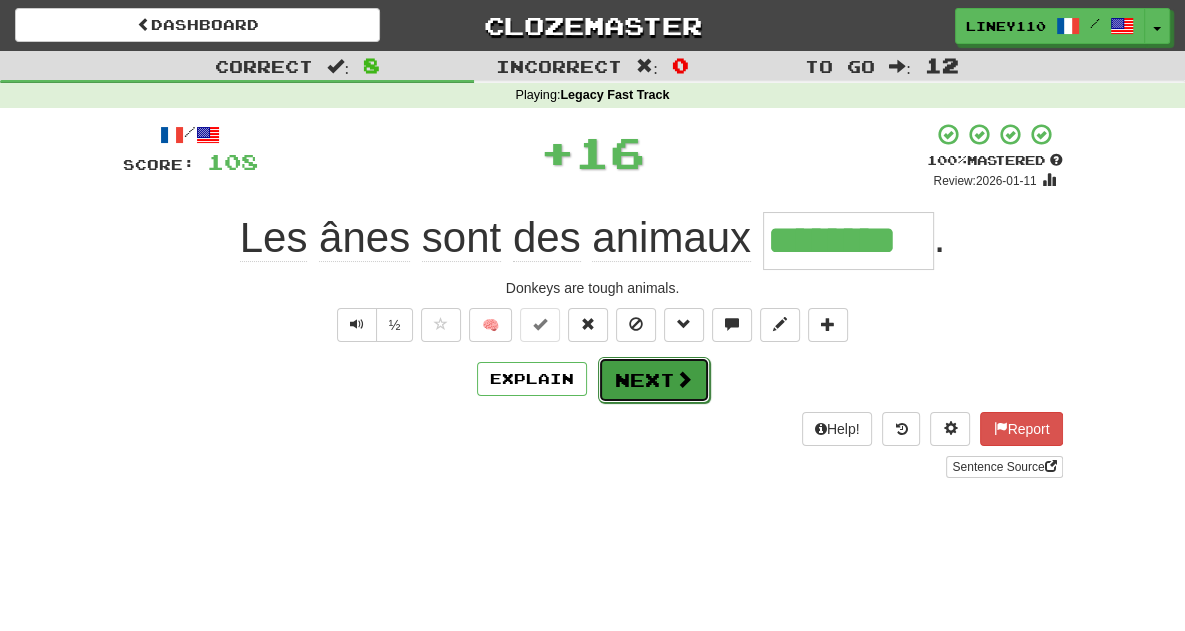 click on "Next" at bounding box center (654, 380) 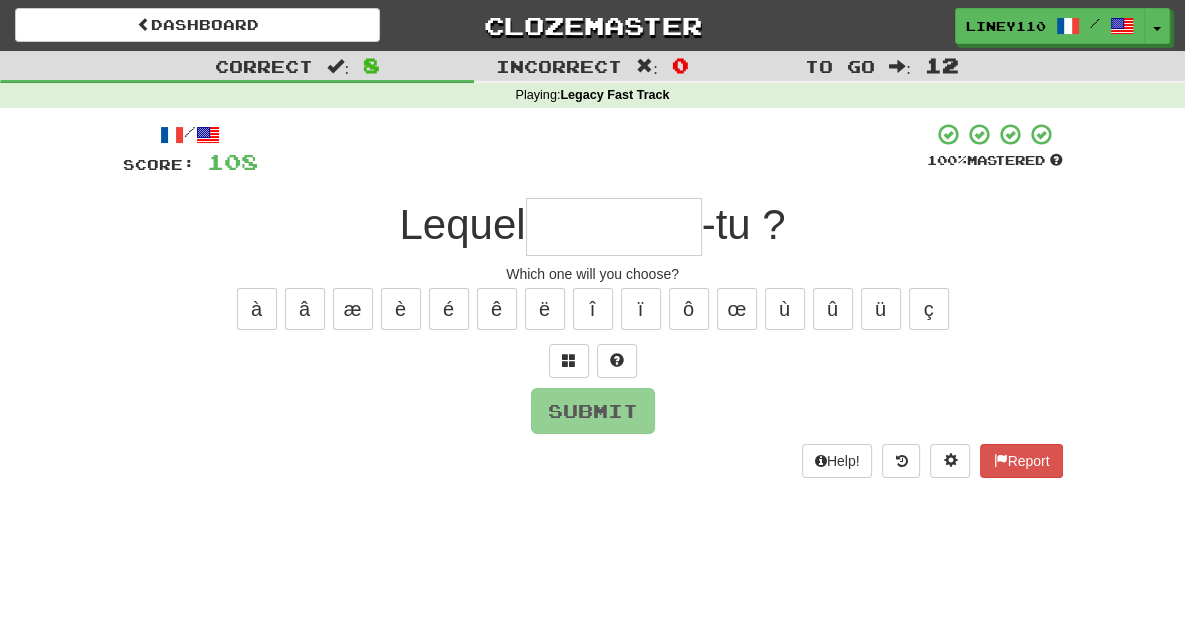 click at bounding box center (614, 227) 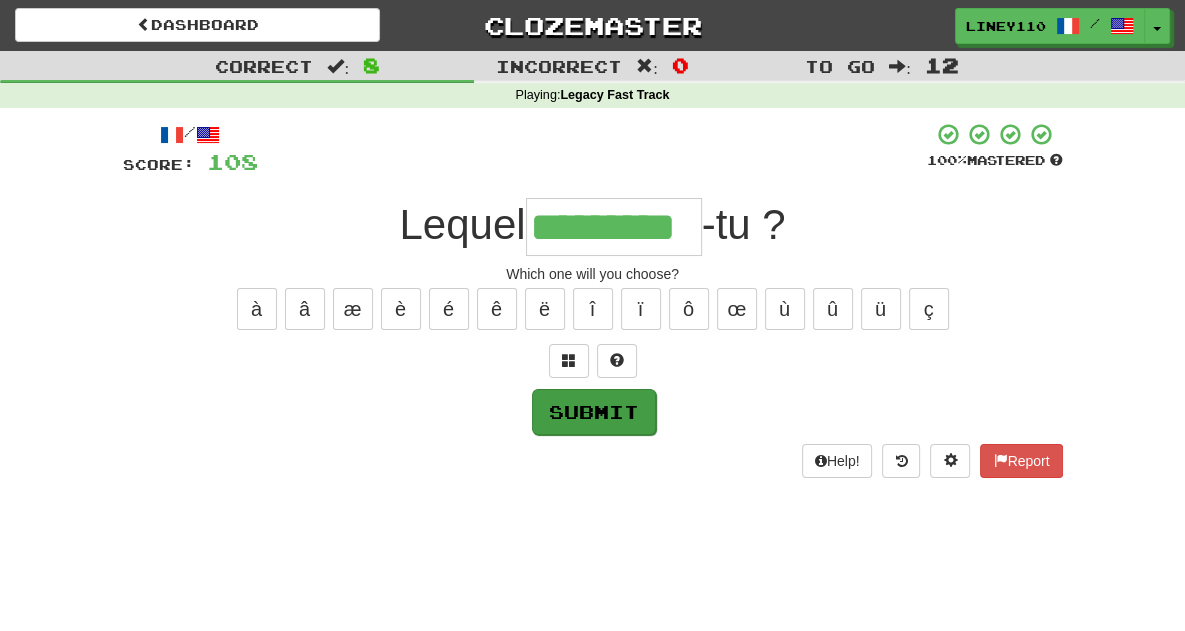 type on "*********" 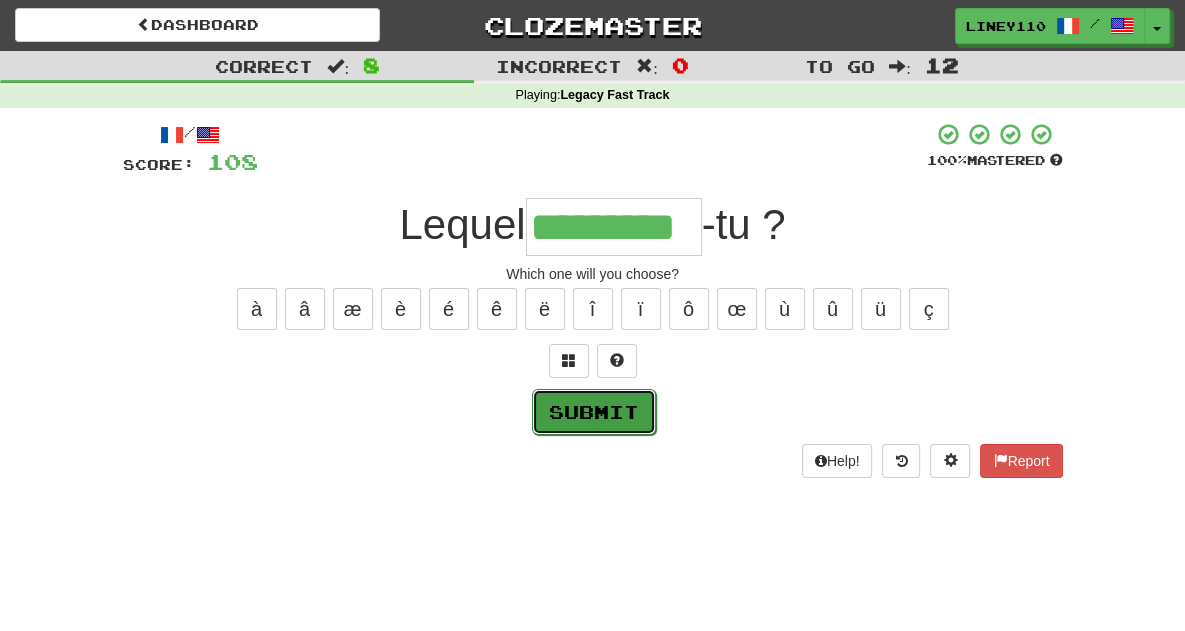 click on "Submit" at bounding box center [594, 412] 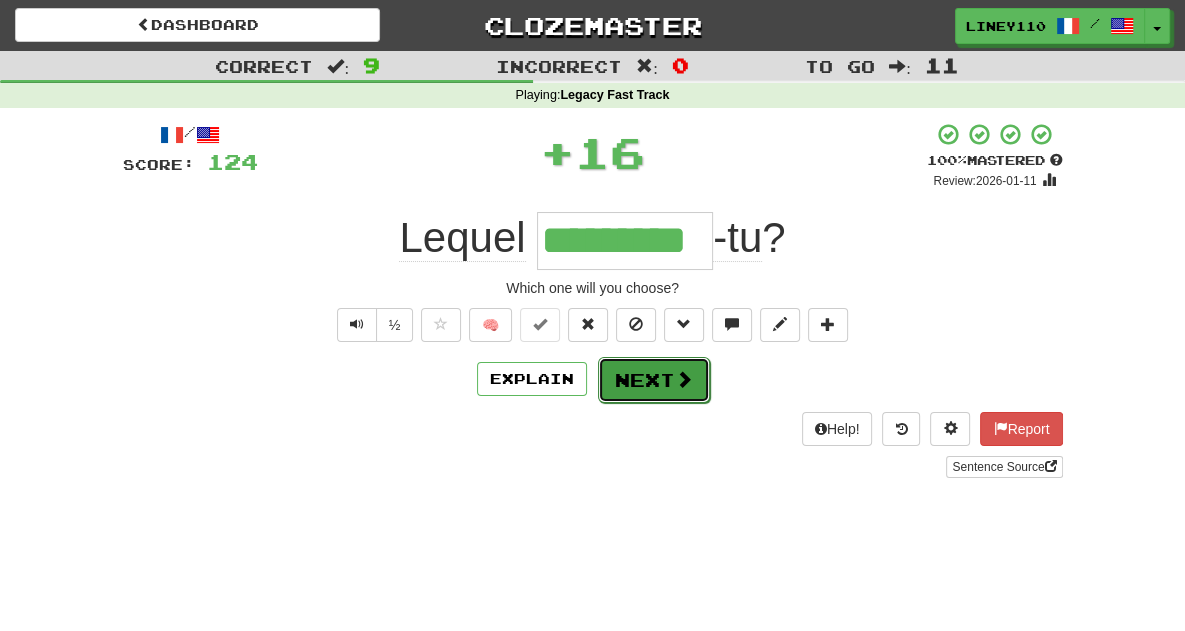click on "Next" at bounding box center (654, 380) 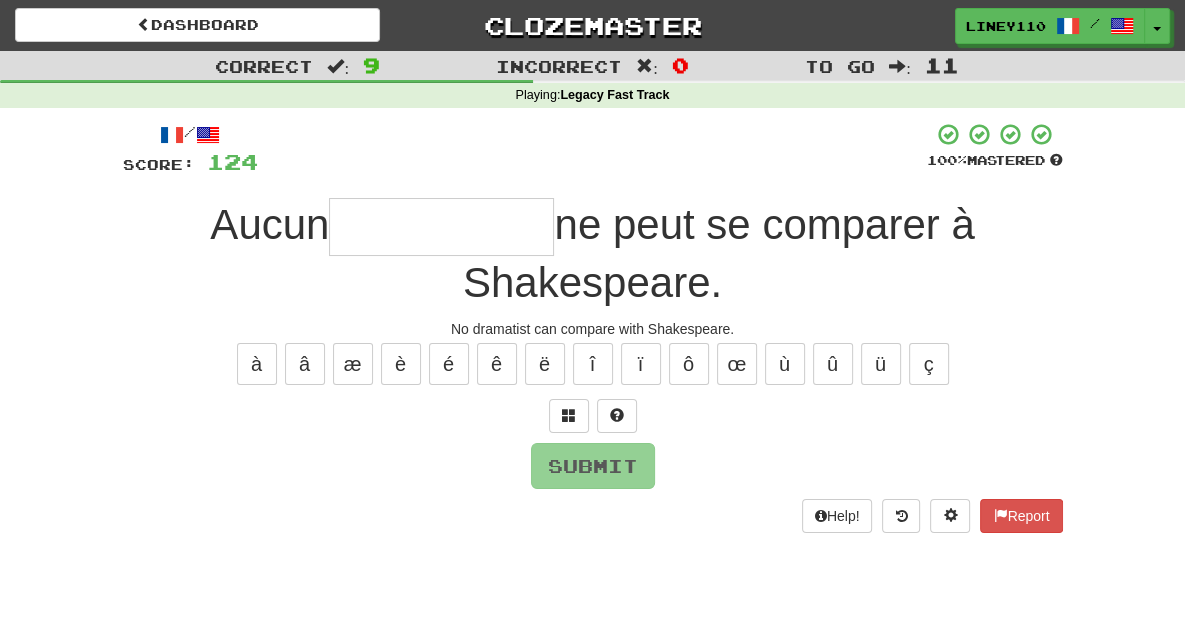 click at bounding box center [441, 227] 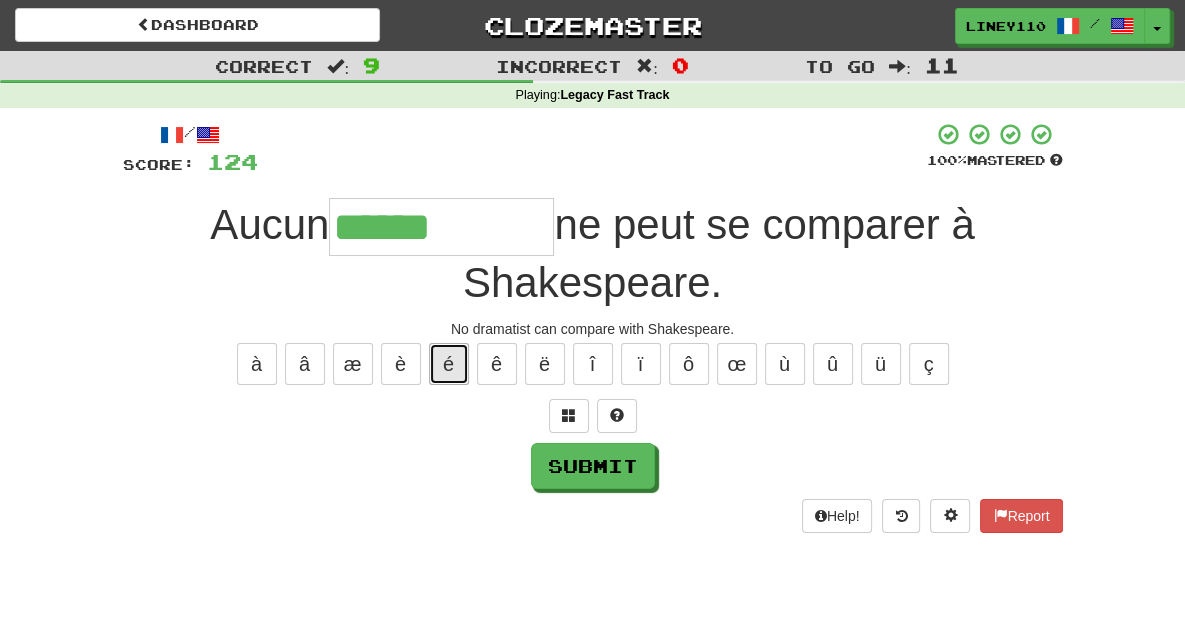 click on "é" at bounding box center [449, 364] 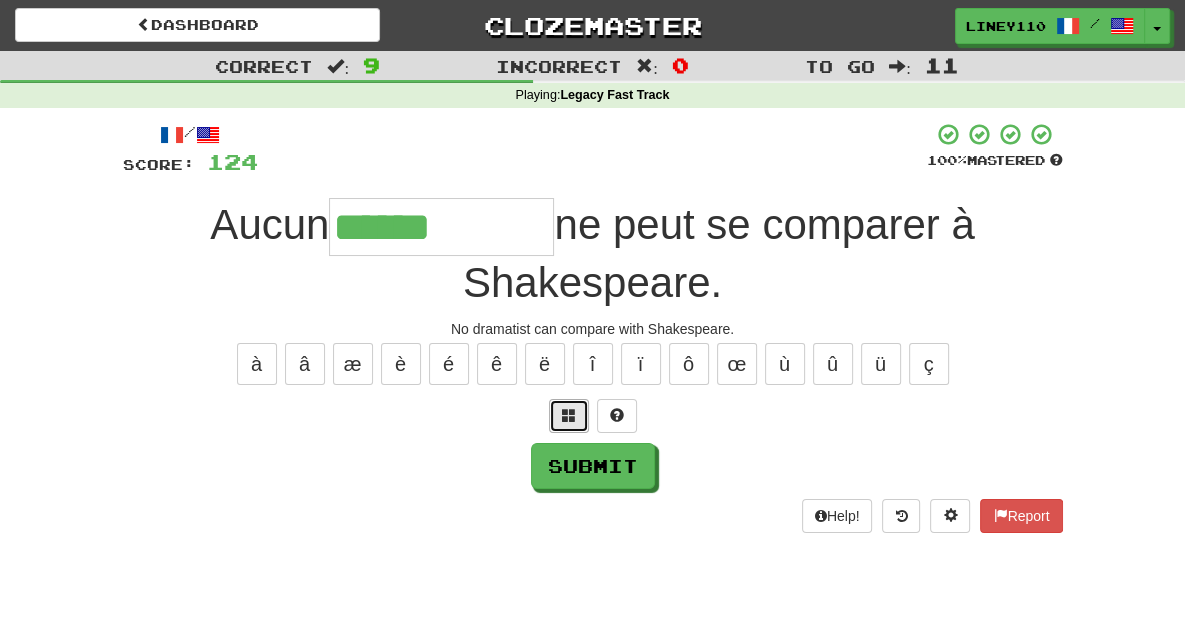 click at bounding box center (569, 416) 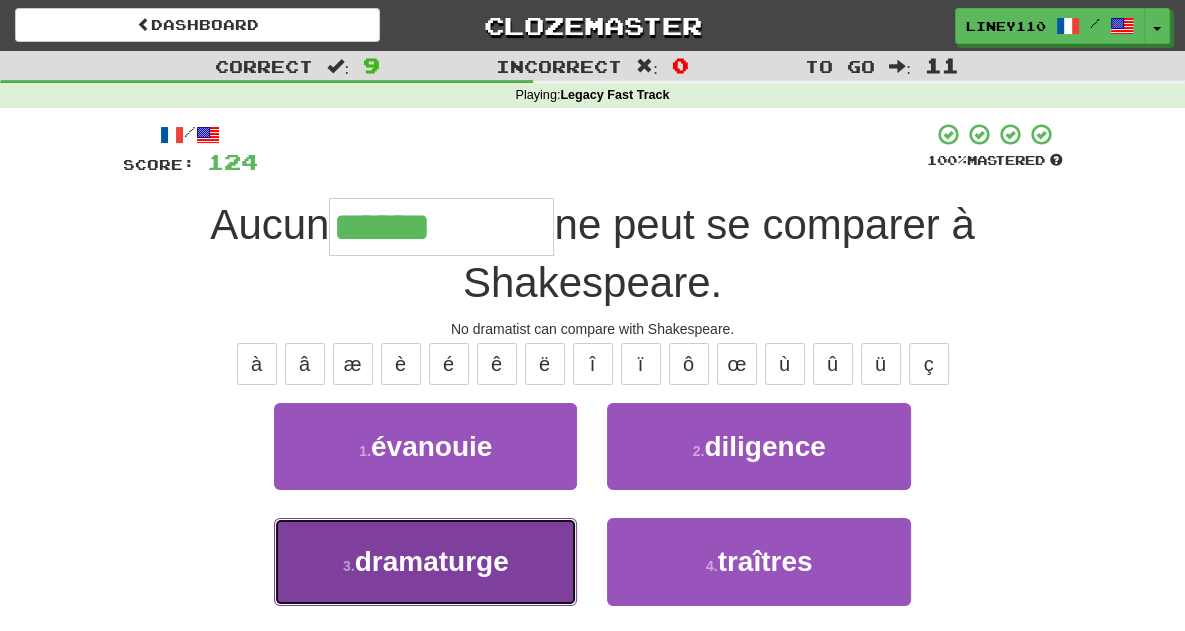 click on "3 . dramaturge" at bounding box center (425, 561) 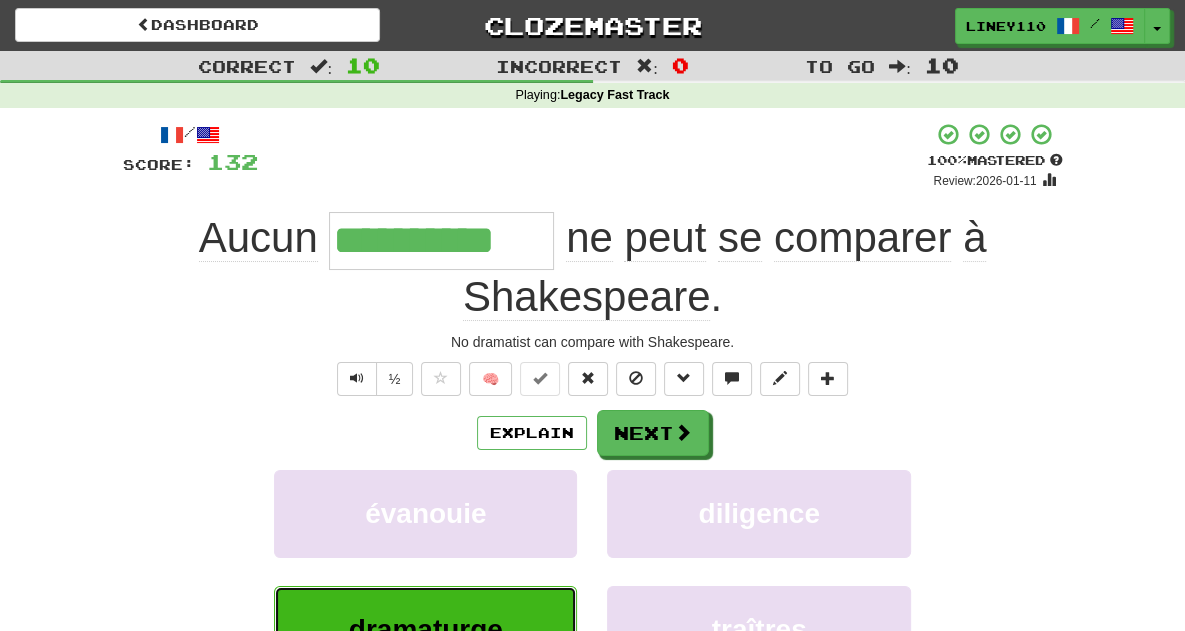 click on "dramaturge" at bounding box center (425, 629) 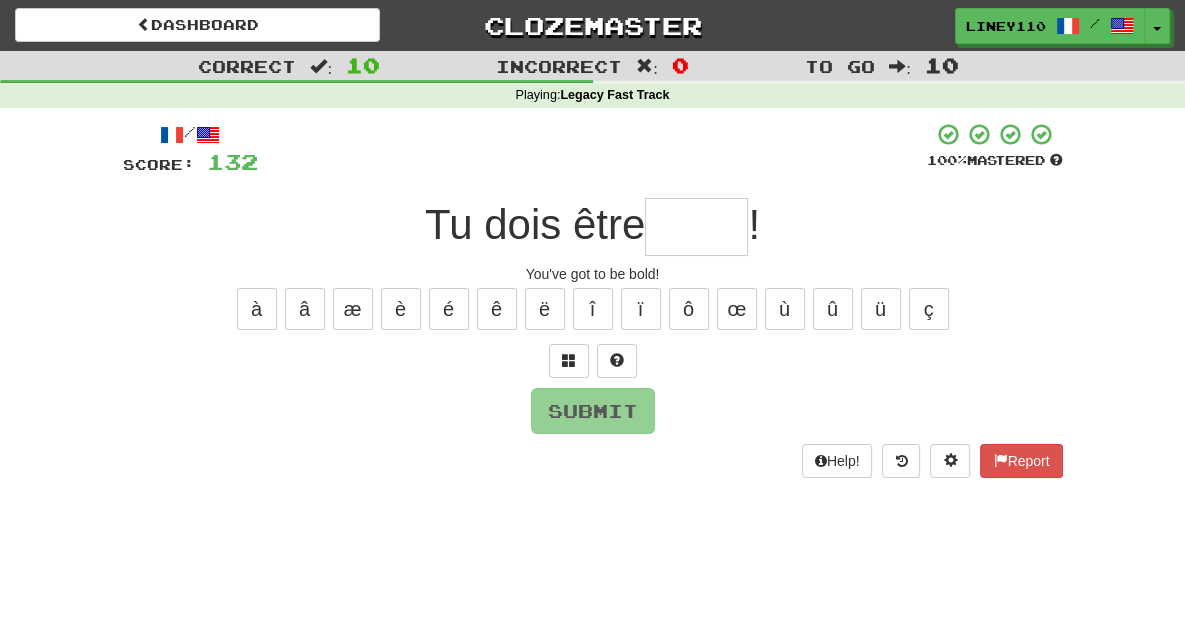 click at bounding box center [696, 227] 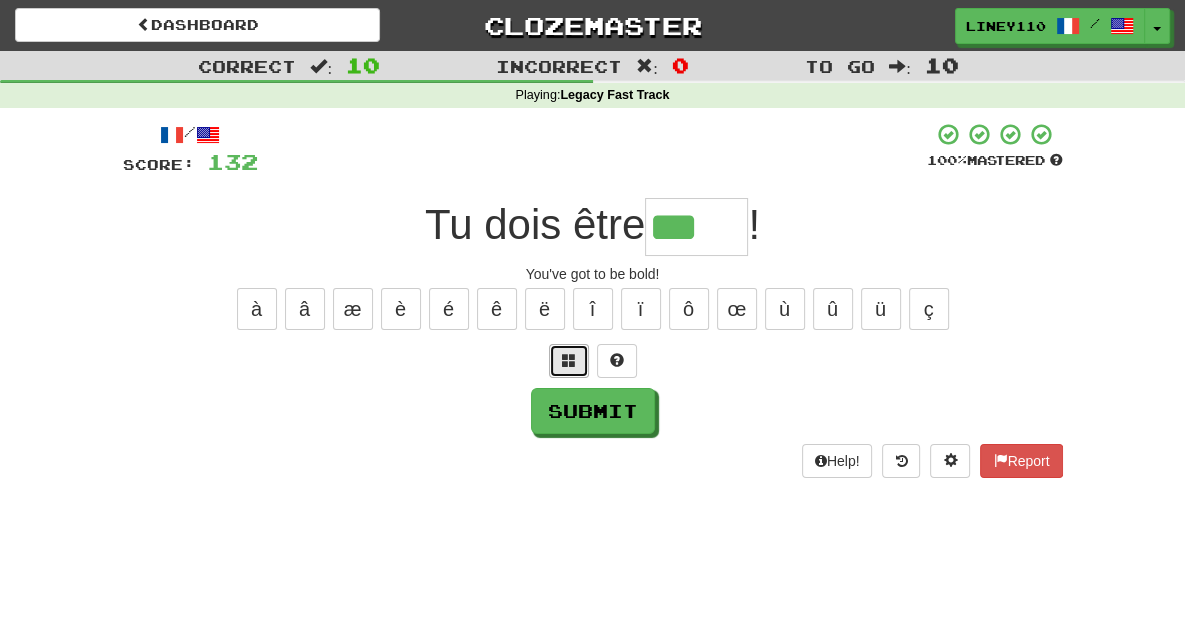 click at bounding box center [569, 360] 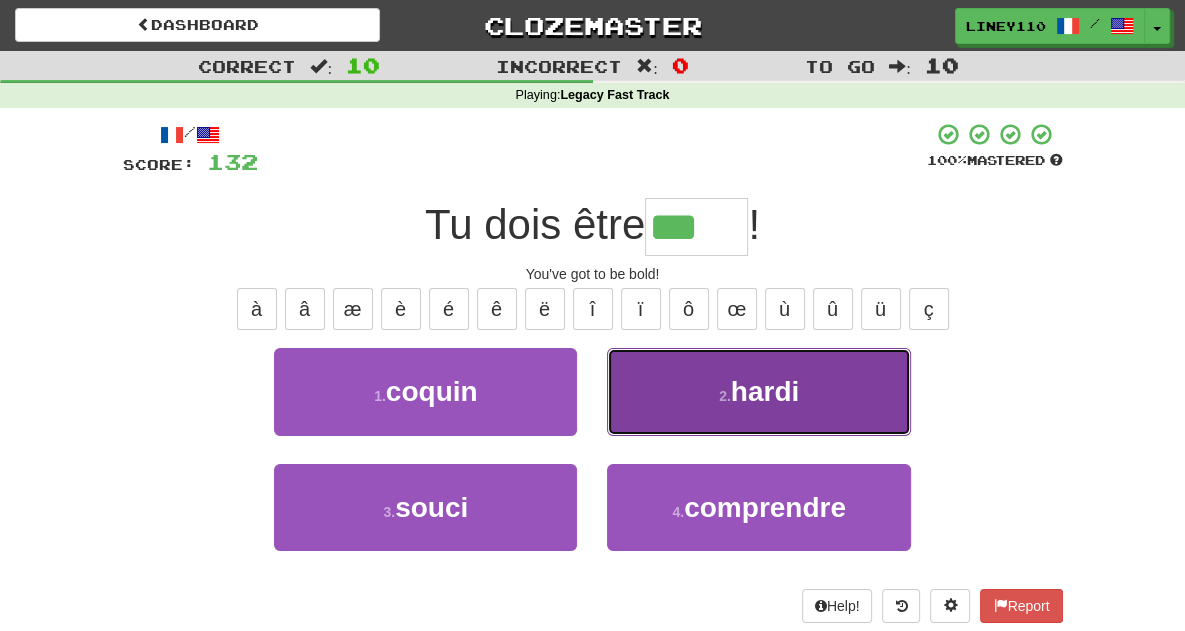 click on "2 . hardi" at bounding box center [758, 391] 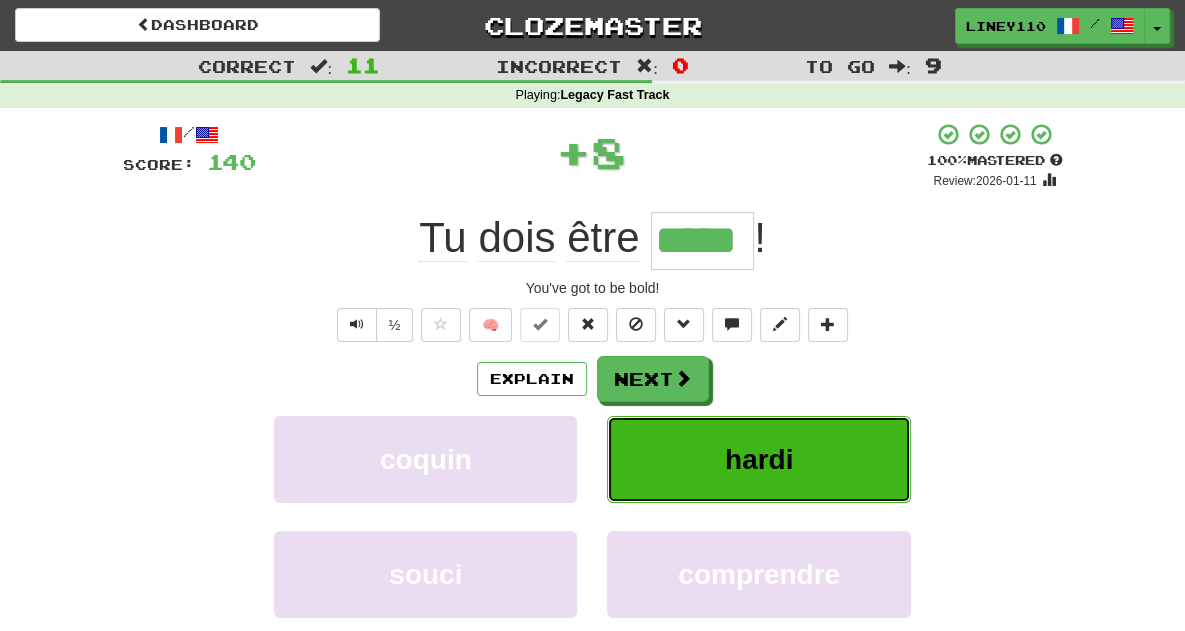 click on "hardi" at bounding box center [758, 459] 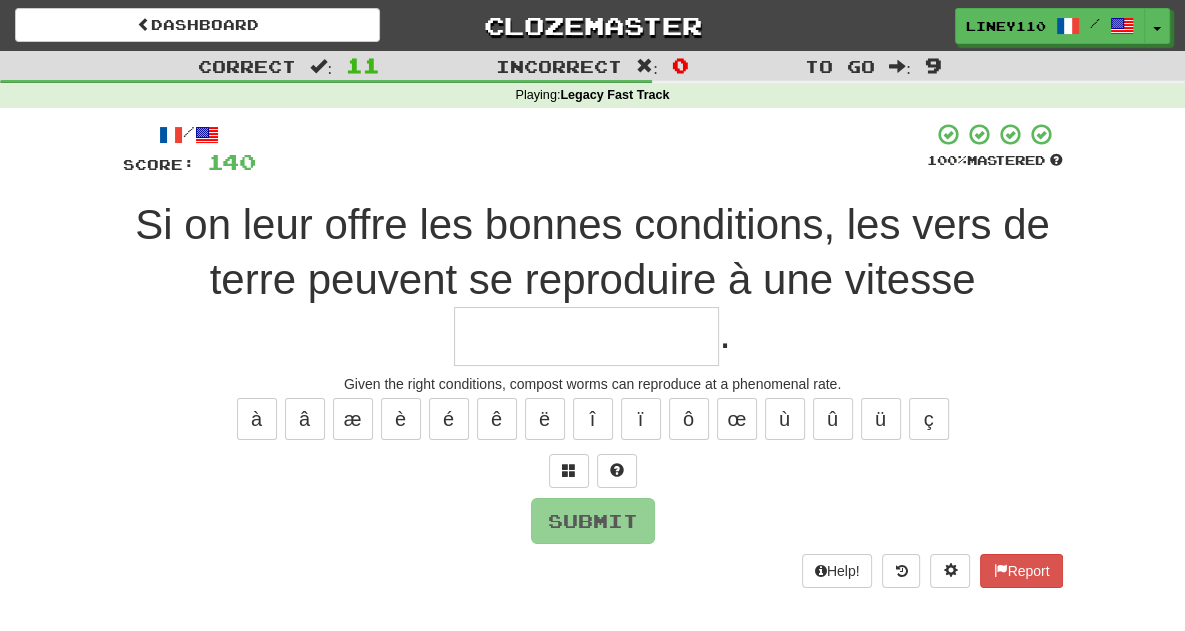 click at bounding box center (586, 336) 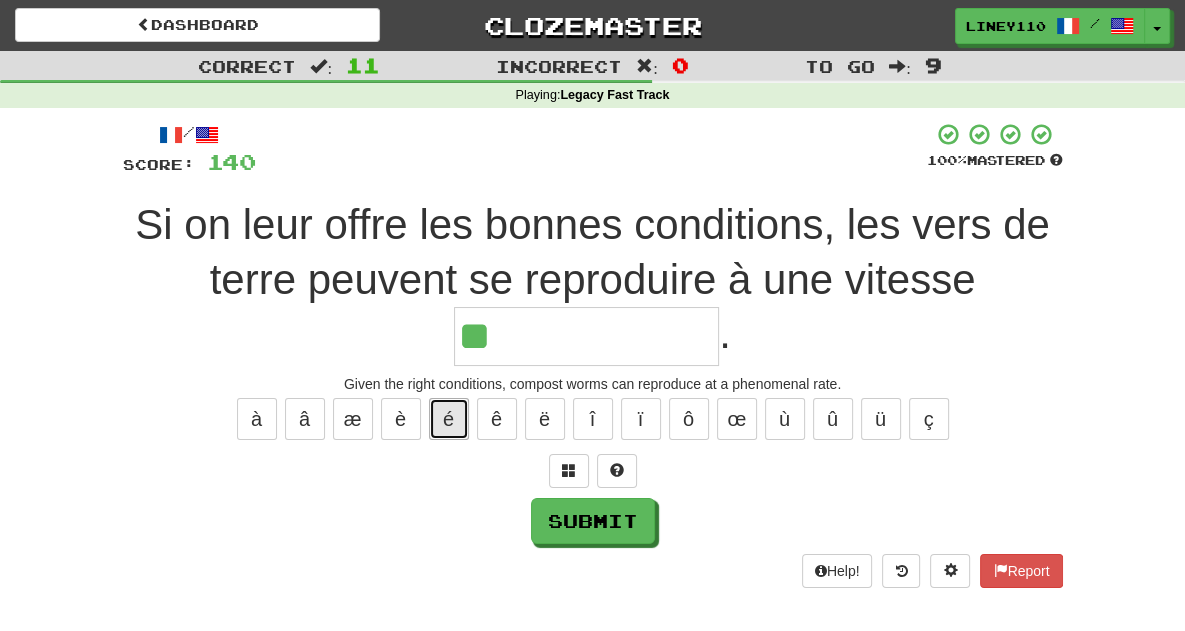click on "é" at bounding box center [449, 419] 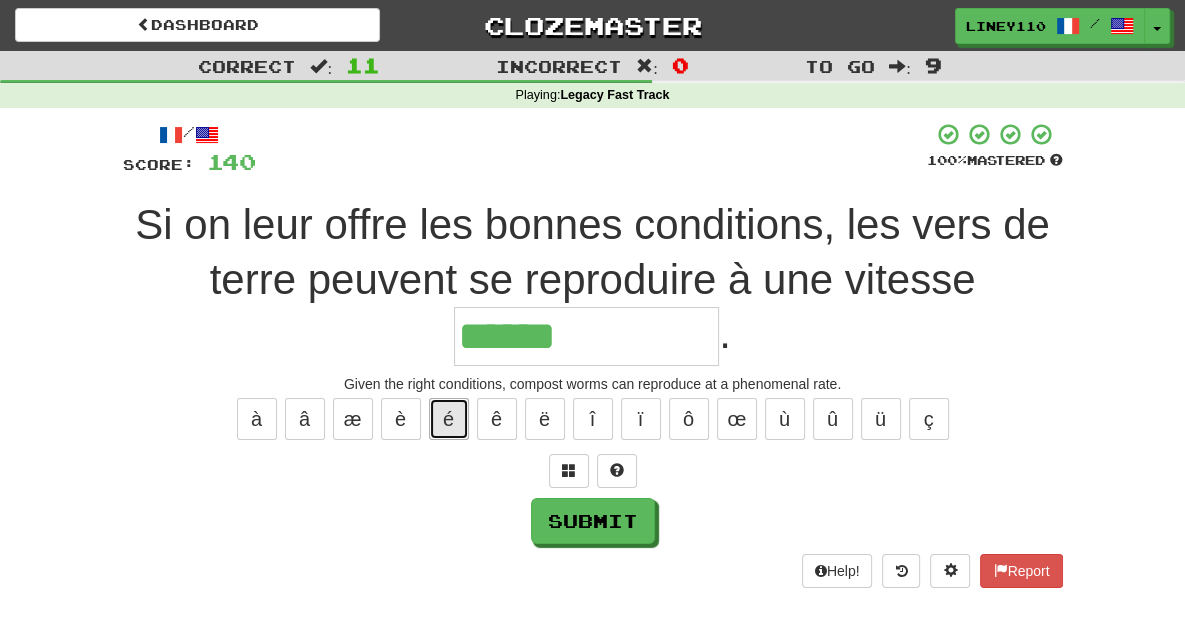 click on "é" at bounding box center [449, 419] 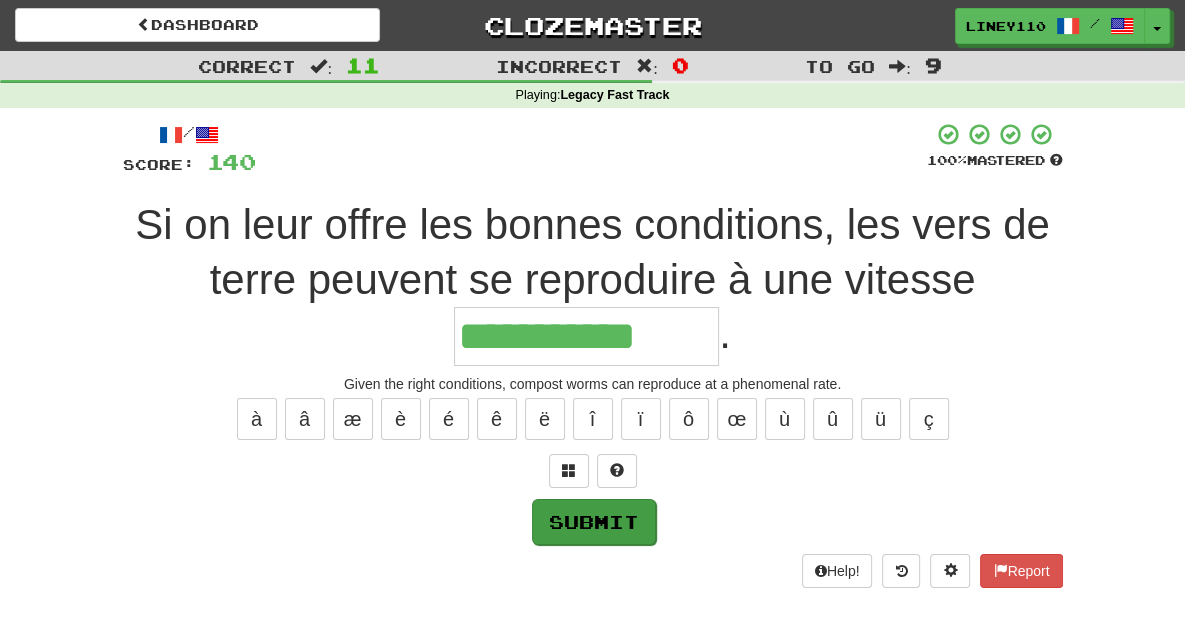 type on "**********" 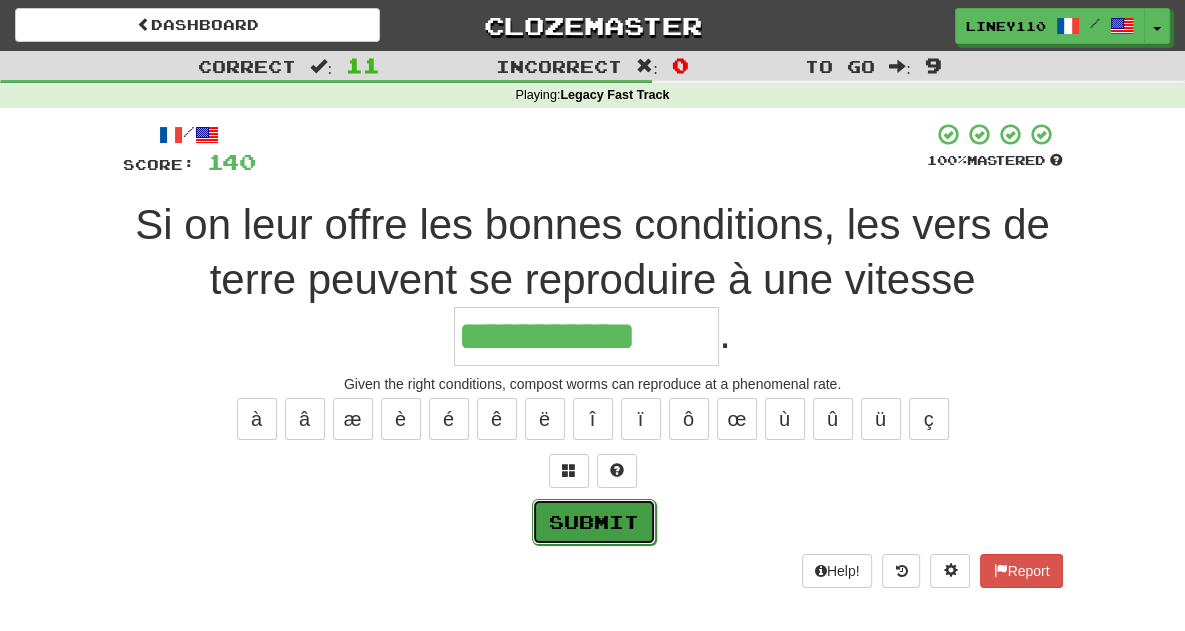 click on "Submit" at bounding box center [594, 522] 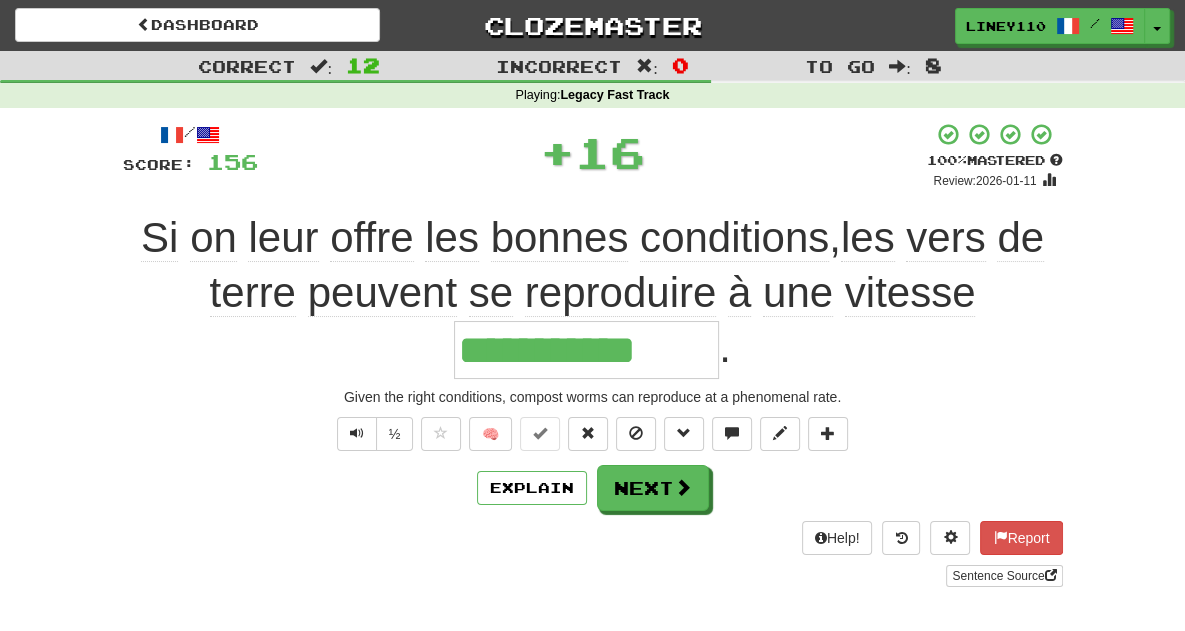 click on "**********" at bounding box center [593, 354] 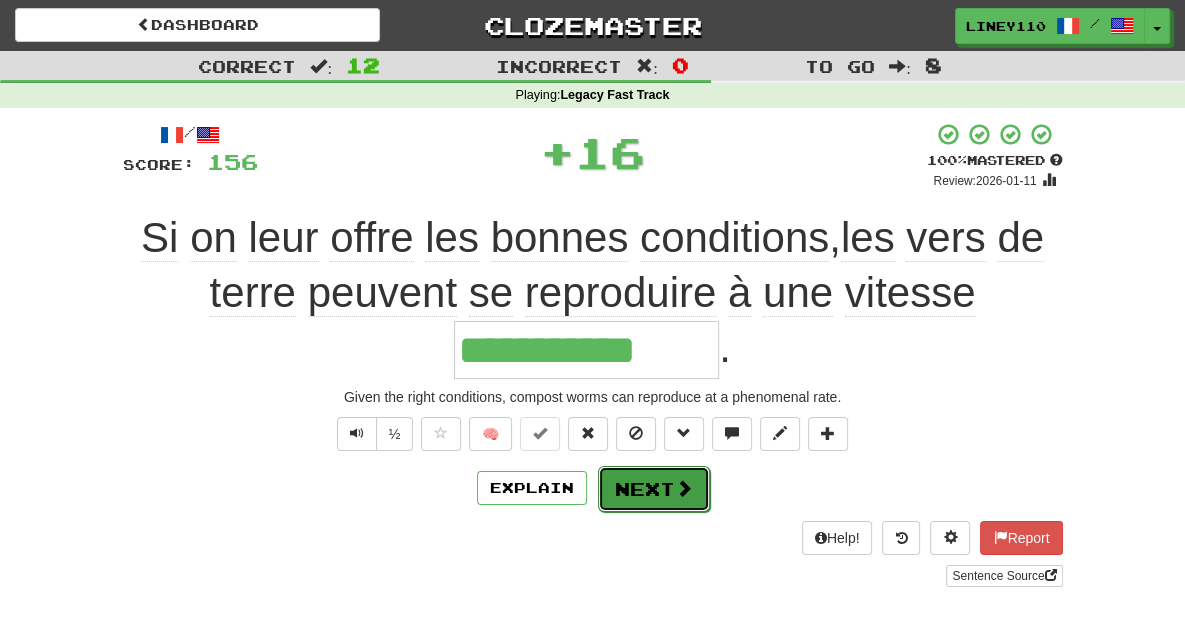 click on "Next" at bounding box center (654, 489) 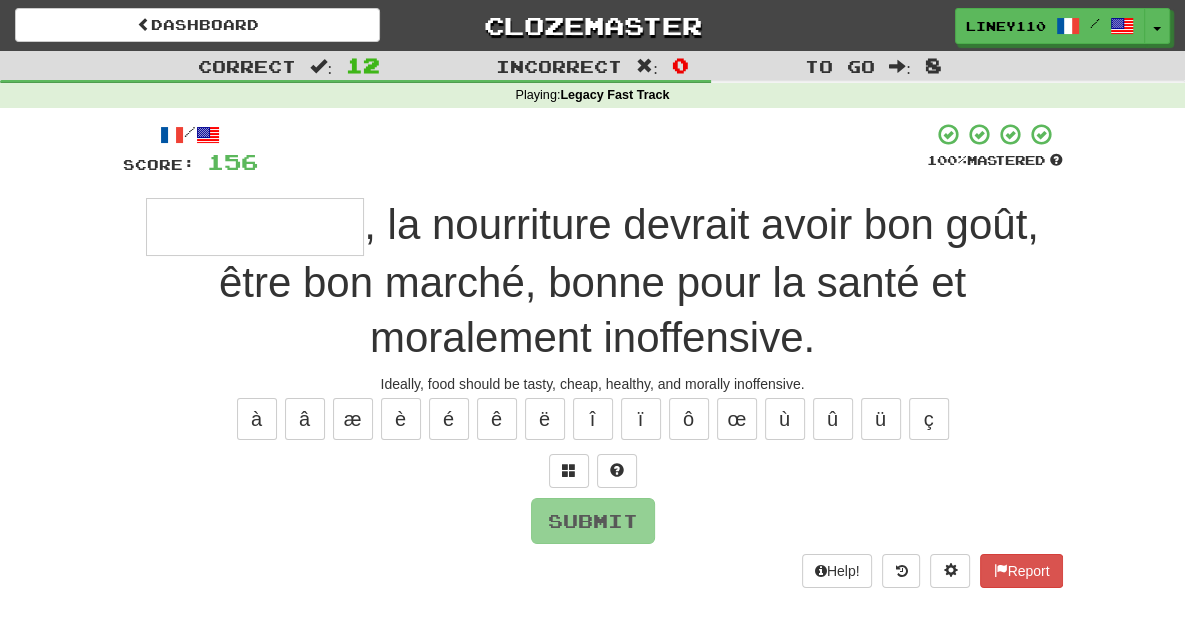 click at bounding box center [255, 227] 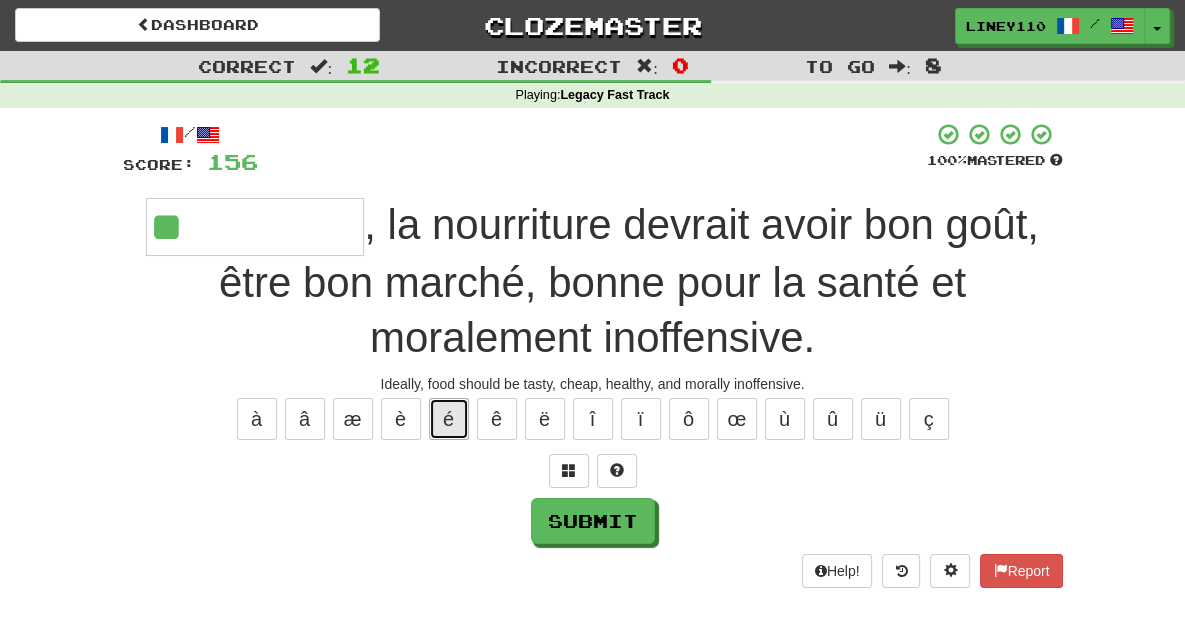 click on "é" at bounding box center [449, 419] 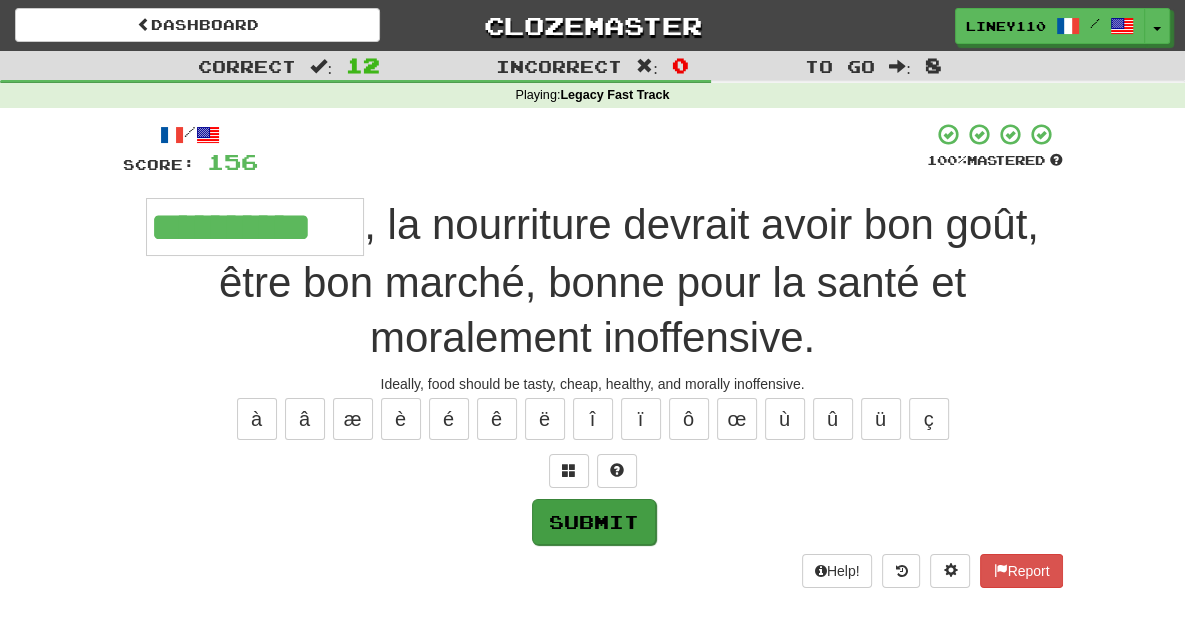 type on "**********" 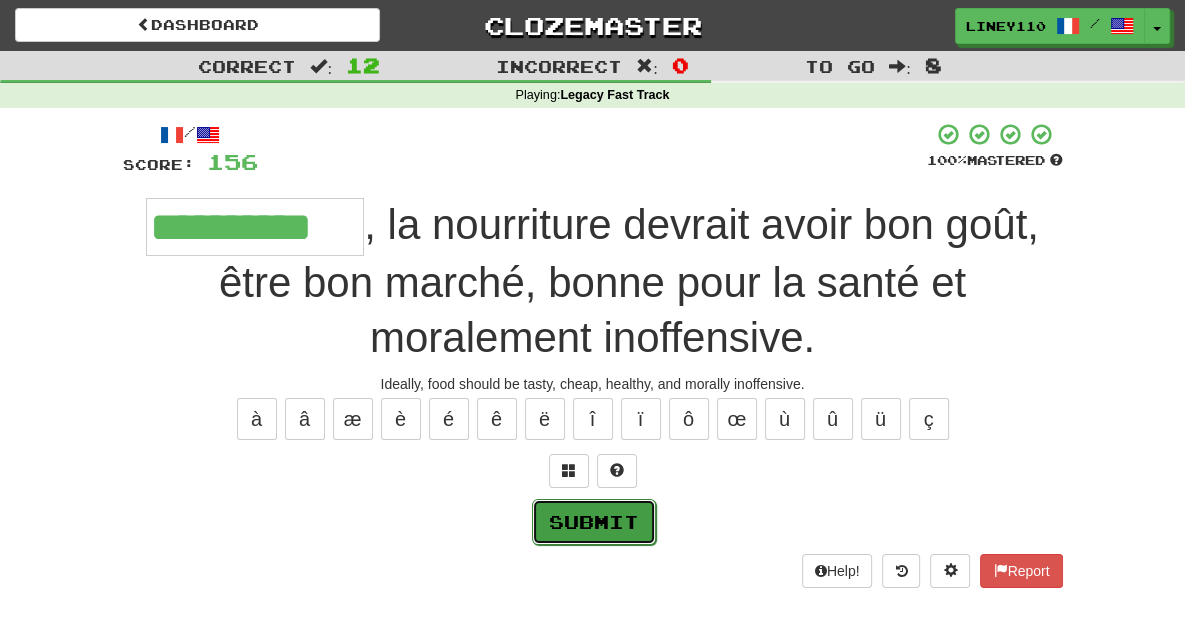 click on "Submit" at bounding box center (594, 522) 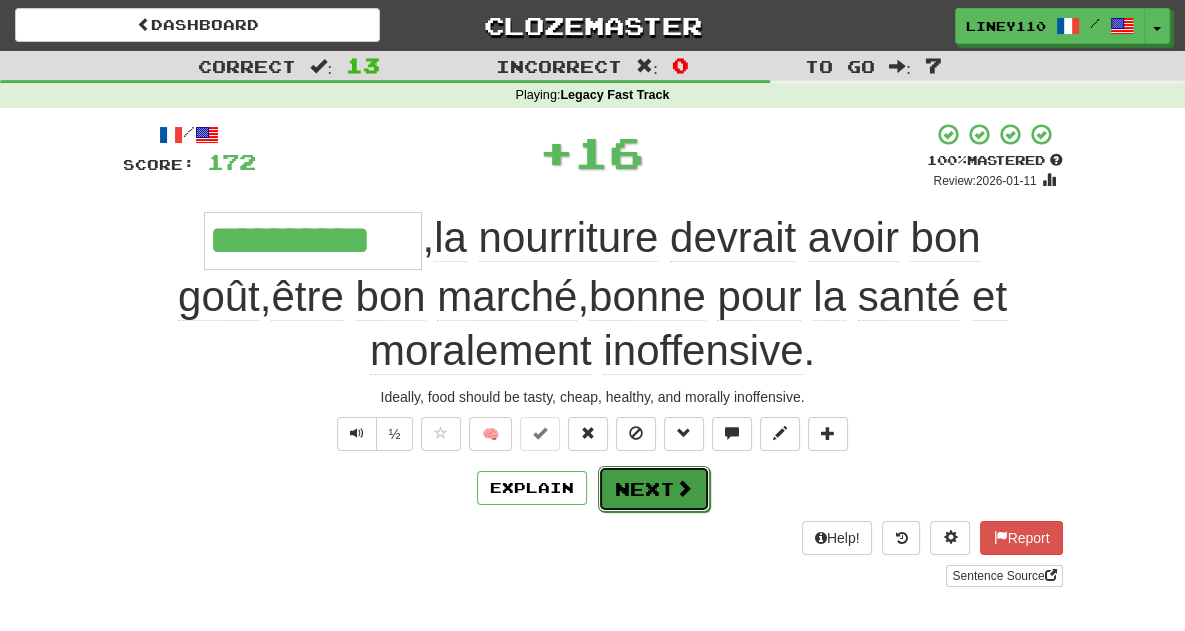 click on "Next" at bounding box center [654, 489] 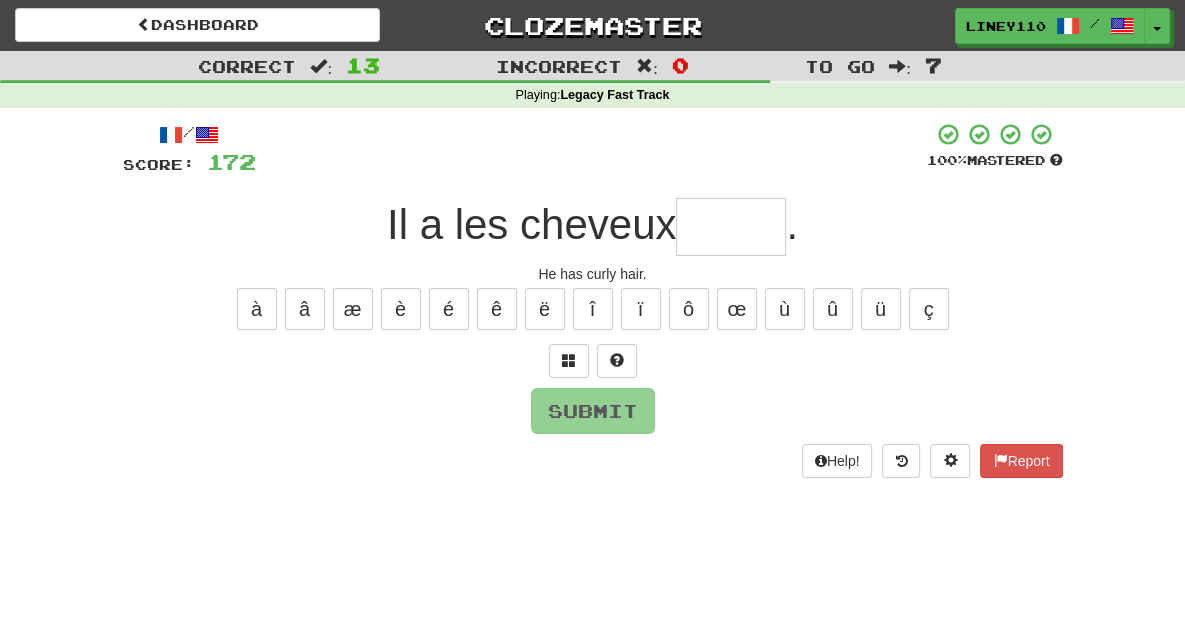 click on "He has curly hair." at bounding box center [593, 274] 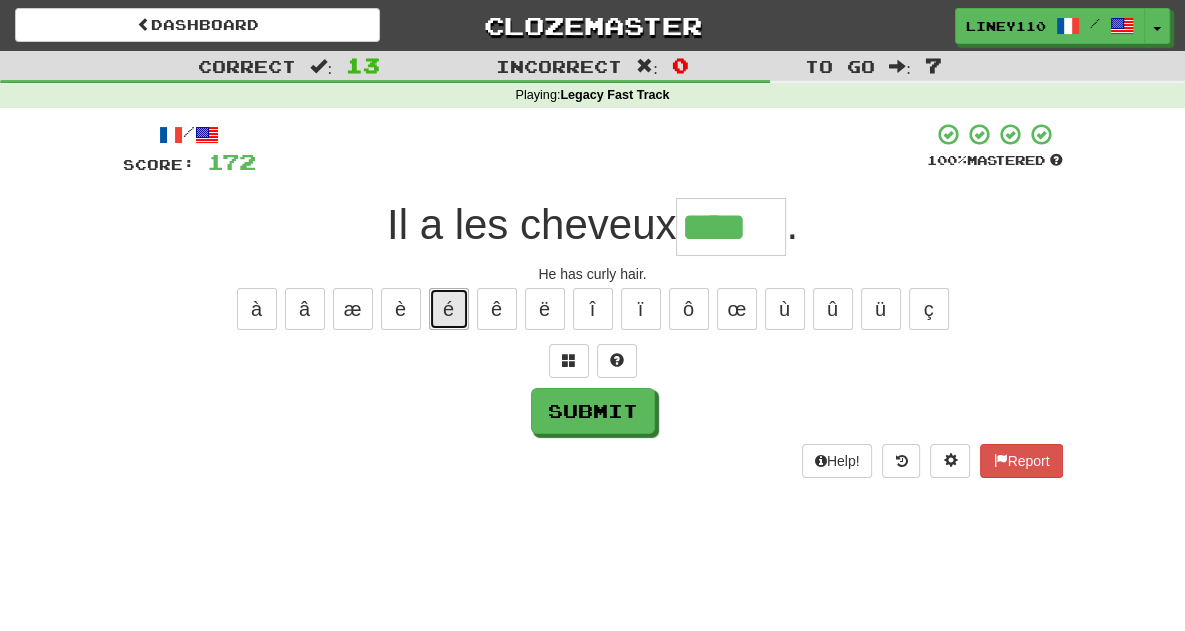 click on "é" at bounding box center (449, 309) 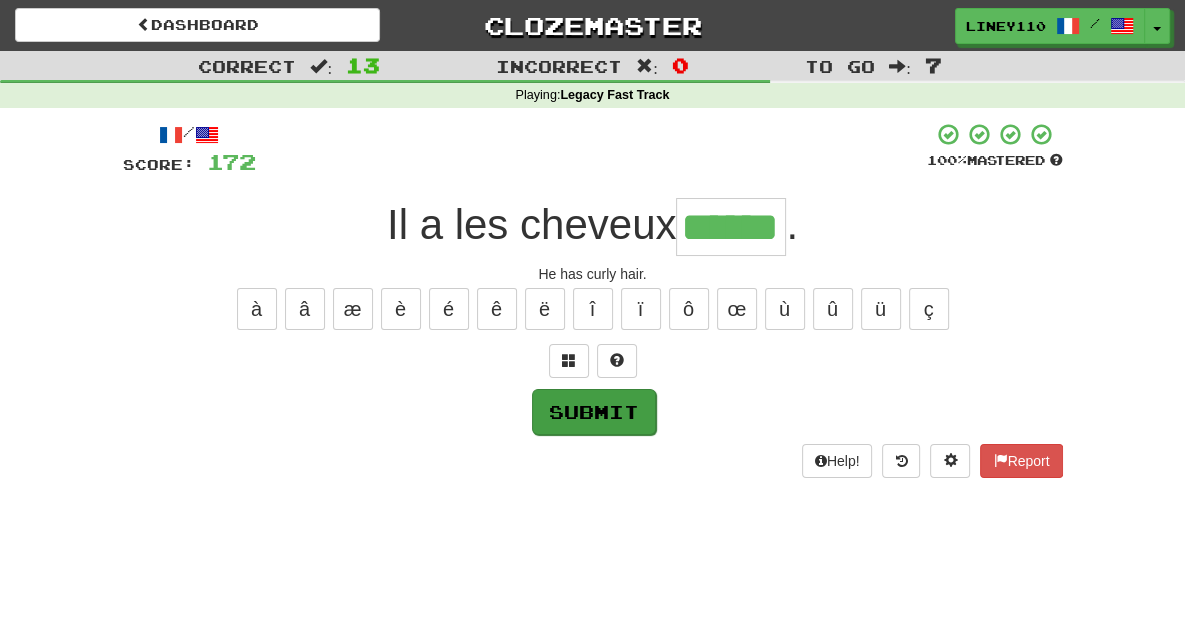 type on "******" 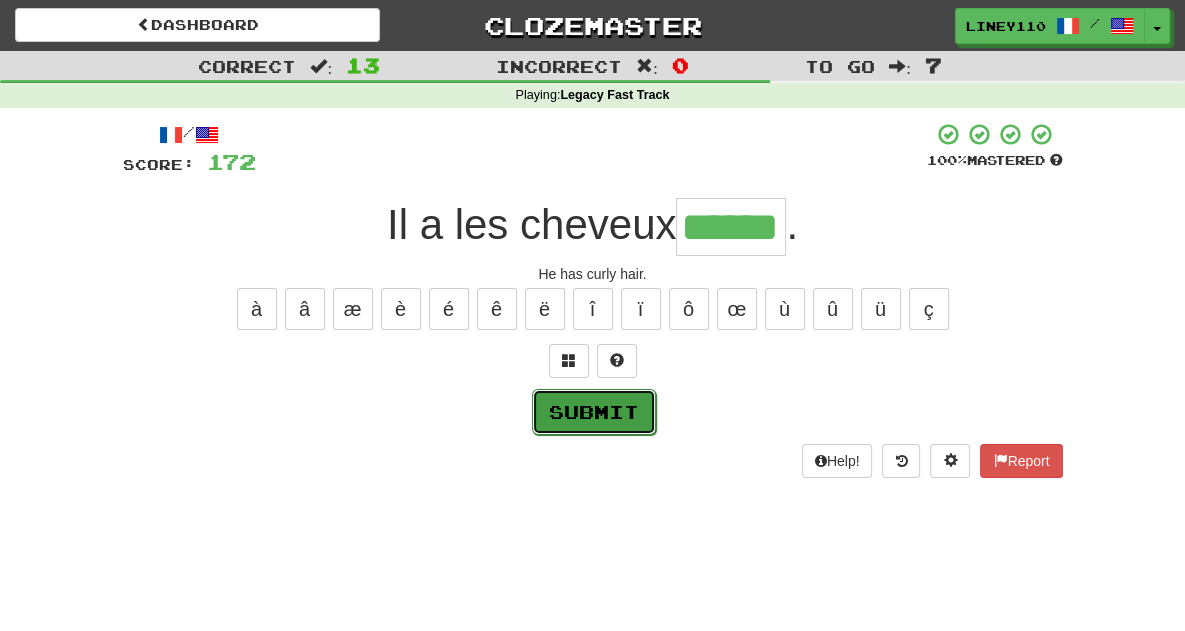 click on "Submit" at bounding box center [594, 412] 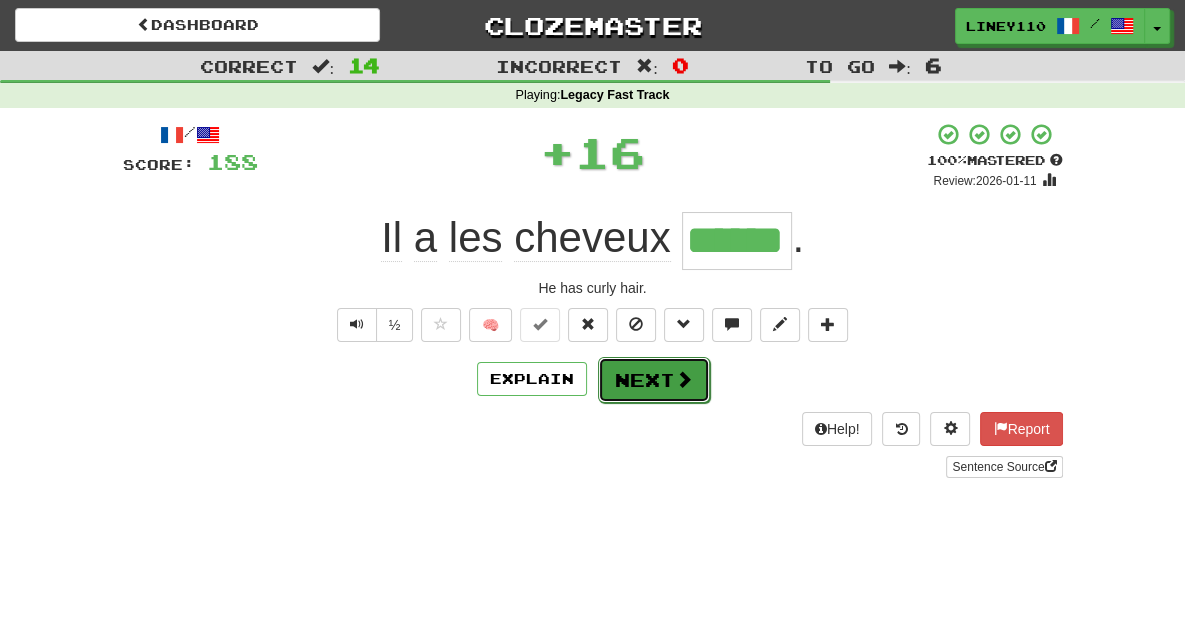 click on "Next" at bounding box center (654, 380) 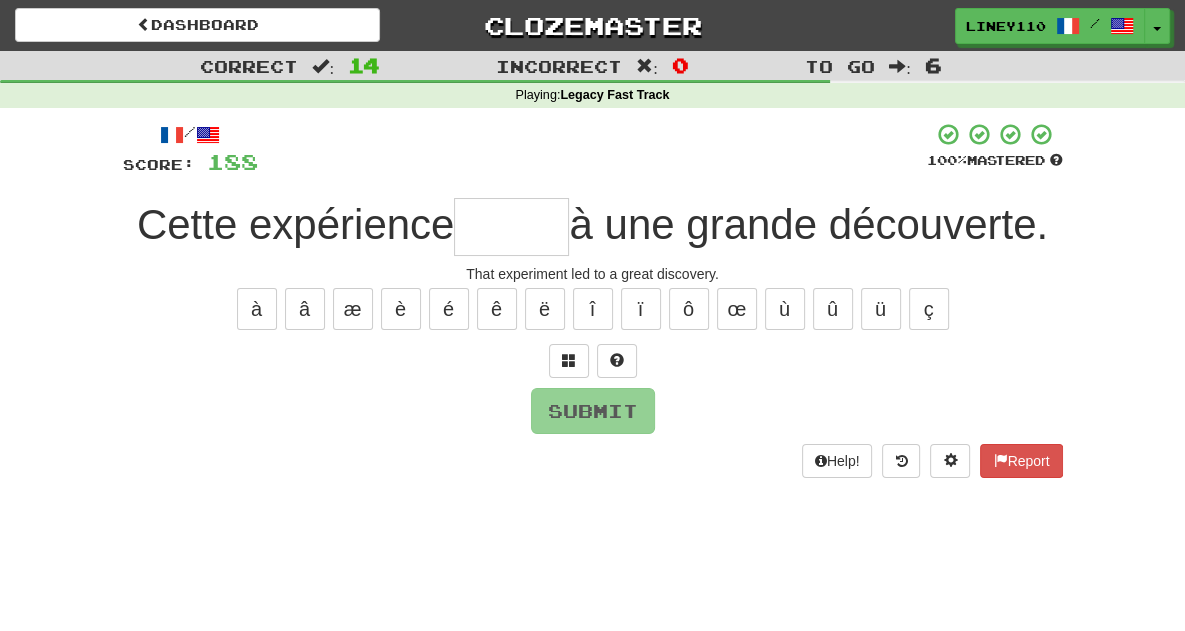 click at bounding box center (511, 227) 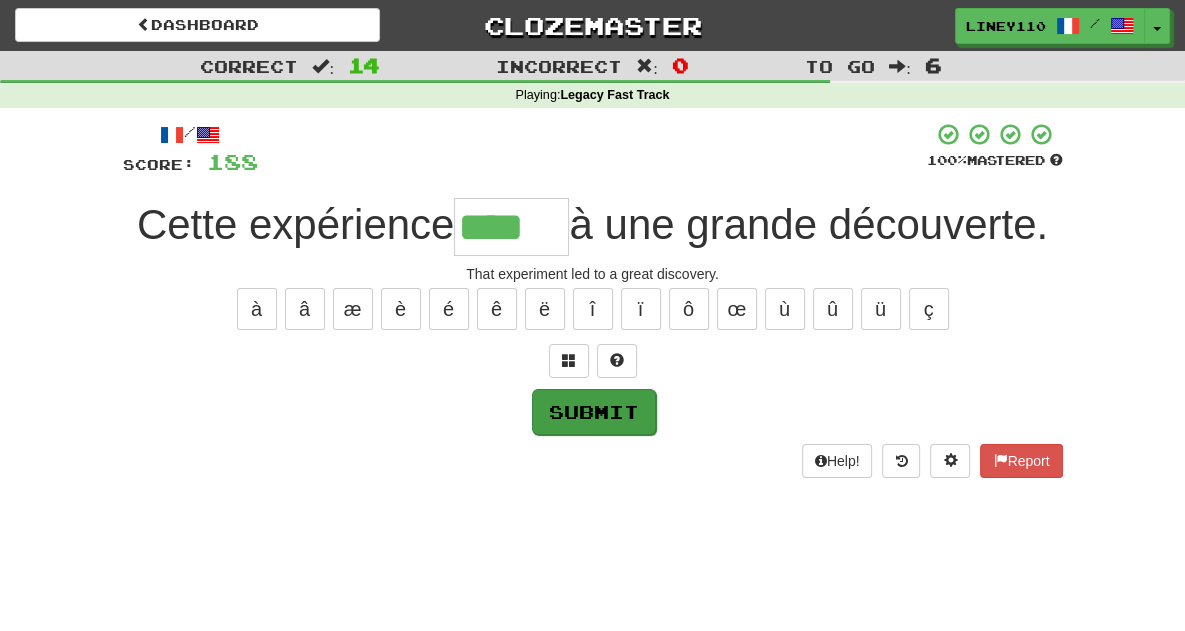 type on "****" 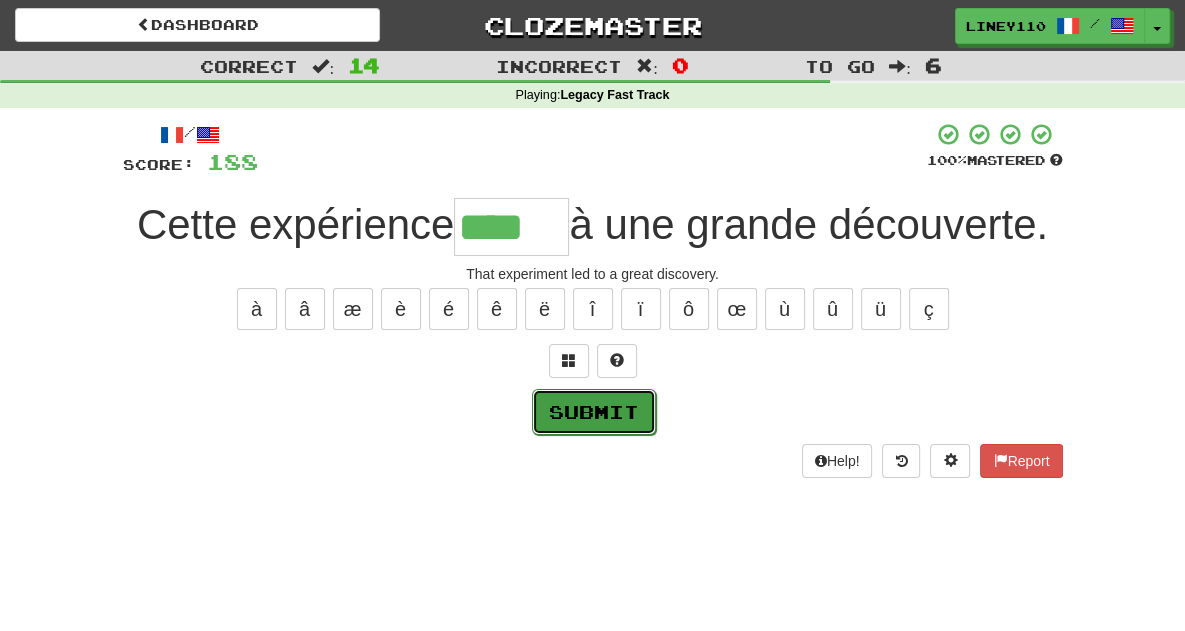 click on "Submit" at bounding box center [594, 412] 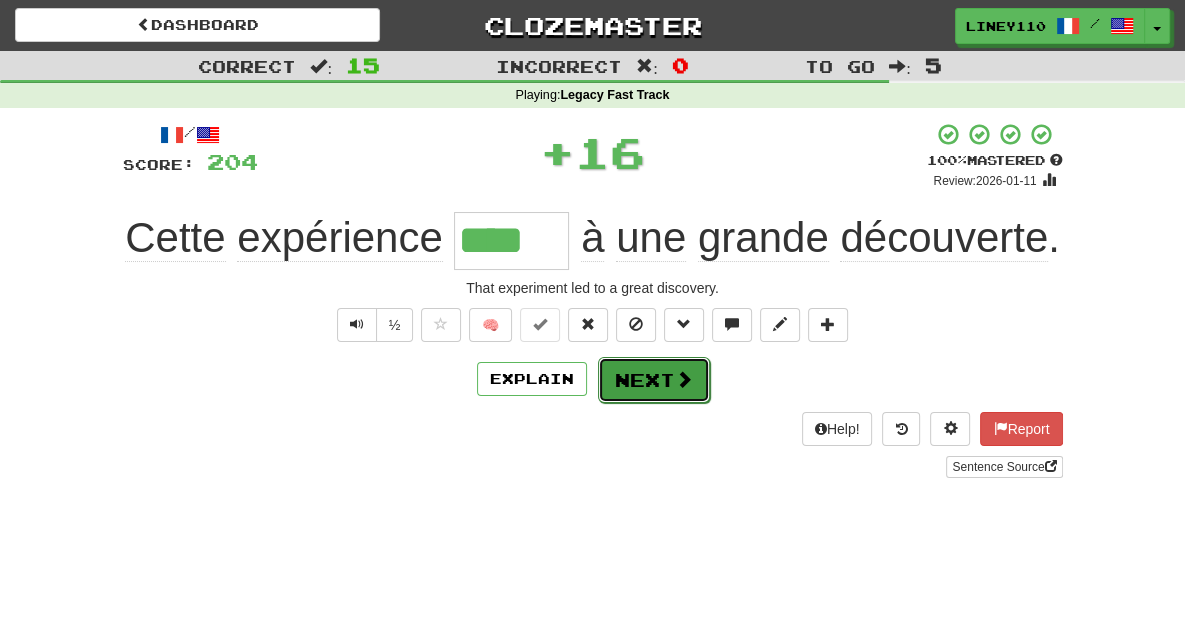 click on "Next" at bounding box center (654, 380) 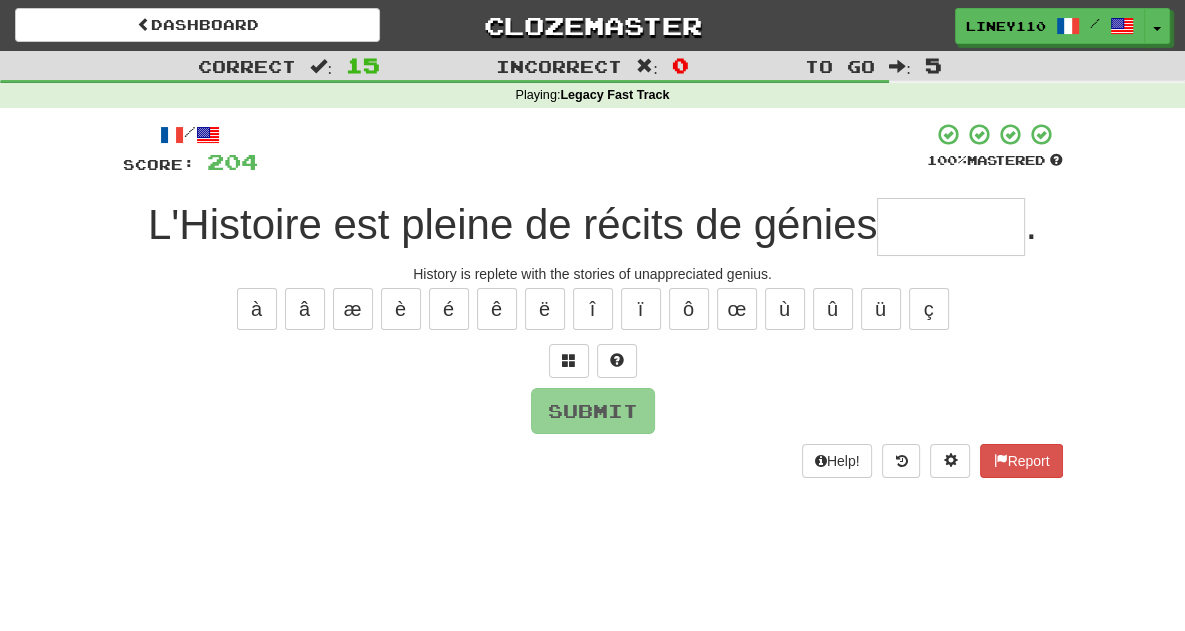 click at bounding box center [951, 227] 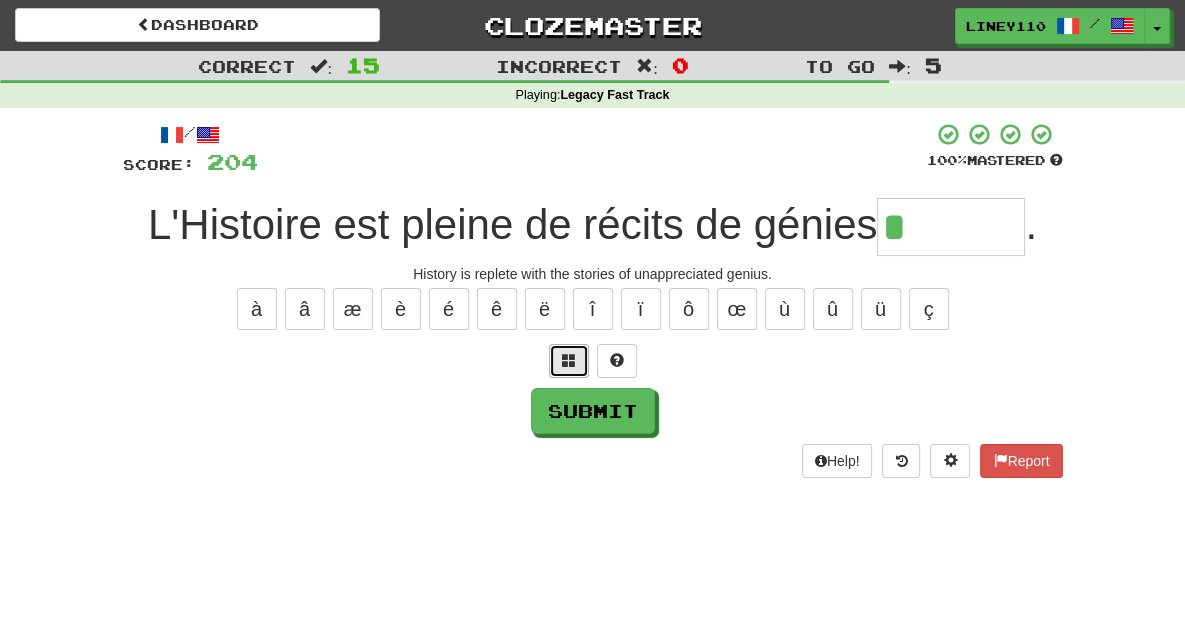 click at bounding box center (569, 360) 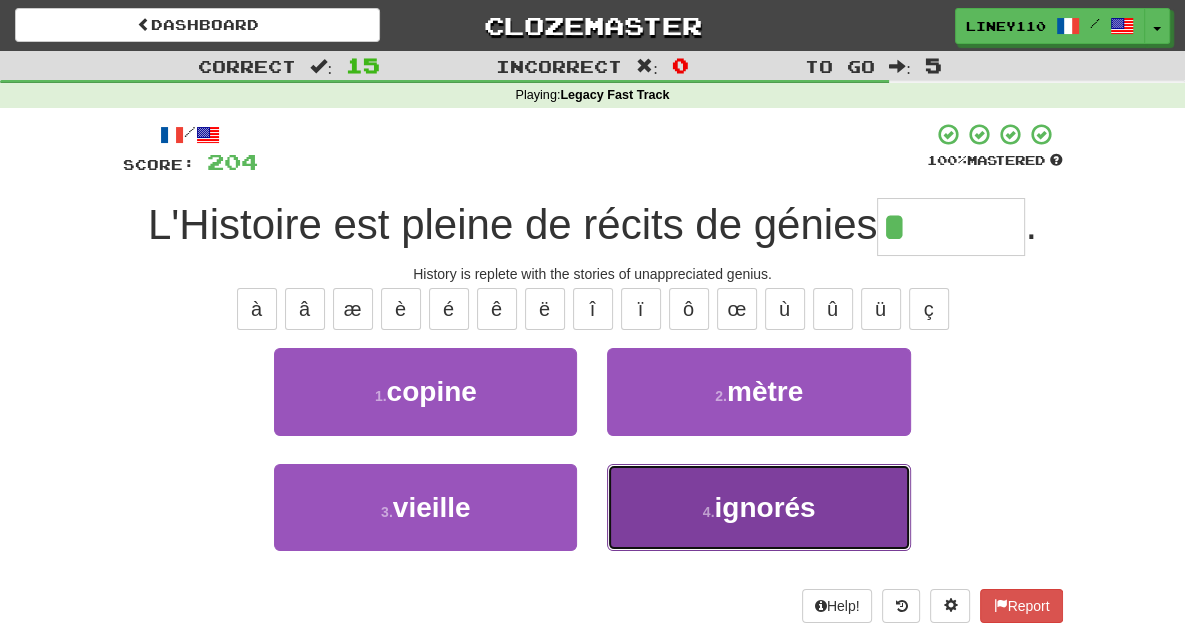 click on "4 .  ignorés" at bounding box center (758, 507) 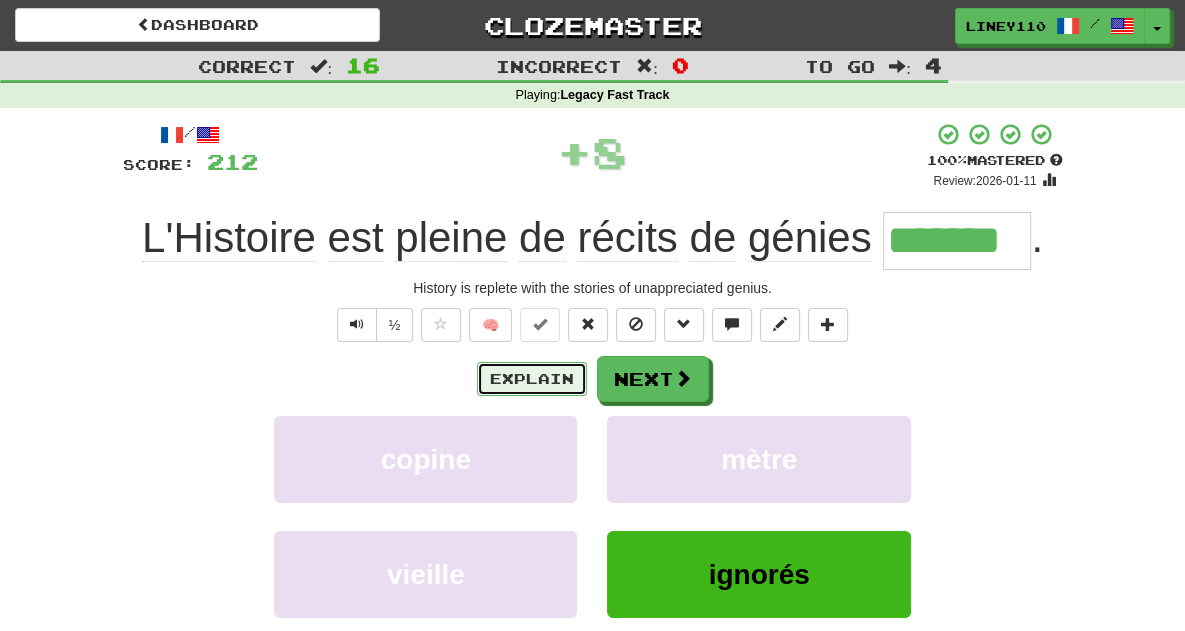 click on "Explain" at bounding box center (532, 379) 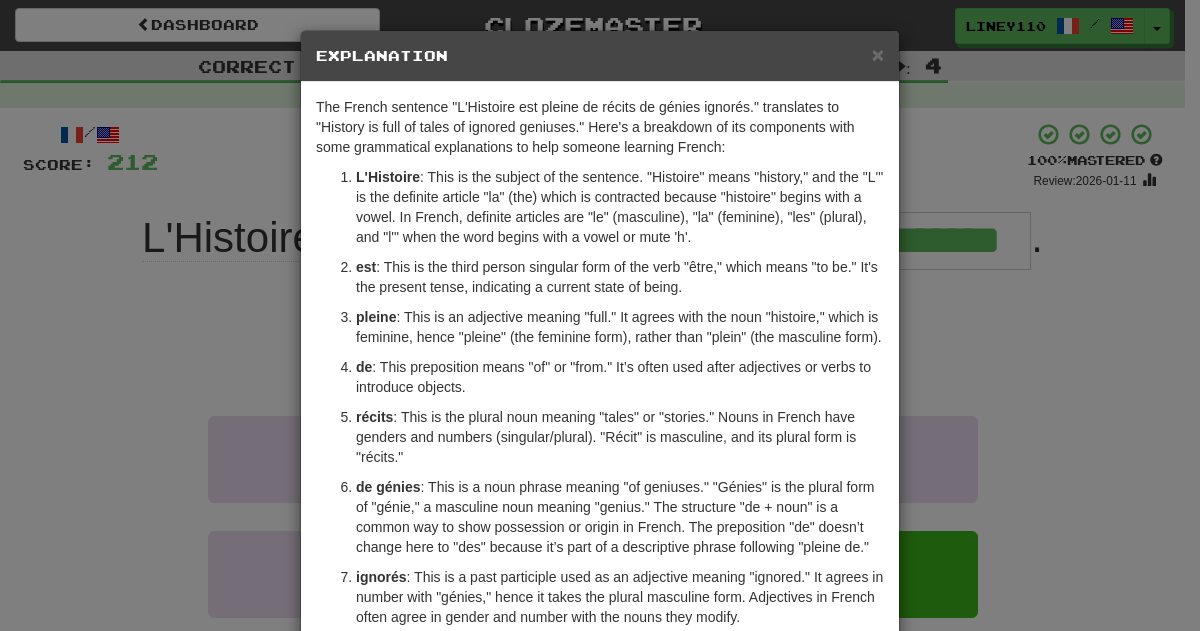 click on "× Explanation The French sentence "L'Histoire est pleine de récits de génies ignorés." translates to "History is full of tales of ignored geniuses." Here's a breakdown of its components with some grammatical explanations to help someone learning French:
L'Histoire : This is the subject of the sentence. "History" means "history," and the "L'" is the definite article "la" (the) which is contracted because "history" begins with a vowel. In French, definite articles are "le" (masculine), "la" (feminine), "les" (plural), and "l'" when the word begins with a vowel or mute 'h'.
est : This is the third person singular form of the verb "être," which means "to be." It's the present tense, indicating a current state of being.
pleine : This is an adjective meaning "full." It agrees with the noun "history," which is feminine, hence "pleine" (the feminine form), rather than "plein" (the masculine form).
de
récits
de génies
ignorés
Let us know ! Close" at bounding box center [600, 315] 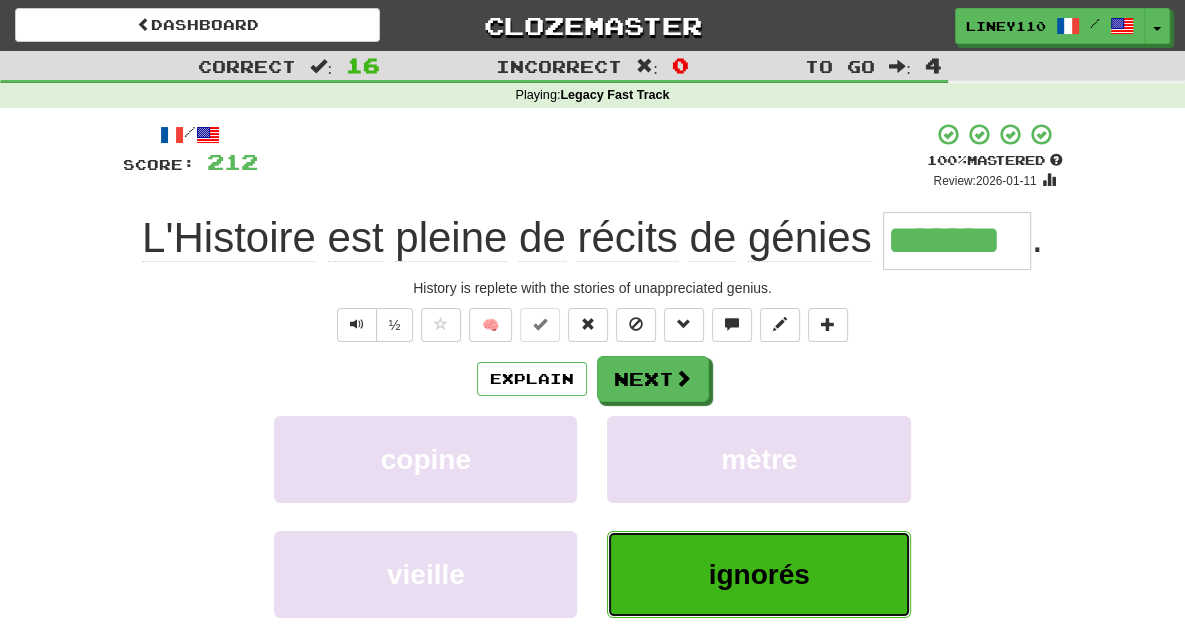click on "ignorés" at bounding box center [758, 574] 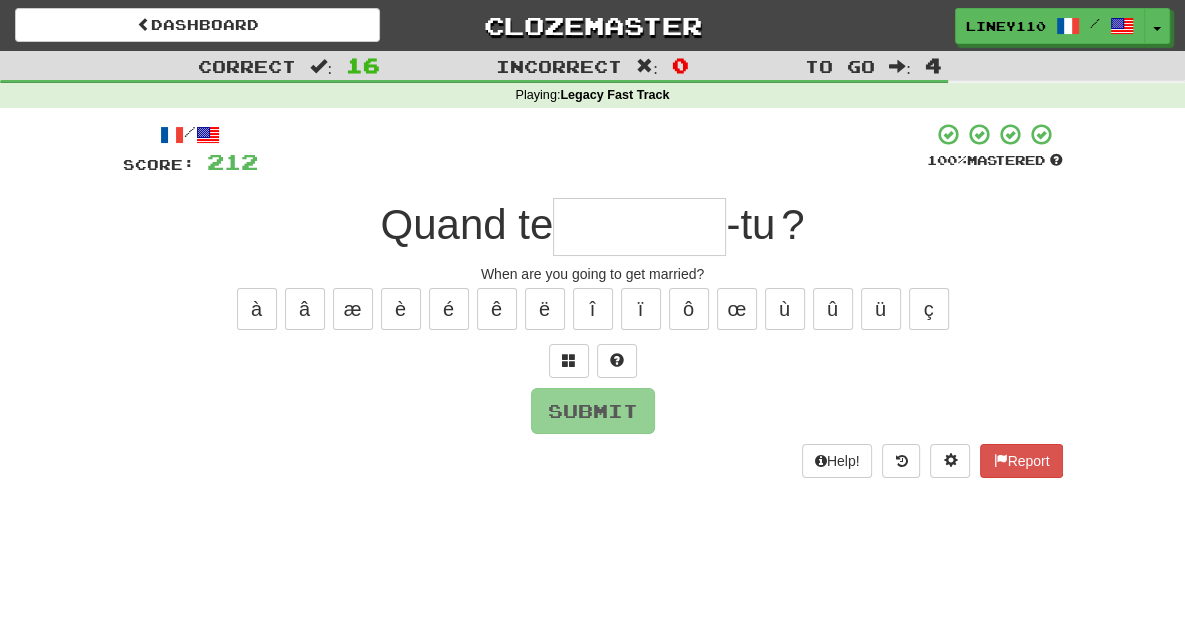 click at bounding box center (639, 227) 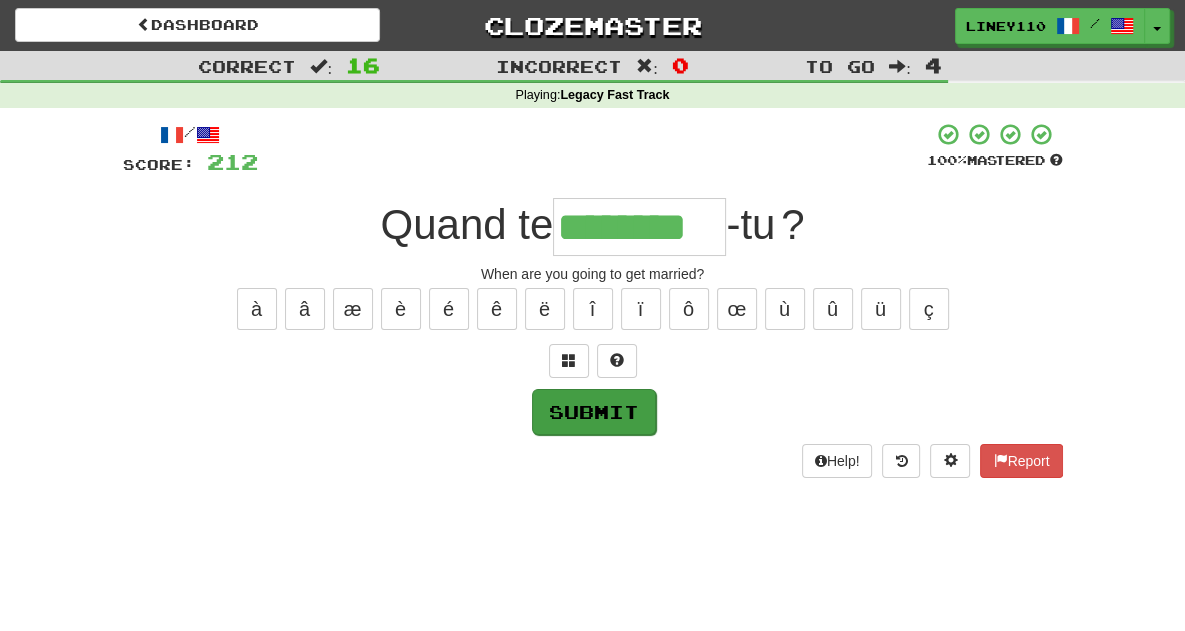 type on "********" 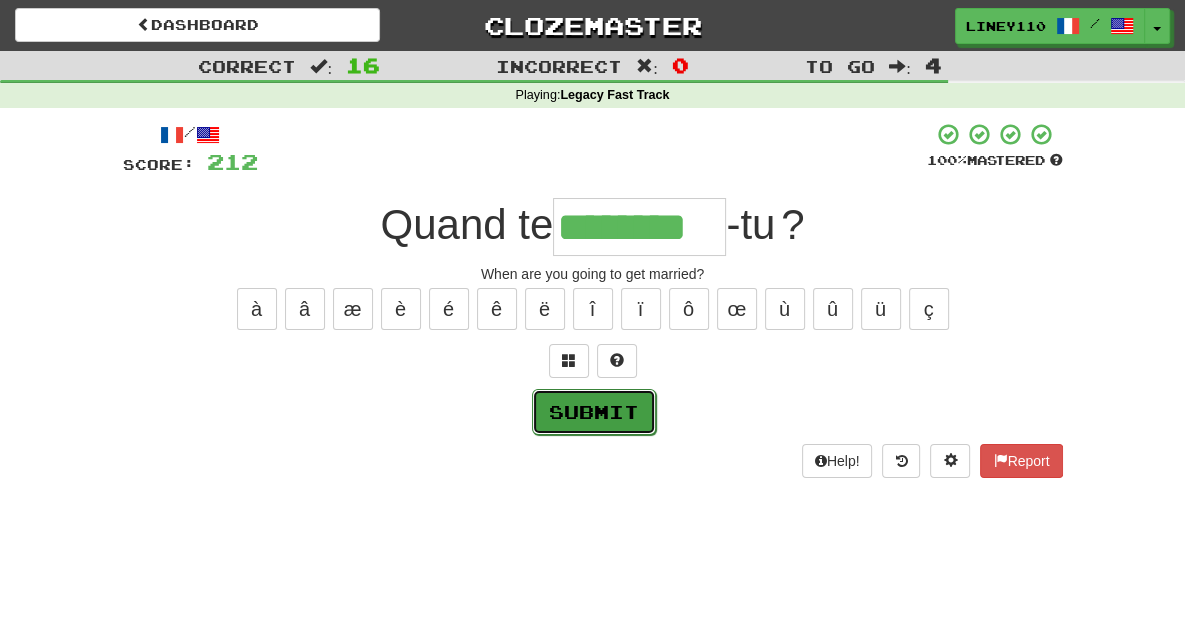 click on "Submit" at bounding box center (594, 412) 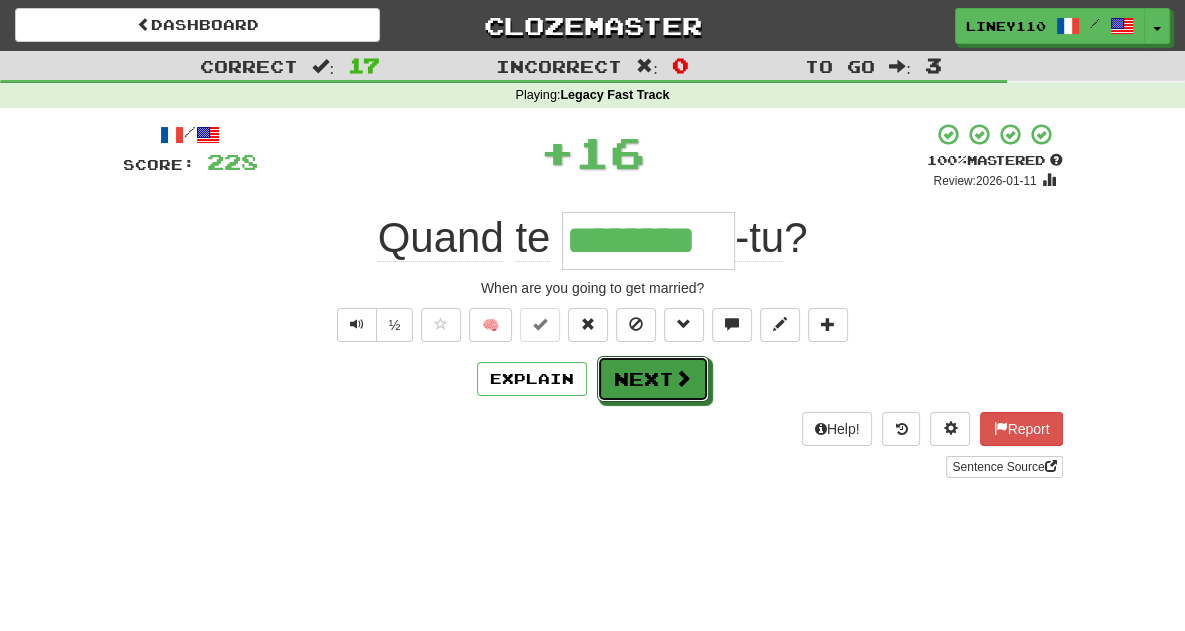 click on "Next" at bounding box center [653, 379] 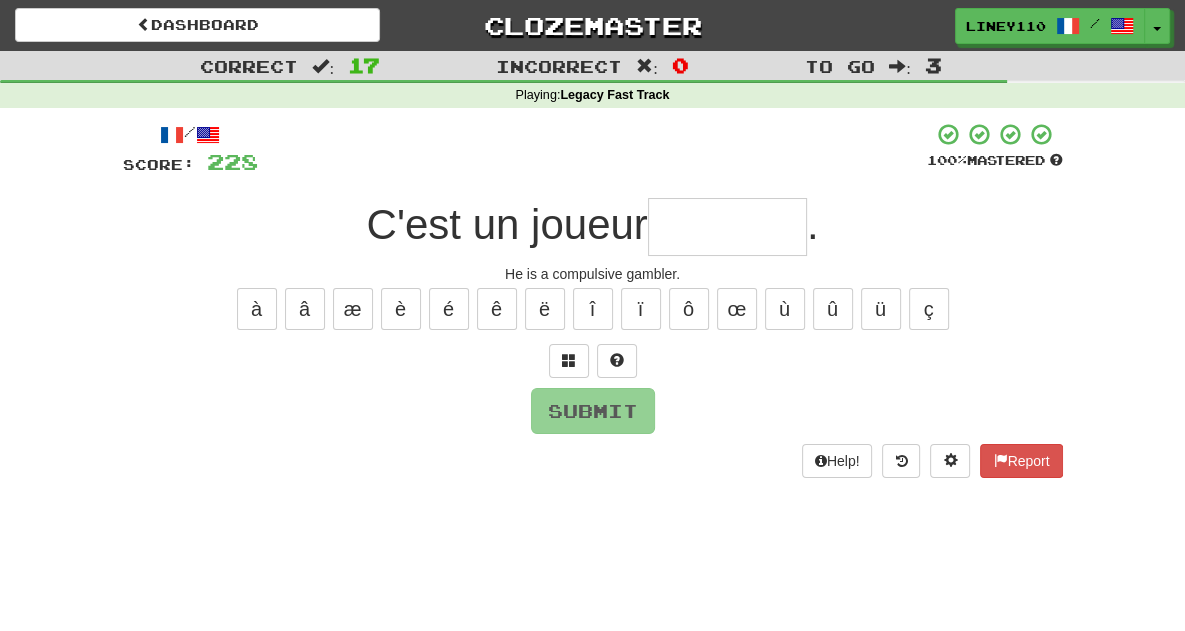 click at bounding box center [727, 227] 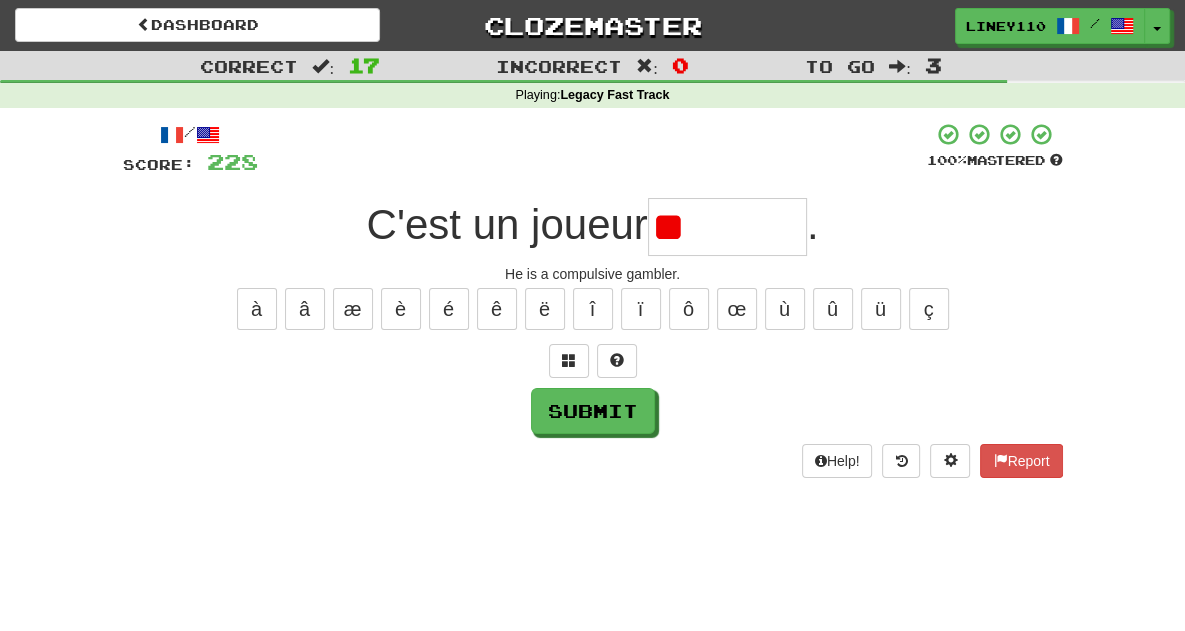 type on "*" 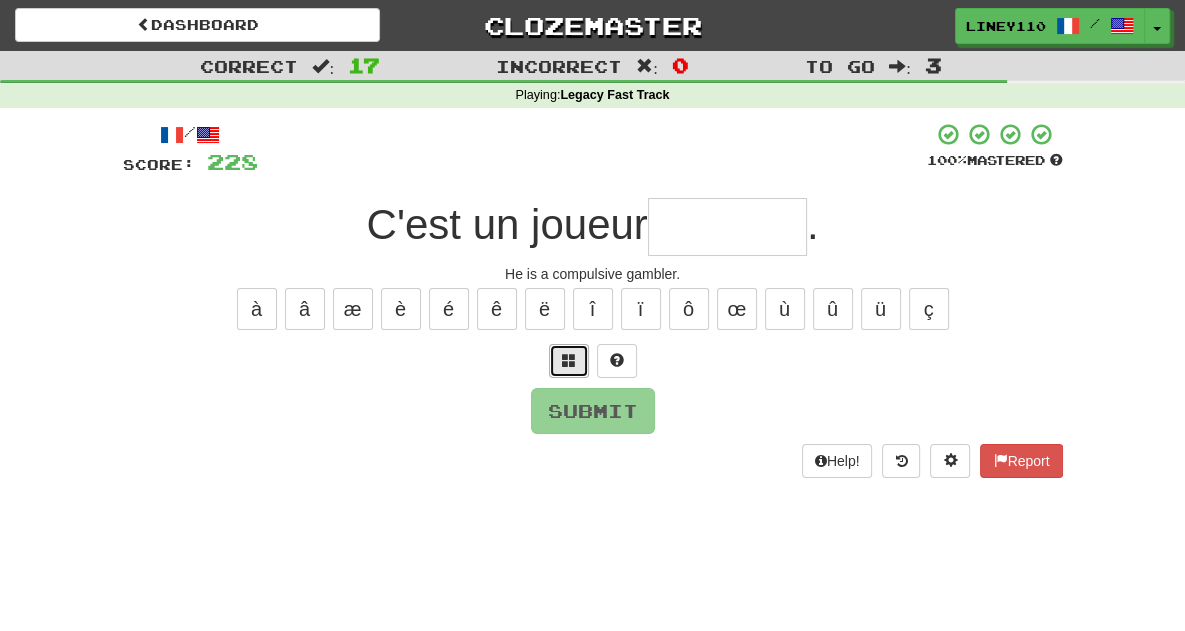 click at bounding box center (569, 360) 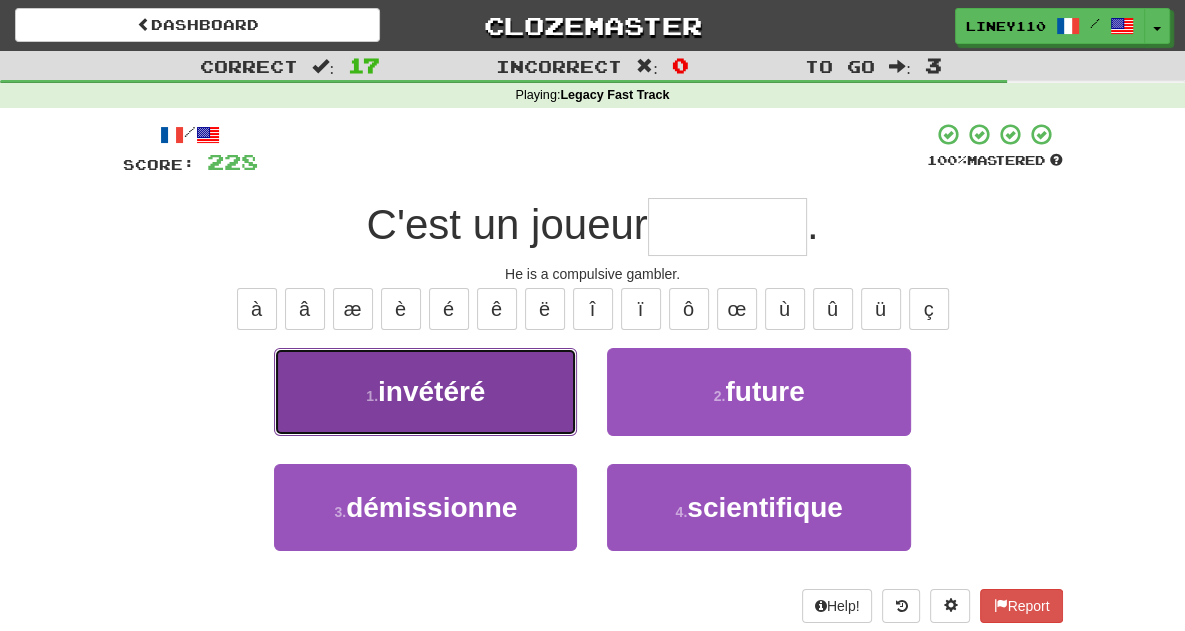 click on "invétéré" at bounding box center (431, 391) 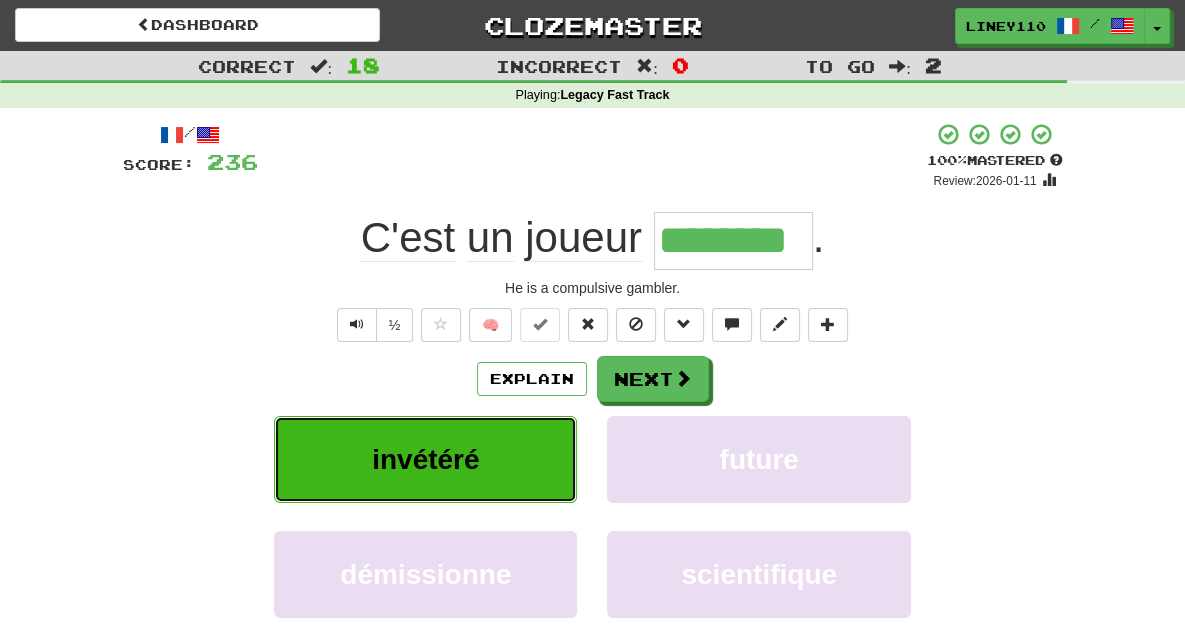 click on "invétéré" at bounding box center (425, 459) 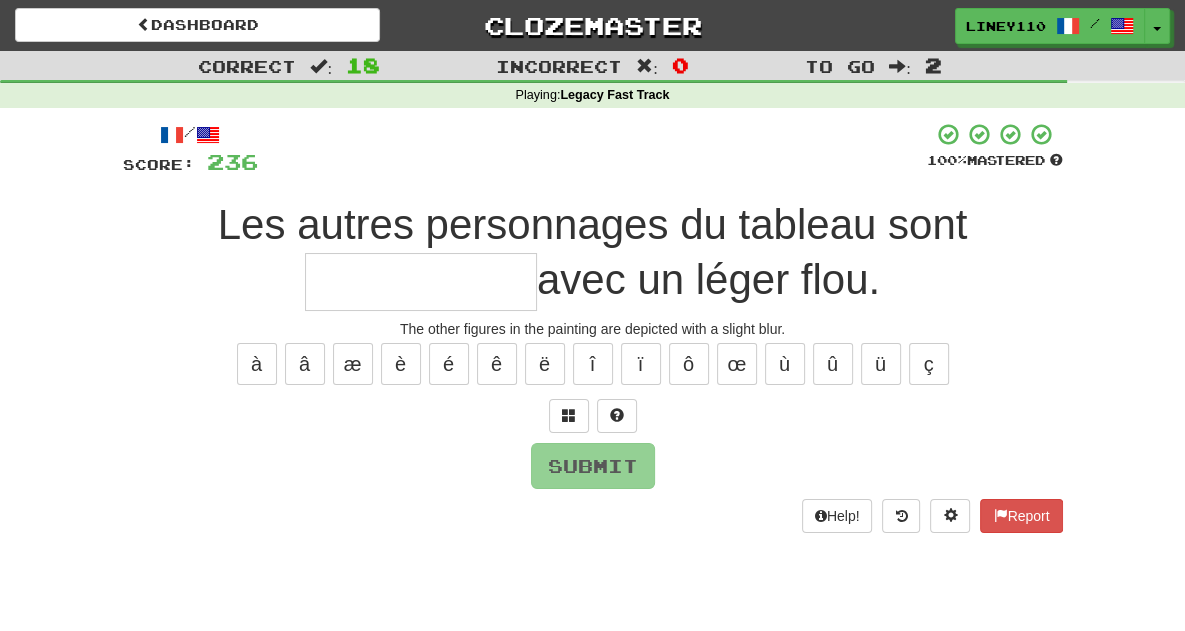 click at bounding box center [421, 282] 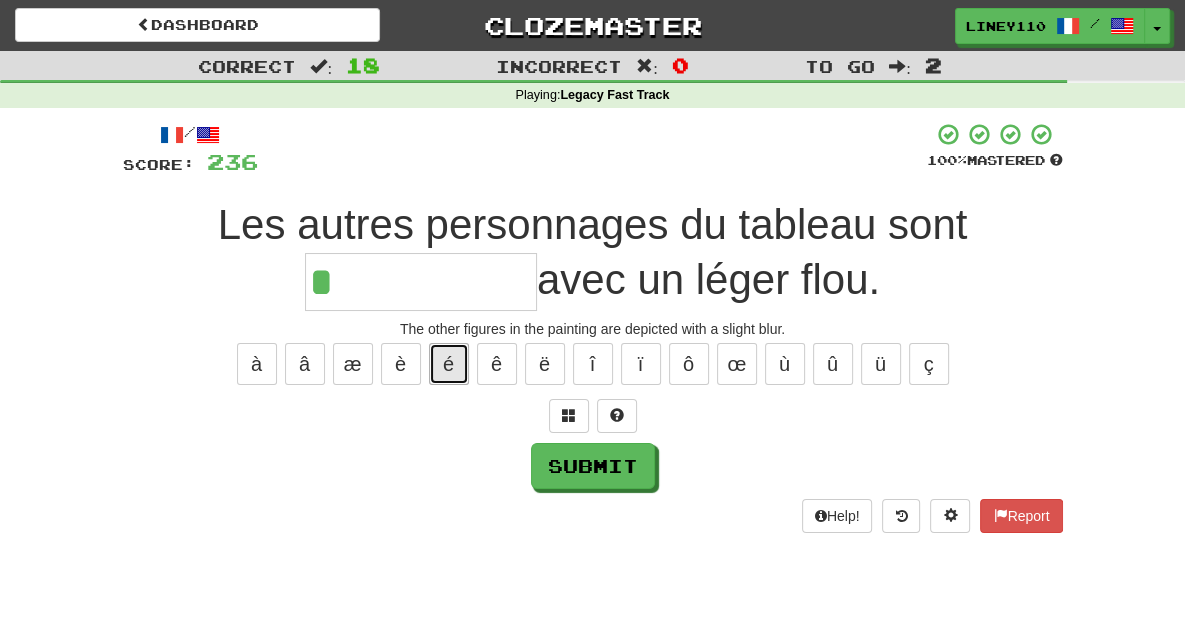 click on "é" at bounding box center (449, 364) 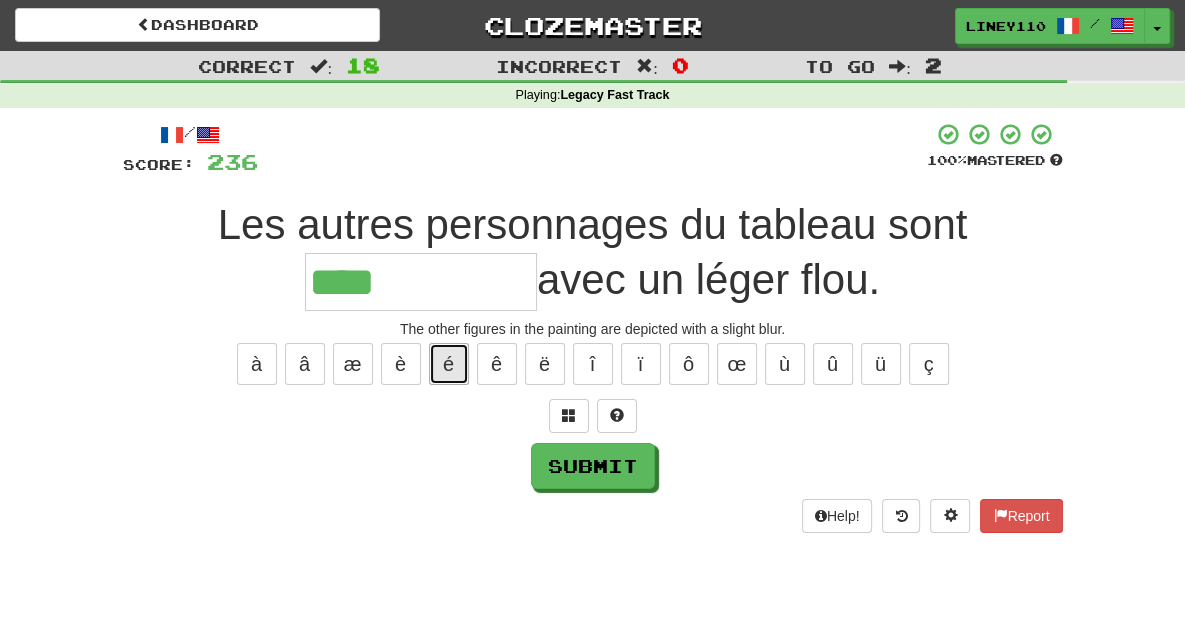 click on "é" at bounding box center [449, 364] 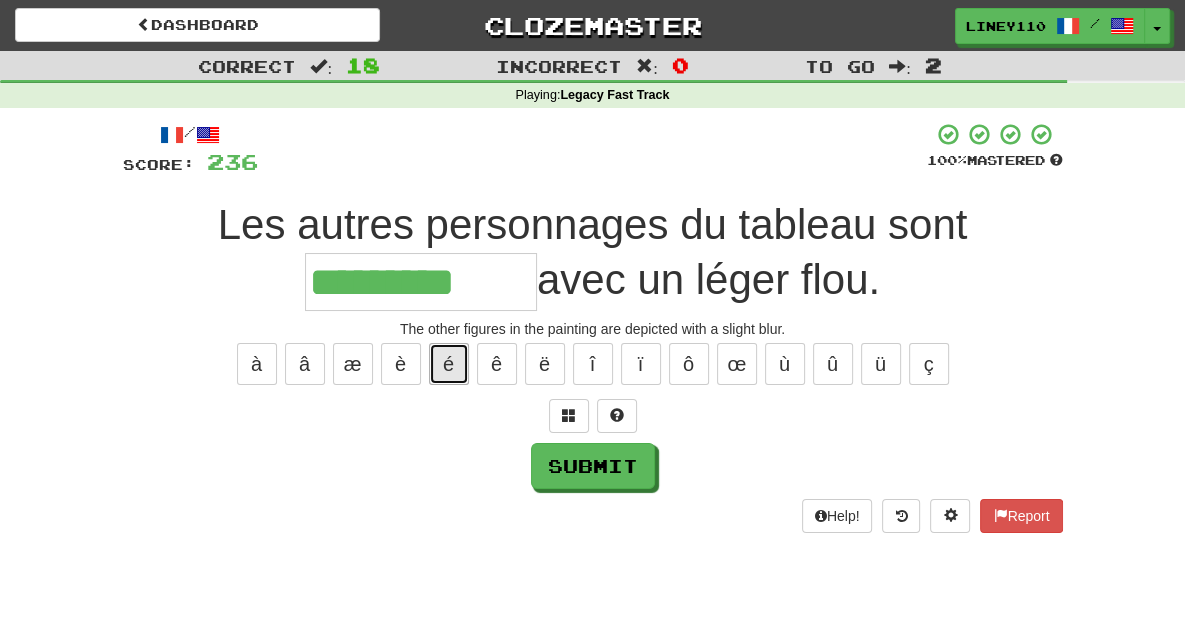 click on "é" at bounding box center [449, 364] 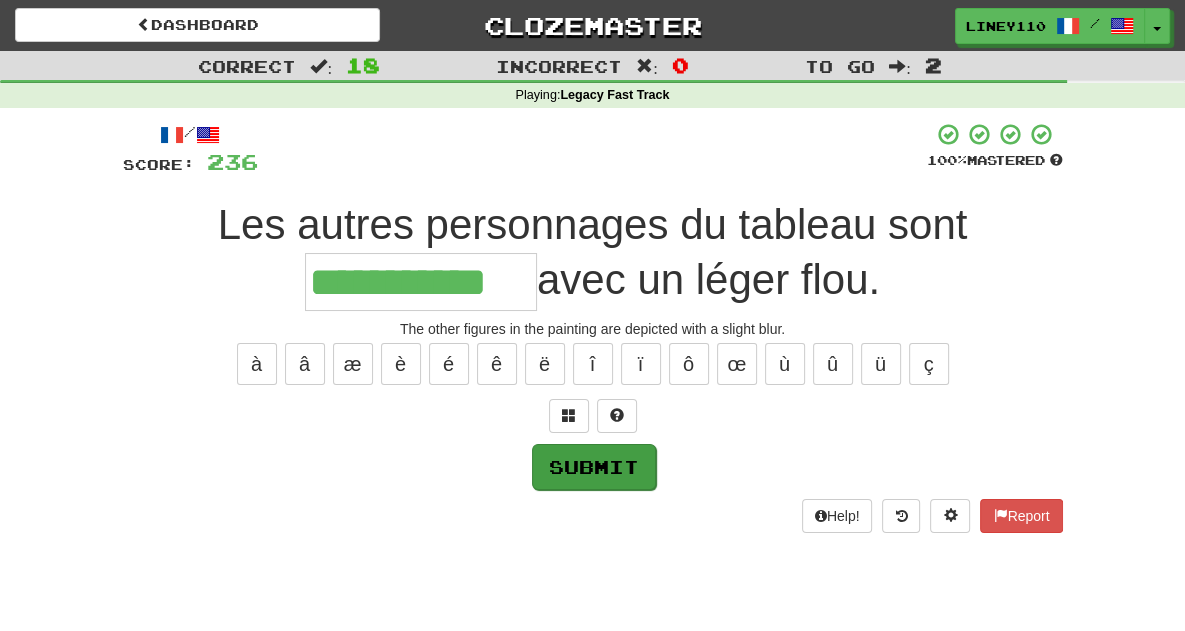 type on "**********" 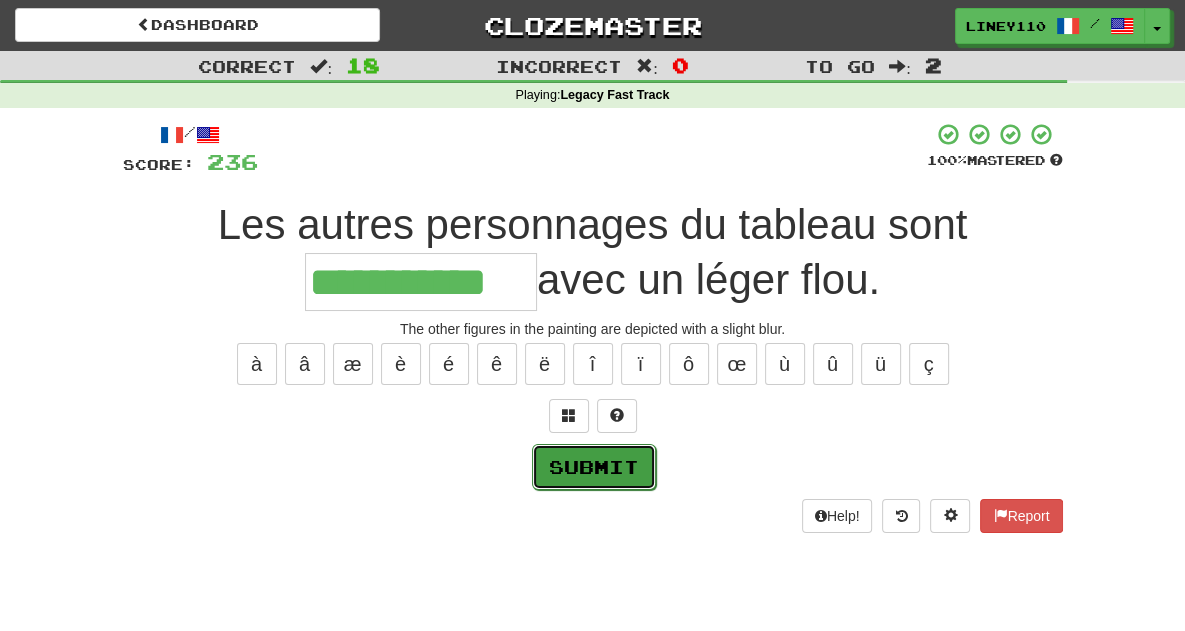 click on "Submit" at bounding box center (594, 467) 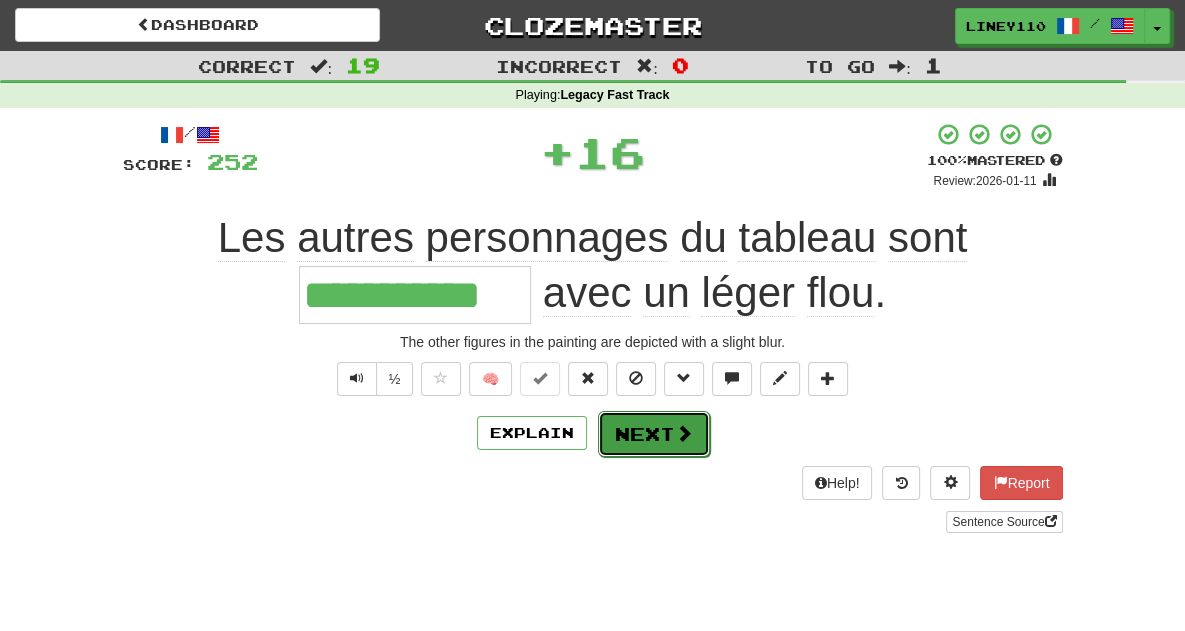 click on "Next" at bounding box center [654, 434] 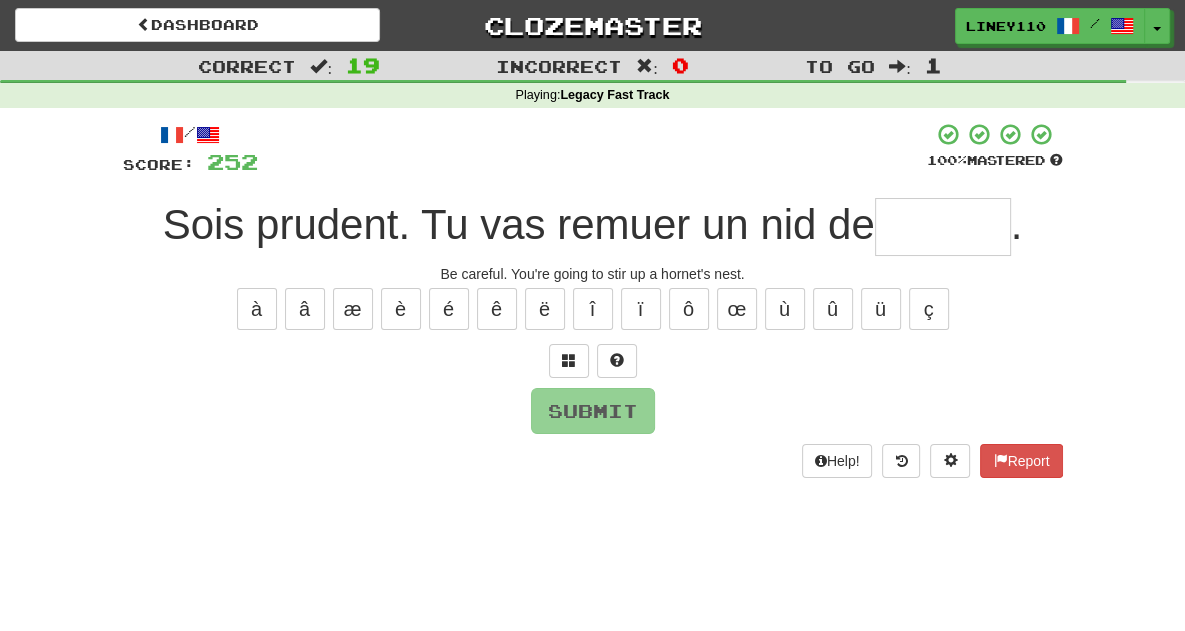 click at bounding box center (943, 227) 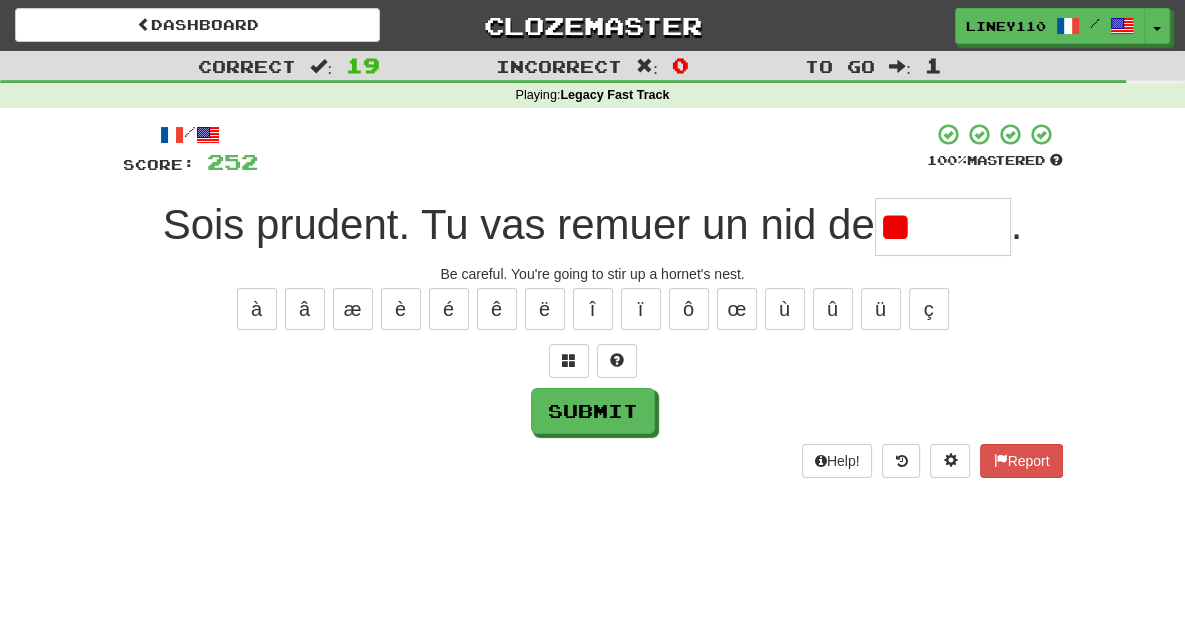 type on "*" 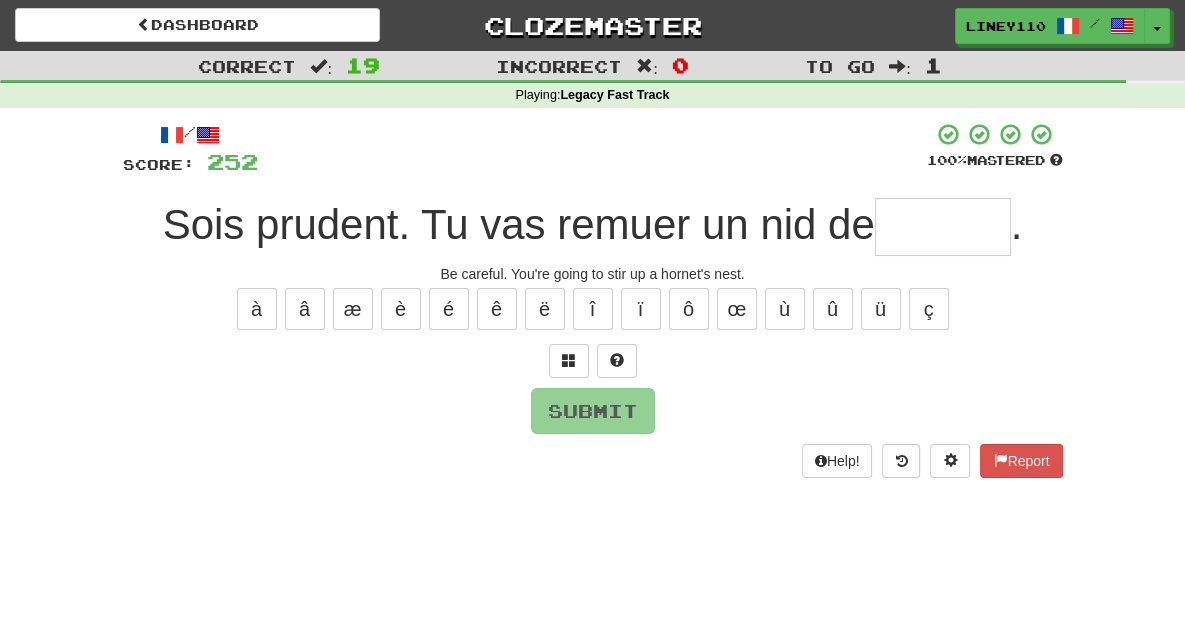 type on "*" 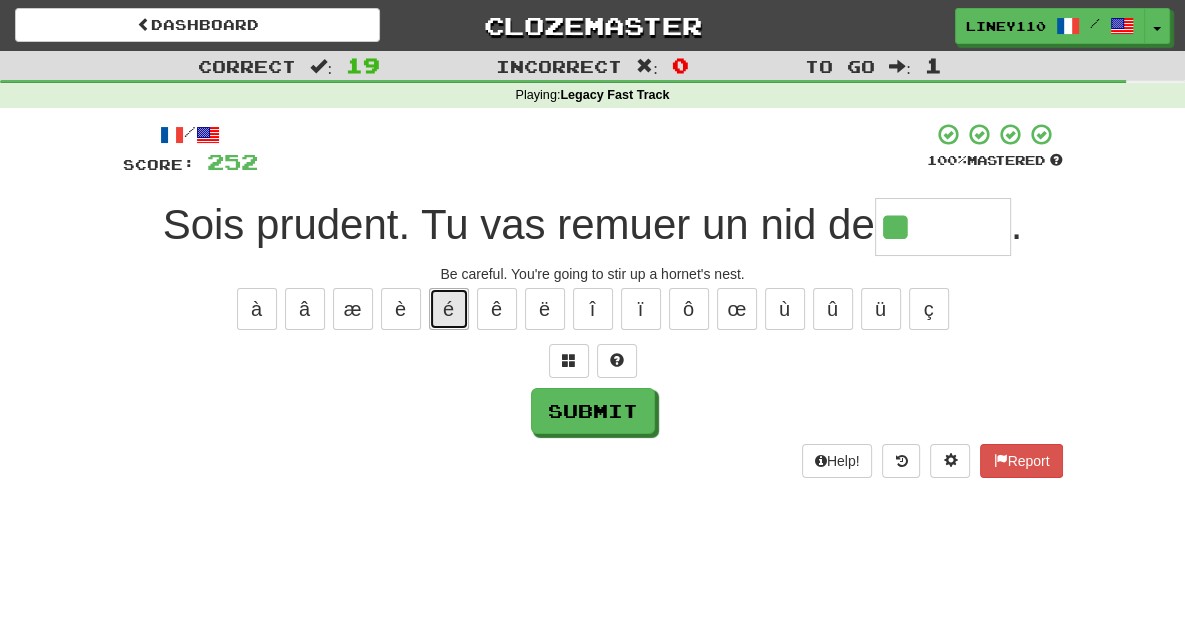 click on "é" at bounding box center (449, 309) 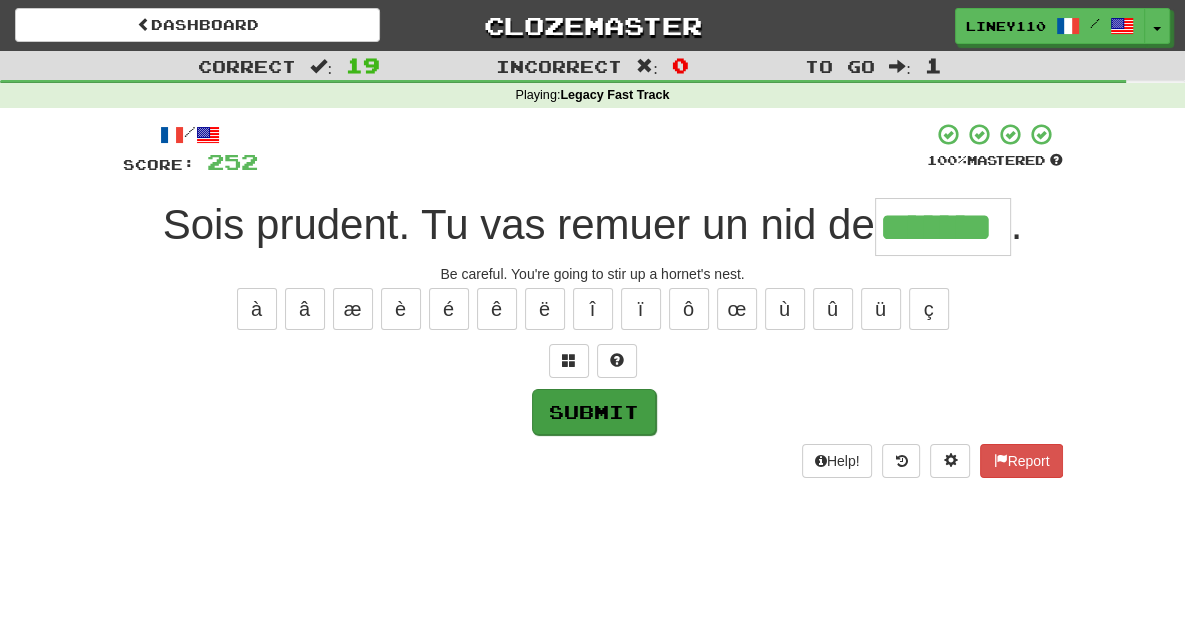 type on "*******" 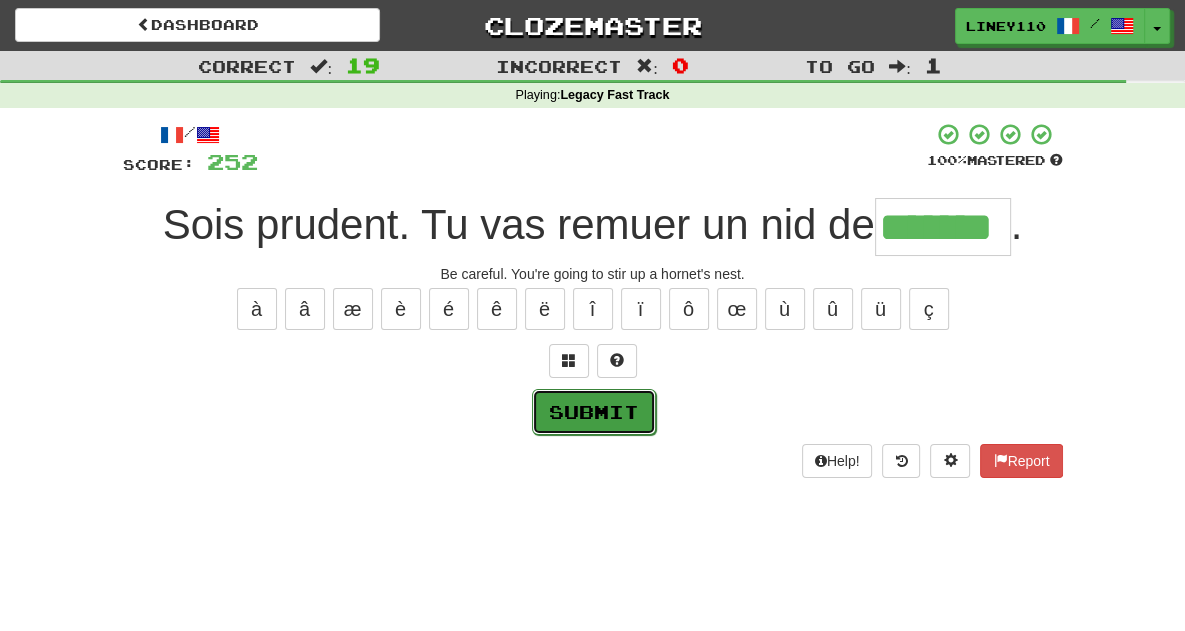 click on "Submit" at bounding box center [594, 412] 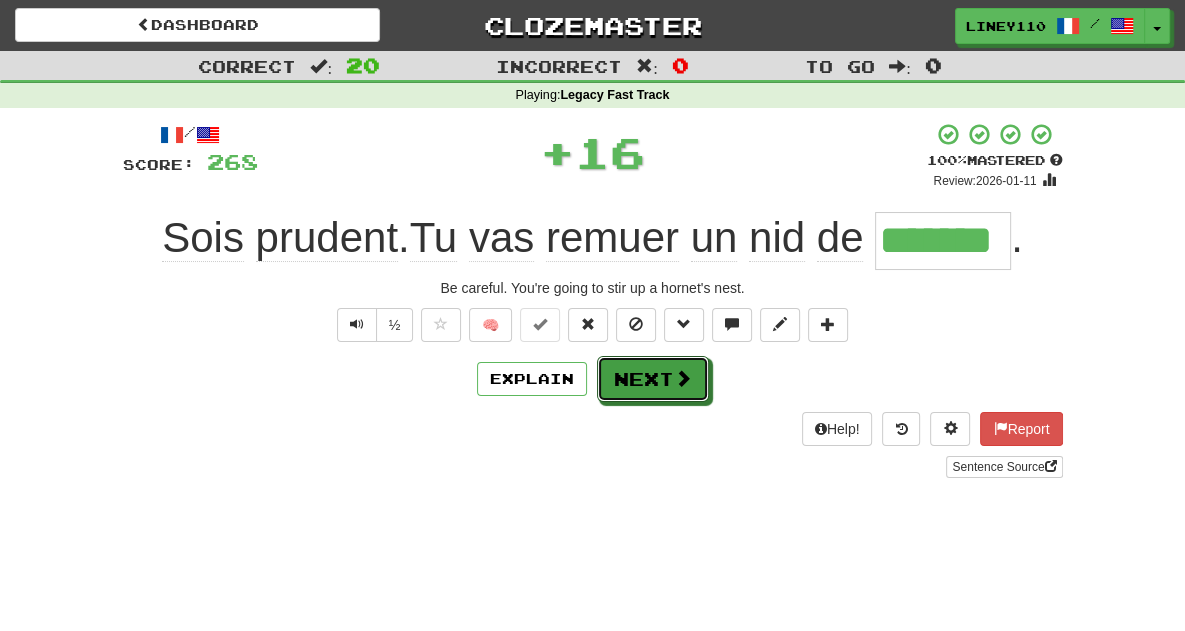click on "Next" at bounding box center [653, 379] 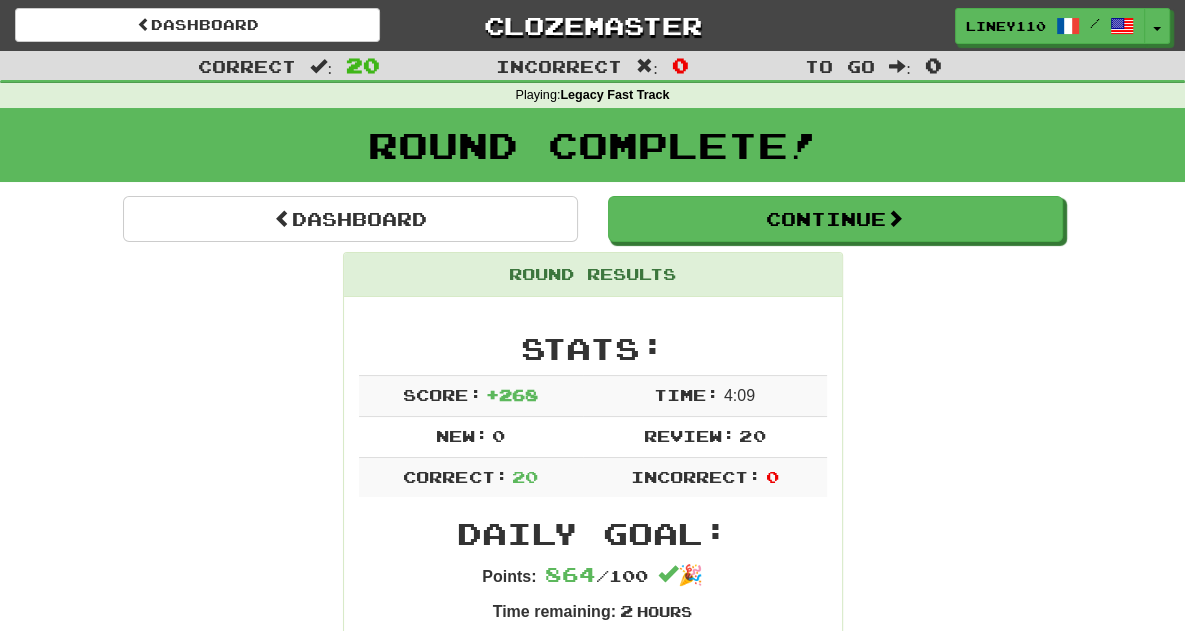 click on "Round Results" at bounding box center [593, 275] 